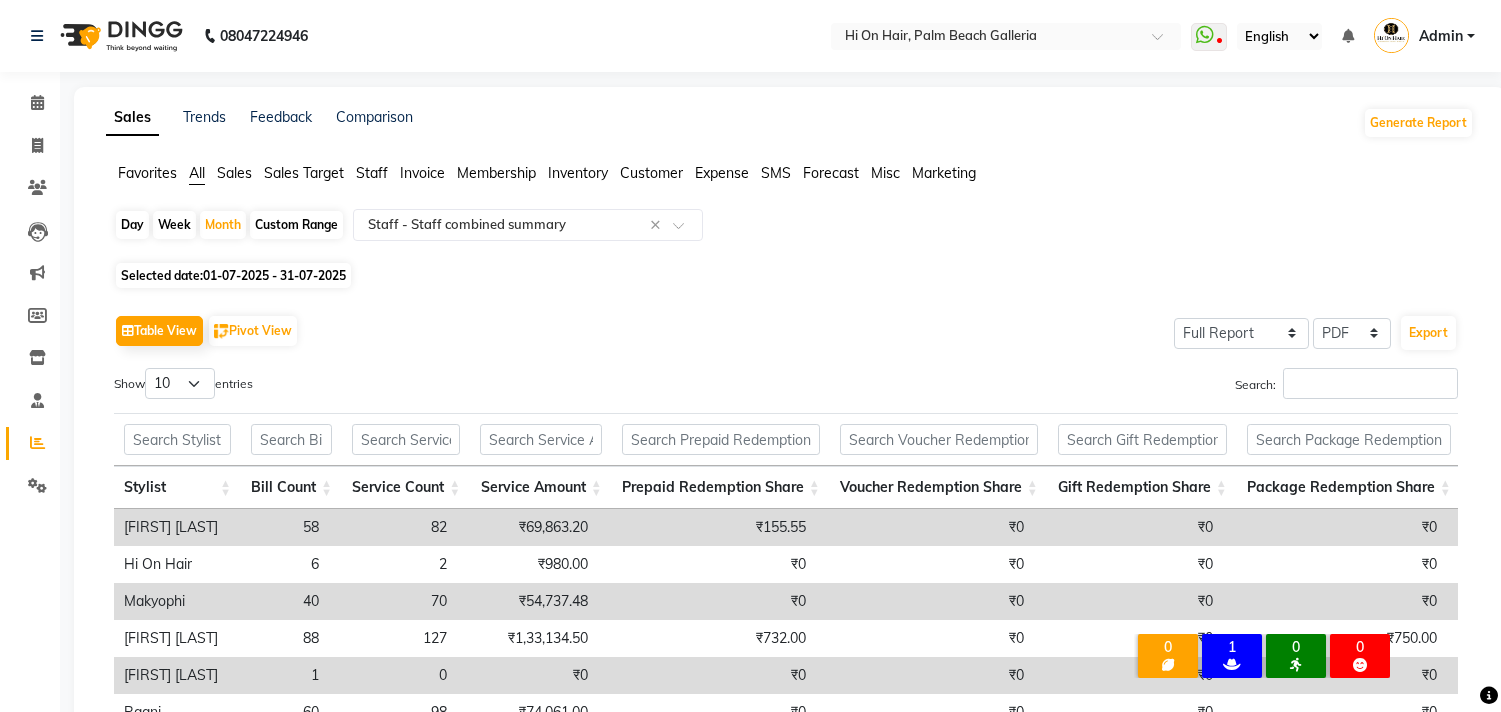 select on "full_report" 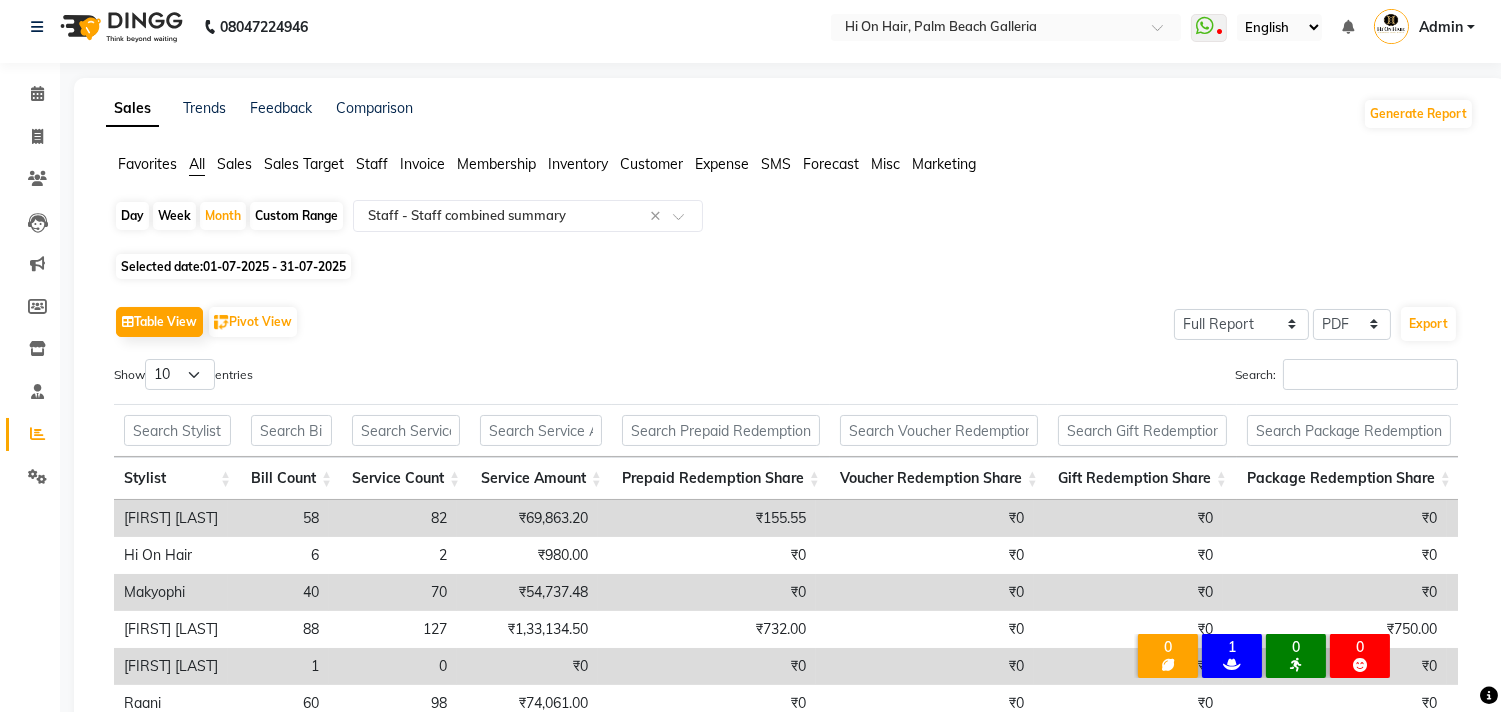 scroll, scrollTop: 0, scrollLeft: 0, axis: both 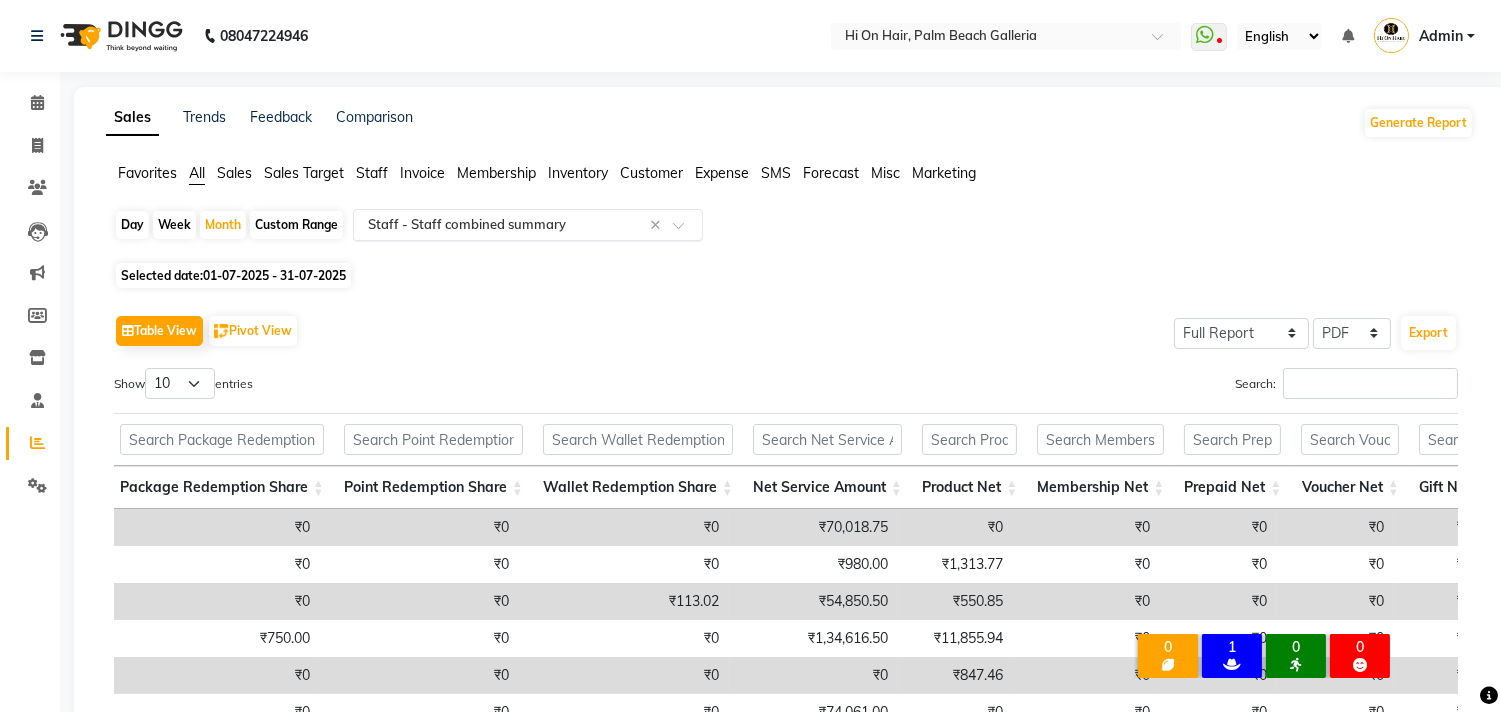 click 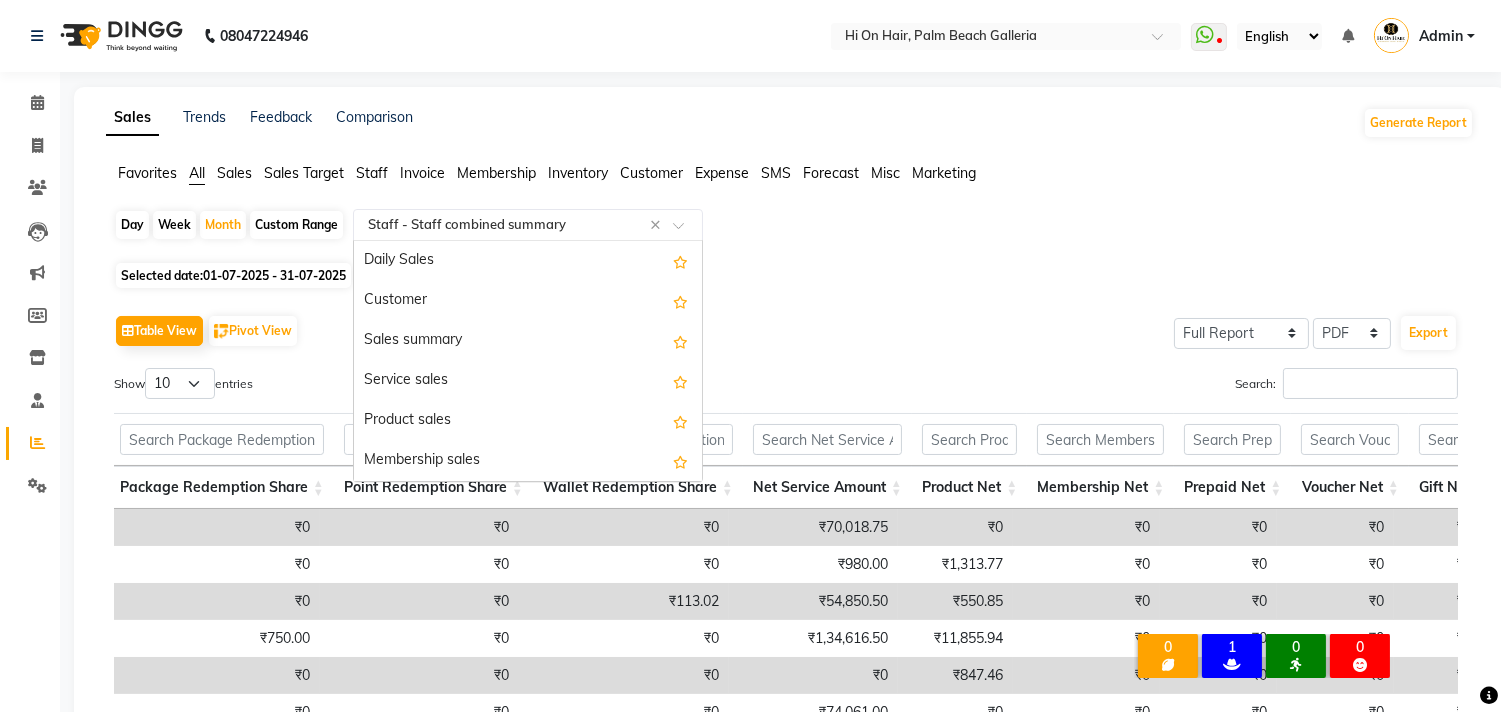 scroll, scrollTop: 1158, scrollLeft: 0, axis: vertical 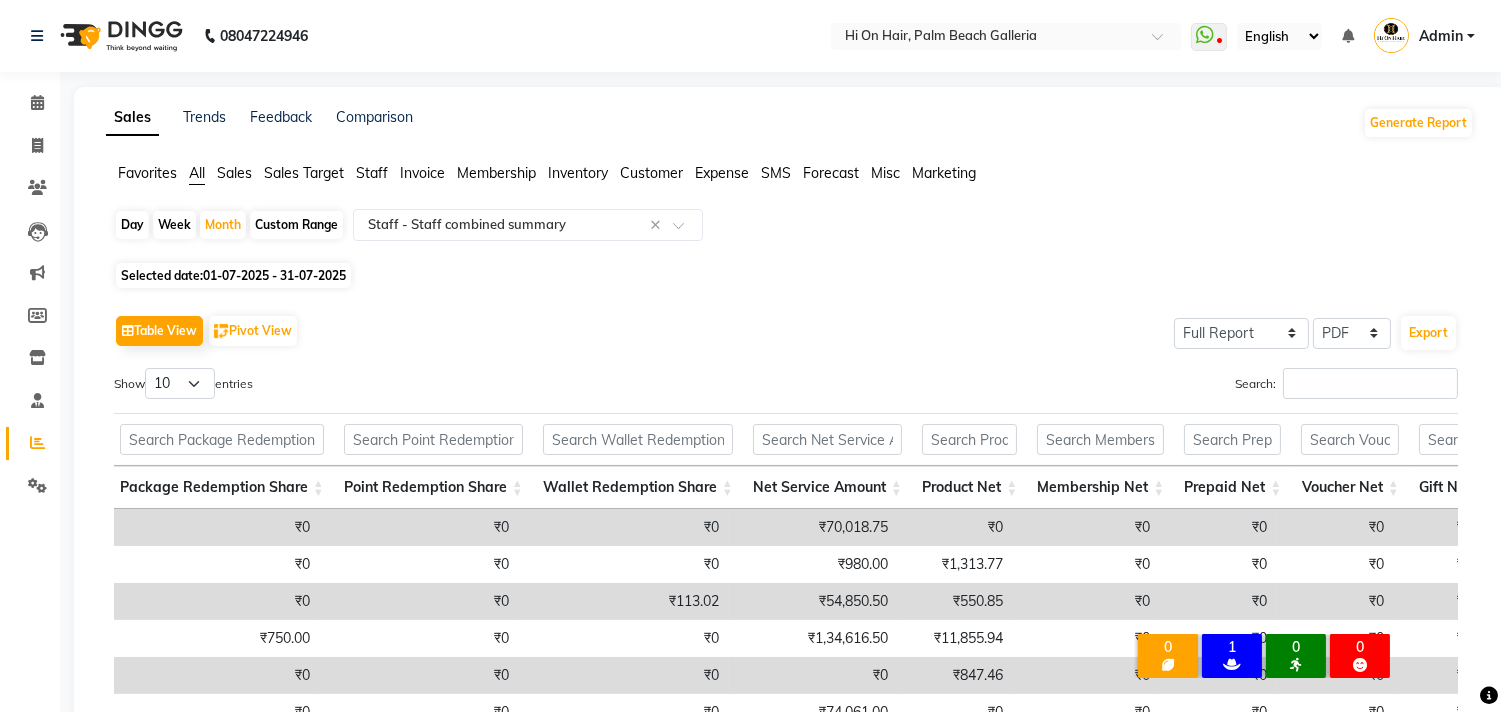 click on "Day Week Month Custom Range Select Report Type × Staff - Staff combined summary × Selected date: [DATE] - [DATE] Table View Pivot View Select CSV PDF Export Show 10 25 50 100 entries Search: Stylist Bill Count Service Count Service Amount Prepaid Redemption Share Voucher Redemption Share Gift Redemption Share Package Redemption Share Point Redemption Share Wallet Redemption Share Net Service Amount Product Net Membership Net Prepaid Net Voucher Net Gift Net Package Net Stylist Bill Count Service Count Service Amount Prepaid Redemption Share Voucher Redemption Share Gift Redemption Share Package Redemption Share Point Redemption Share Wallet Redemption Share Net Service Amount Product Net Membership Net Prepaid Net Voucher Net Gift Net Package Net Total 548 820 [CURRENCY] [CURRENCY] [CURRENCY] [CURRENCY] [CURRENCY] [CURRENCY] [CURRENCY] [CURRENCY] [CURRENCY] [CURRENCY] [CURRENCY] [CURRENCY] [CURRENCY] [CURRENCY] [FIRST] [LAST] 58 82 [CURRENCY] [CURRENCY] [CURRENCY] [CURRENCY] [CURRENCY] [CURRENCY] [CURRENCY] [CURRENCY] [CURRENCY] [CURRENCY] [CURRENCY] [CURRENCY] [CURRENCY] [CURRENCY]" 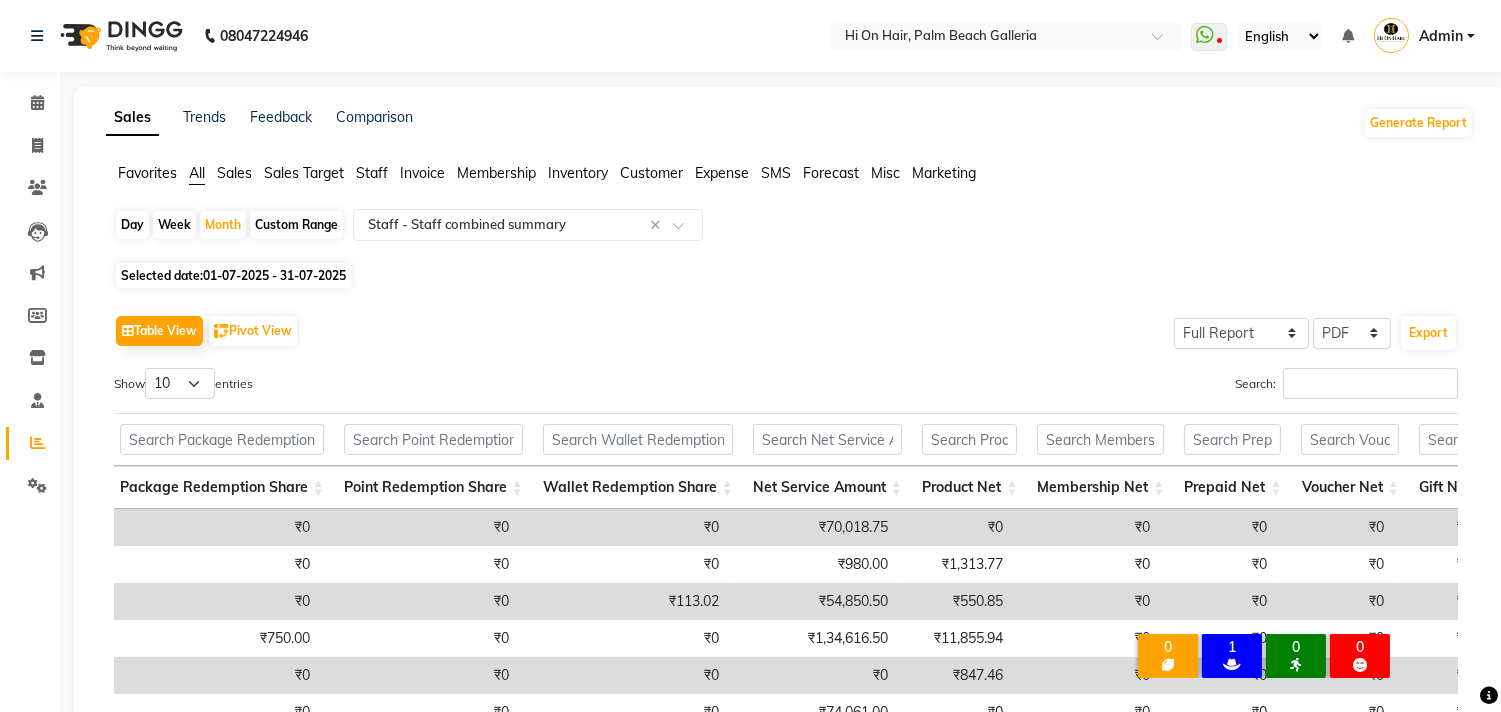 click on "Day" 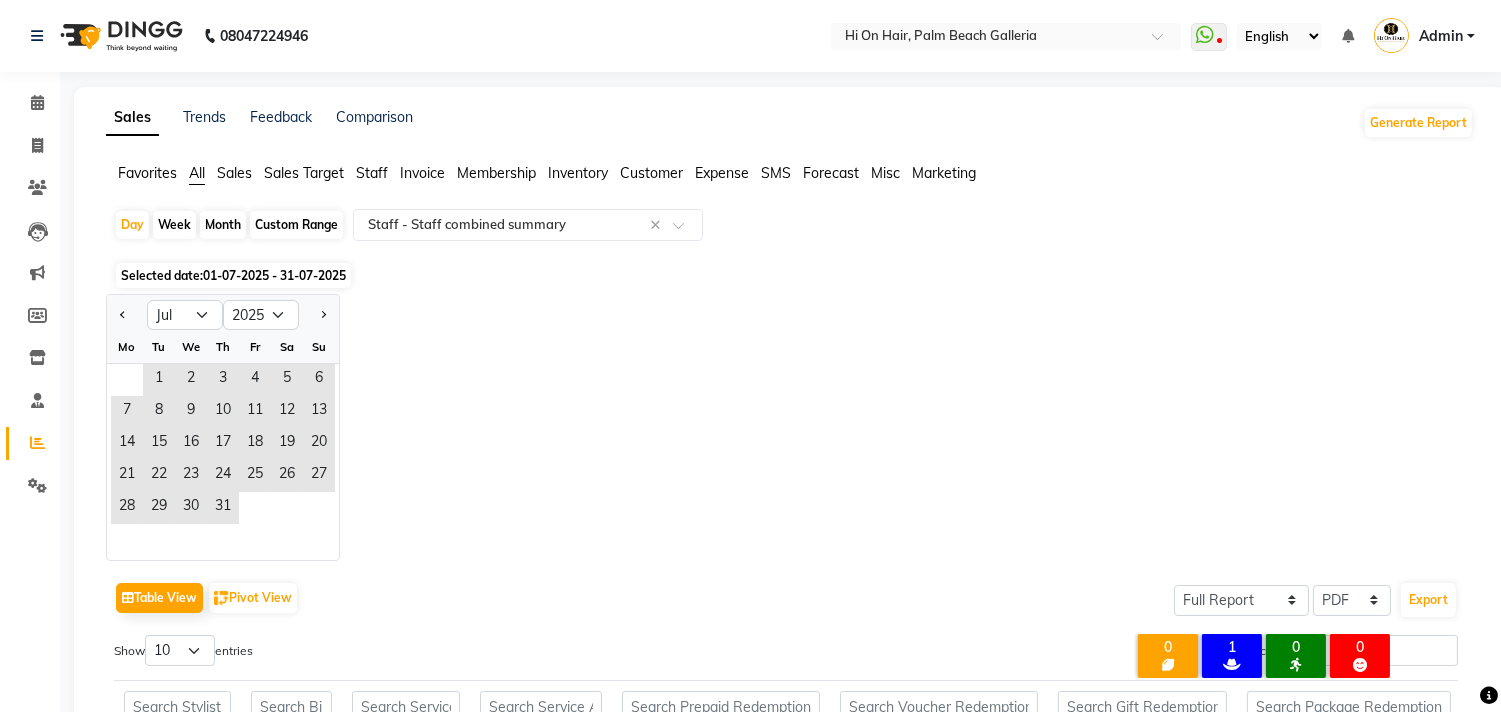 click on "Month" 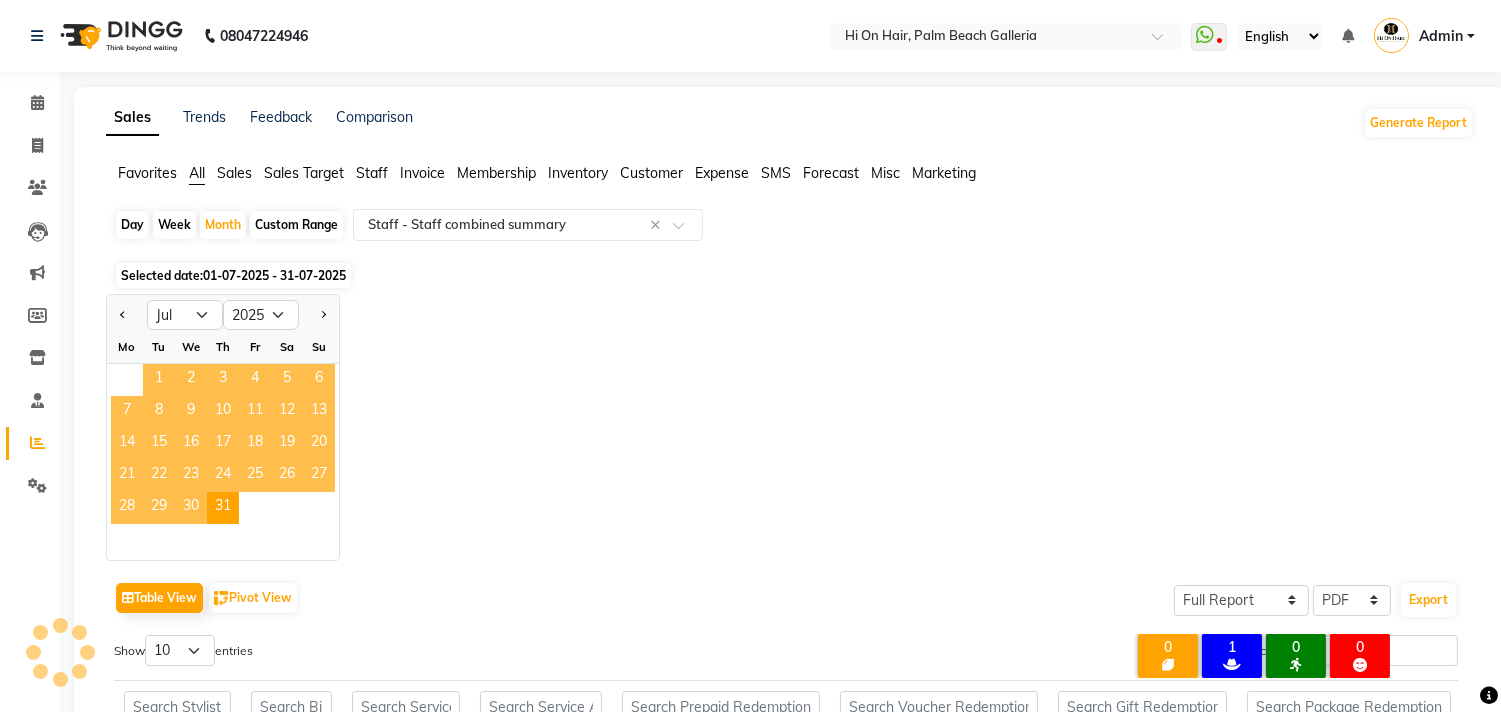 click on "1" 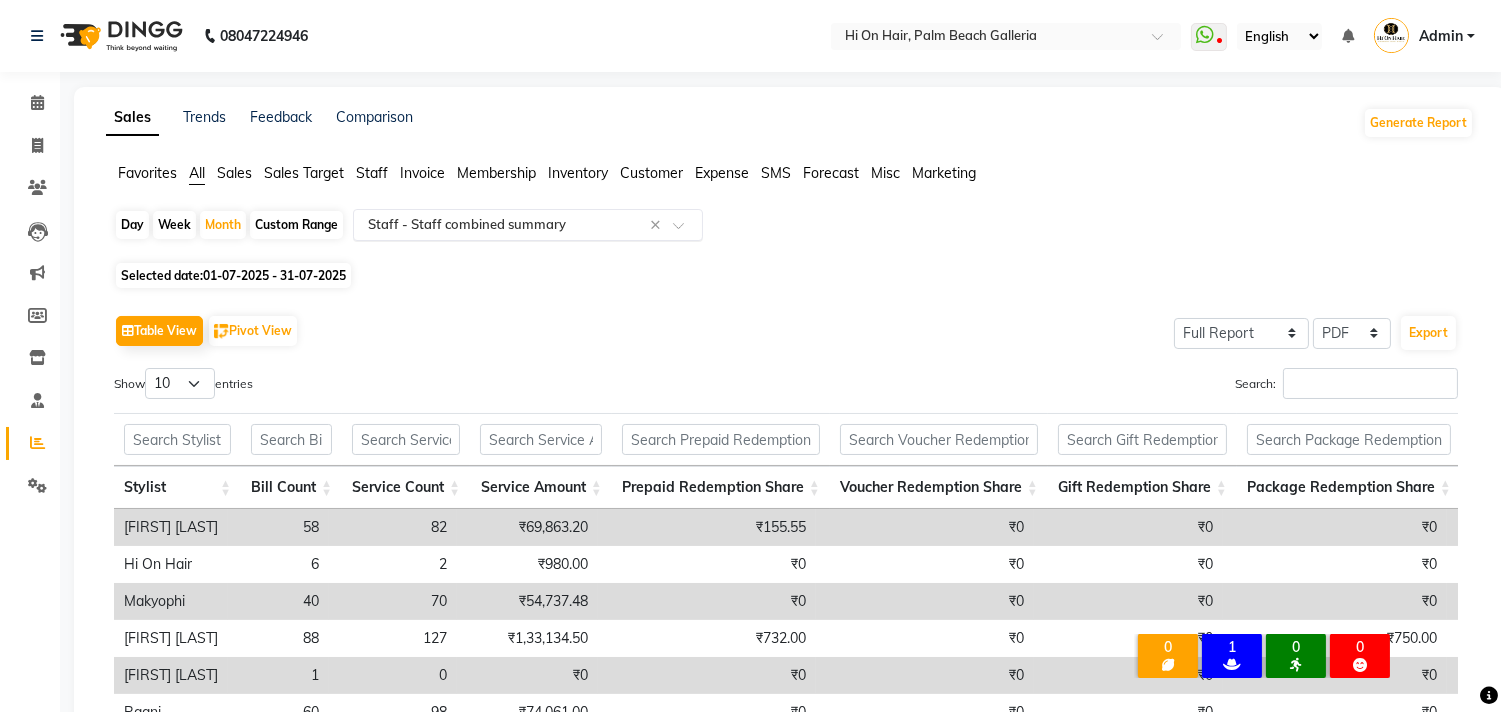 click on "Select Report Type × Staff -  Staff combined summary ×" 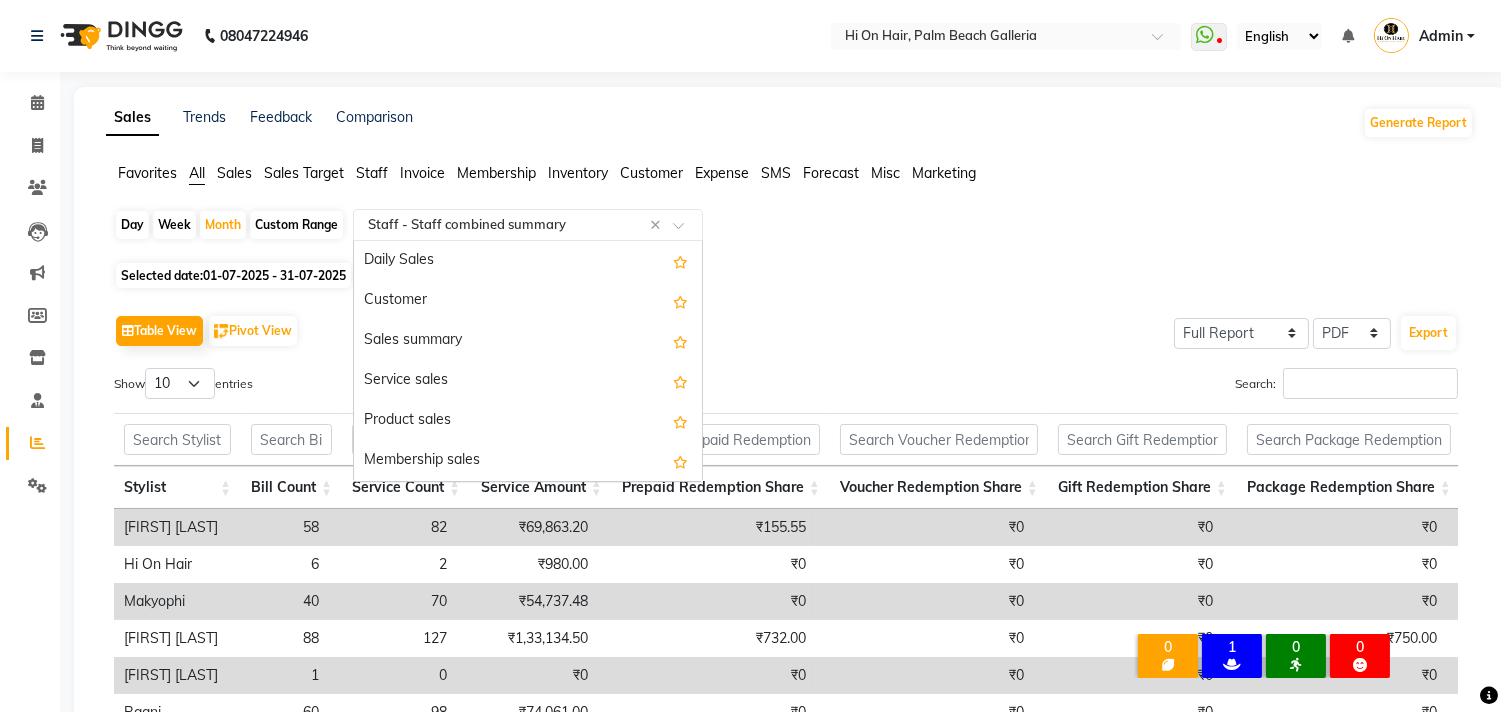 scroll, scrollTop: 1158, scrollLeft: 0, axis: vertical 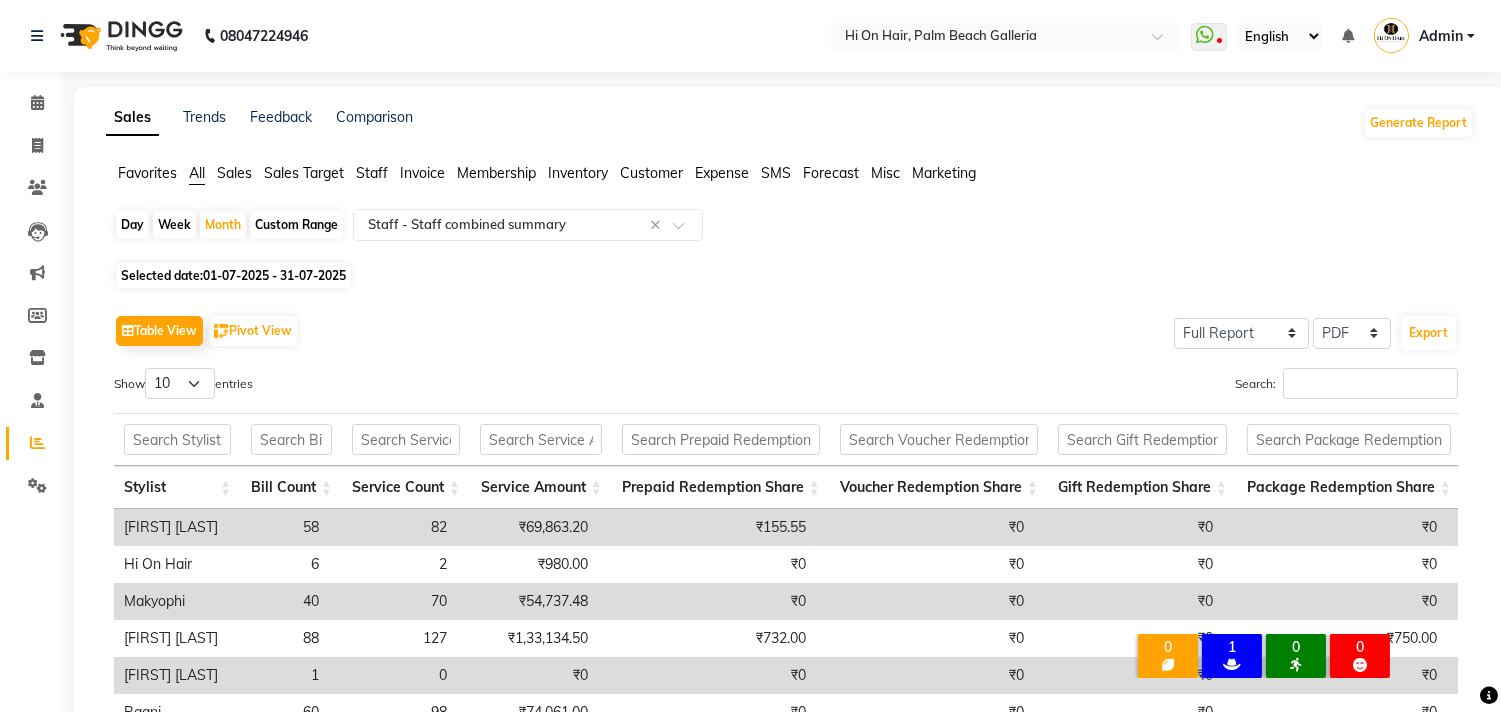 click on "Invoice" 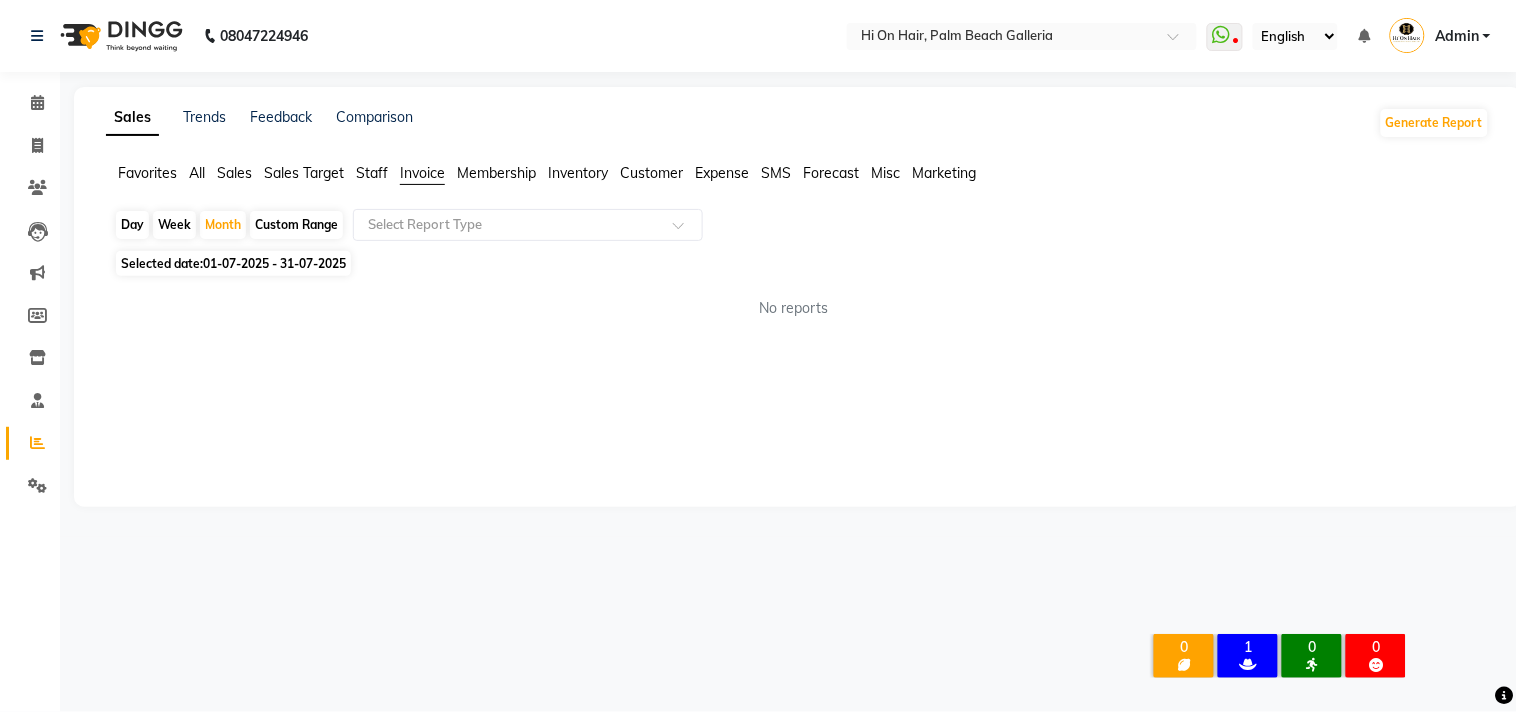 click on "01-07-2025 - 31-07-2025" 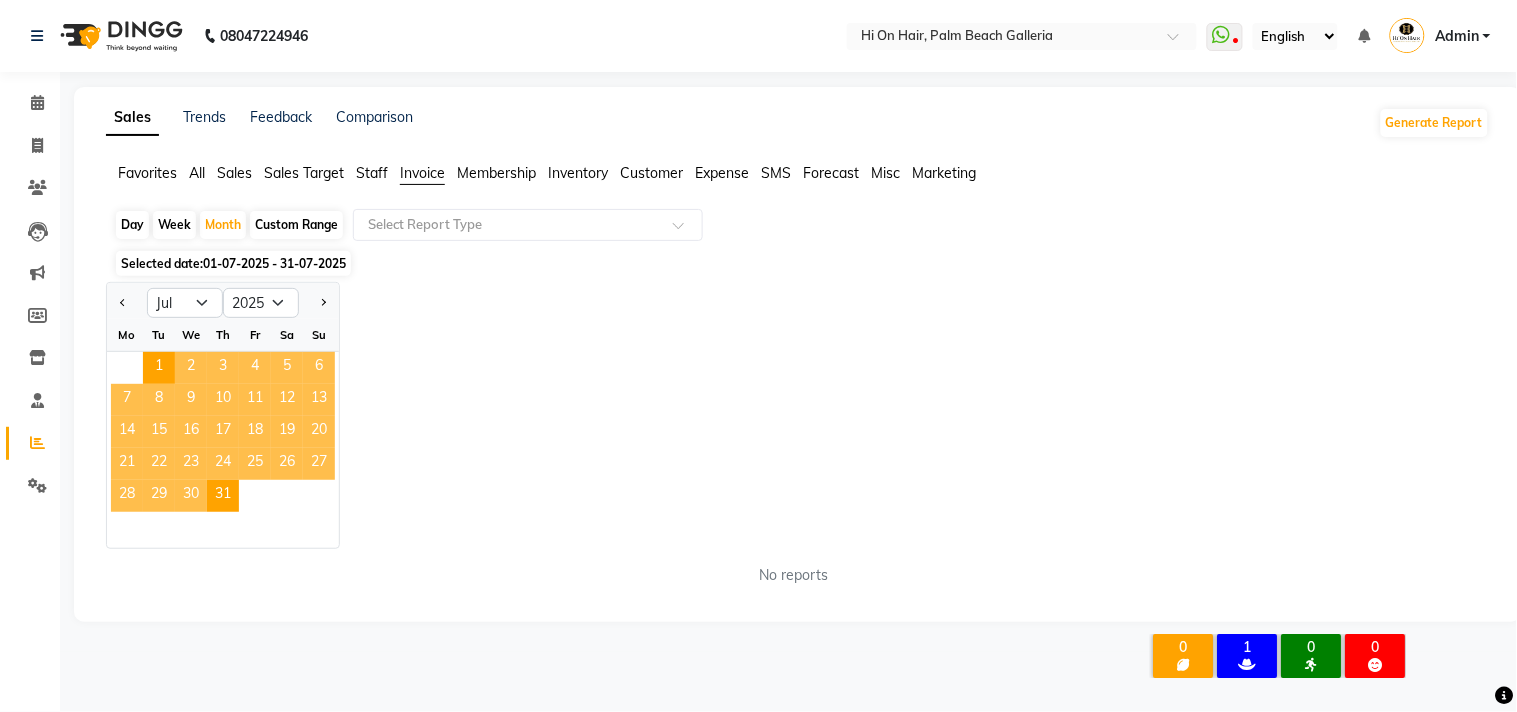 click on "01-07-2025 - 31-07-2025" 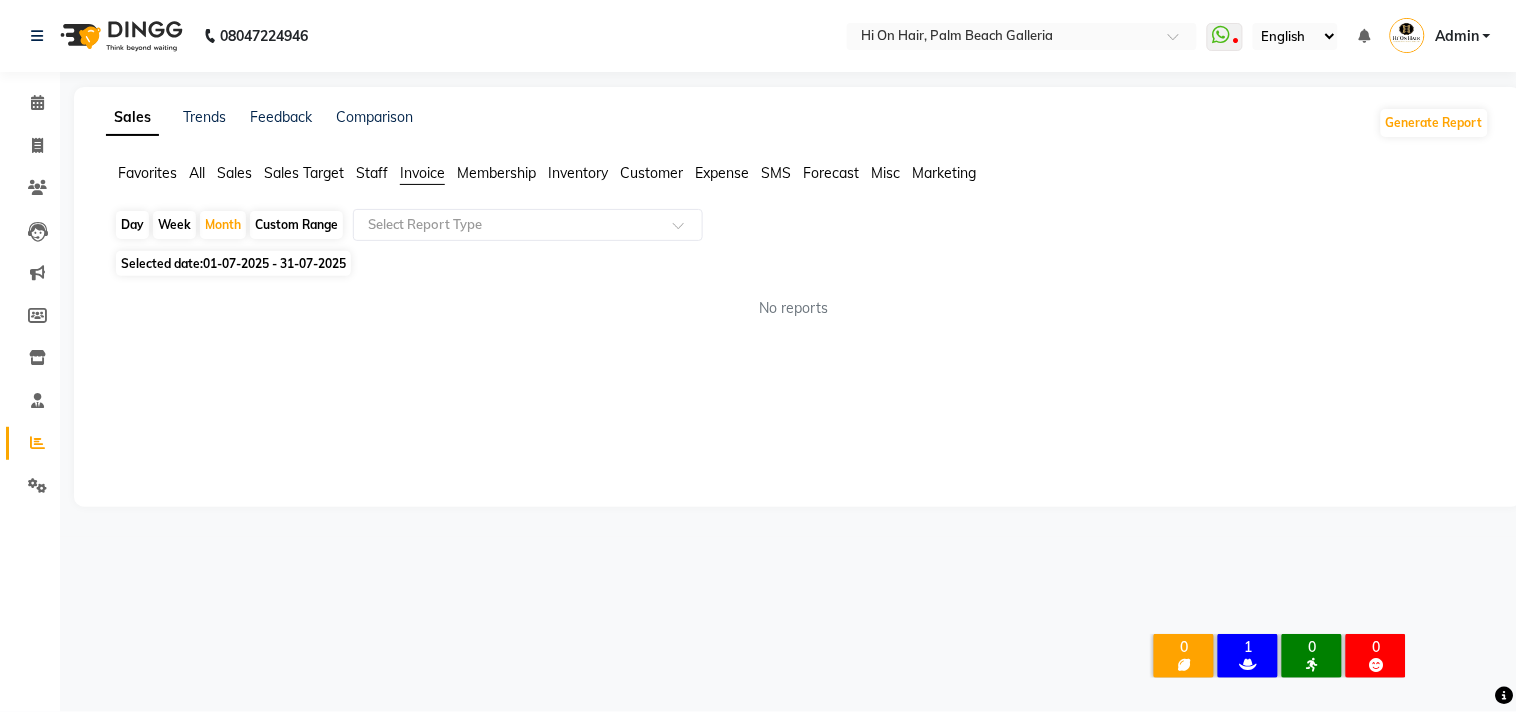 click on "Invoice" 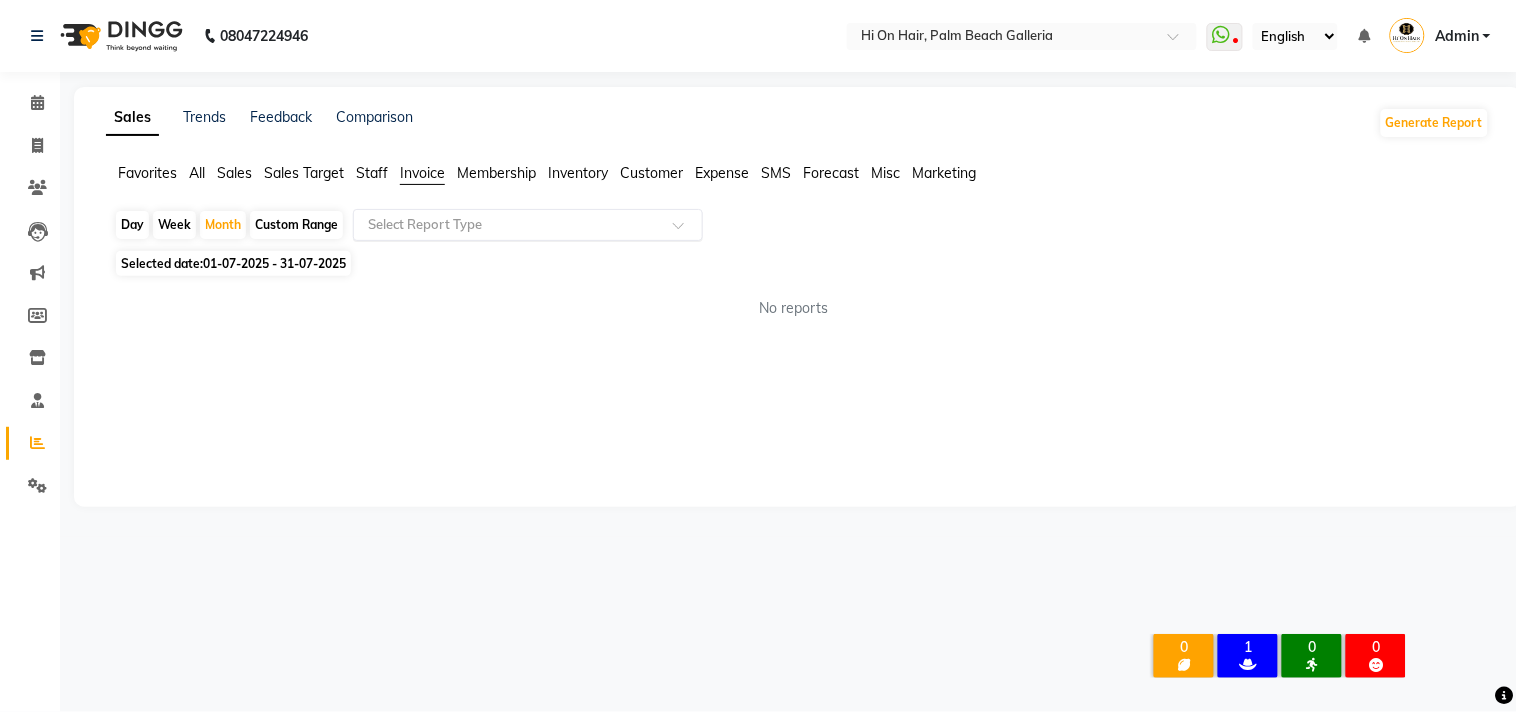 click on "Select Report Type" 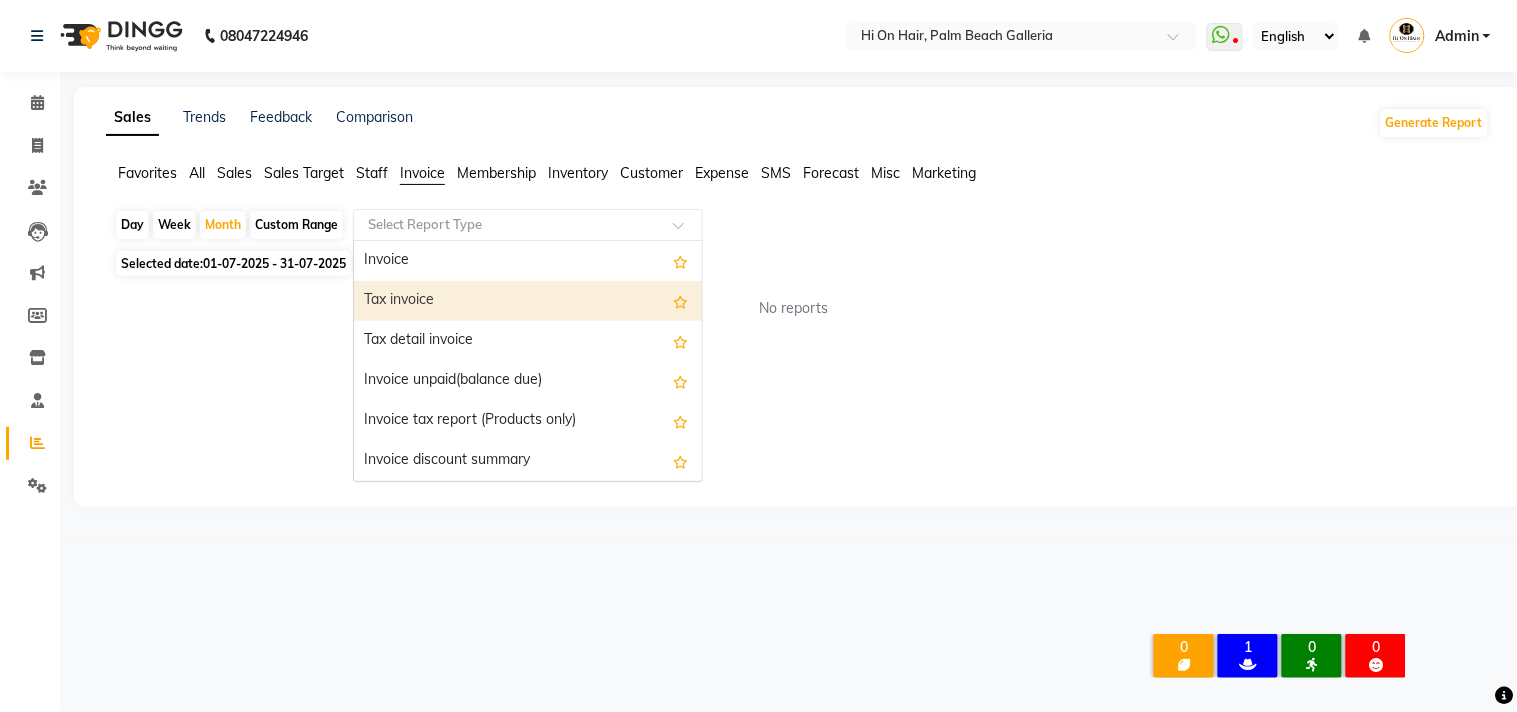 click on "Tax invoice" at bounding box center [528, 301] 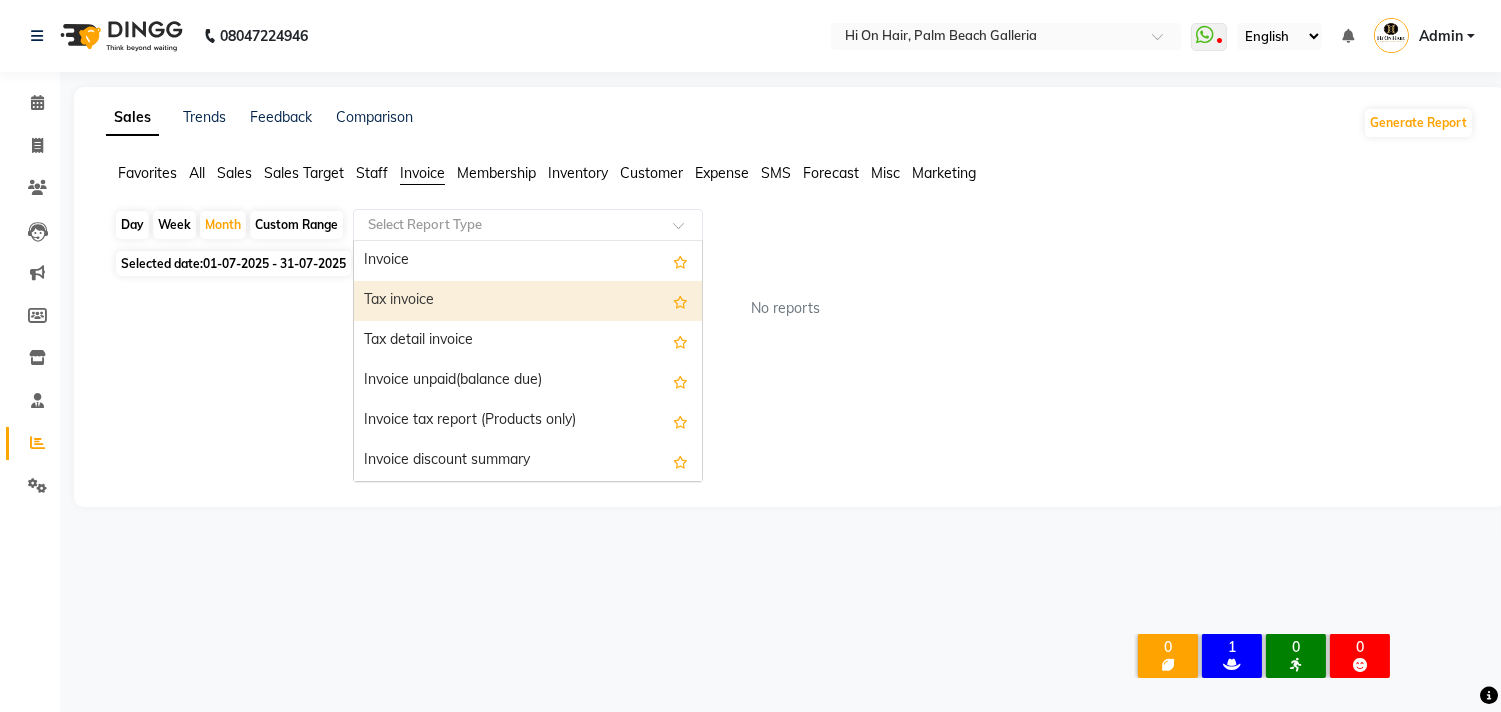 select on "full_report" 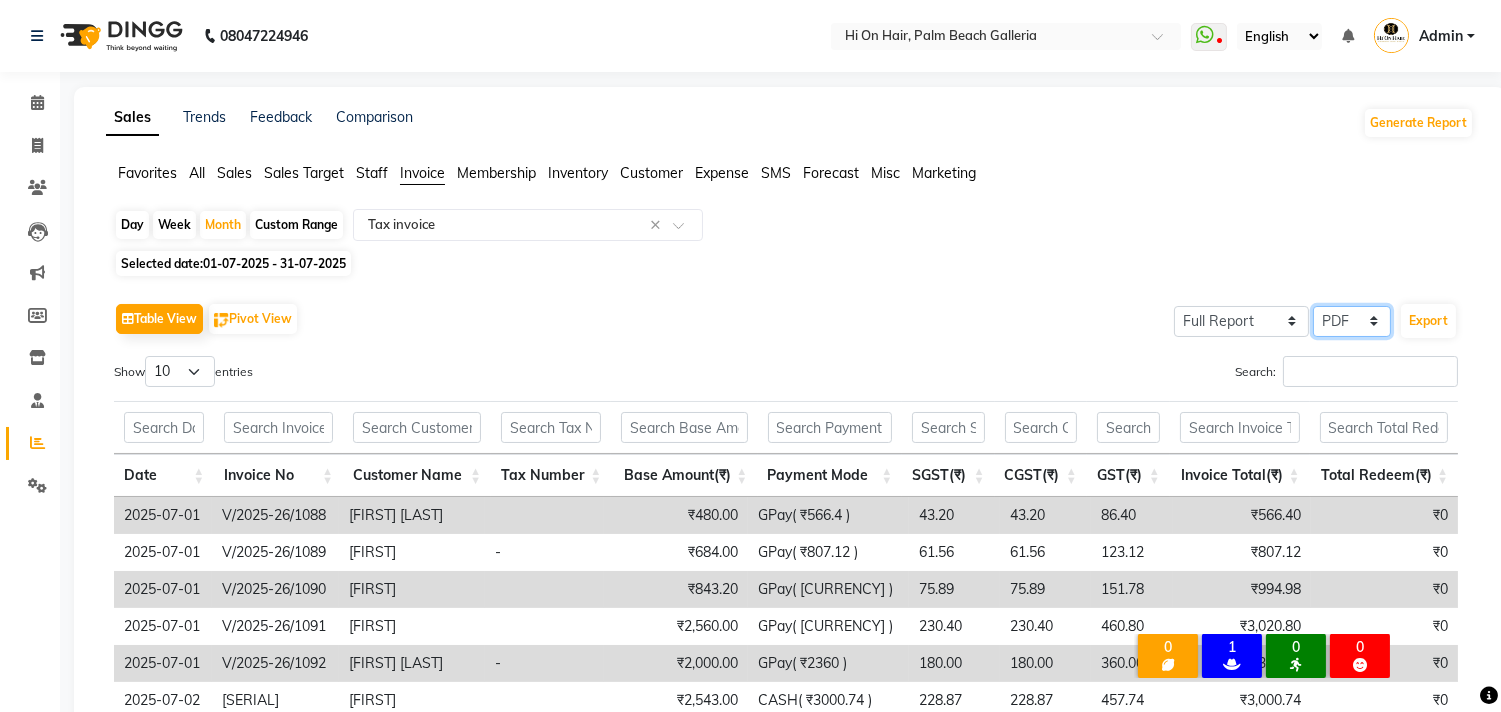 click on "Select CSV PDF" 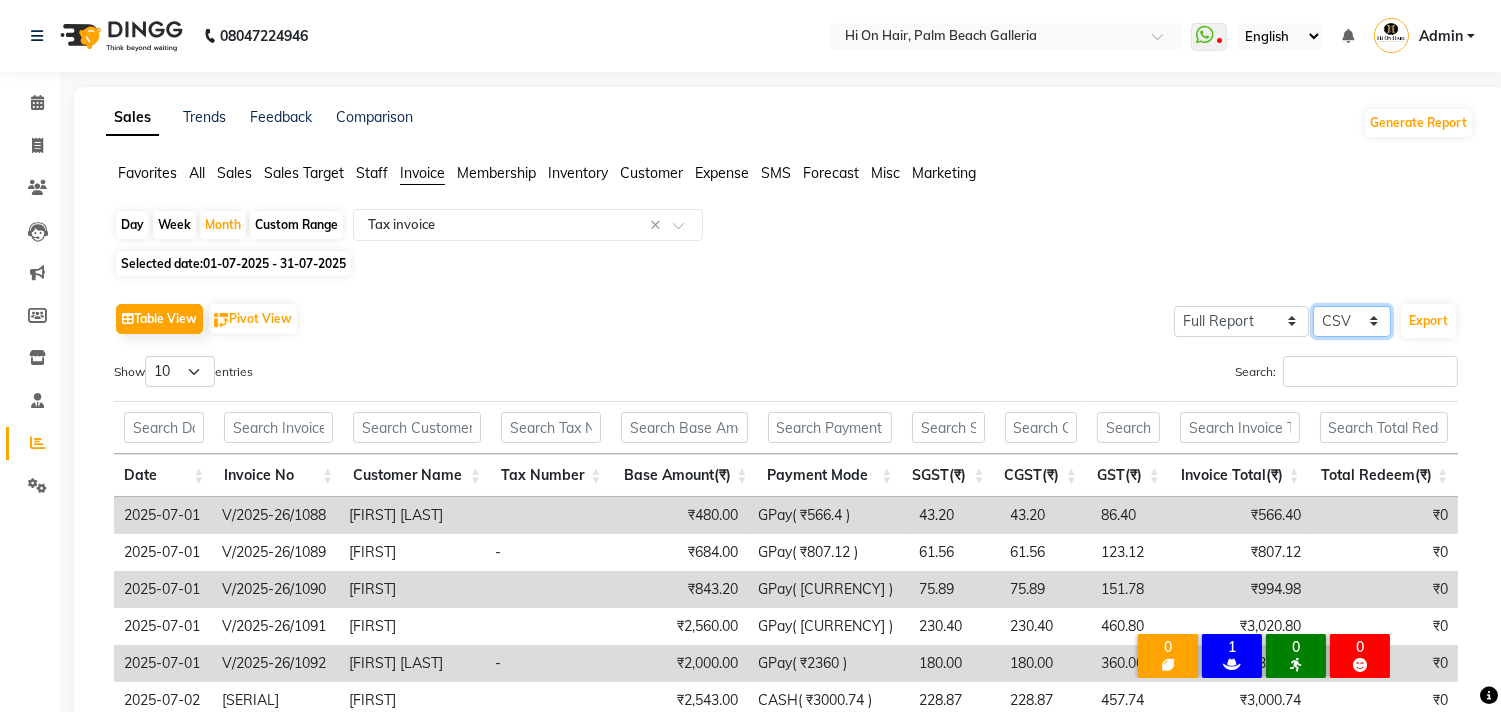 click on "Select CSV PDF" 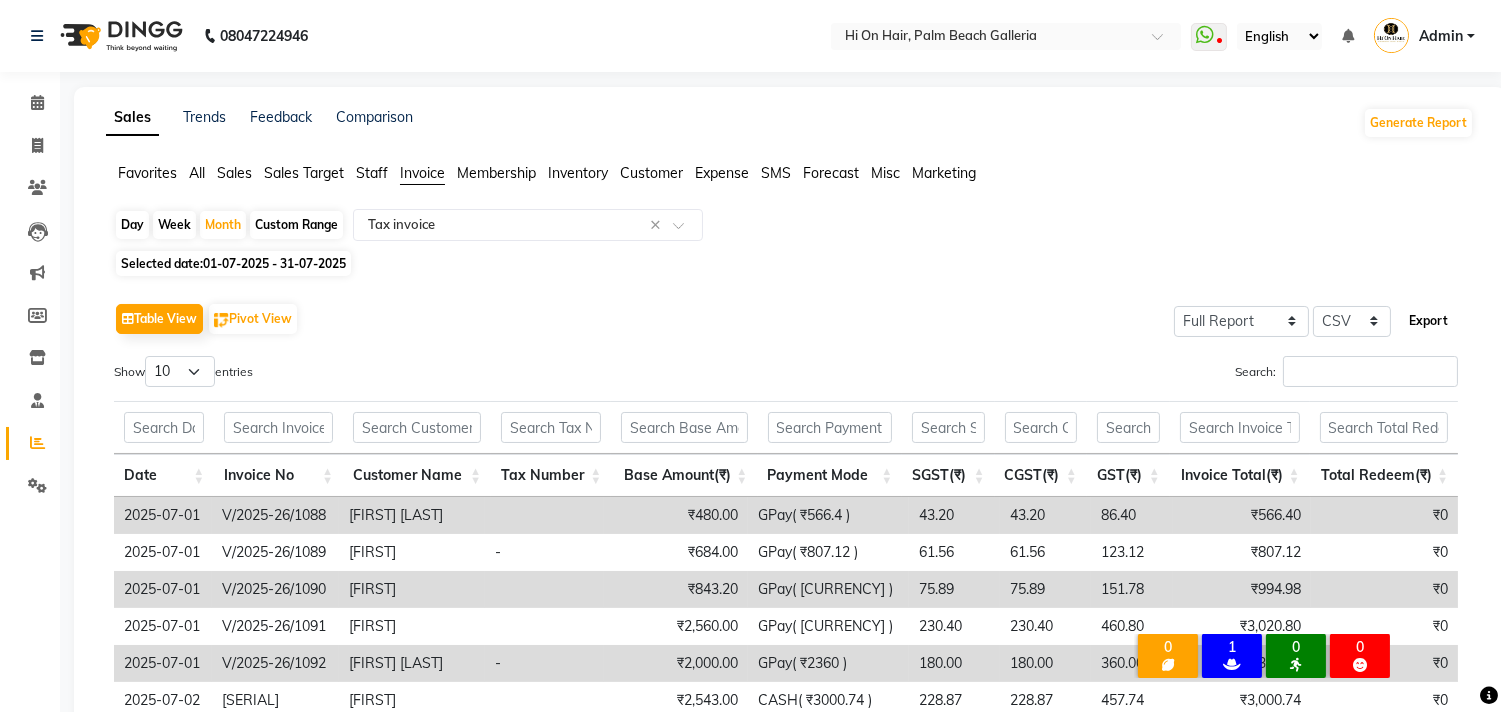 click on "Export" 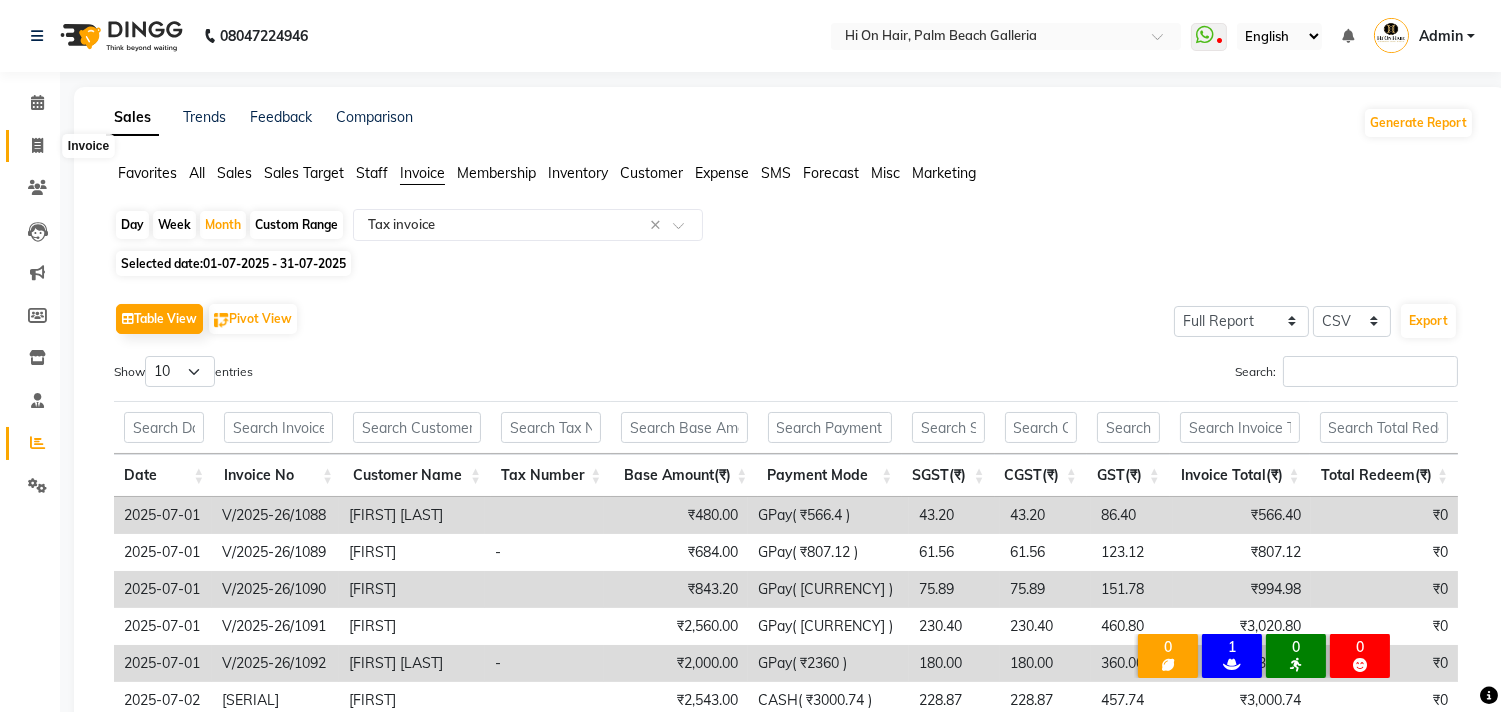 click 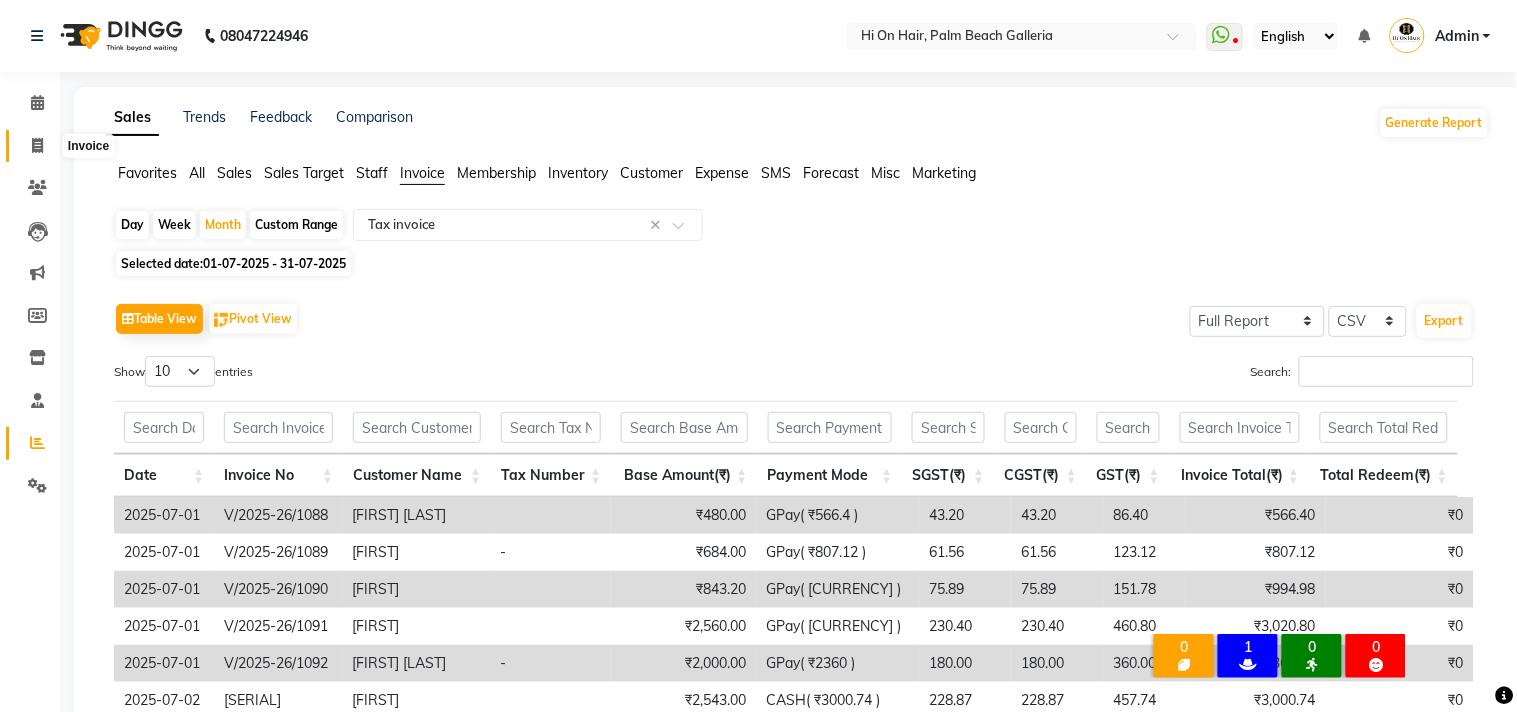 select on "535" 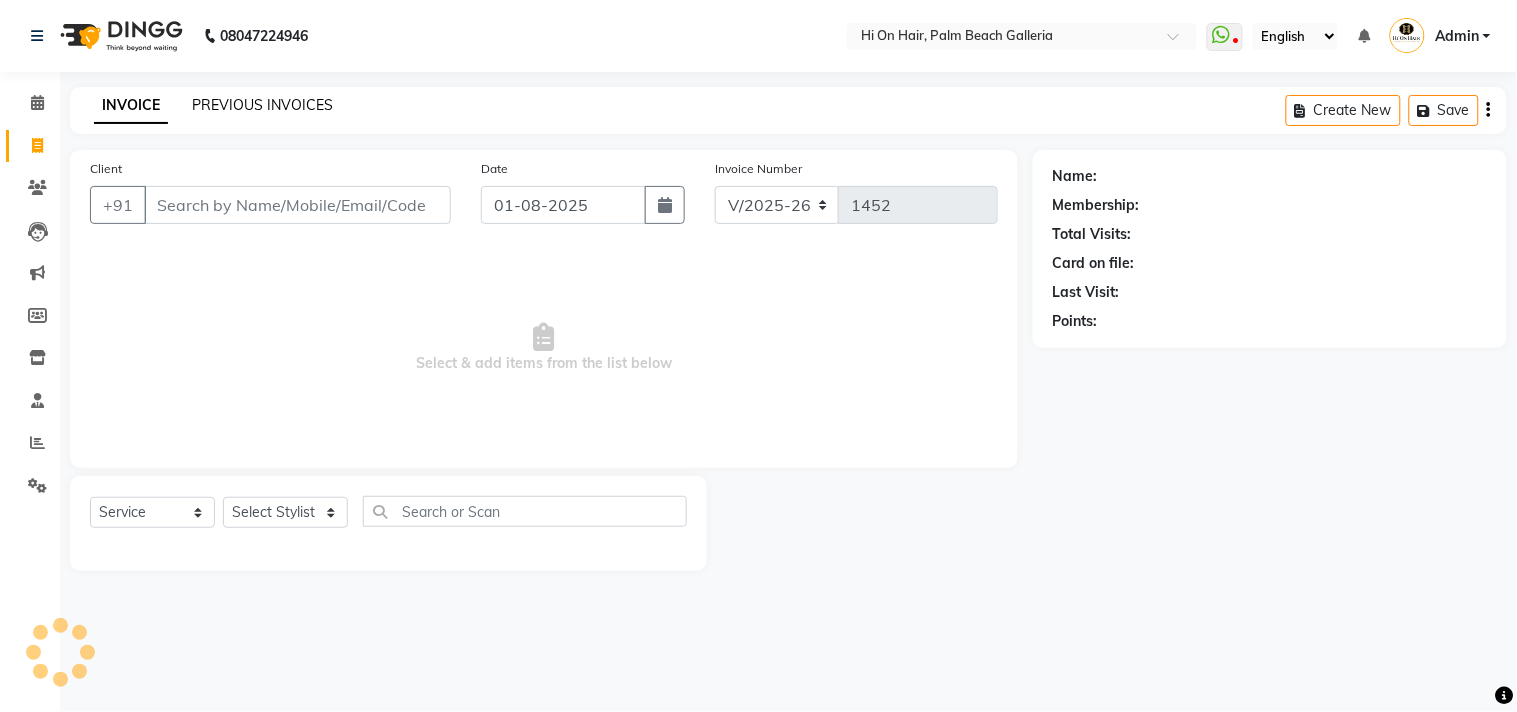 click on "PREVIOUS INVOICES" 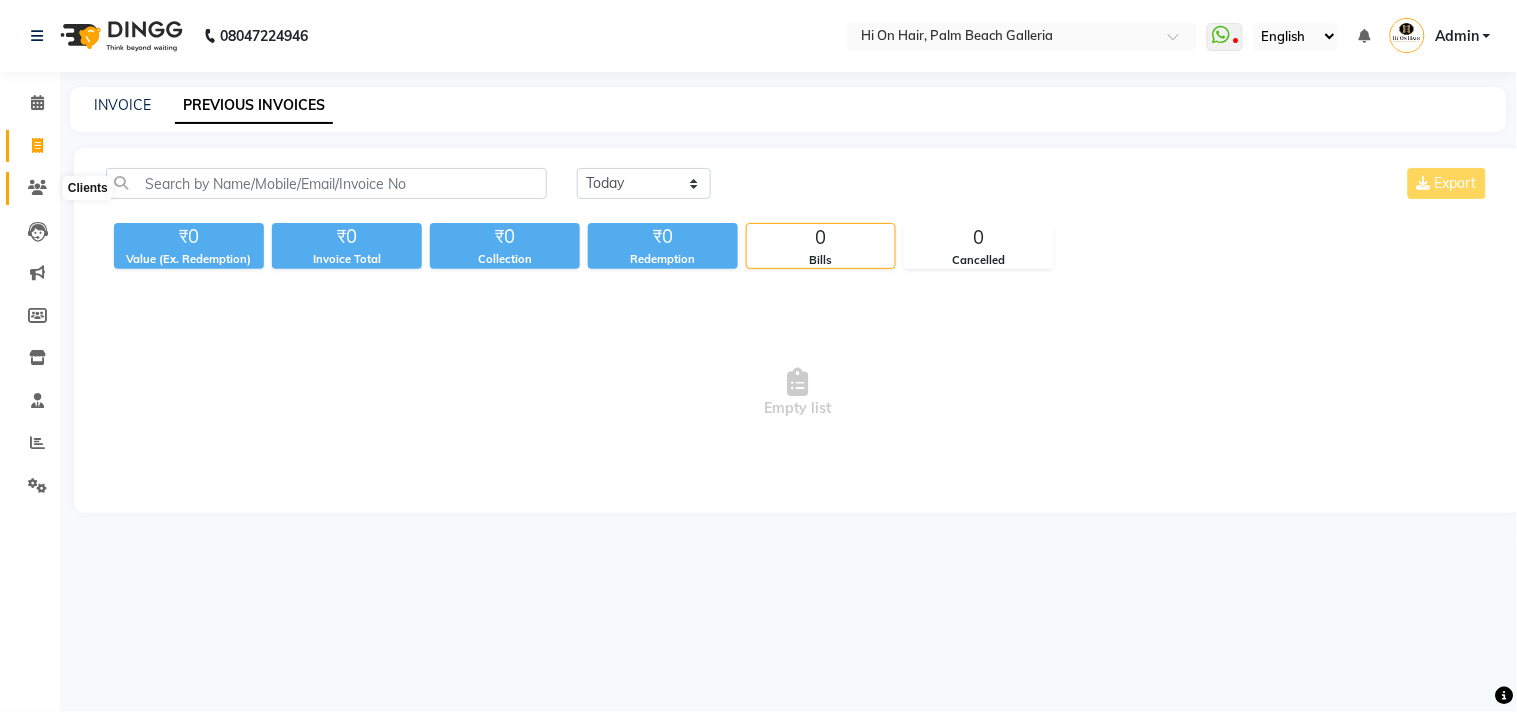 click 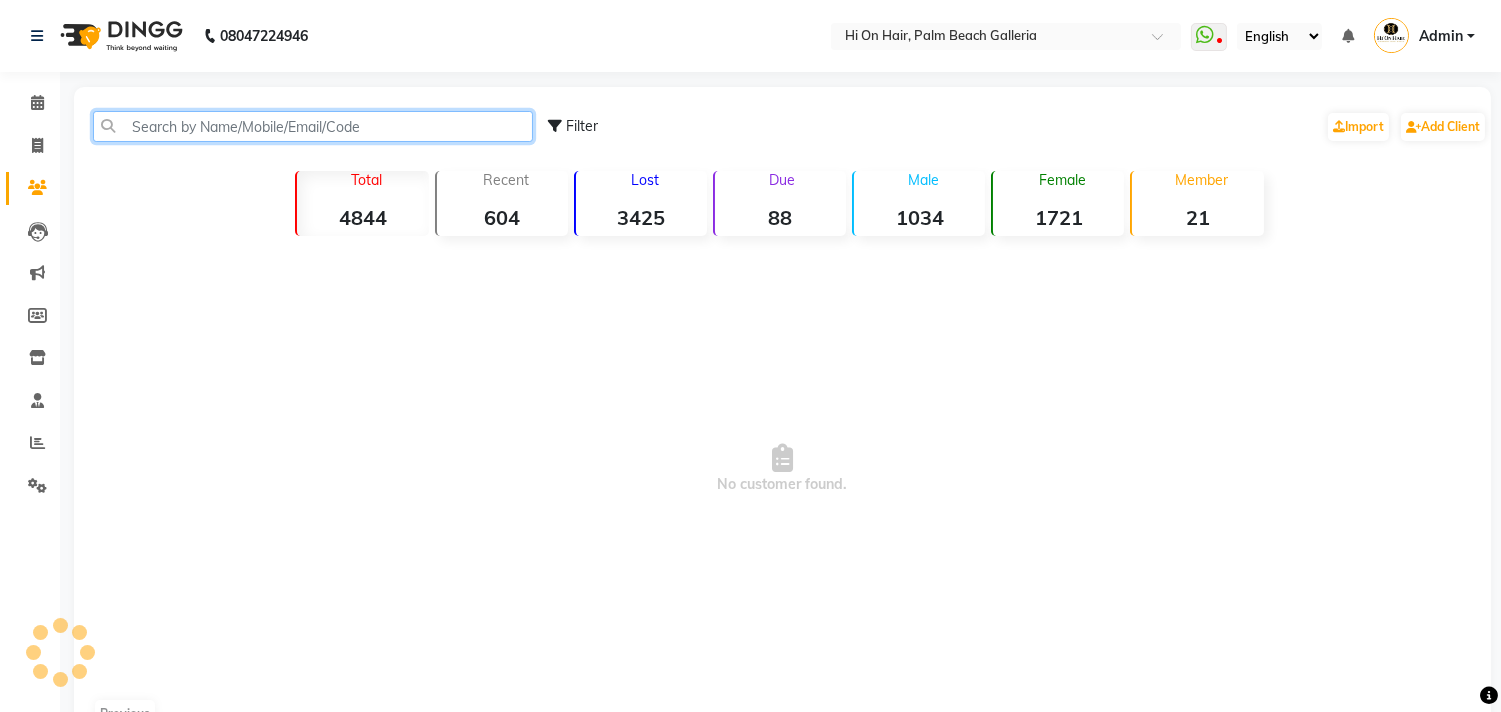 click 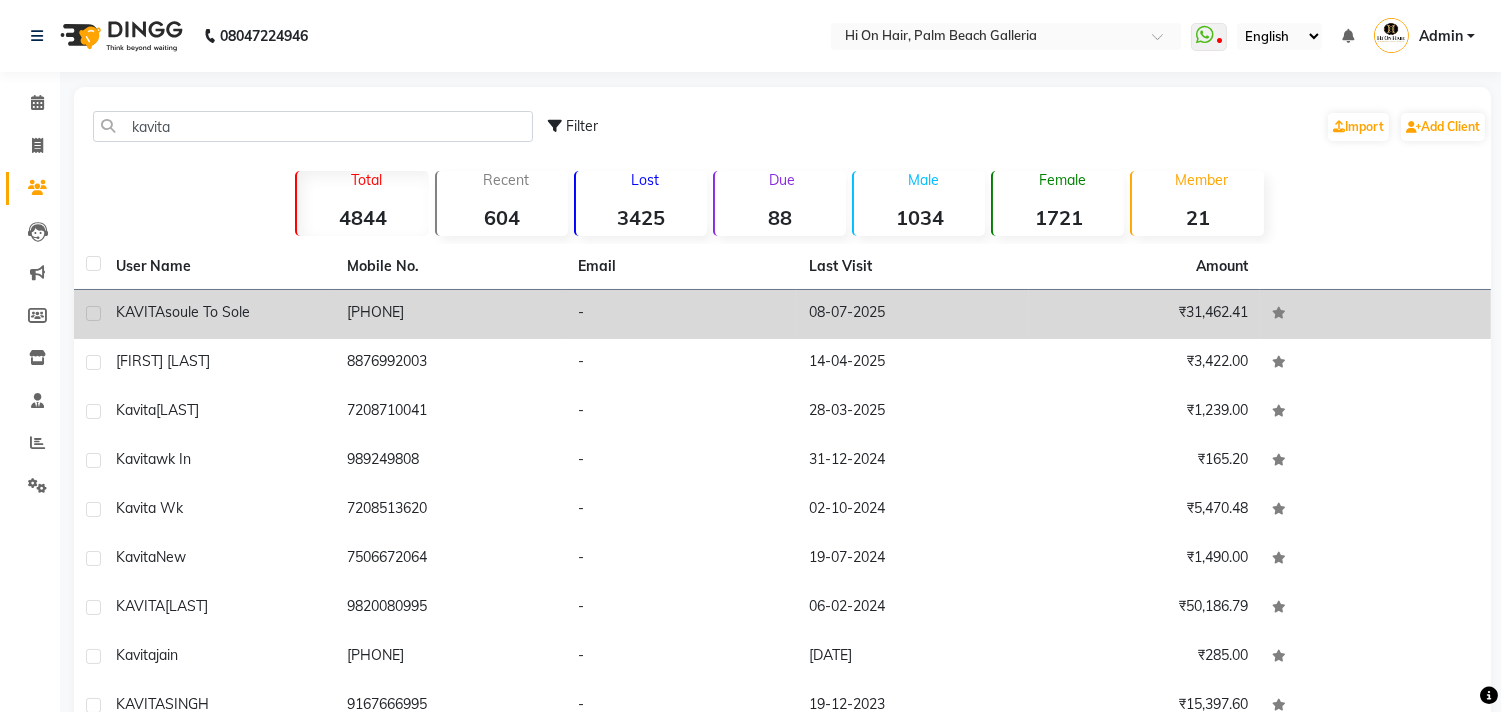 click on "[FIRST] soule to sole" 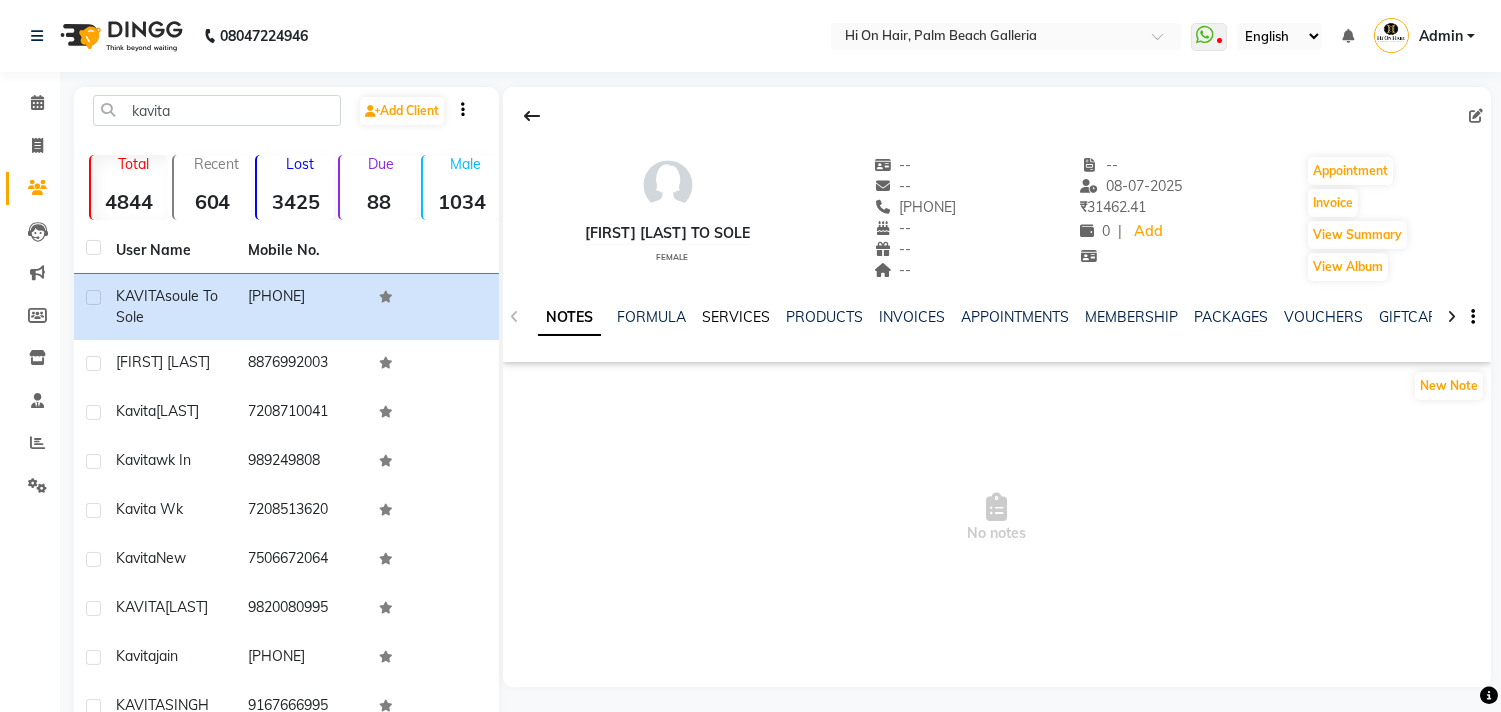 click on "SERVICES" 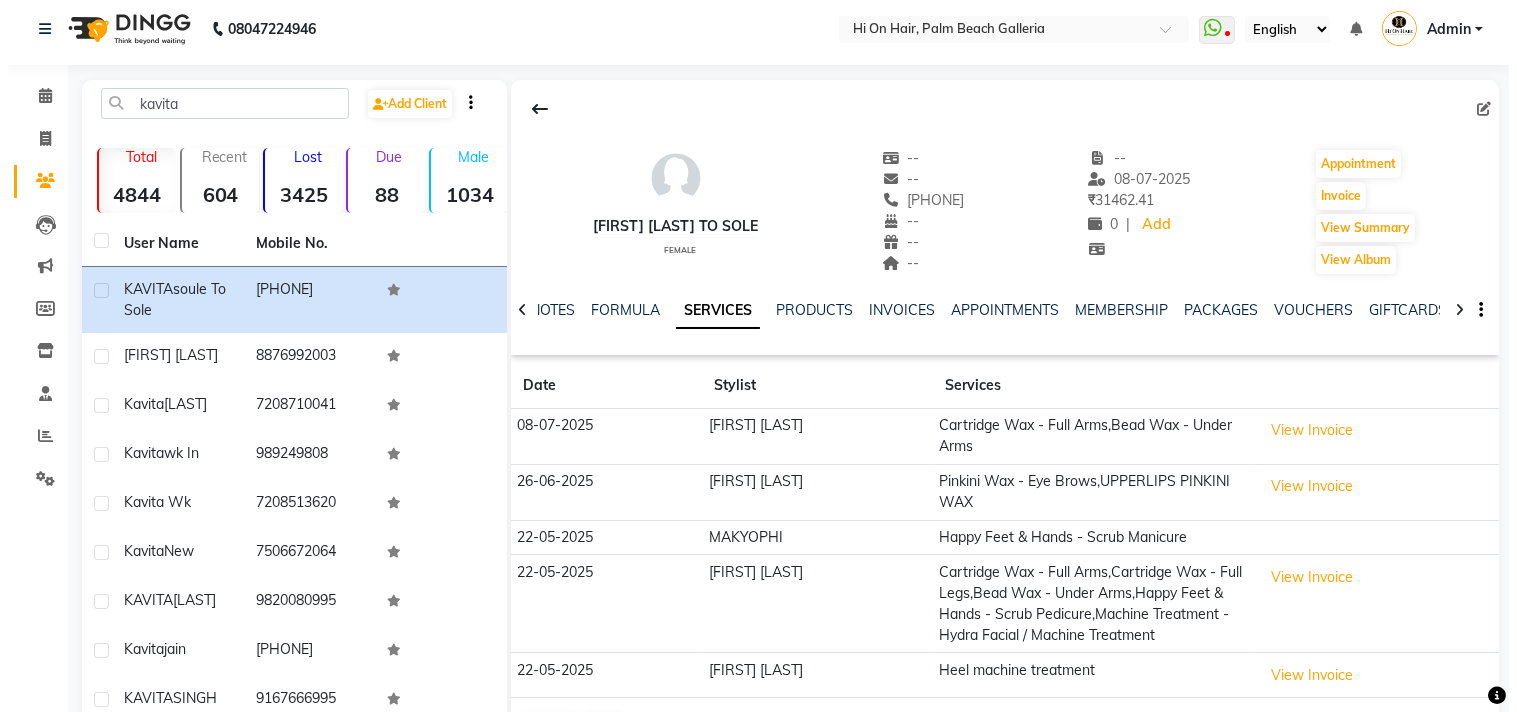 scroll, scrollTop: 0, scrollLeft: 0, axis: both 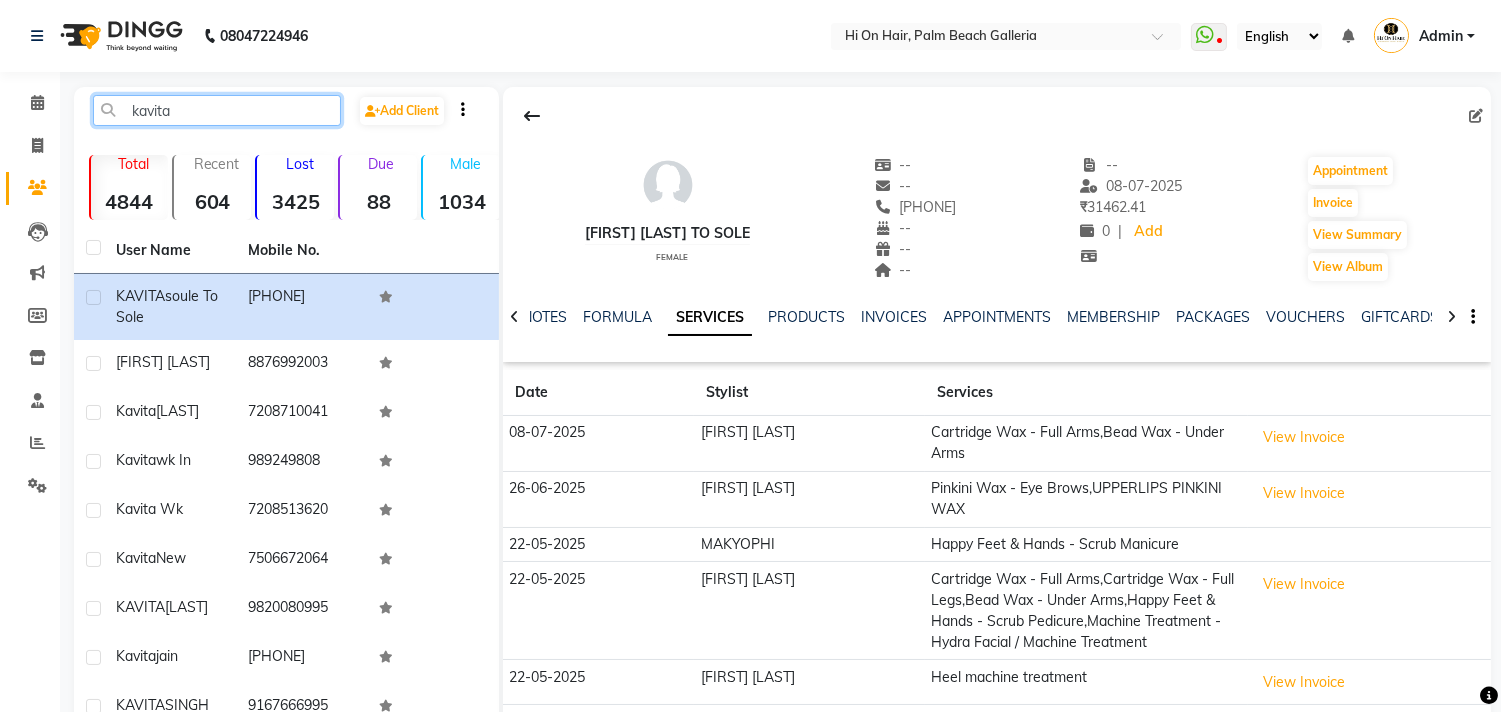 click on "kavita" 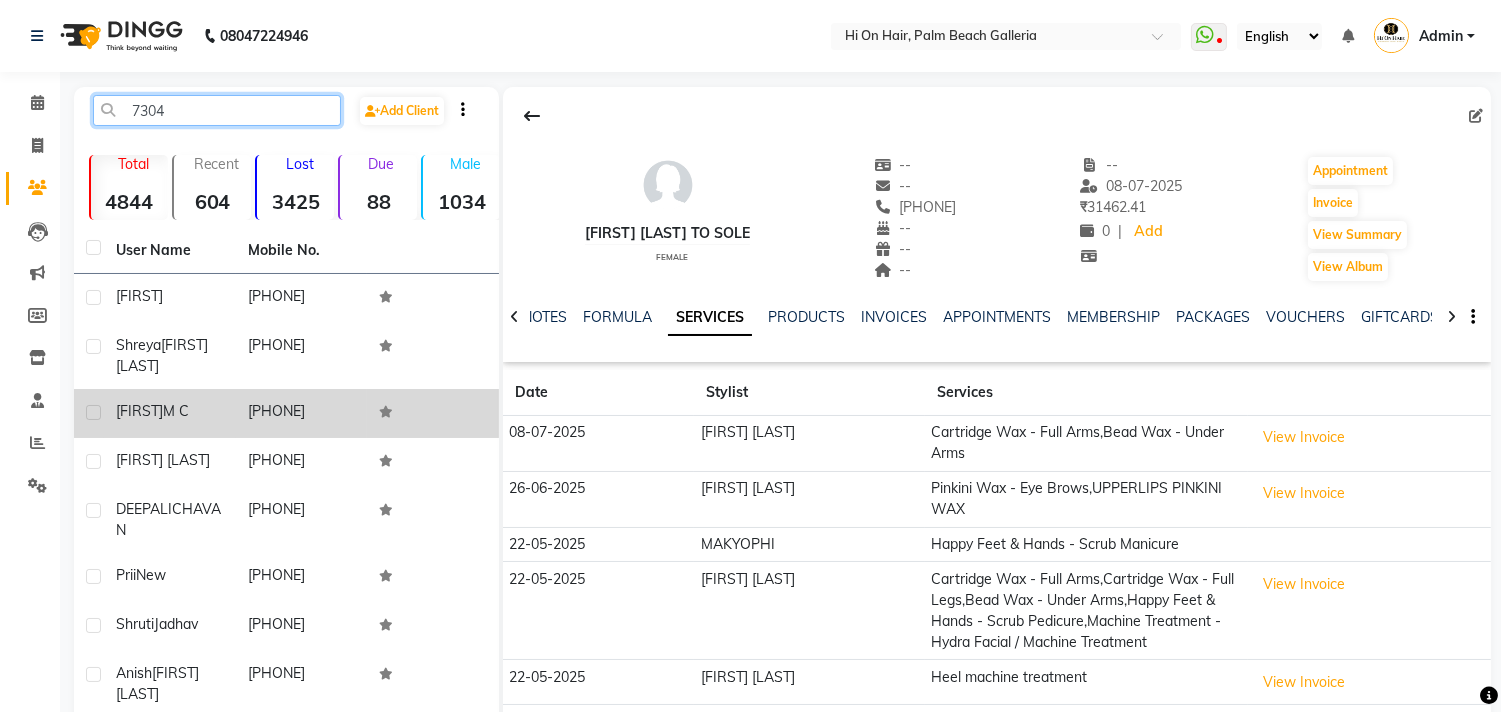 type on "7304" 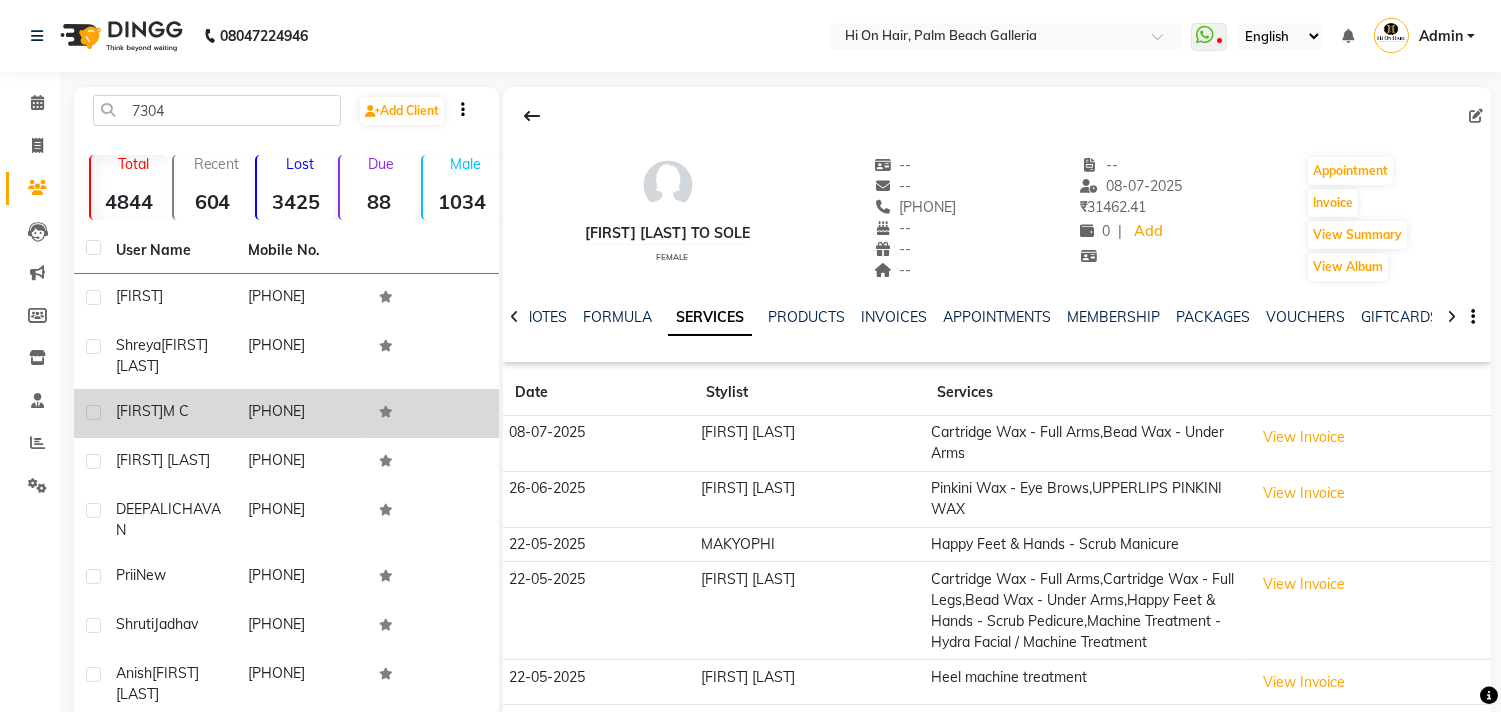 click on "[PHONE]" 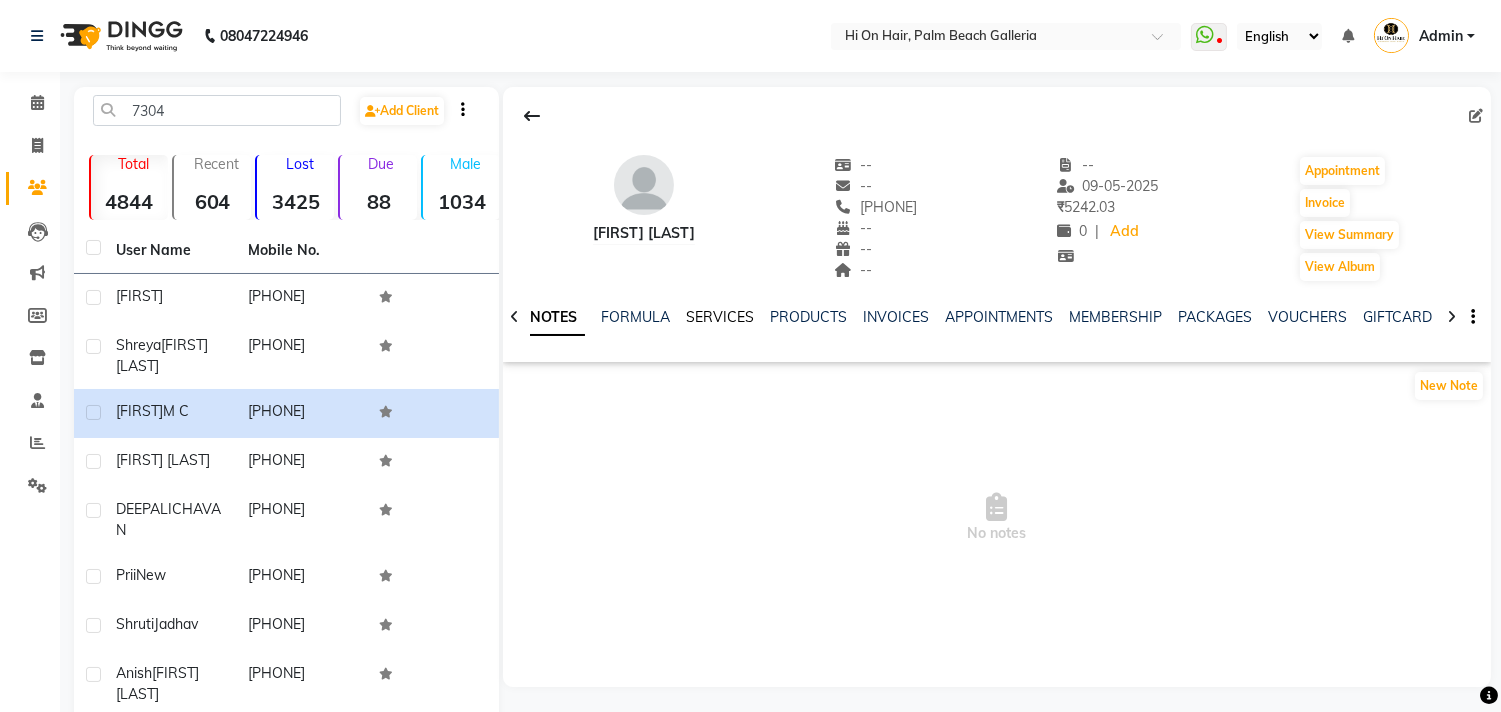 click on "SERVICES" 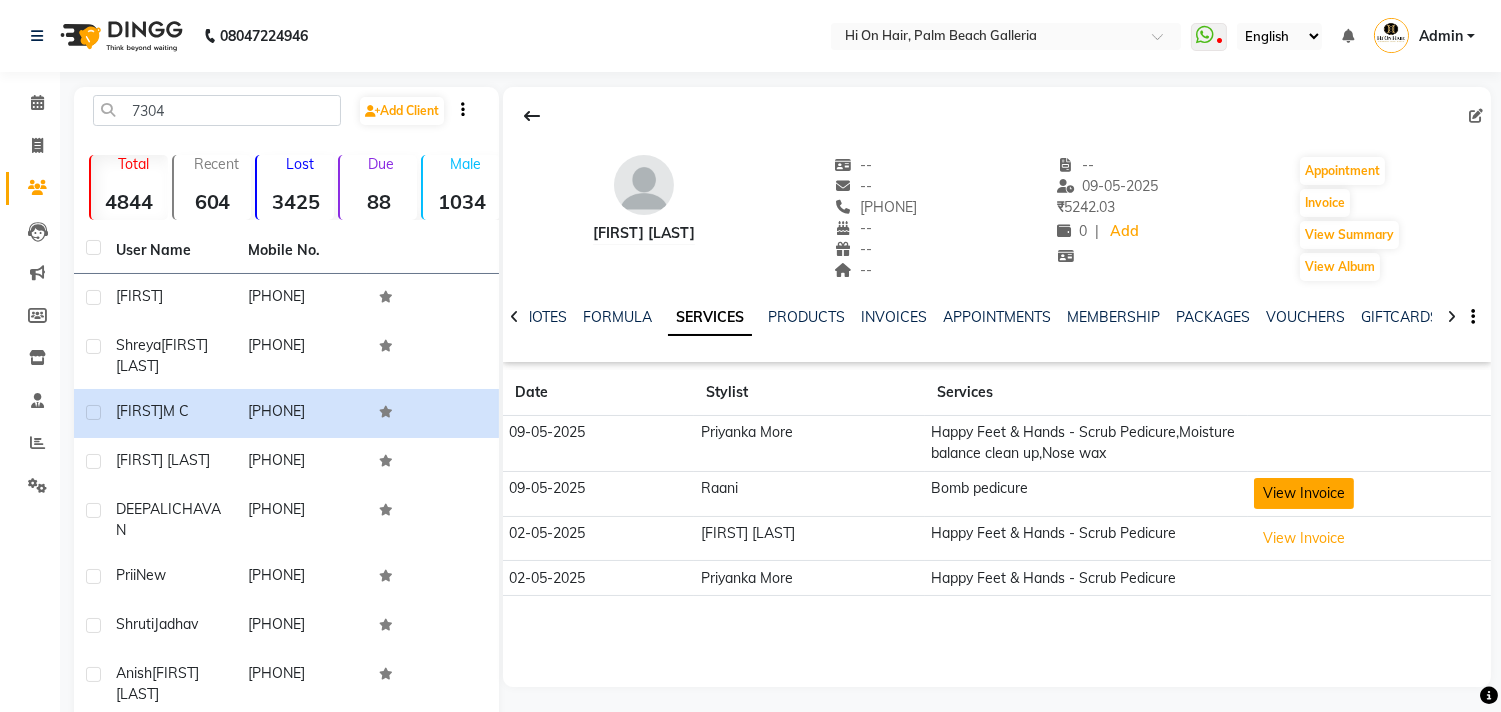 click on "View Invoice" 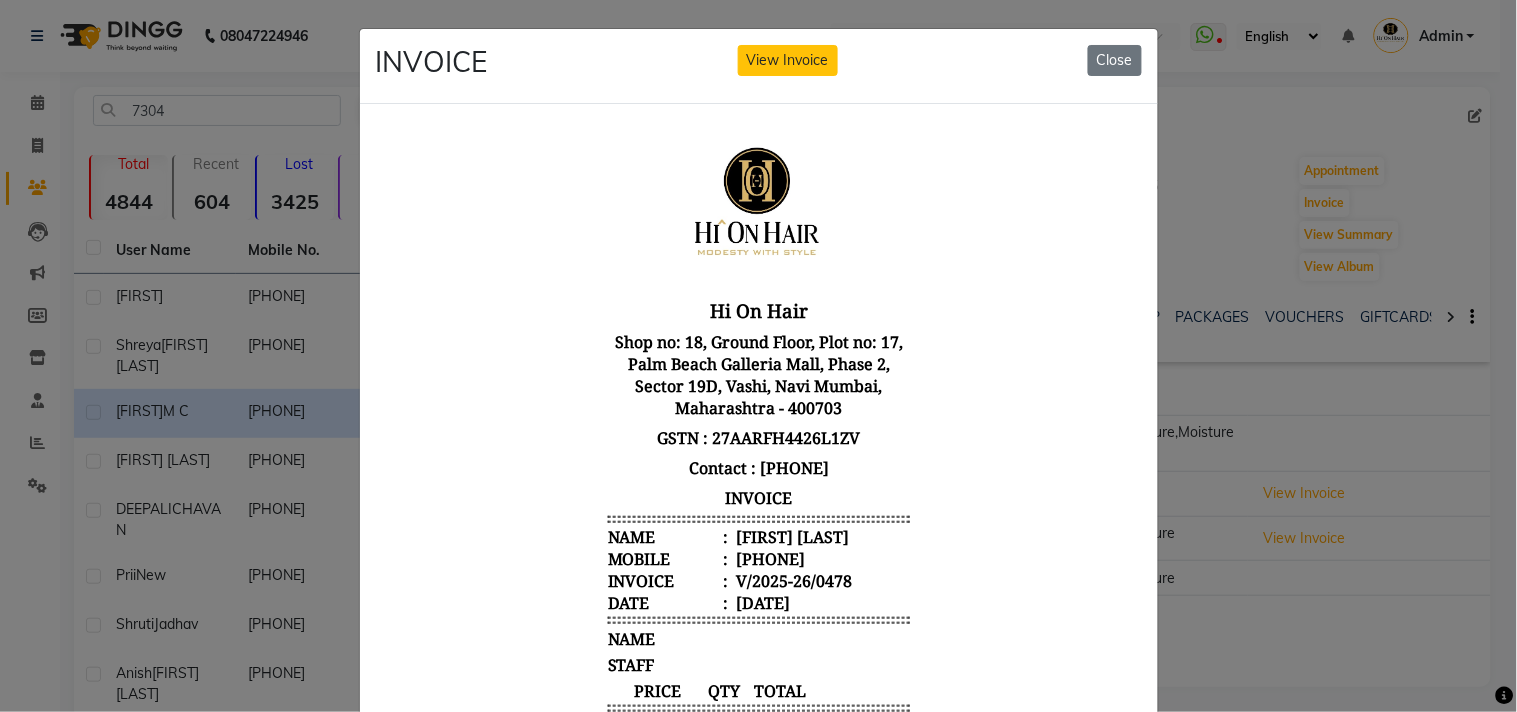 scroll, scrollTop: 15, scrollLeft: 0, axis: vertical 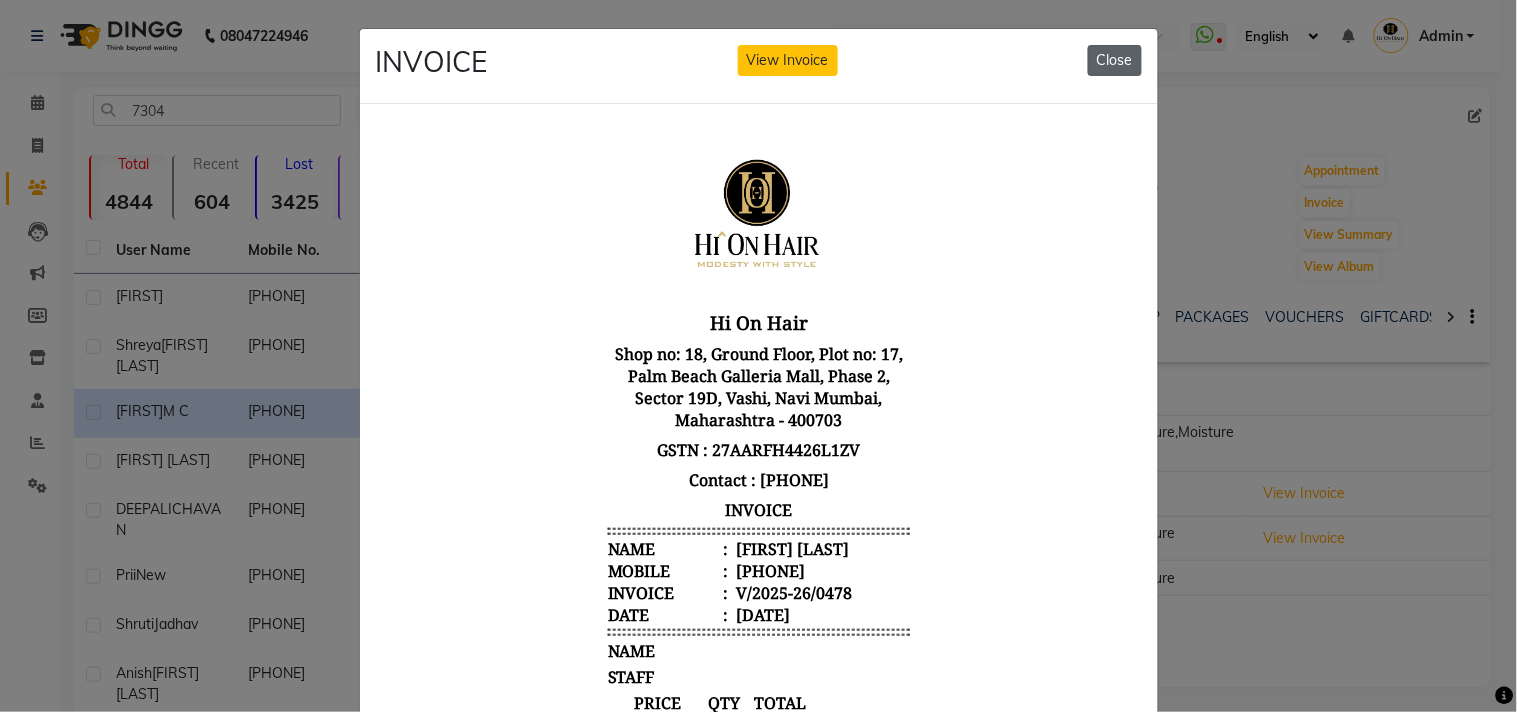 click on "Close" 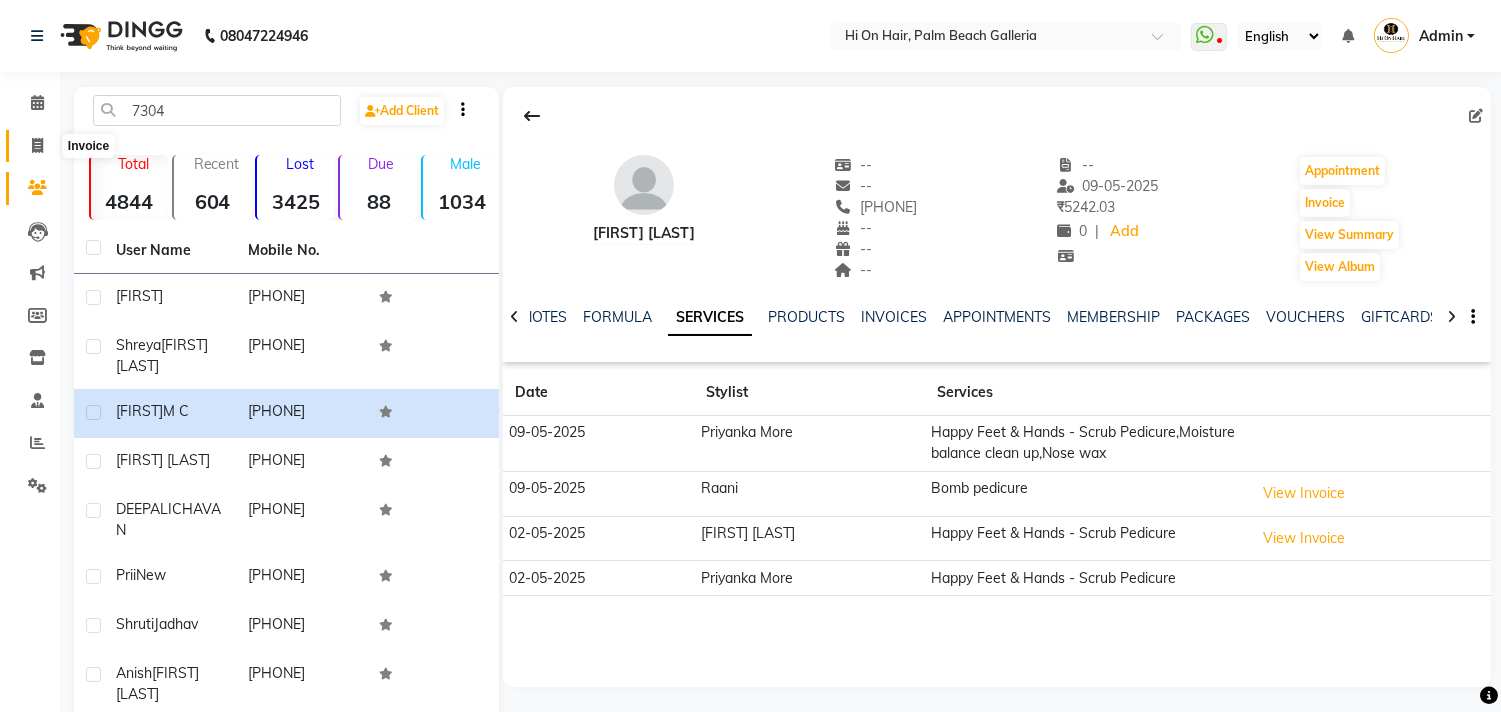 click 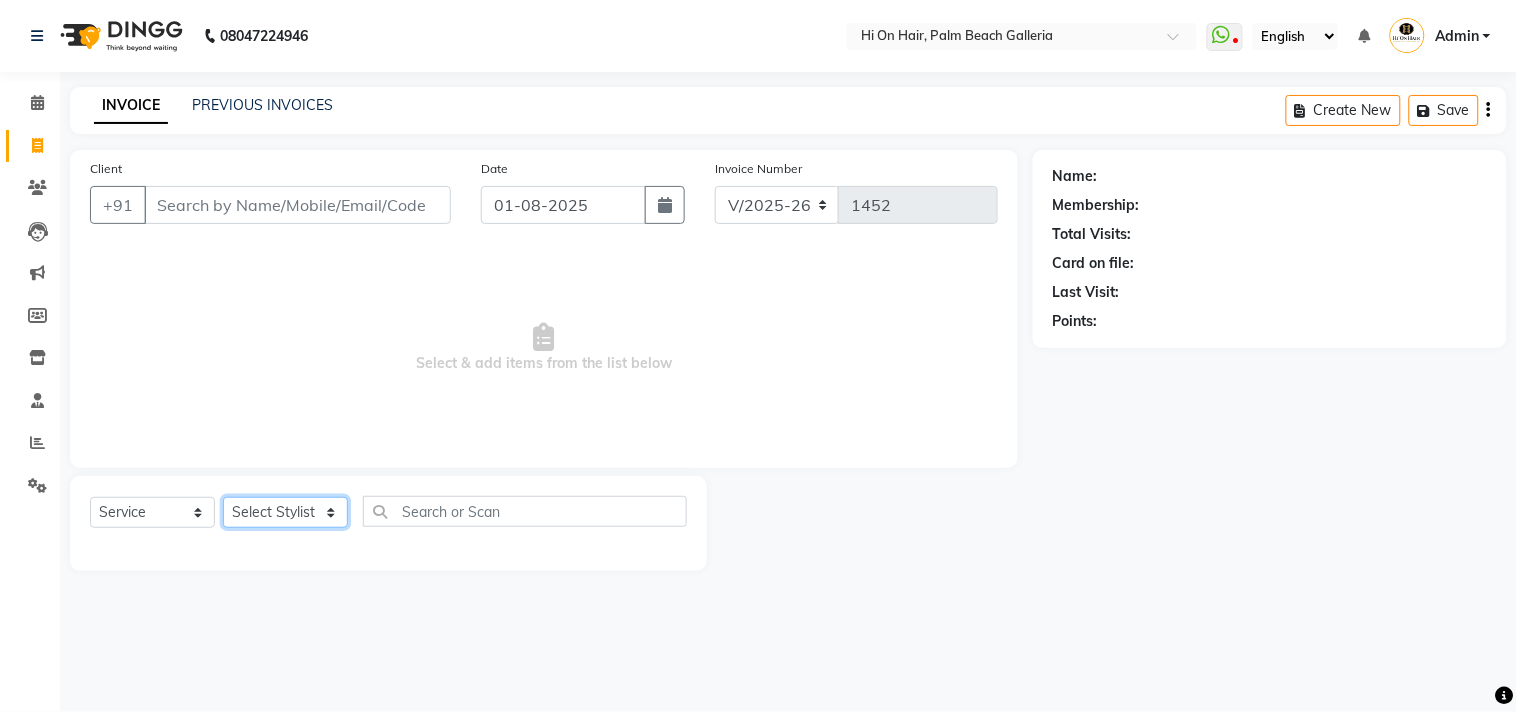 click on "Select Stylist" 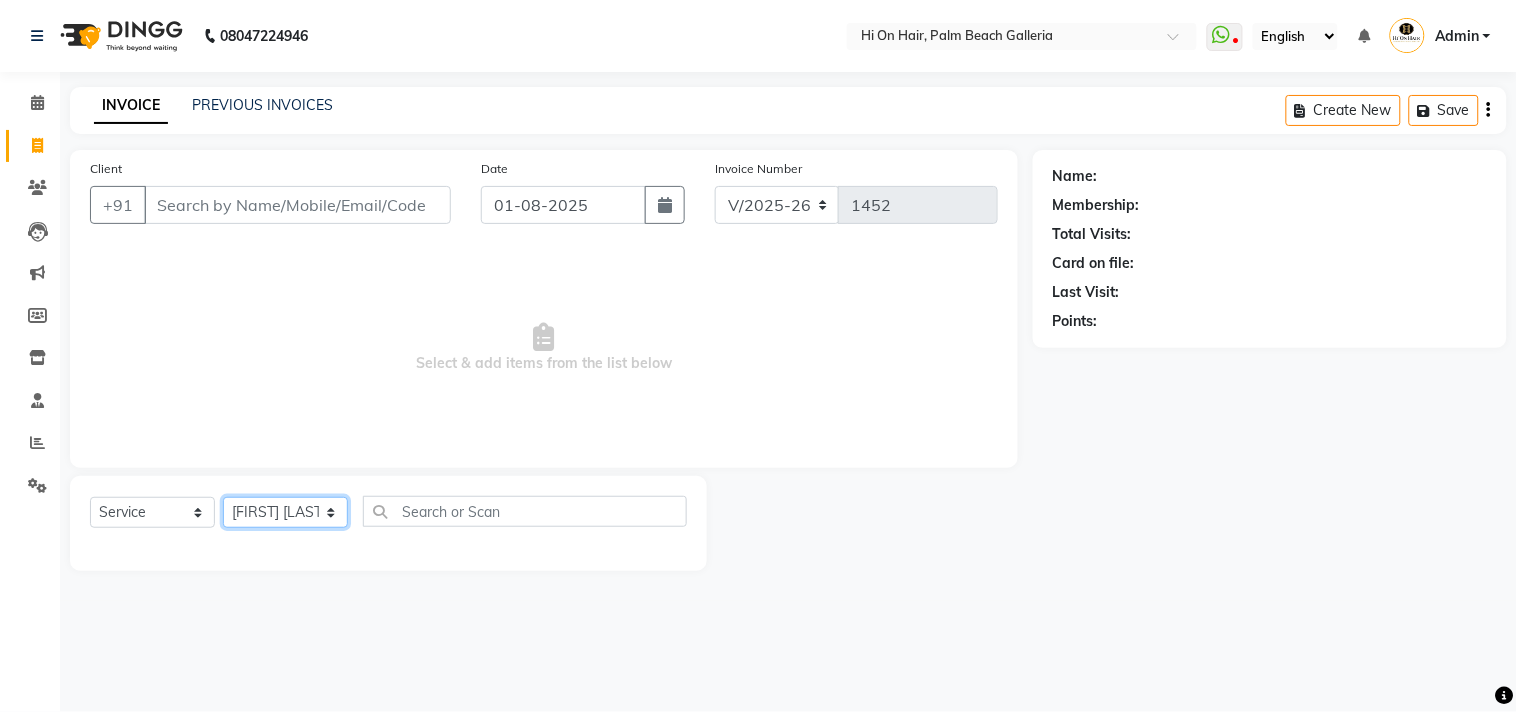 click on "Select Stylist Alim Kaldane Anwar Laskar Hi On Hair MAKYOPHI Pankaj Thakur Poonam Nalawade Raani Rasika  Shelar Rehan Salmani Saba Shaikh Sana Shaikh SOSEM Zeeshan Salmani" 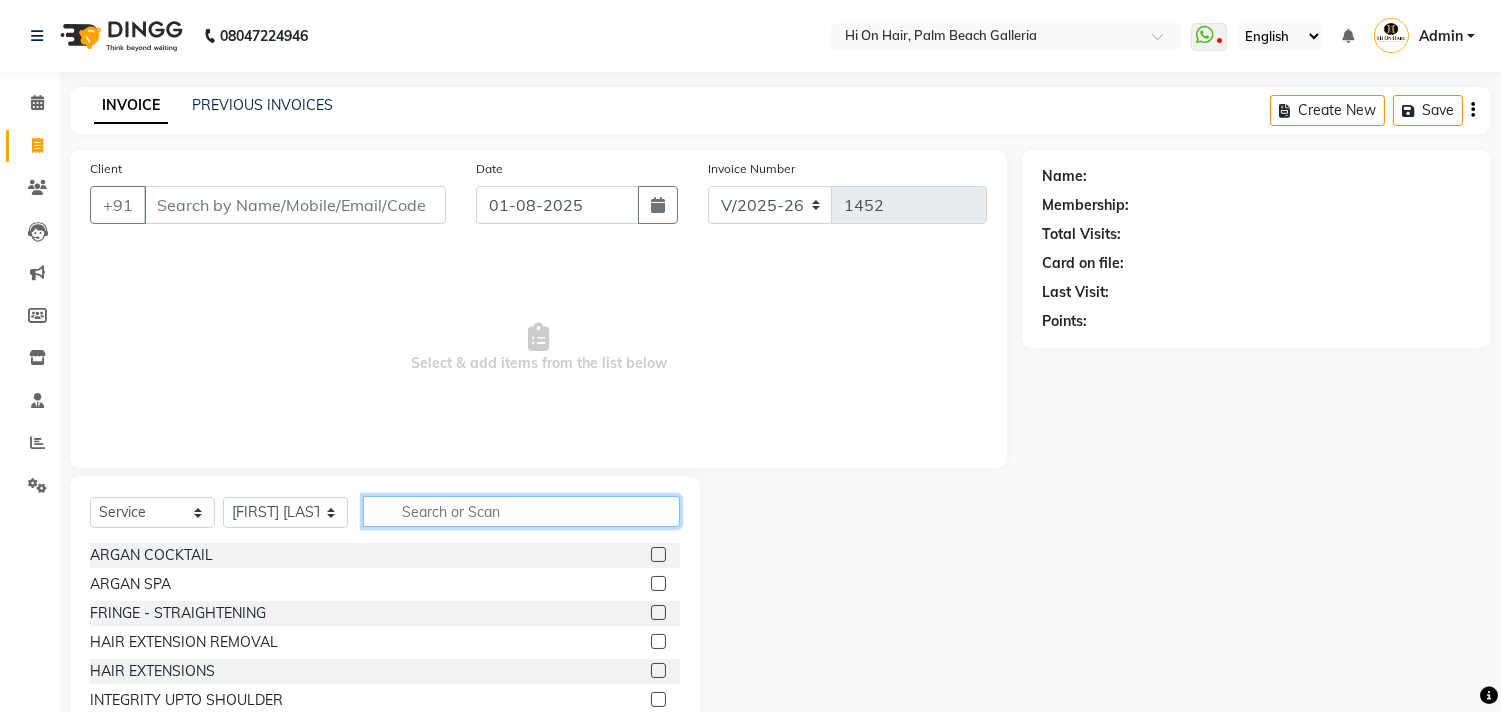 click 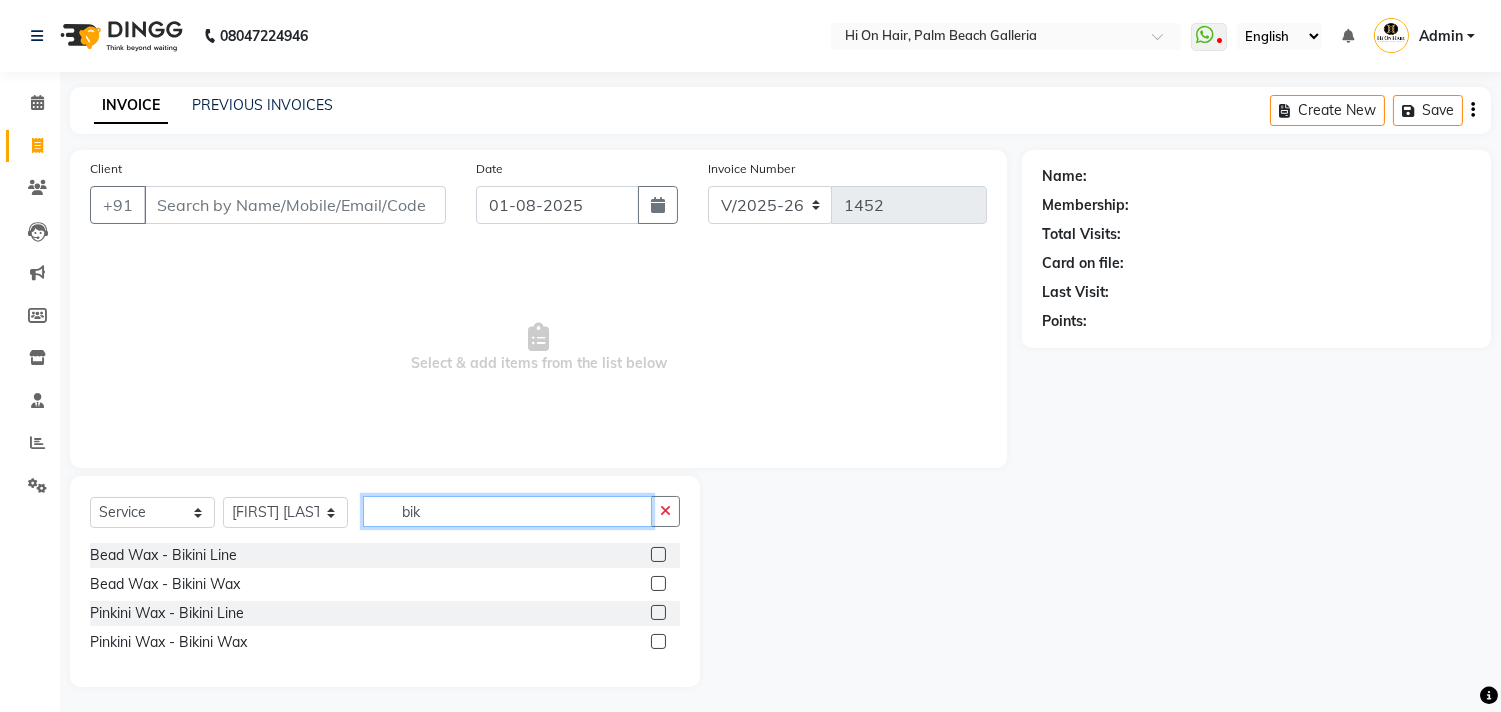 type on "bik" 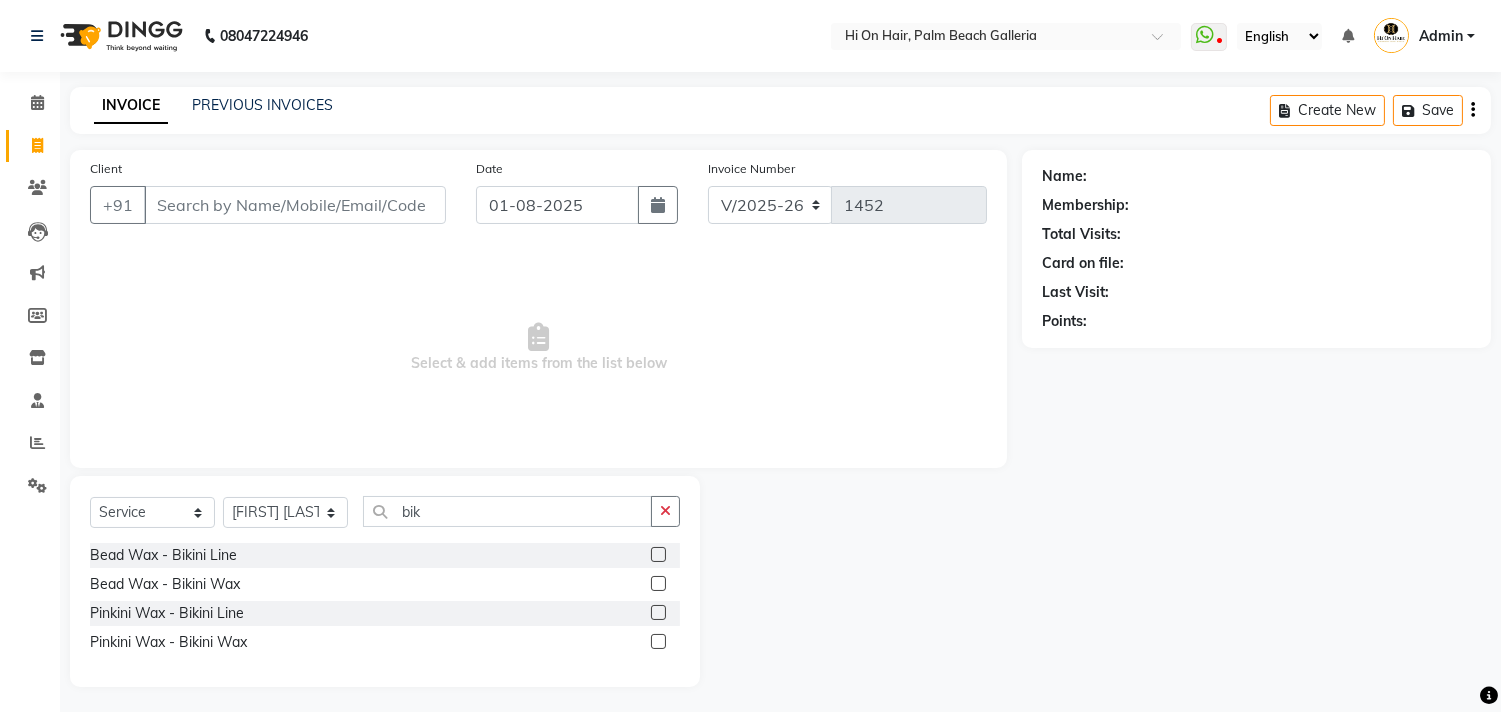 click 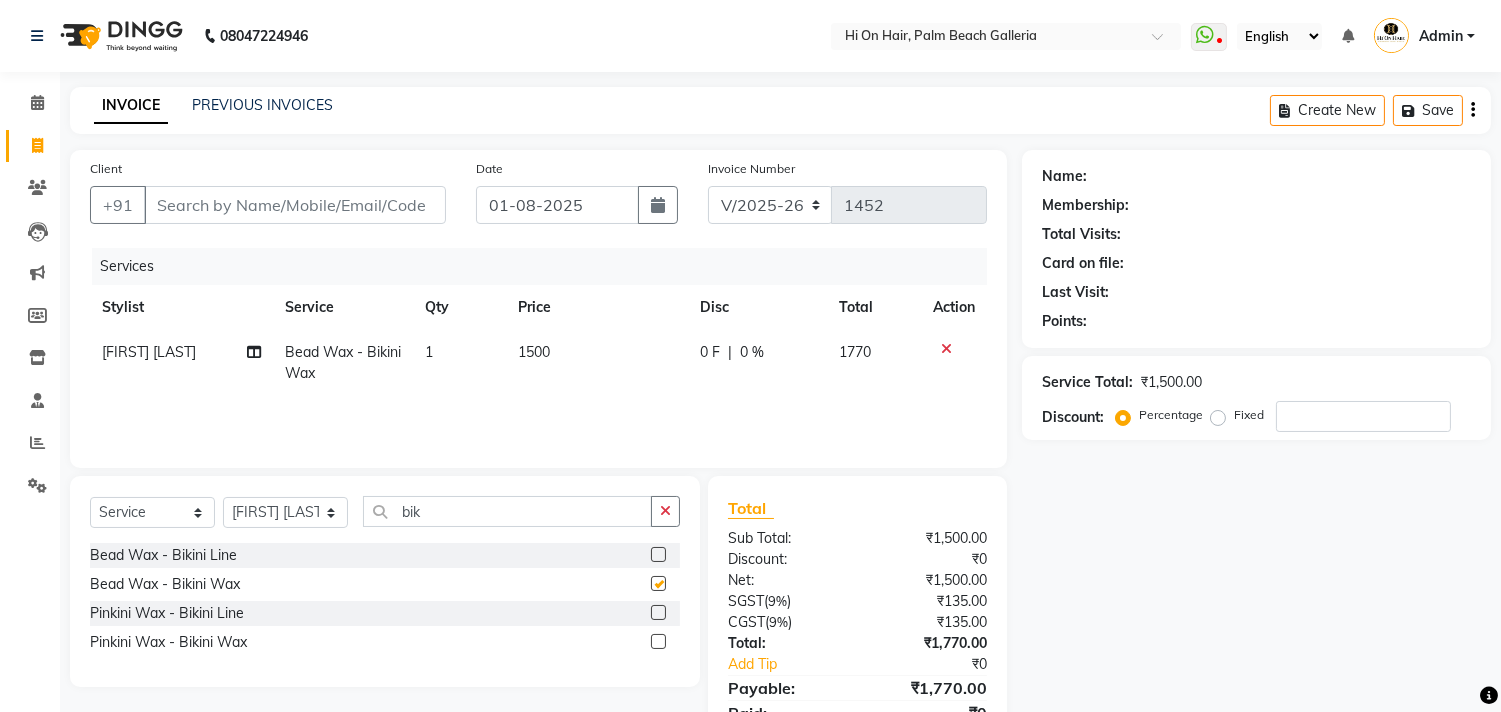 checkbox on "false" 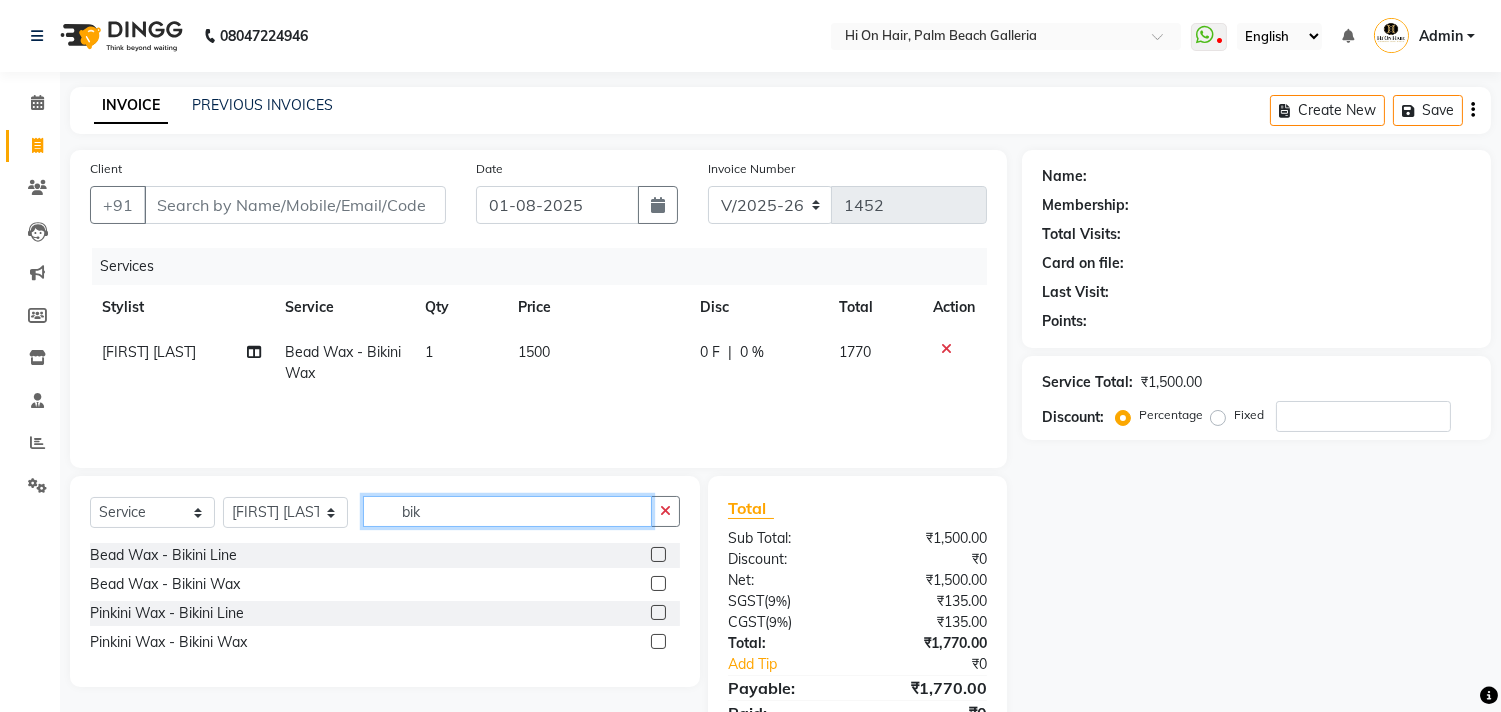 click on "bik" 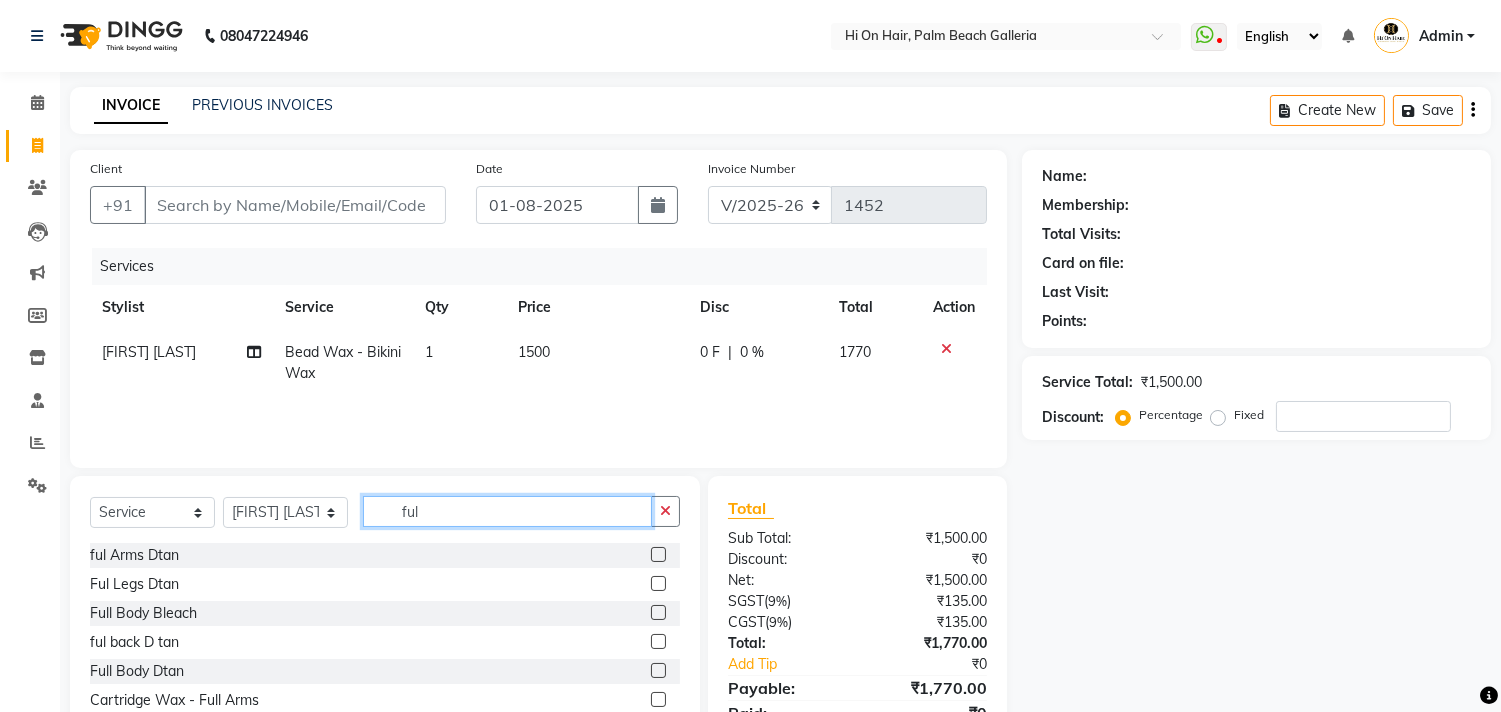 type on "ful" 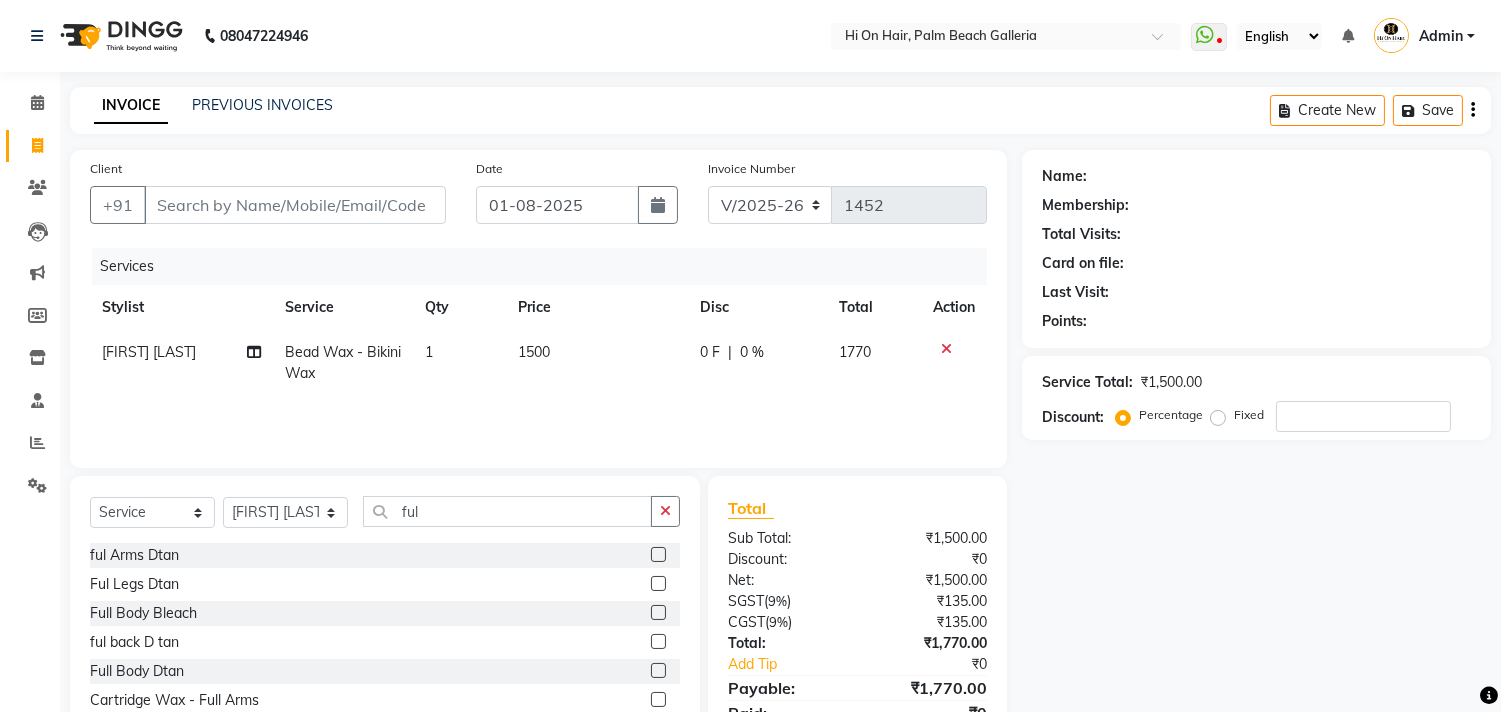 click 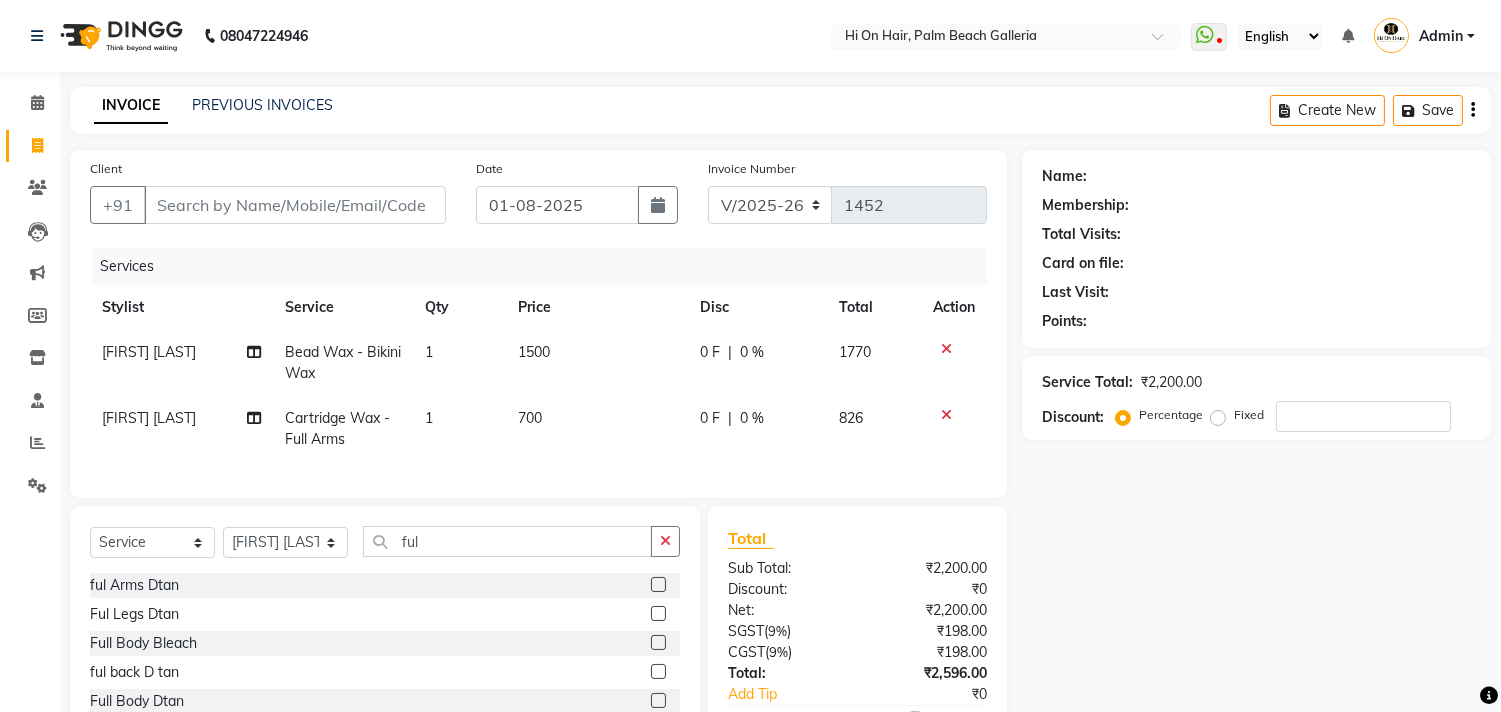 checkbox on "false" 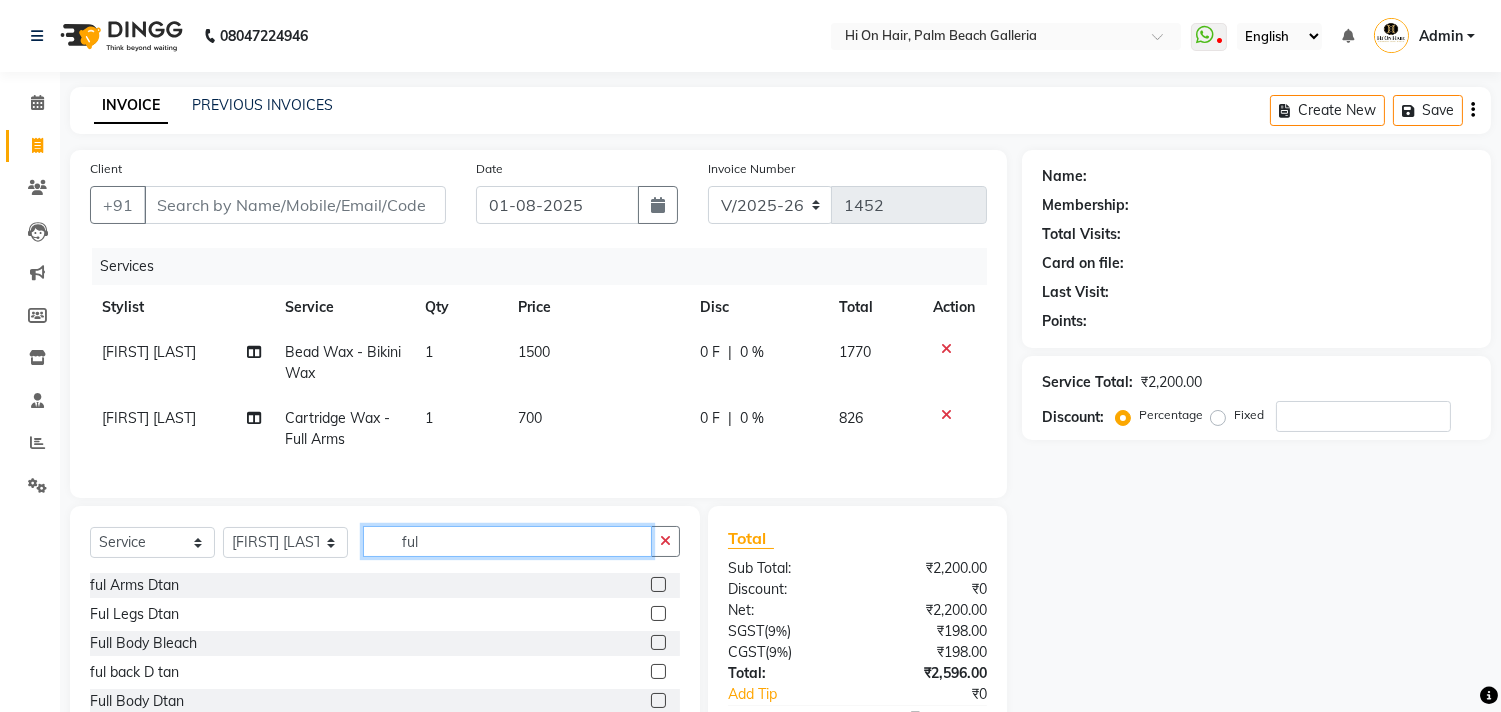 click on "ful" 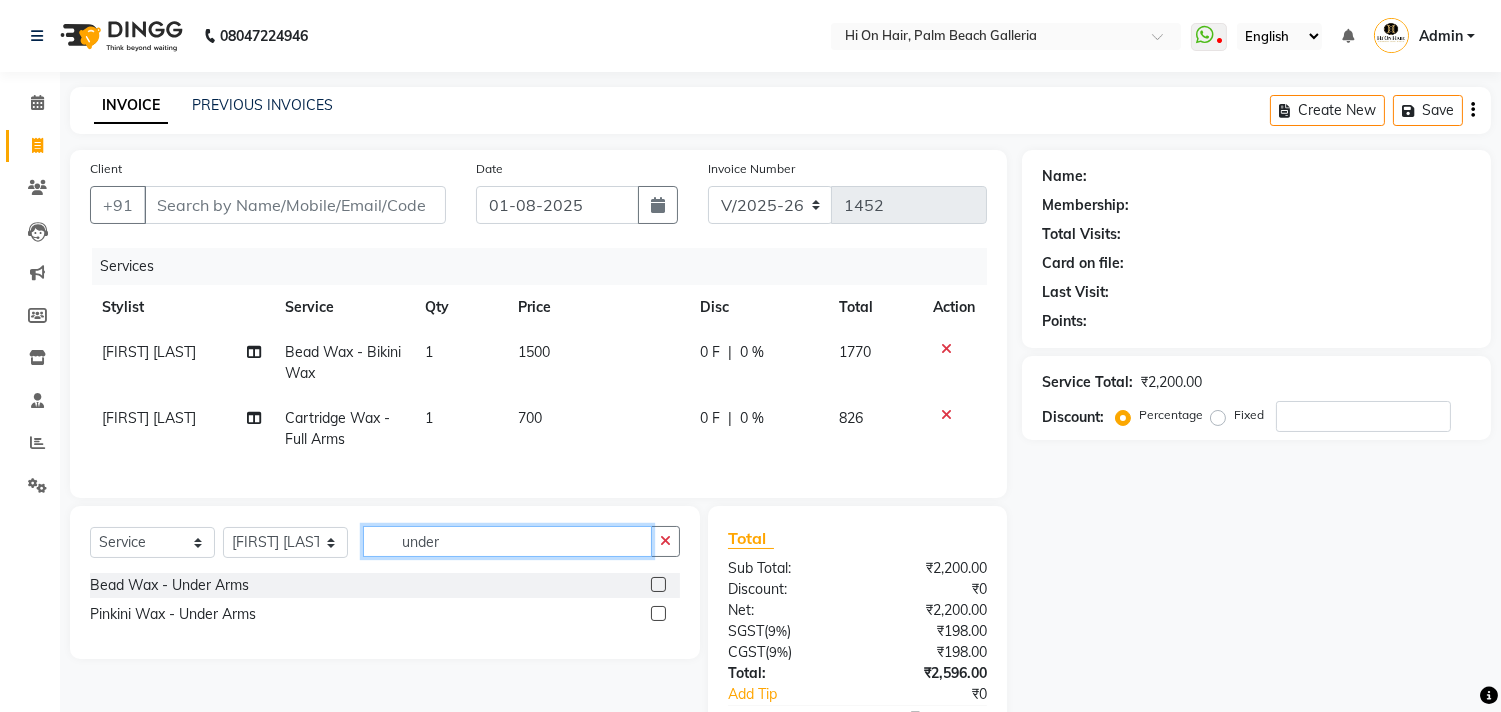 type on "under" 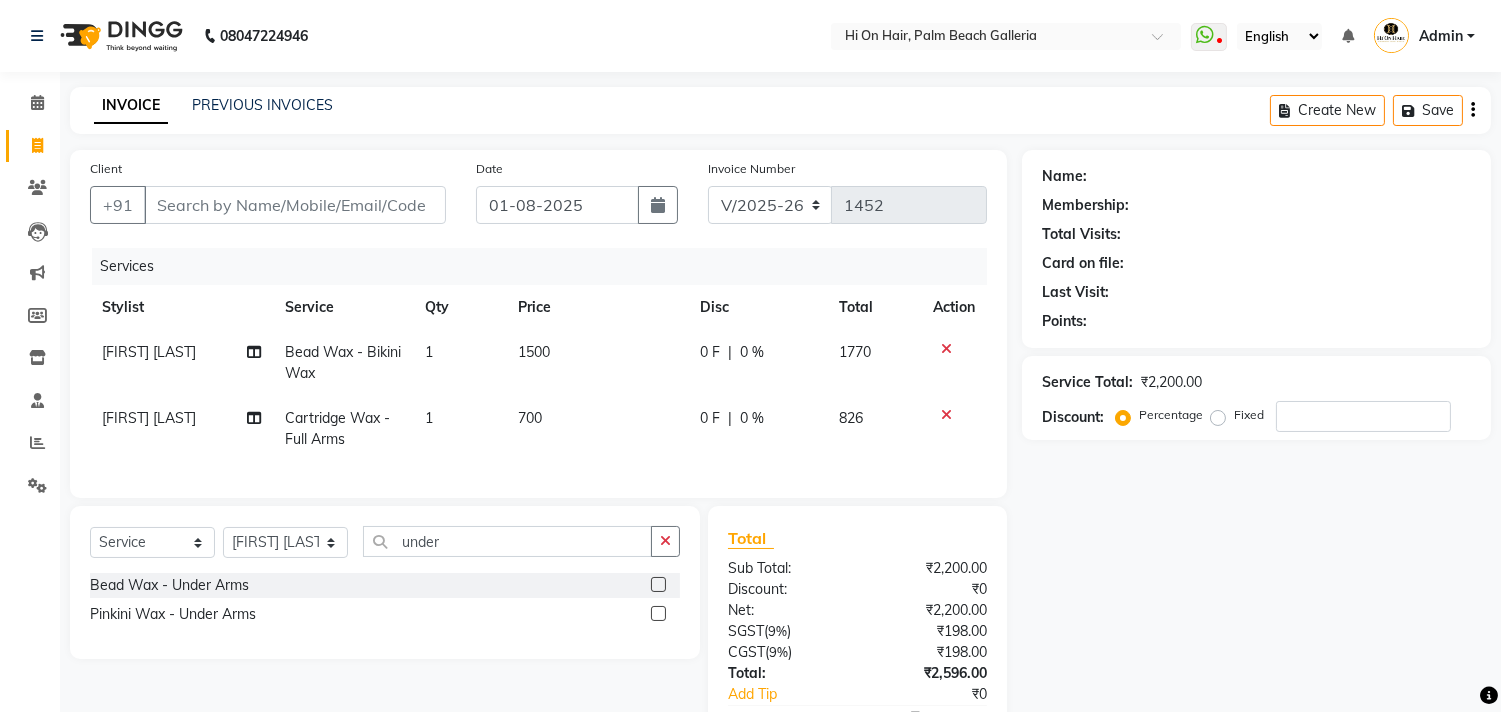 click 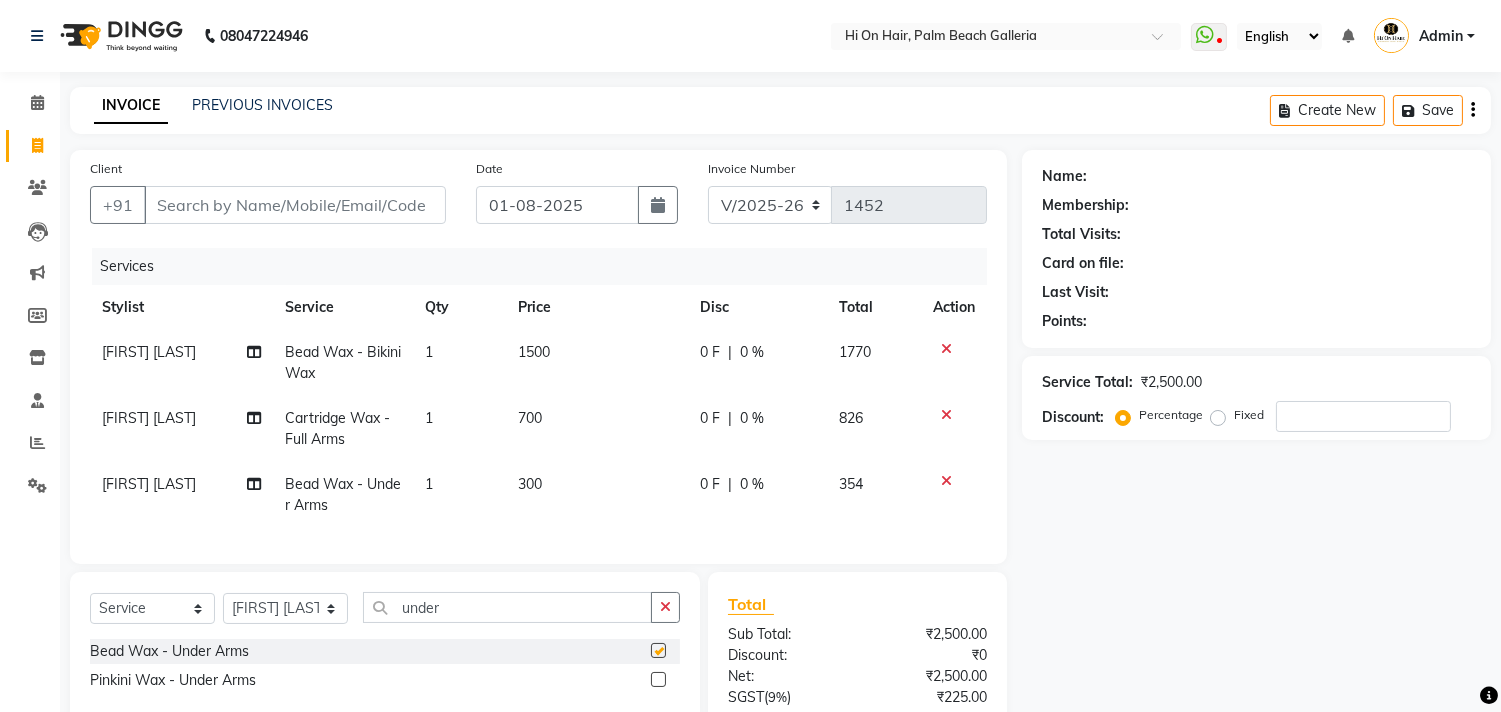 checkbox on "false" 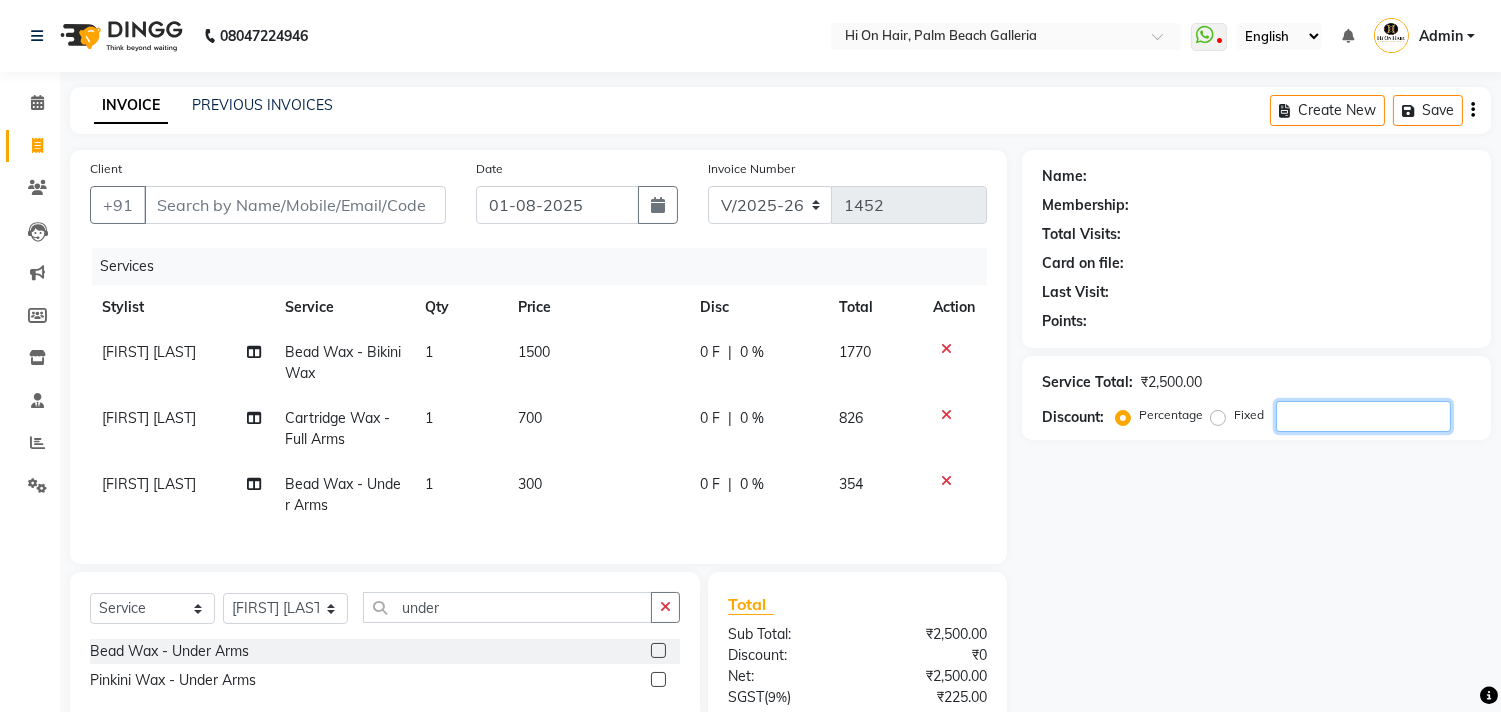 click 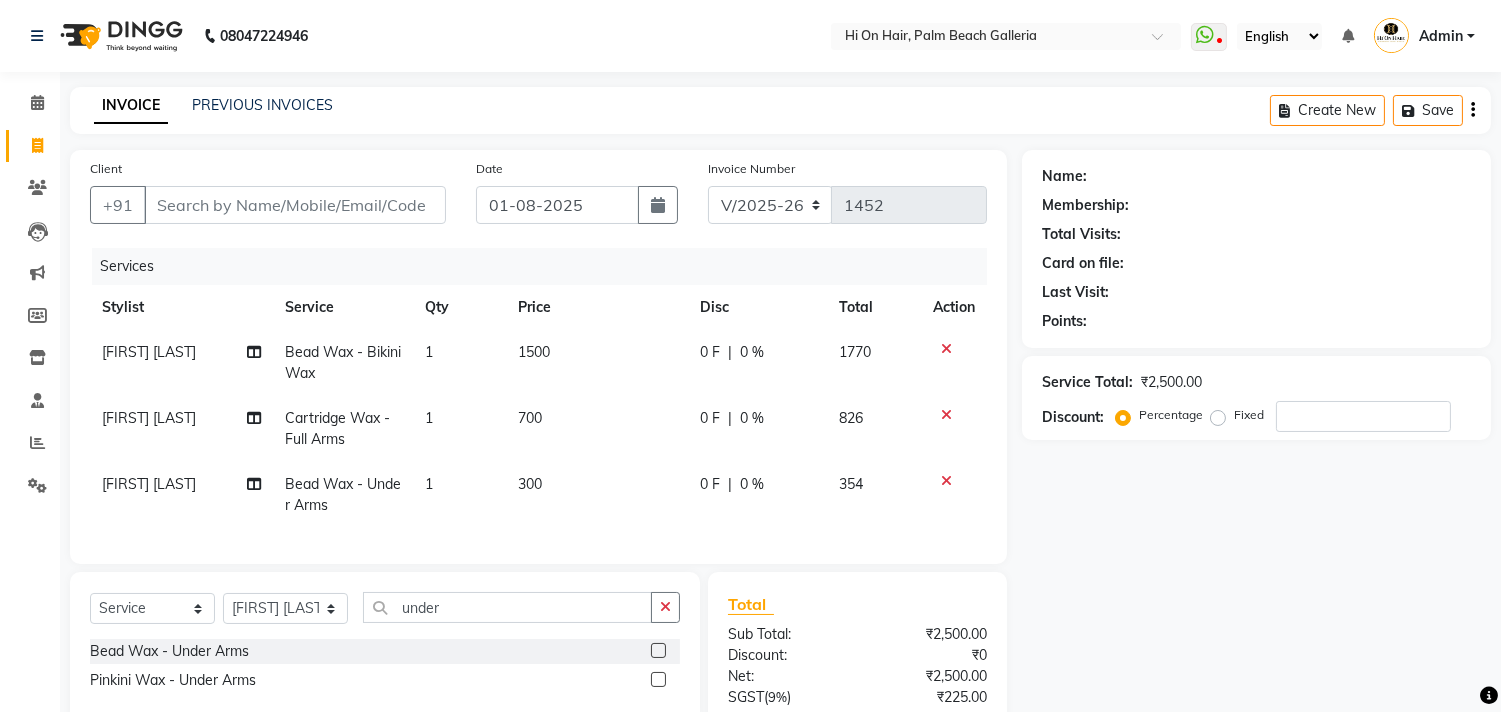 click on "1500" 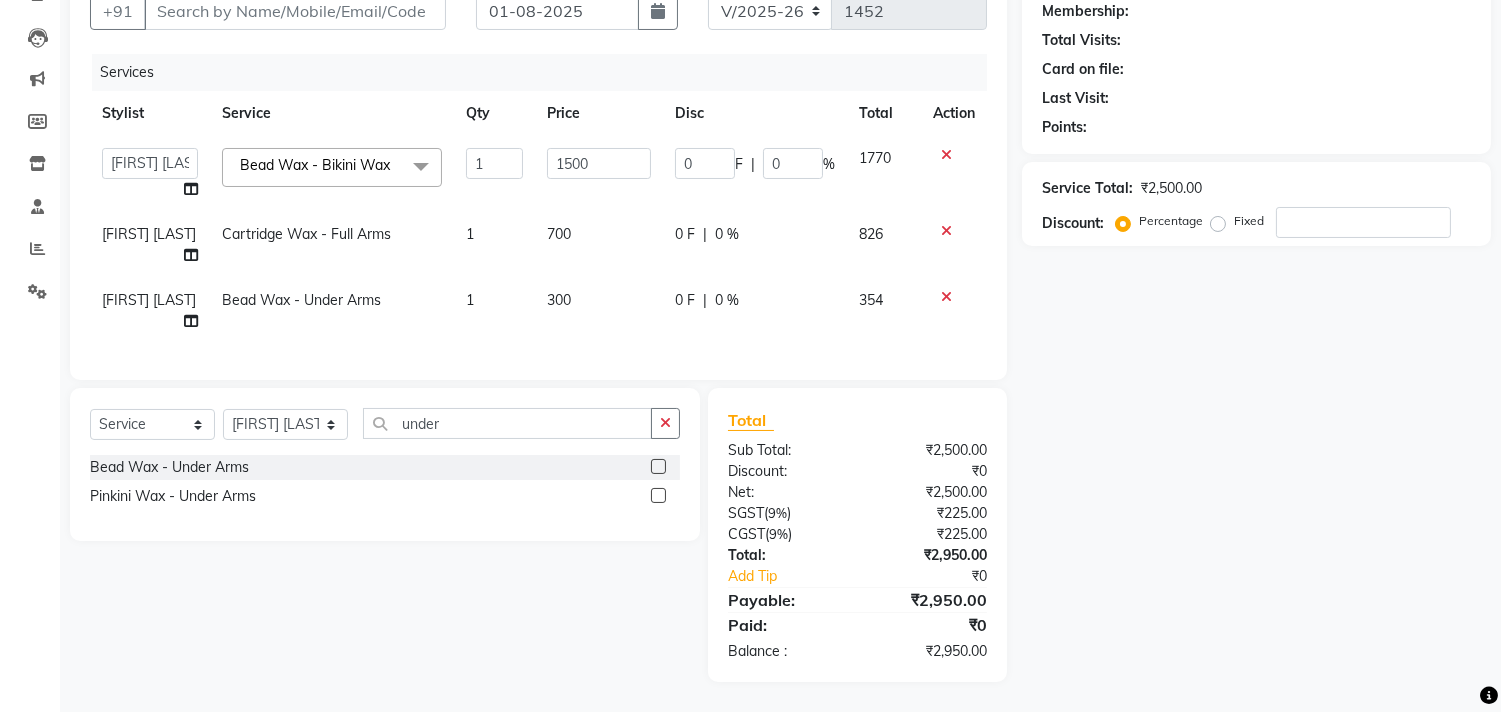 scroll, scrollTop: 211, scrollLeft: 0, axis: vertical 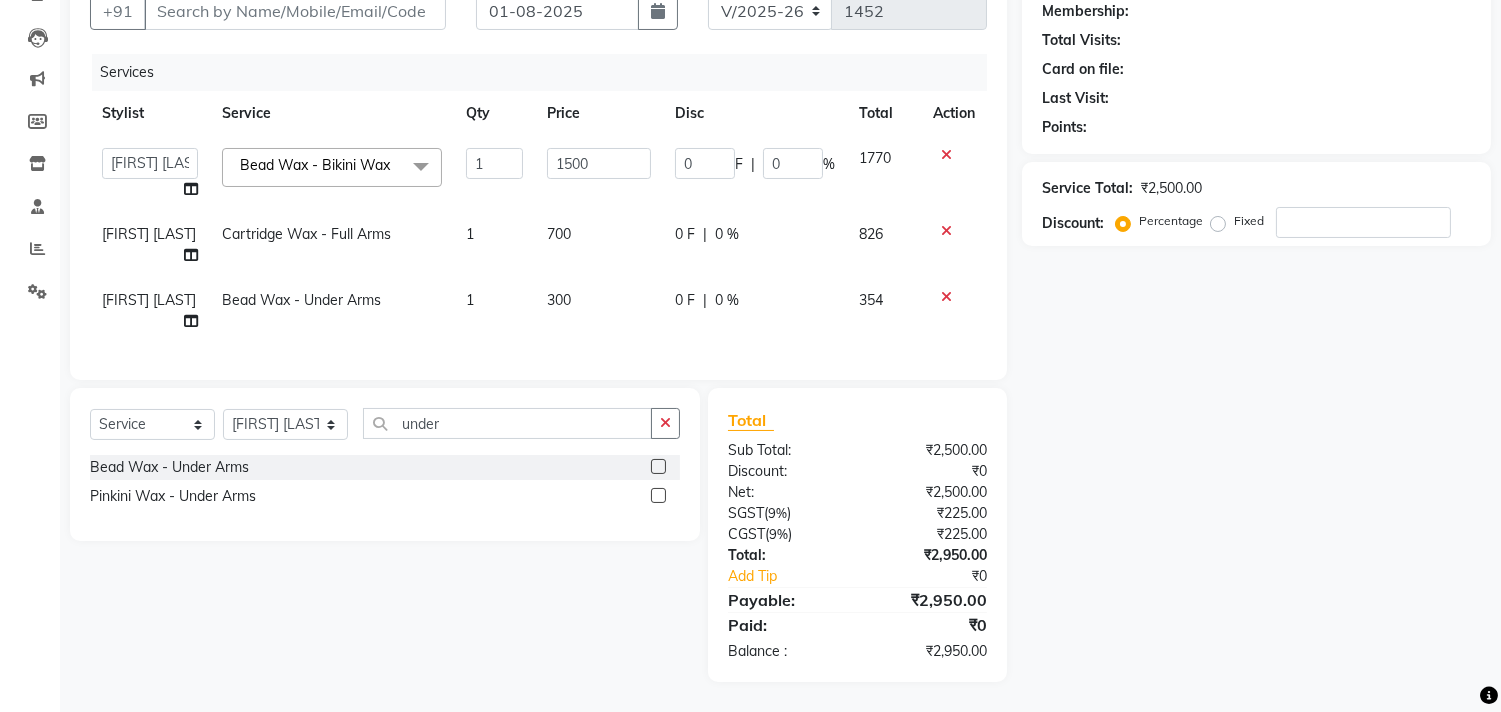 click on "Bead Wax  - Bikini Wax  x" 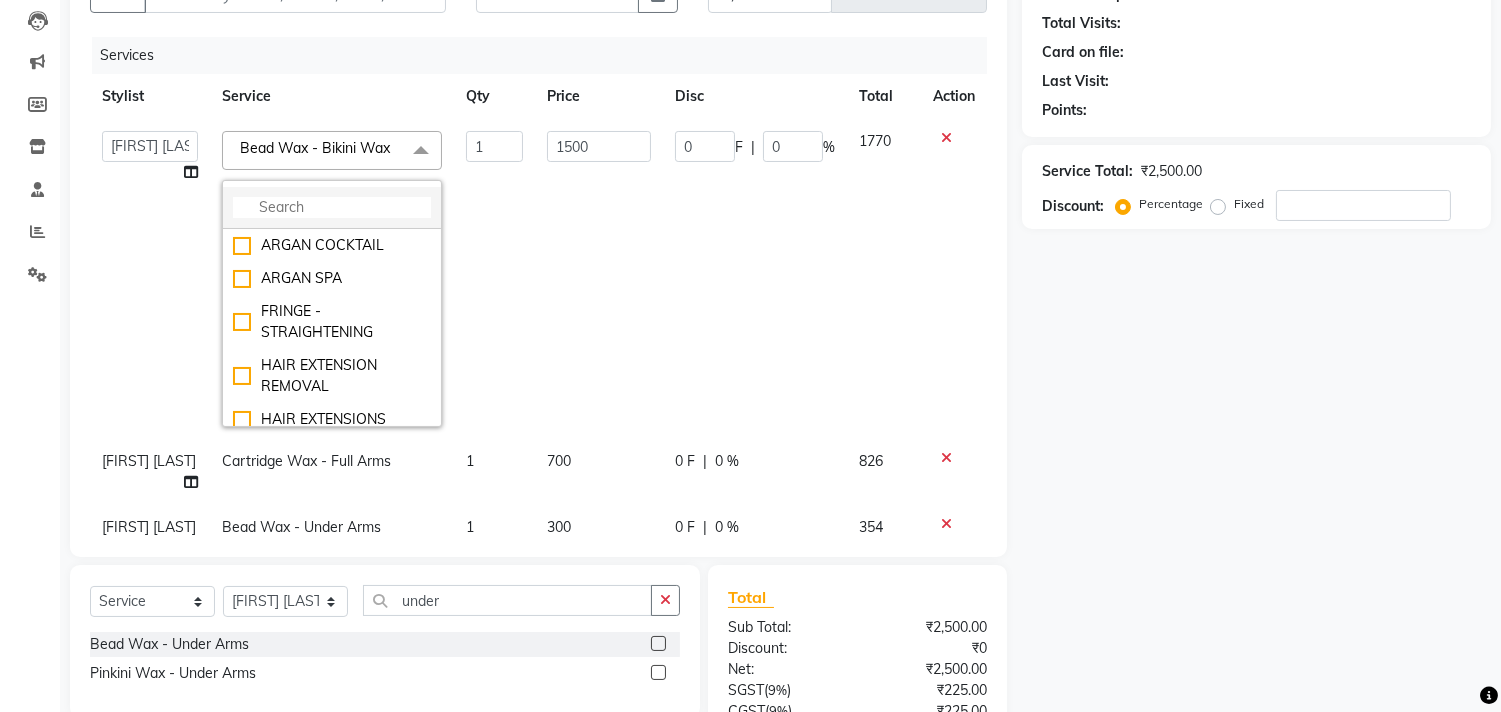 click 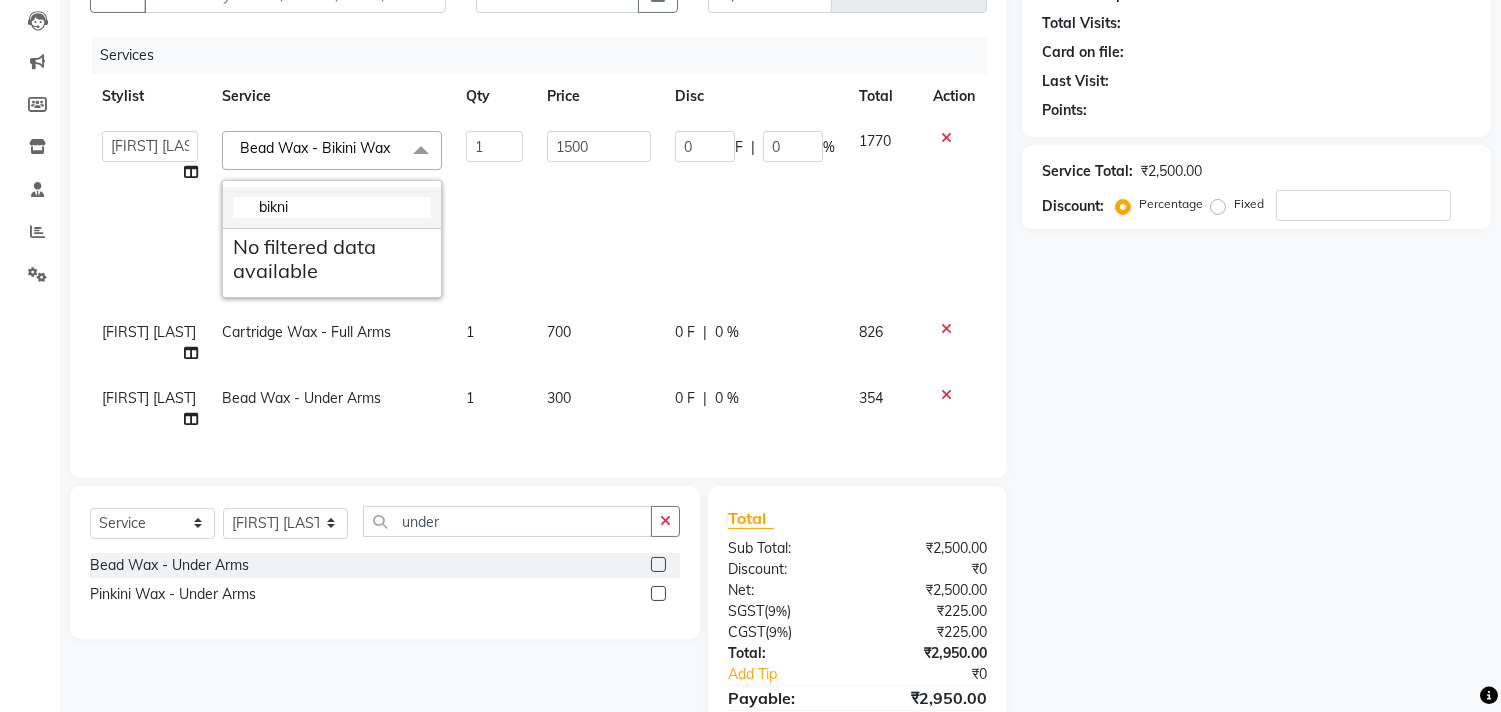 click on "bikni" 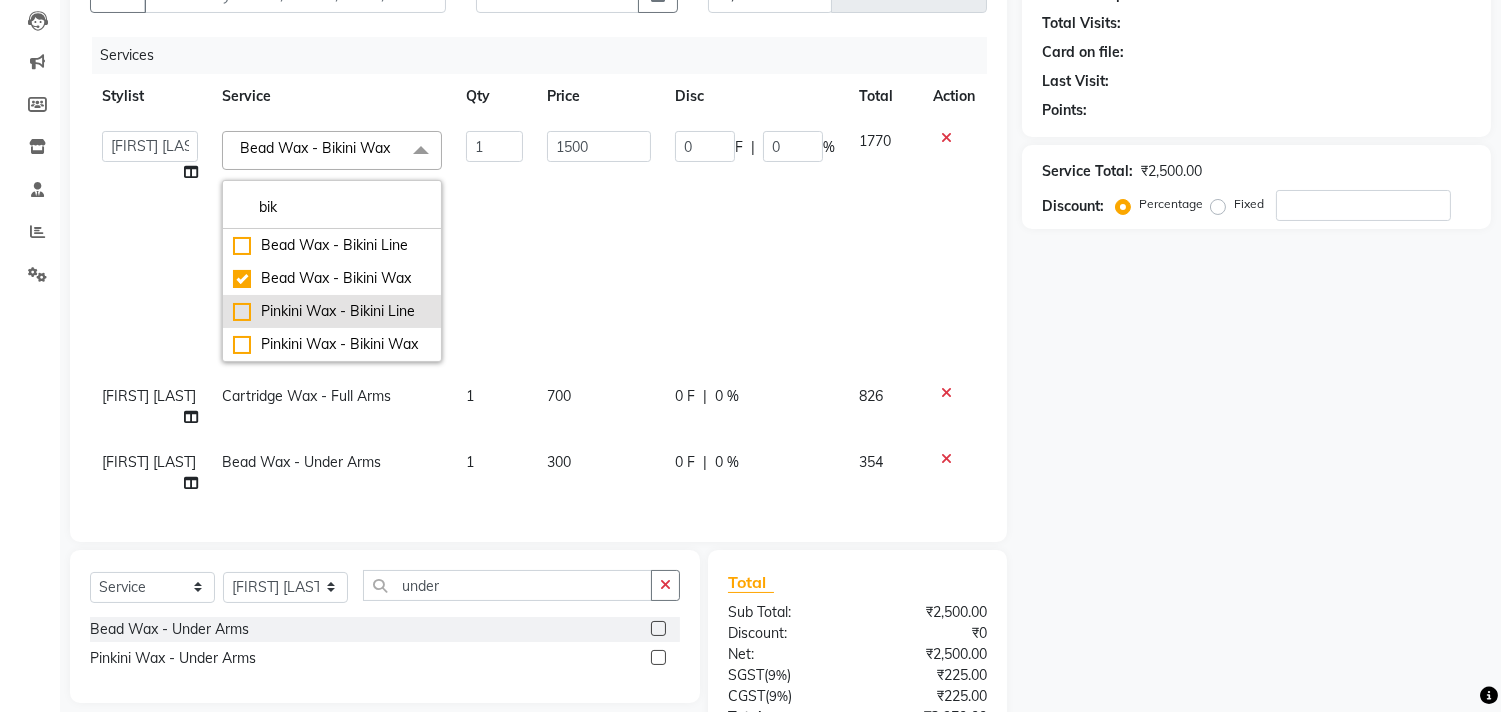 type on "bik" 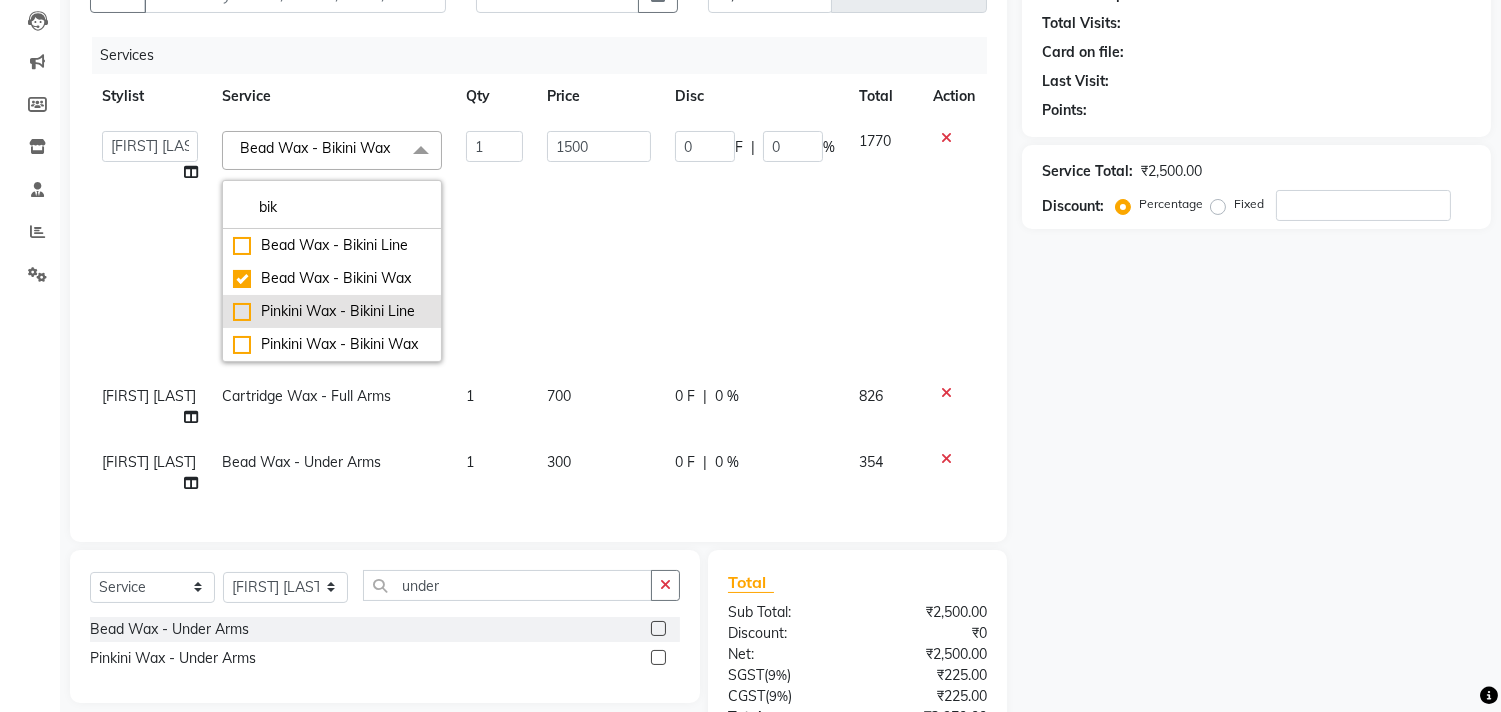 click on "Pinkini Wax  - Bikini Line" 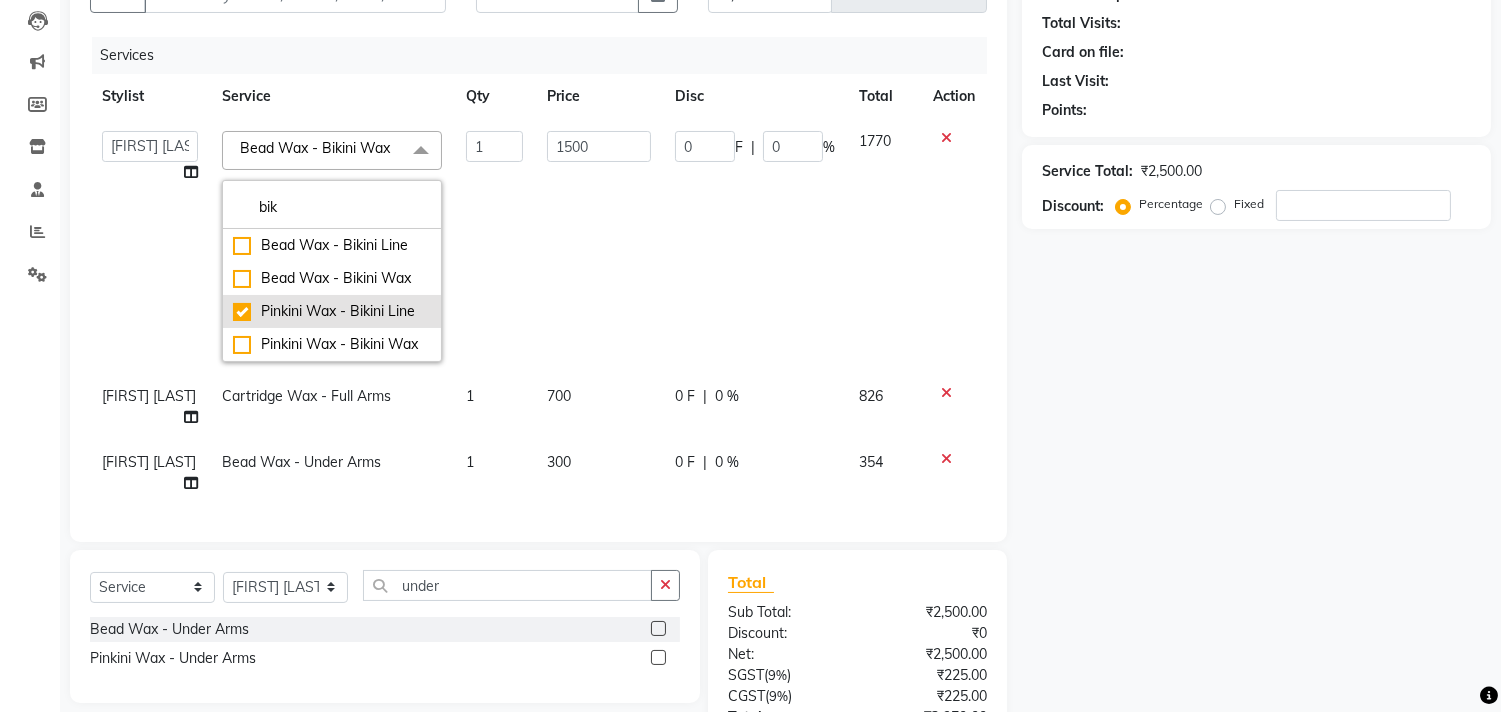 type on "800" 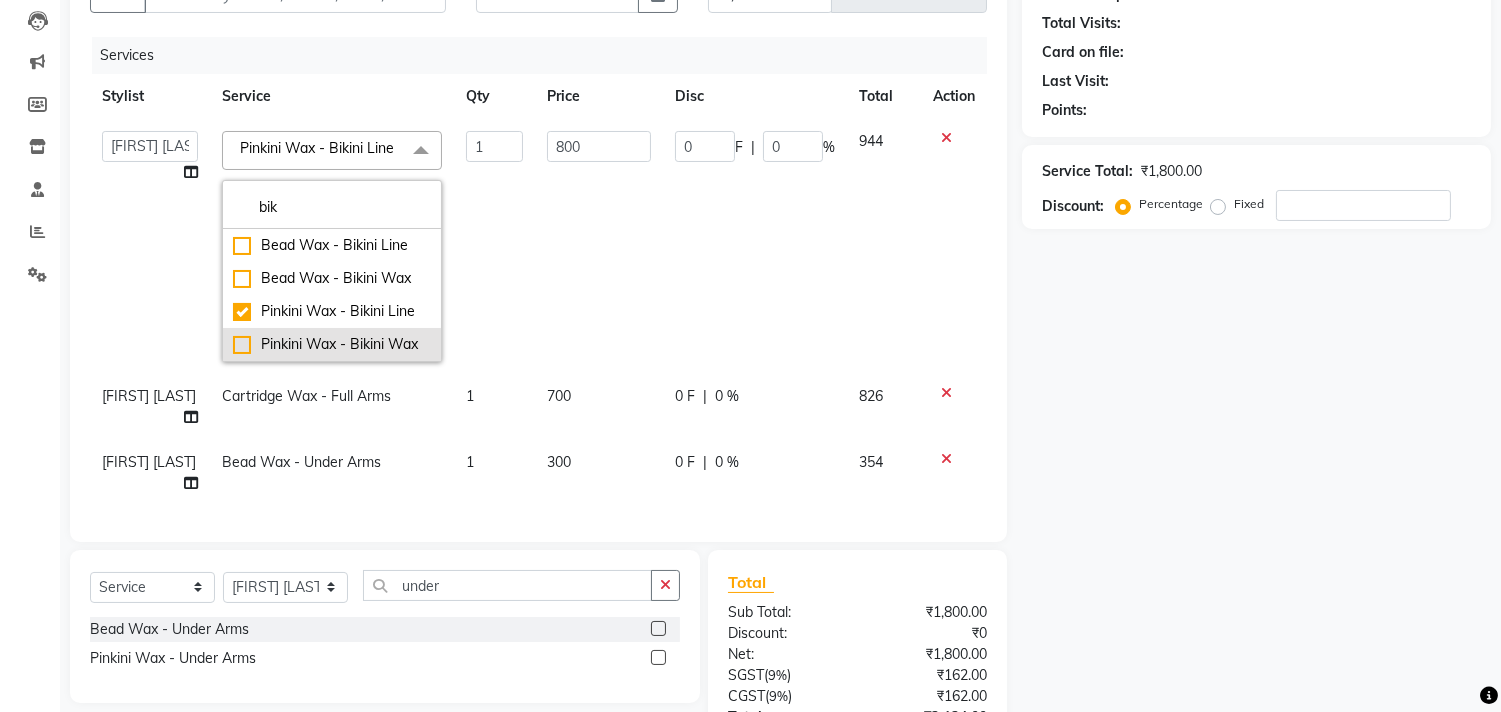 click on "Pinkini Wax  - Bikini Wax" 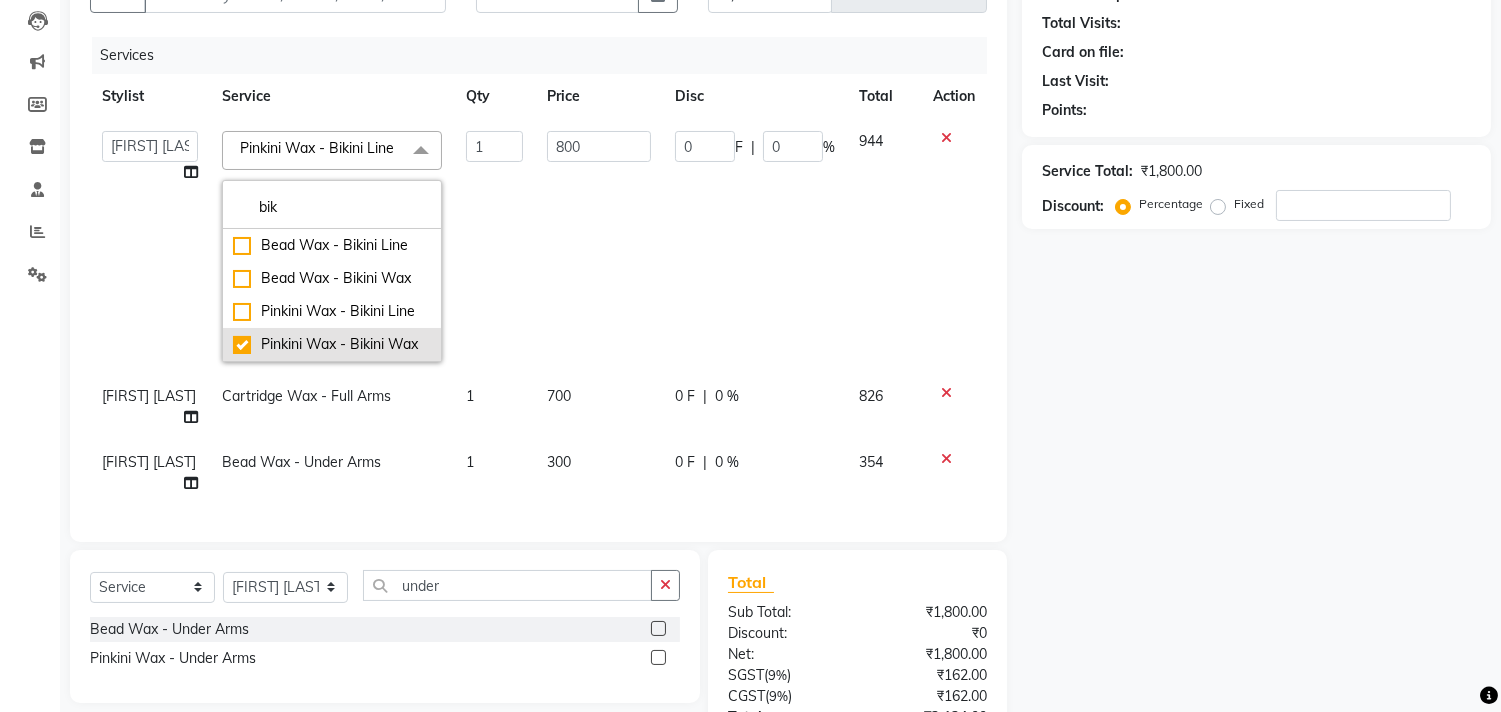 type on "2500" 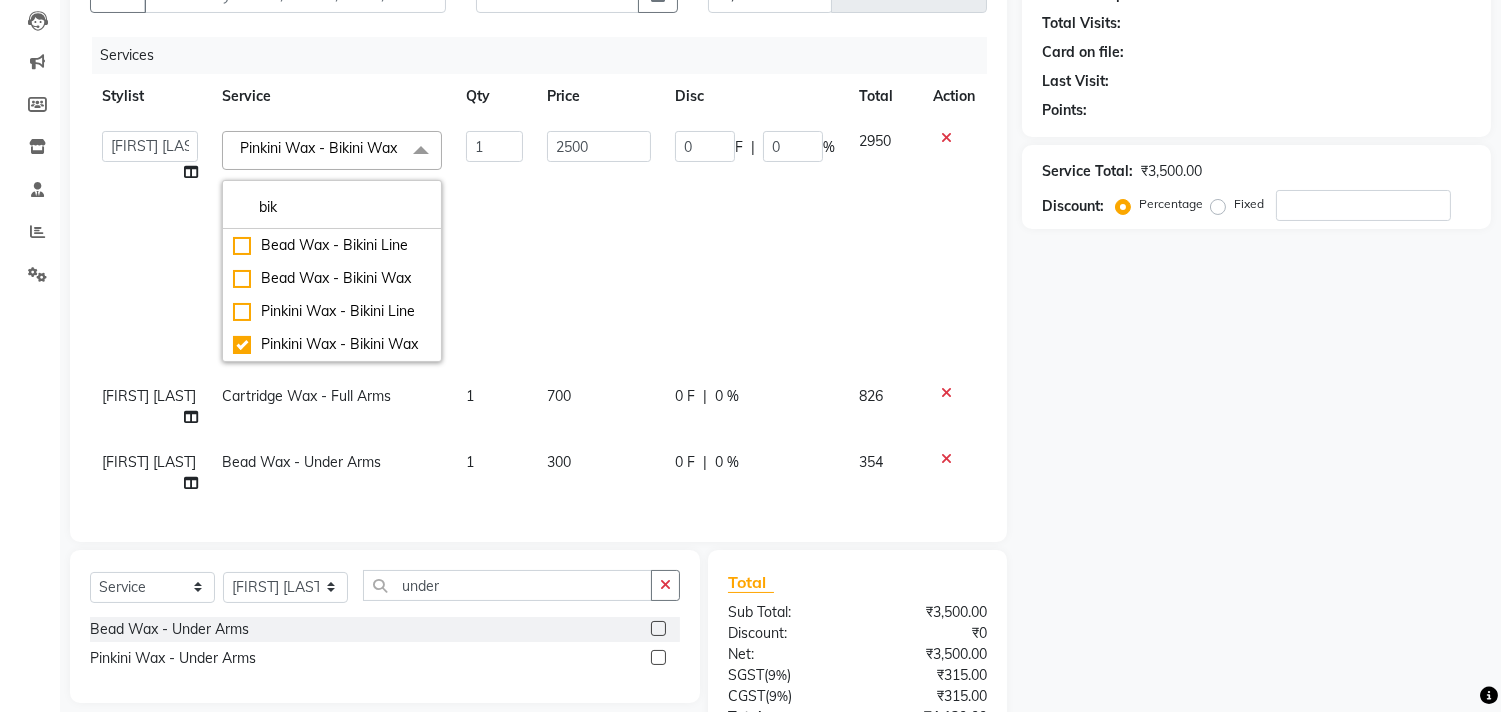 click on "1" 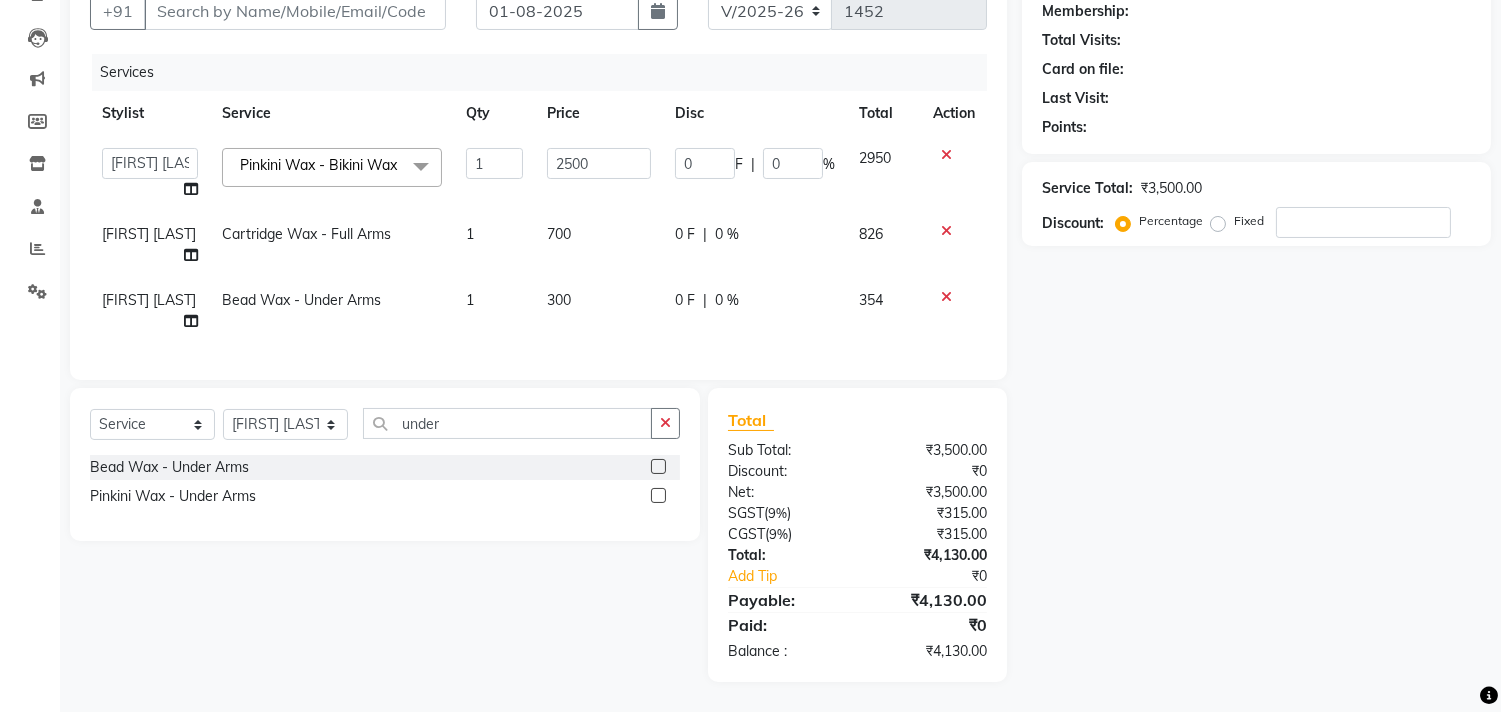scroll, scrollTop: 211, scrollLeft: 0, axis: vertical 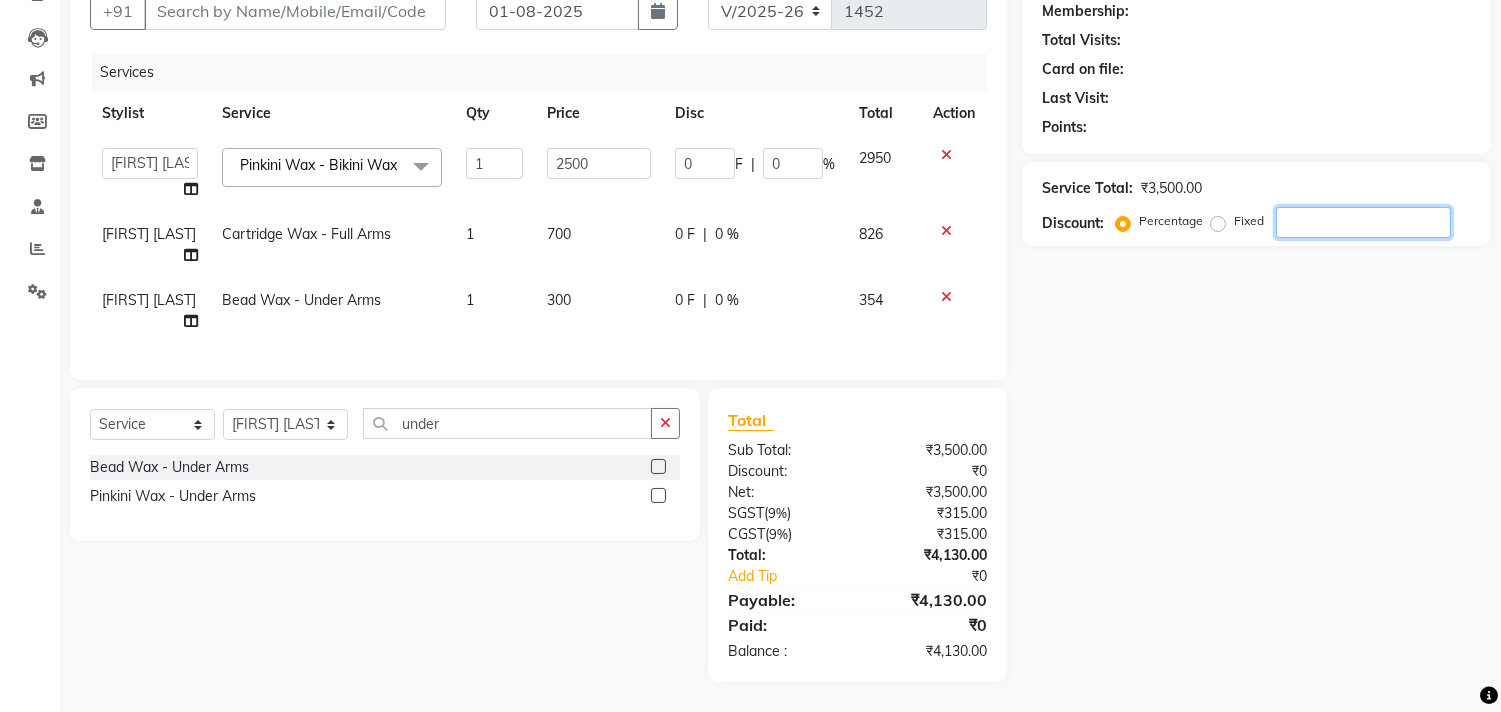click 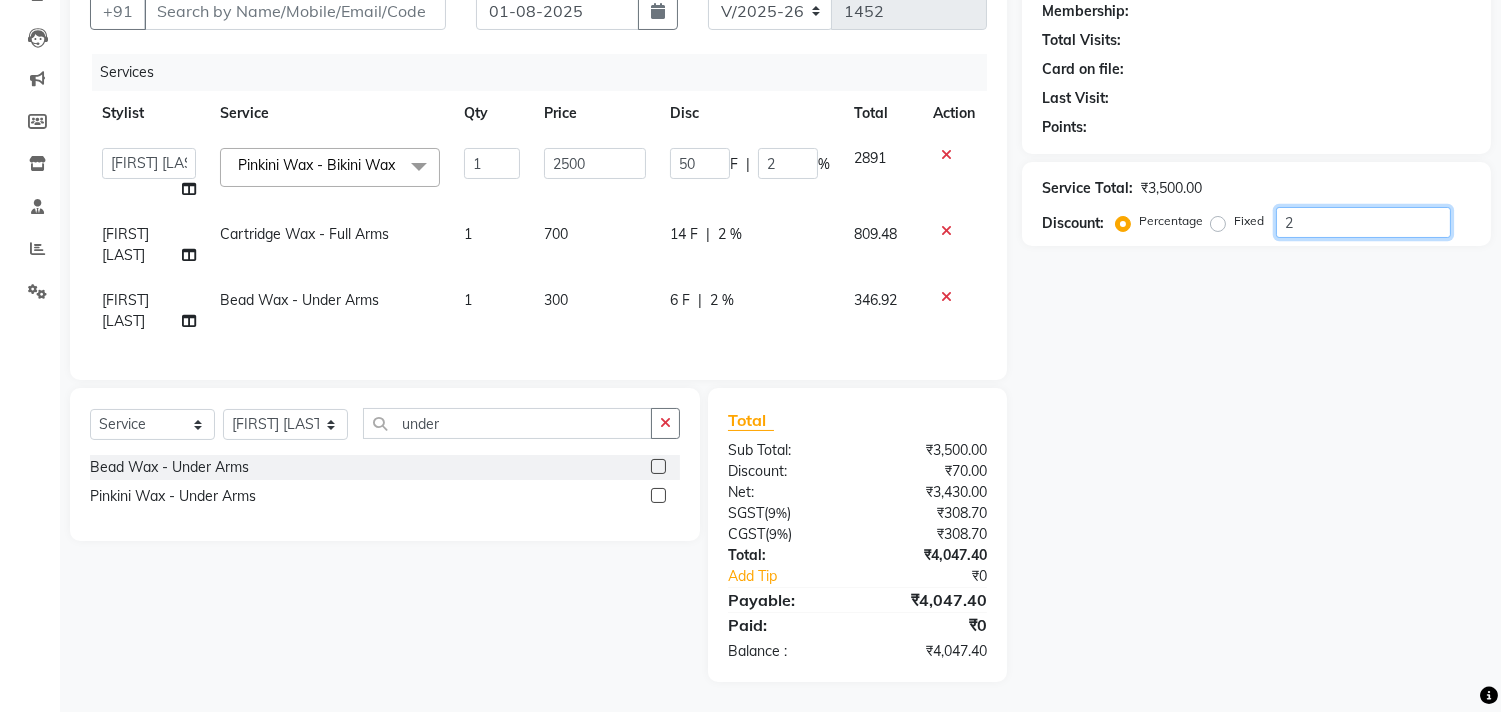 type on "20" 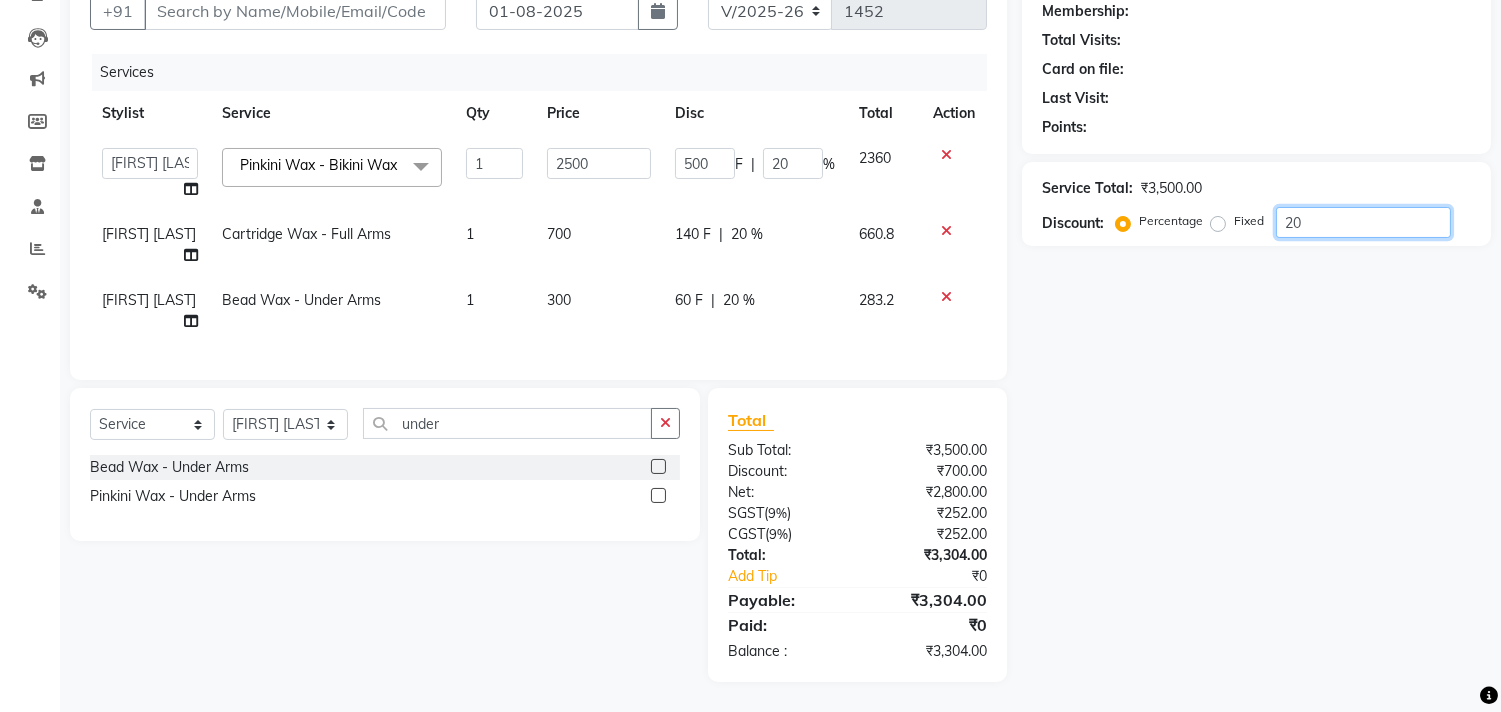 type on "20" 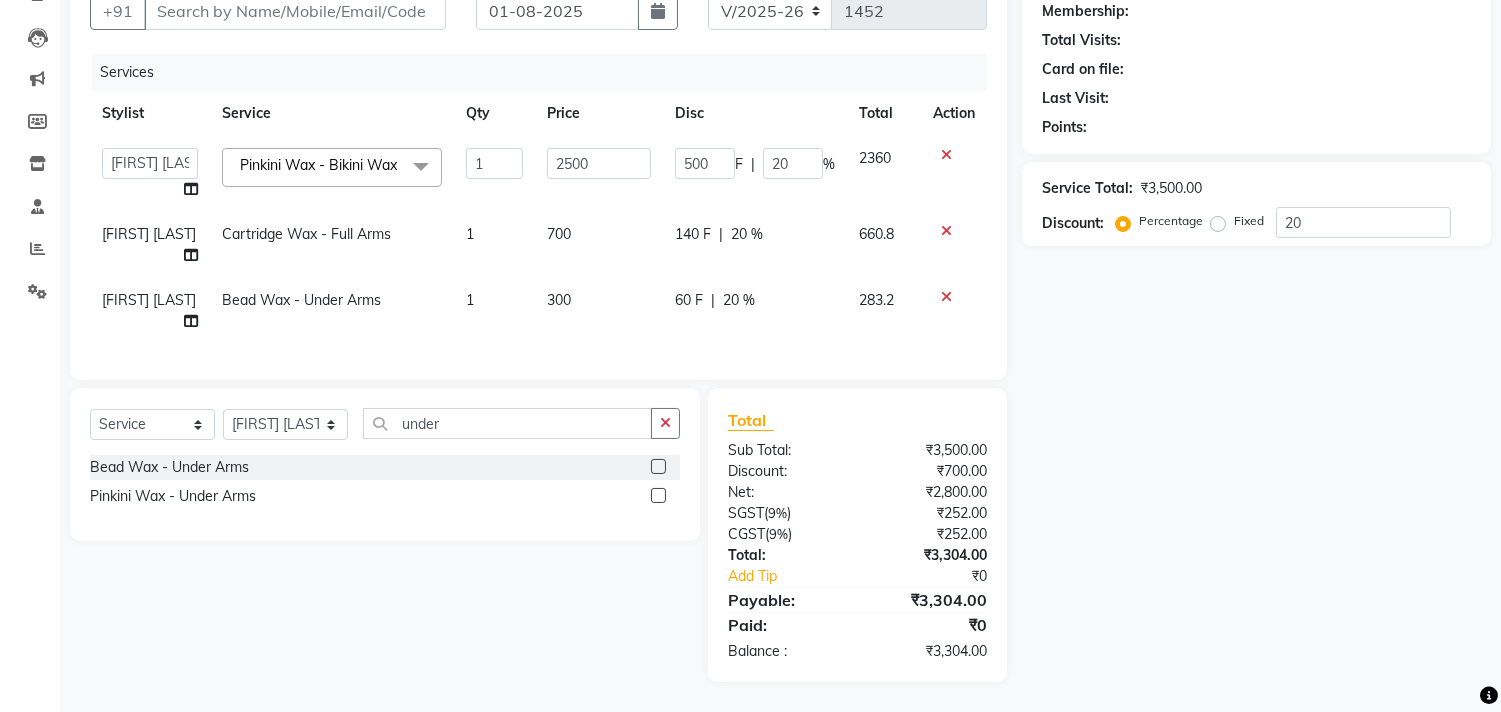 click 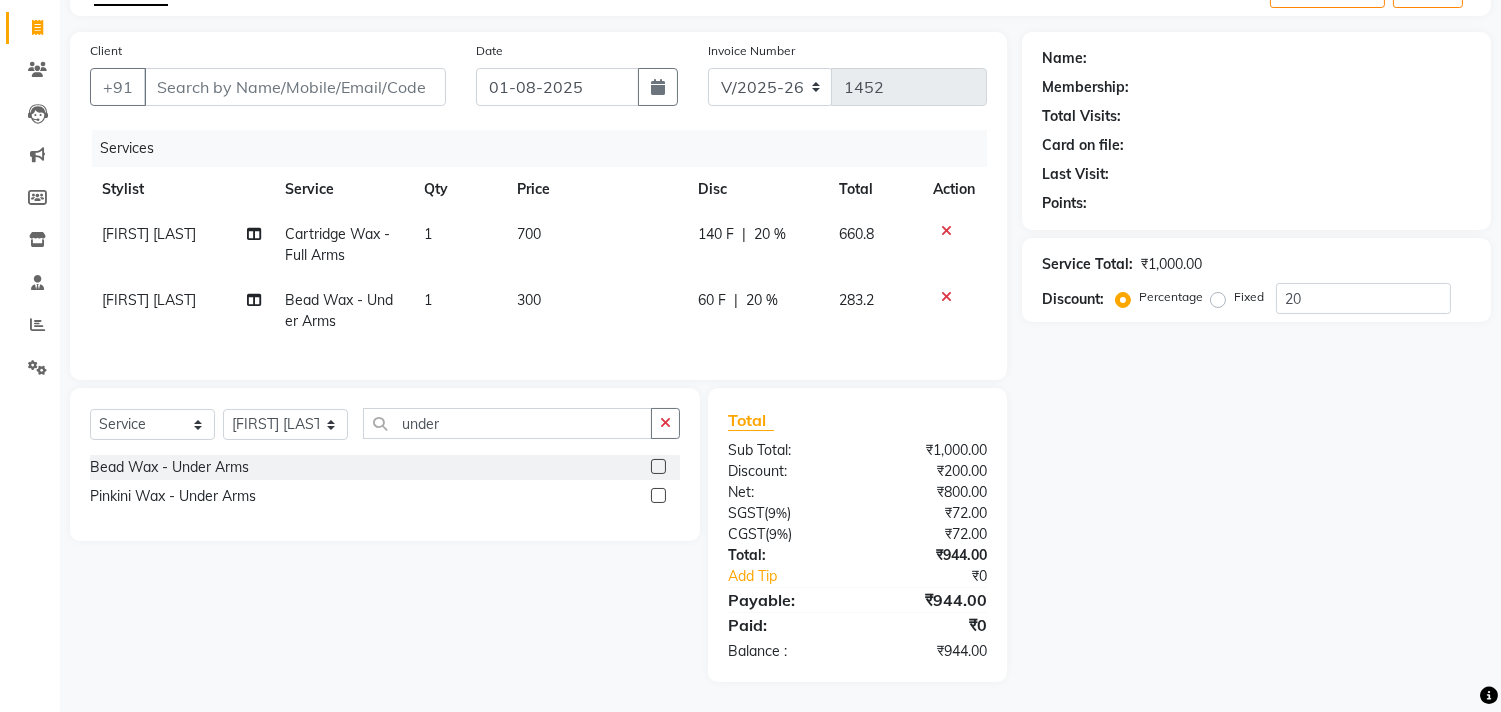 scroll, scrollTop: 134, scrollLeft: 0, axis: vertical 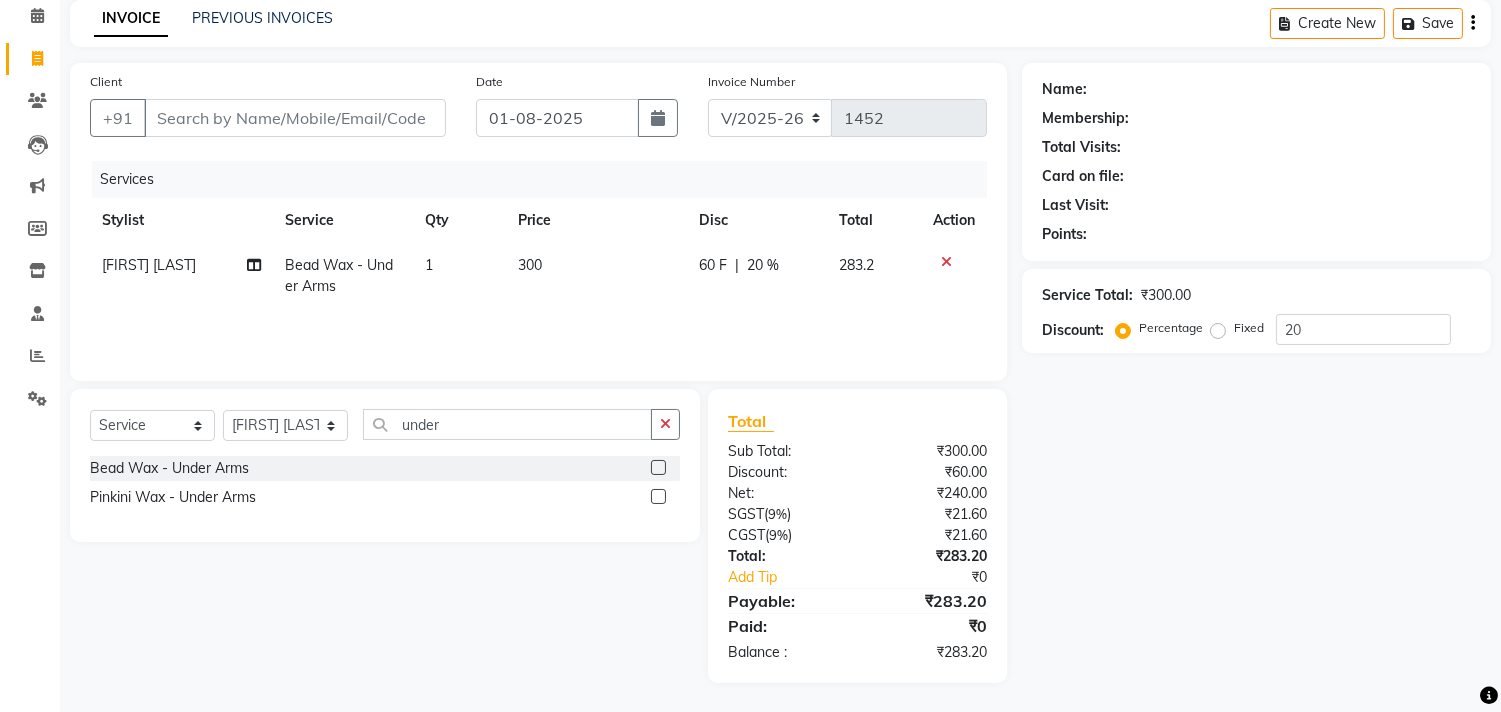click 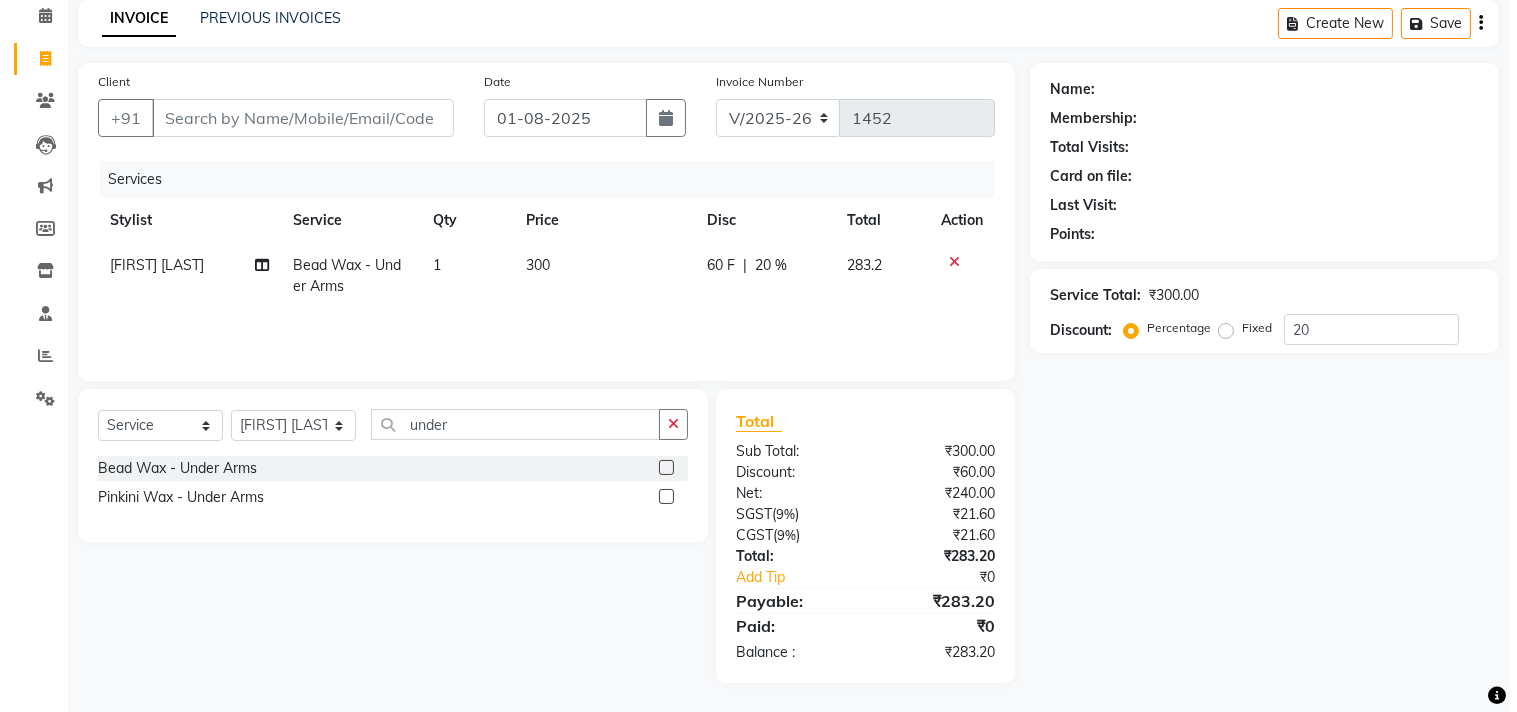 scroll, scrollTop: 0, scrollLeft: 0, axis: both 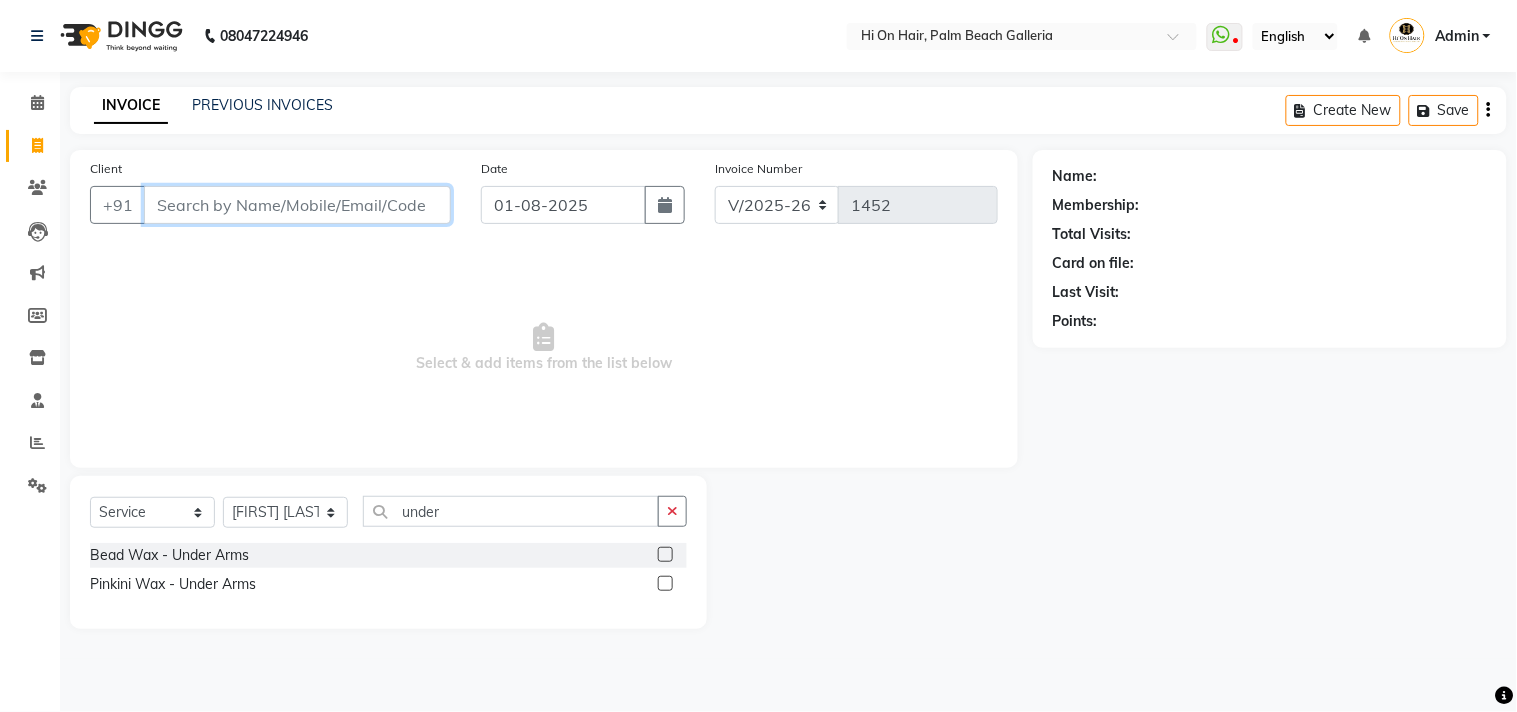 click on "Client" at bounding box center [297, 205] 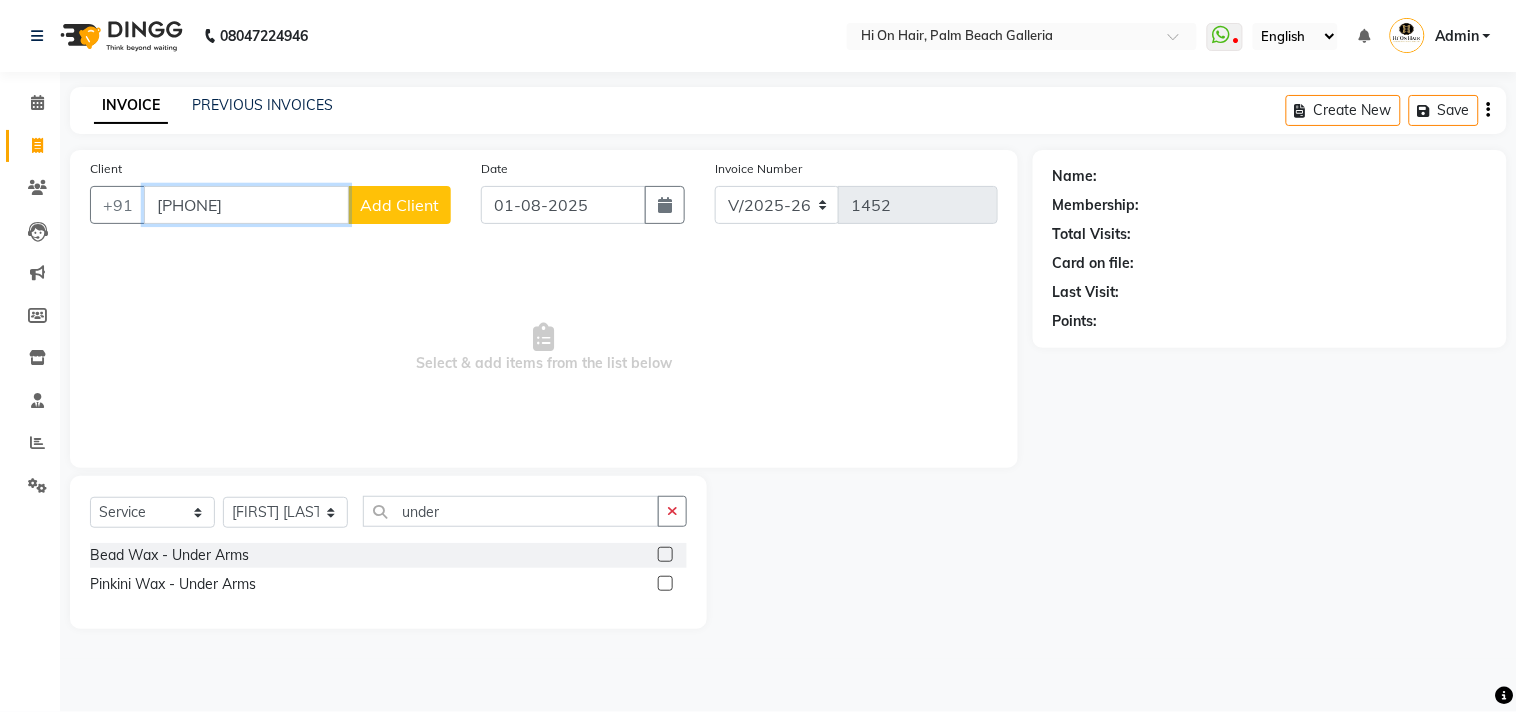 type on "[PHONE]" 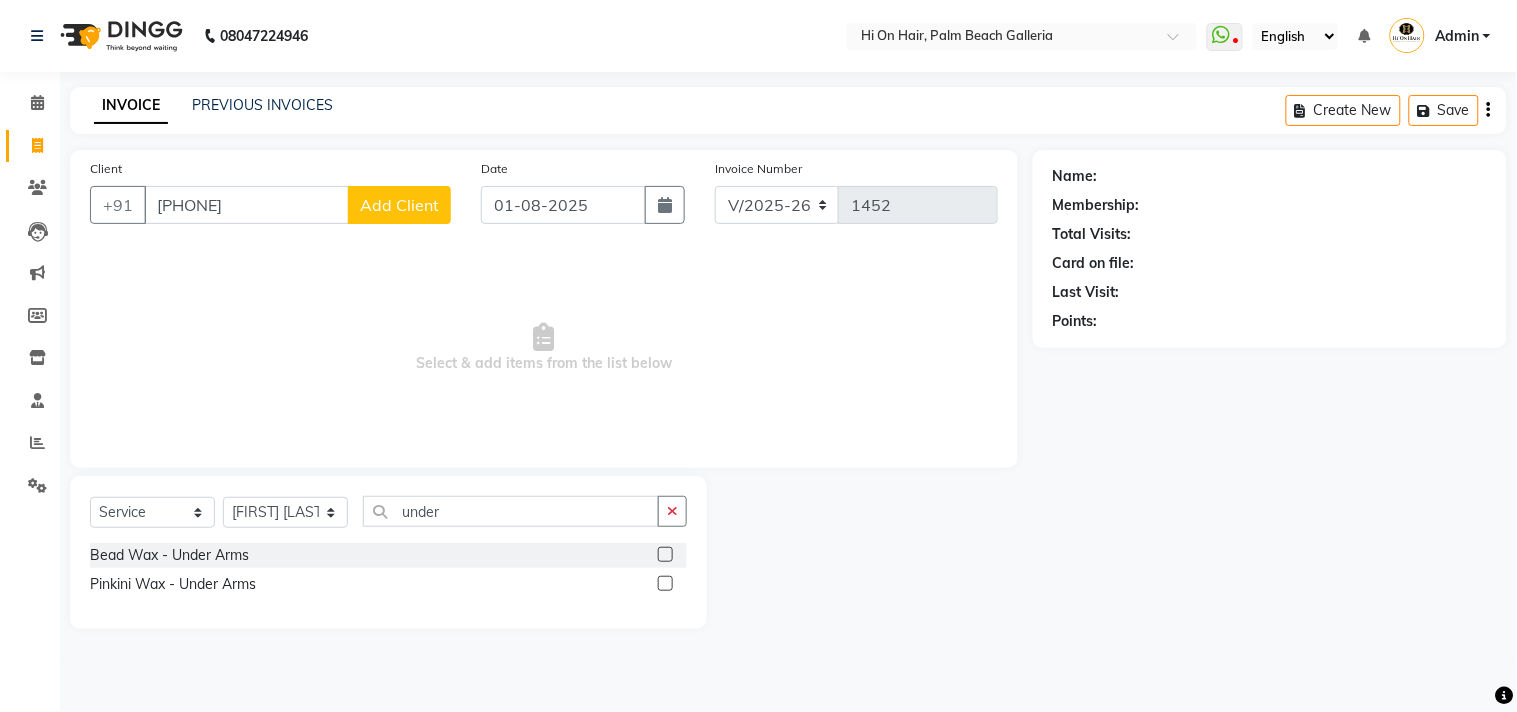 click on "Select Service Product Membership Package Voucher Prepaid Gift Card Select Stylist [FIRST] [LAST] [FIRST] [LAST] MAKYOPHI [FIRST] [LAST] [FIRST] [LAST] [FIRST] [LAST] [FIRST] [LAST] [FIRST] [LAST] under" 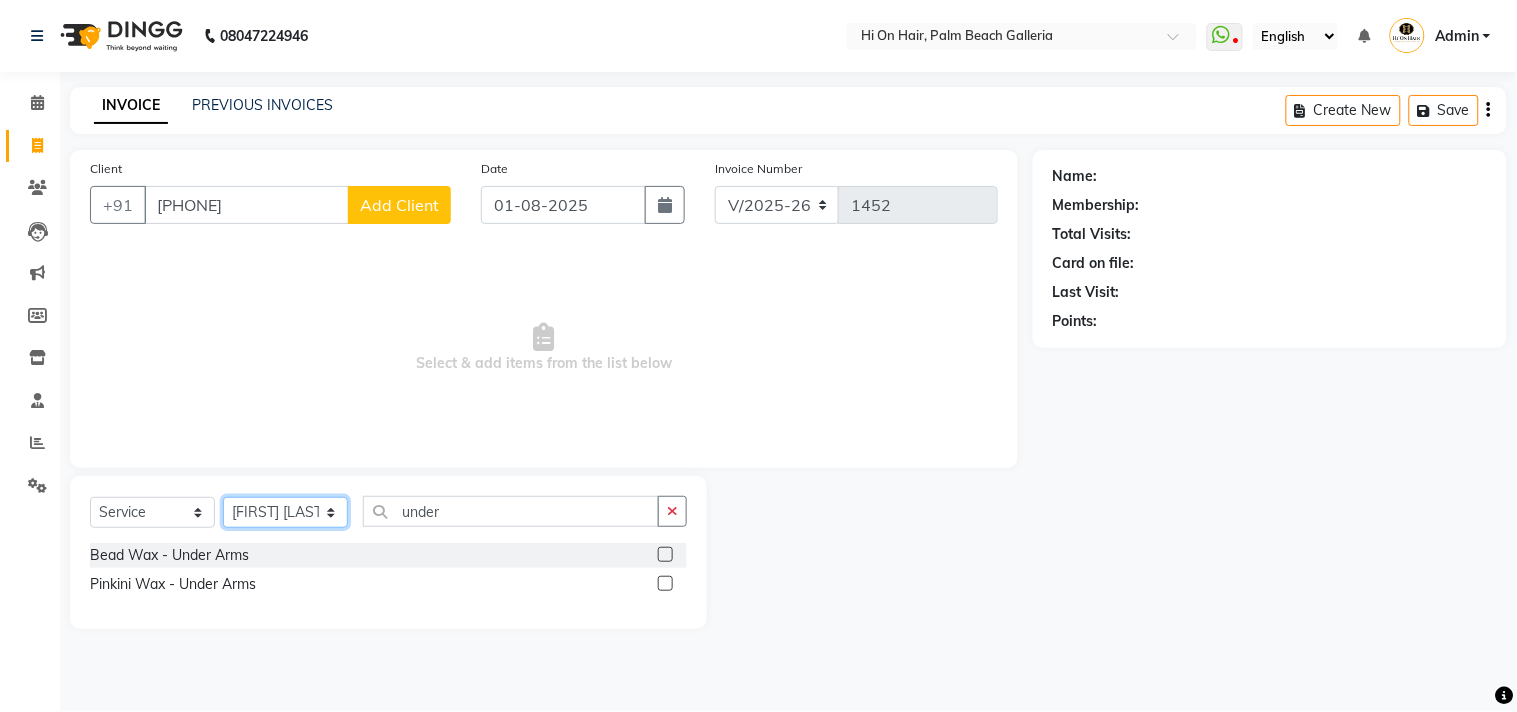 click on "Select Stylist Alim Kaldane Anwar Laskar Hi On Hair MAKYOPHI Pankaj Thakur Poonam Nalawade Raani Rasika  Shelar Rehan Salmani Saba Shaikh Sana Shaikh SOSEM Zeeshan Salmani" 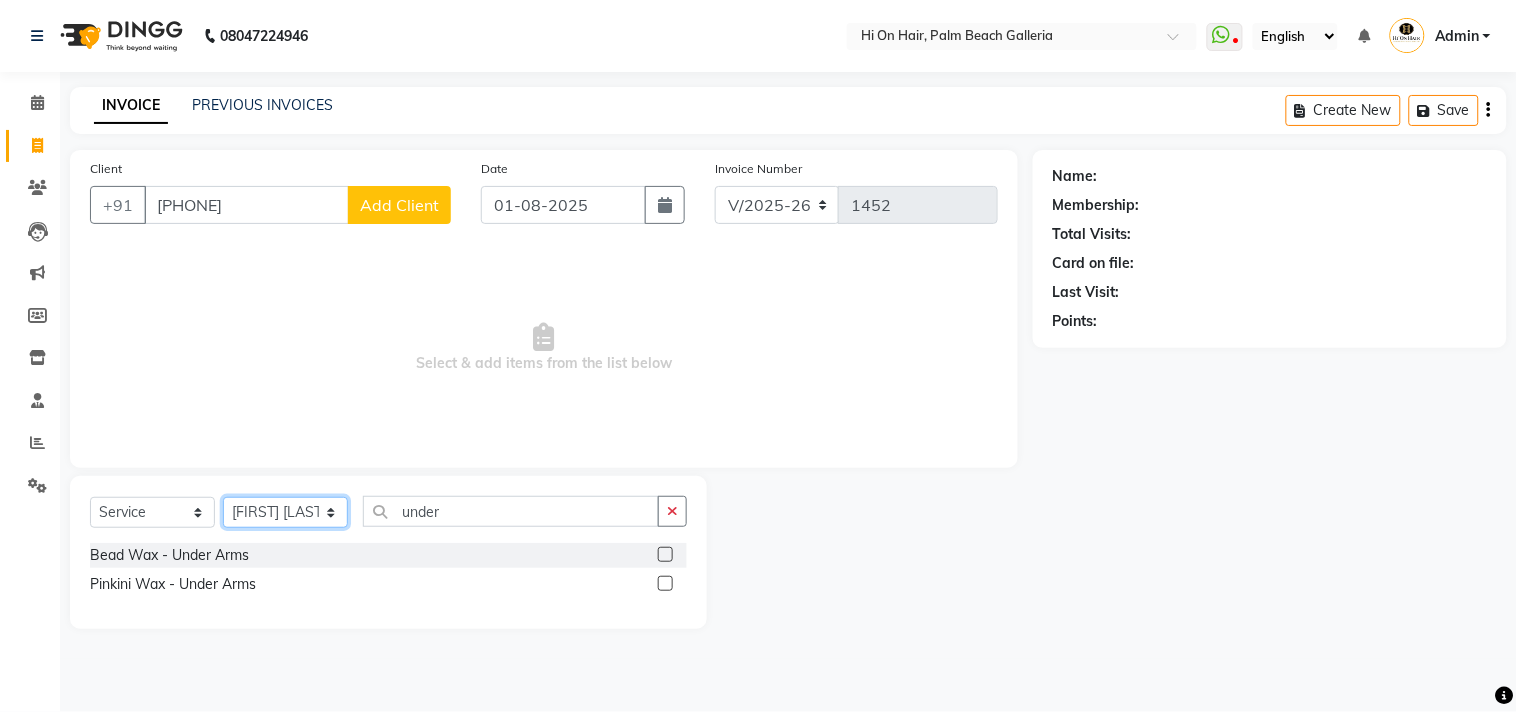 select on "29610" 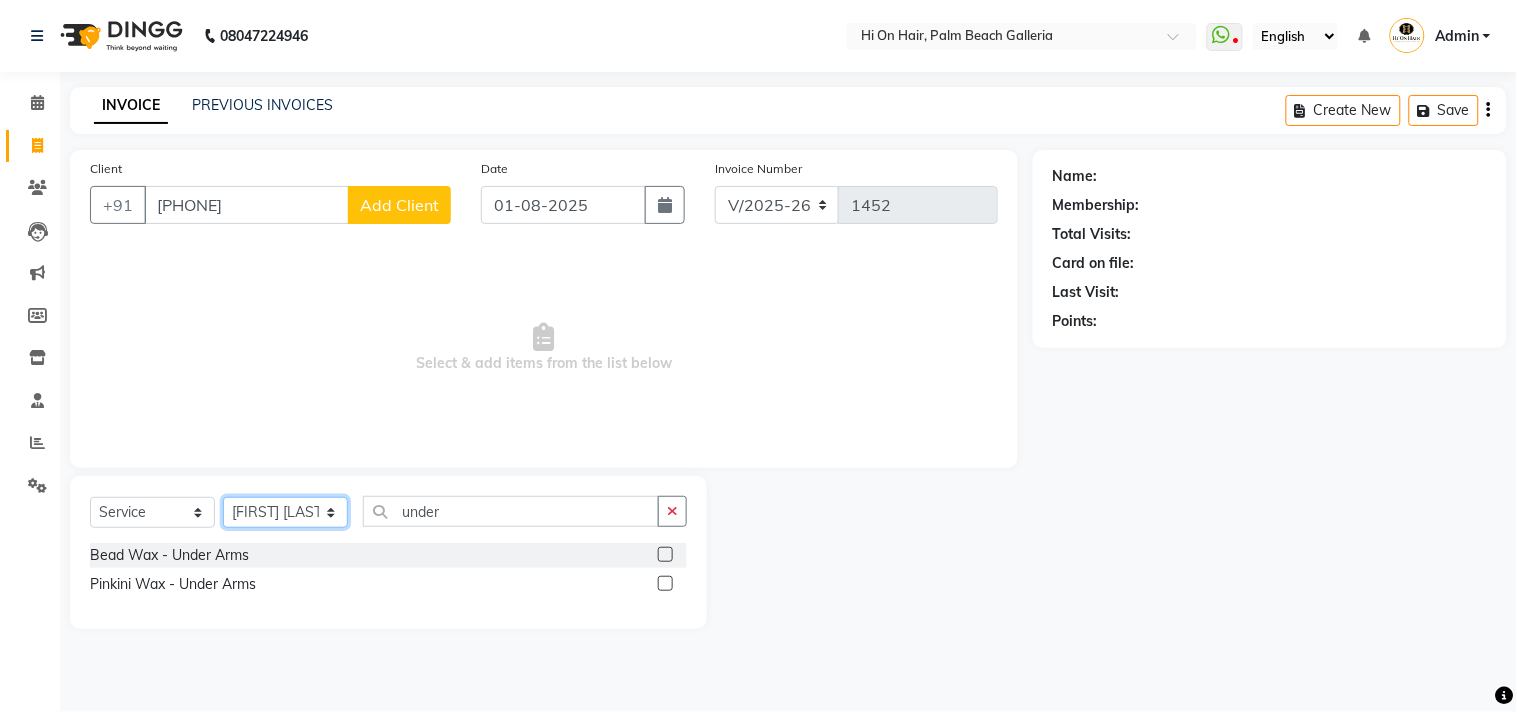 click on "Select Stylist Alim Kaldane Anwar Laskar Hi On Hair MAKYOPHI Pankaj Thakur Poonam Nalawade Raani Rasika  Shelar Rehan Salmani Saba Shaikh Sana Shaikh SOSEM Zeeshan Salmani" 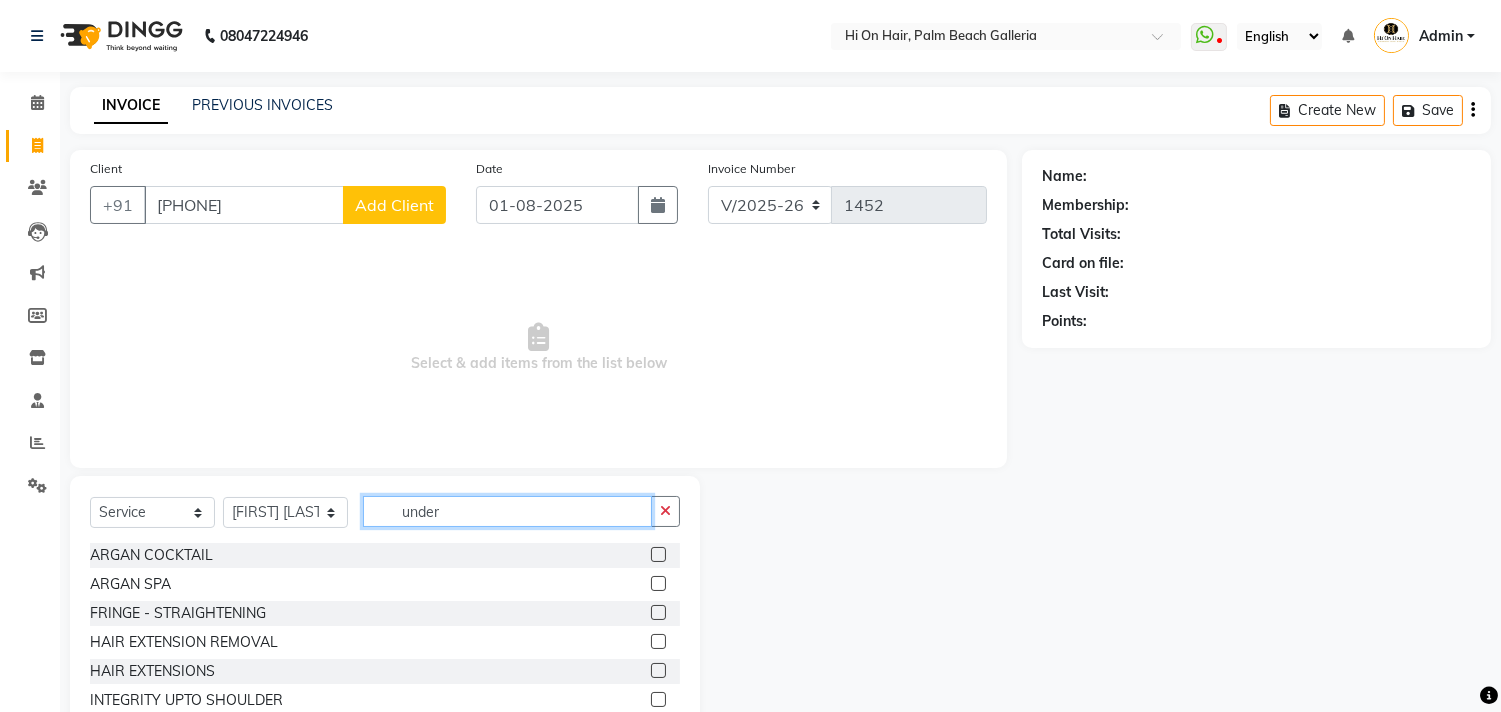 click on "under" 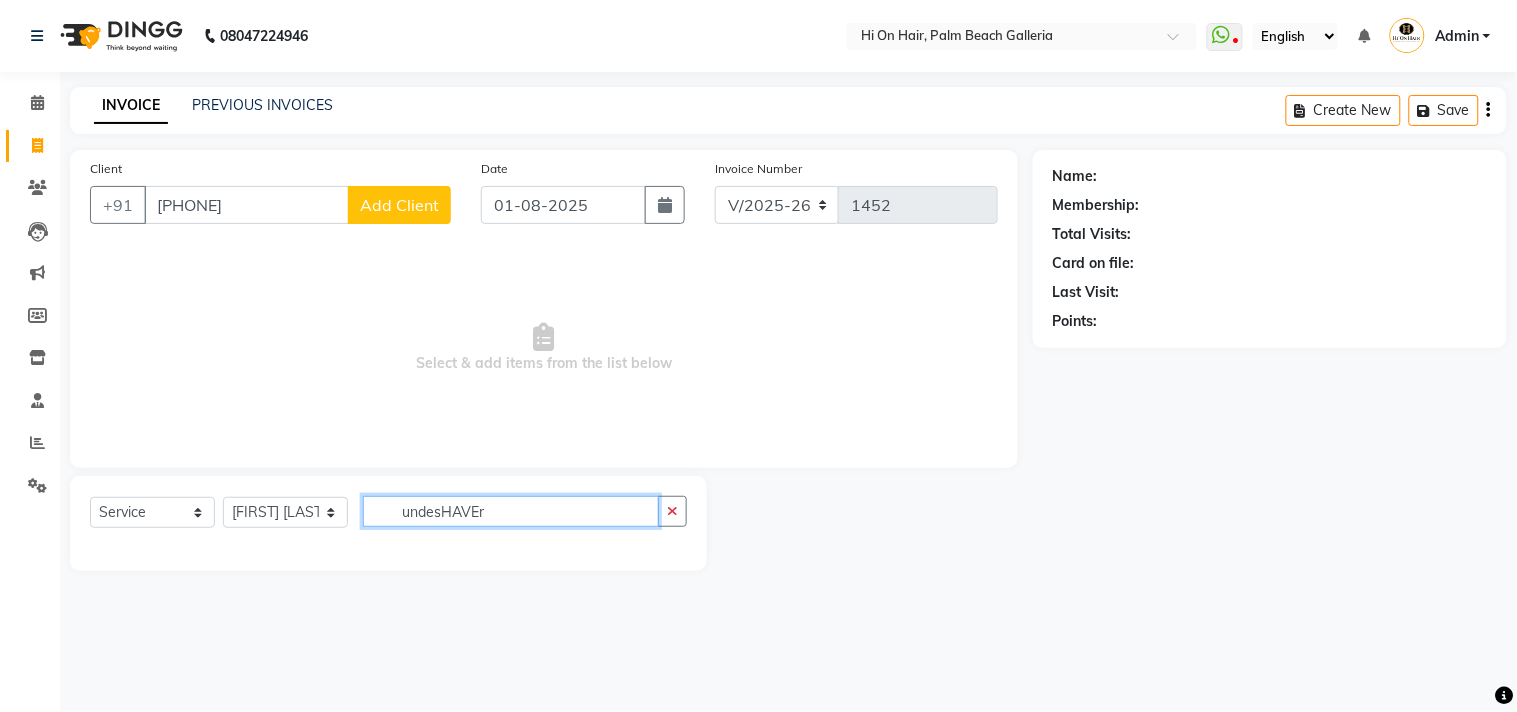 click on "undesHAVEr" 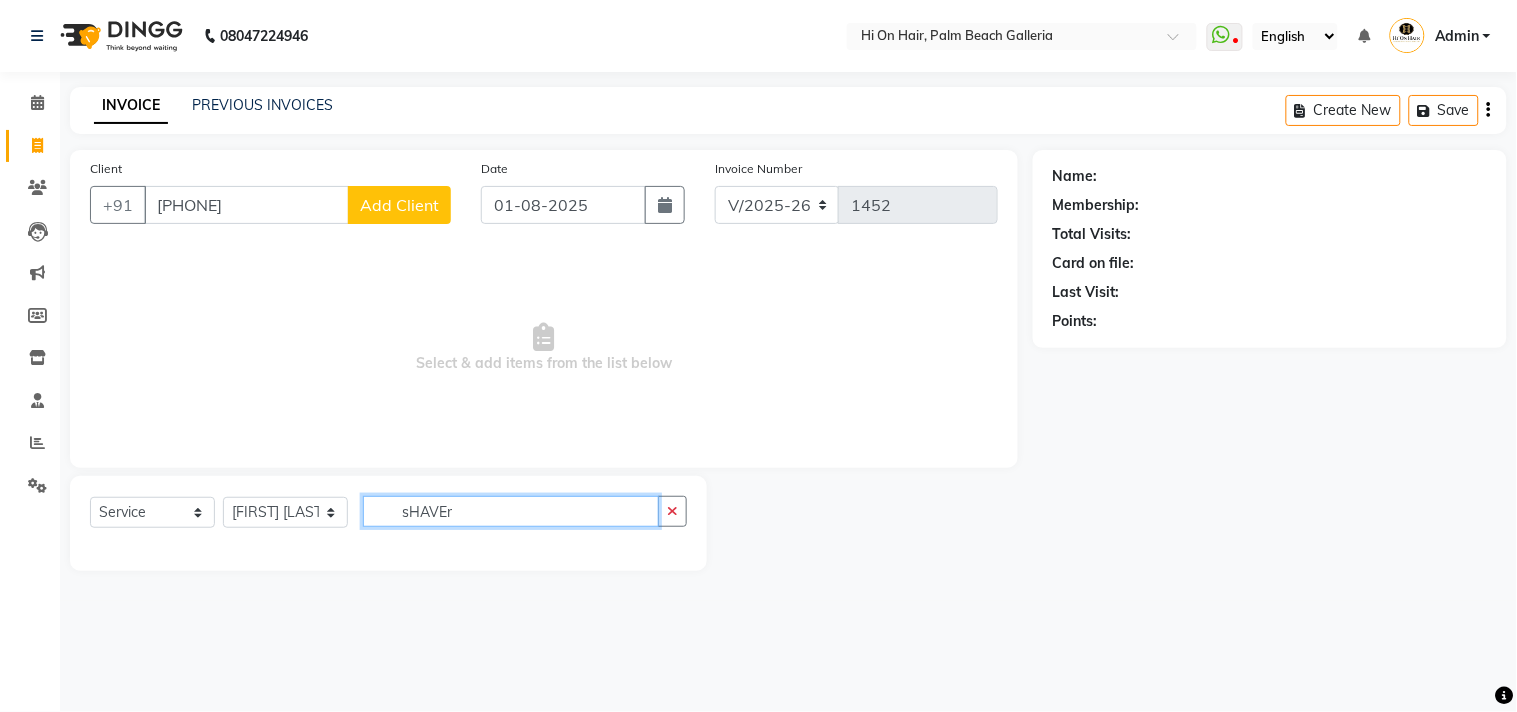 click on "sHAVEr" 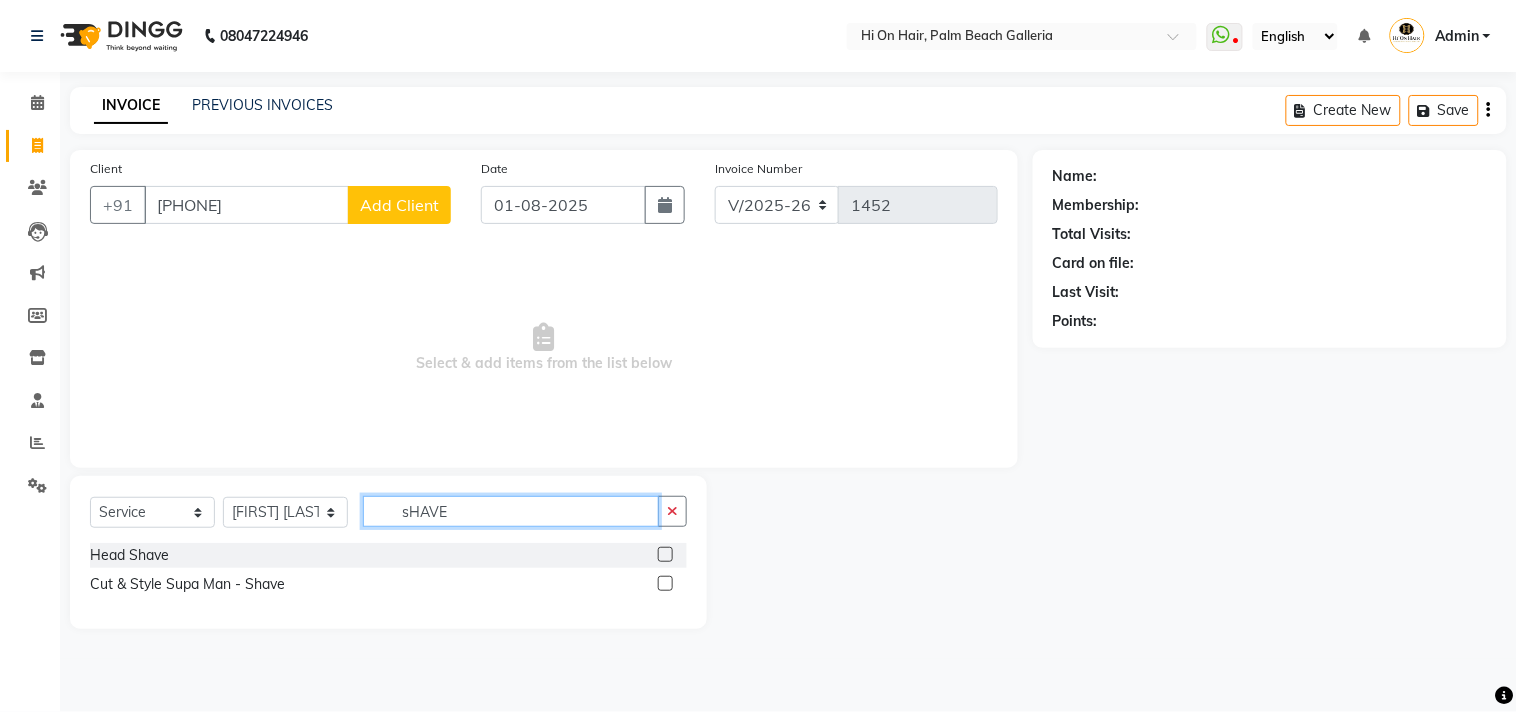 type on "sHAVE" 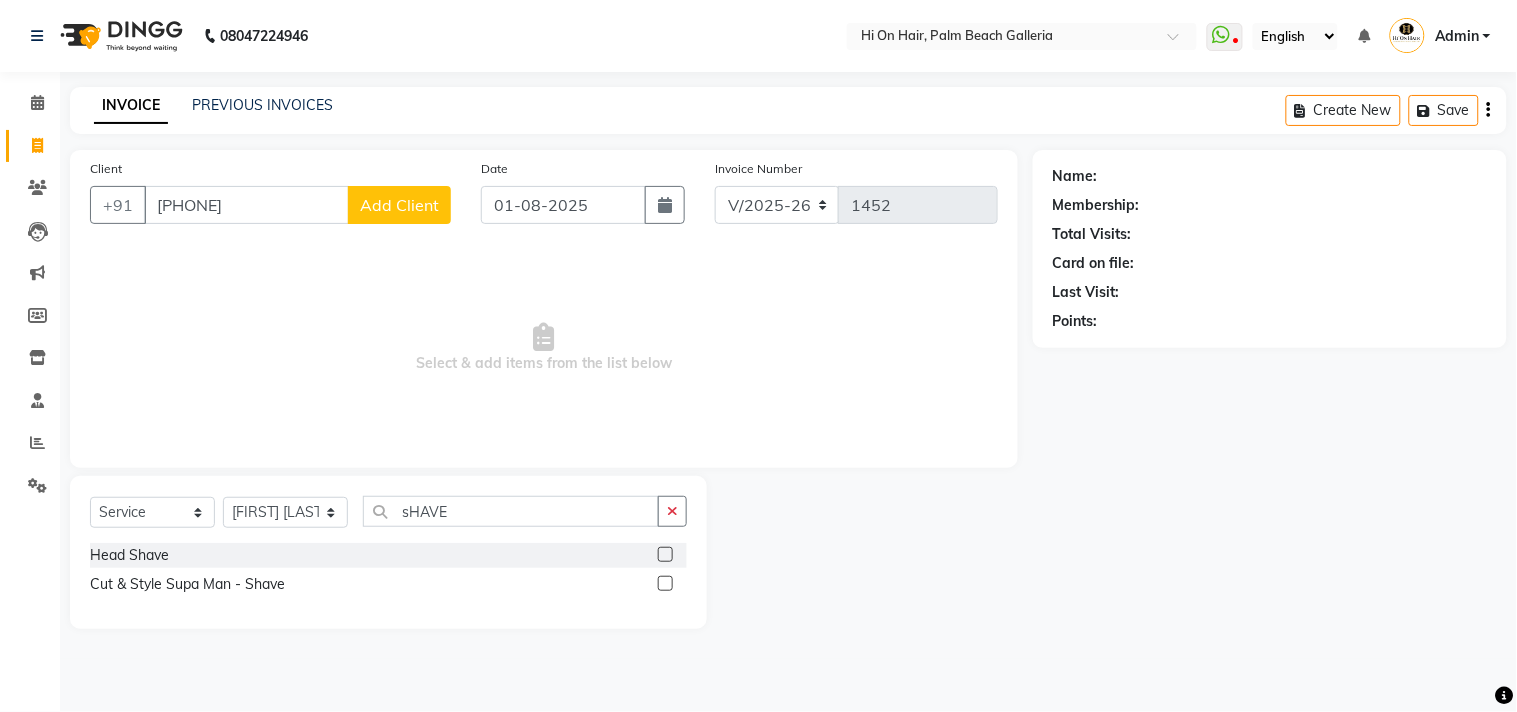 click 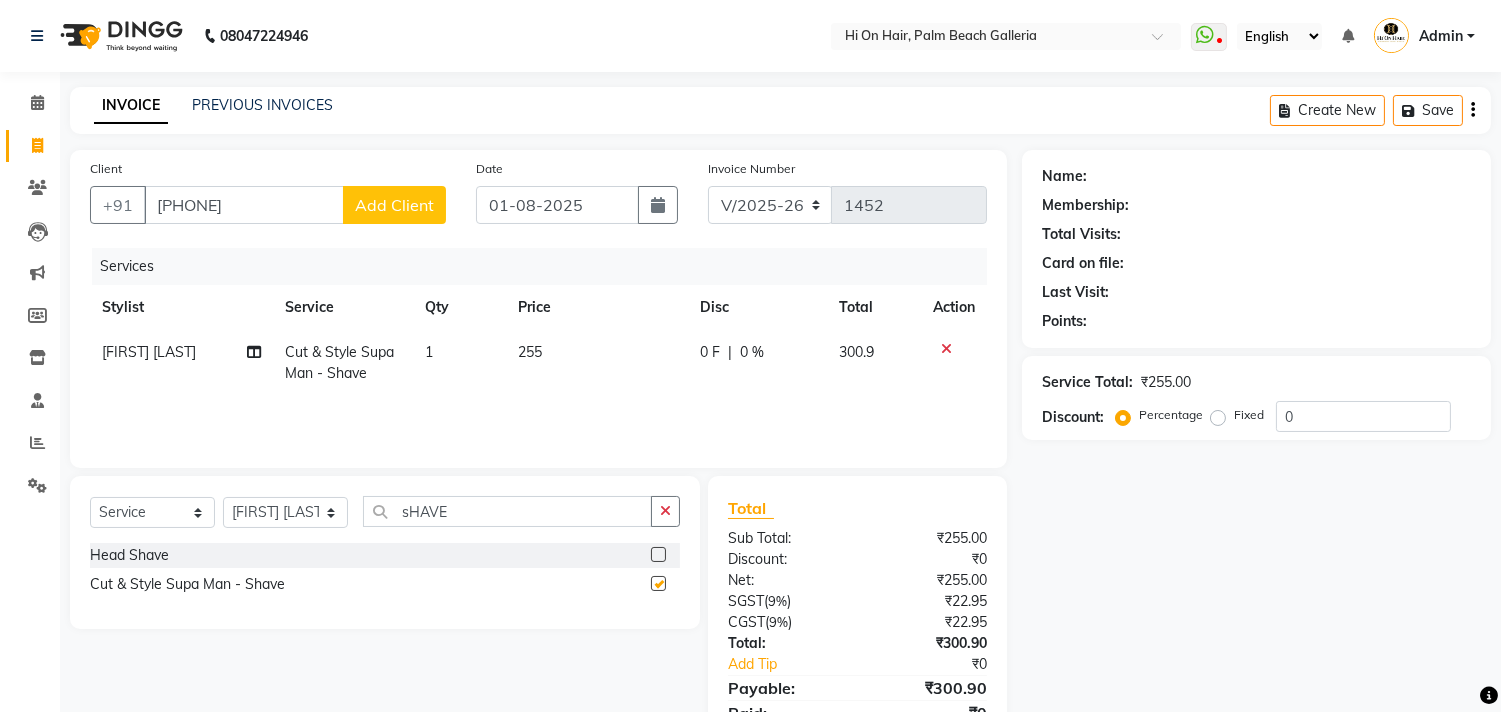 checkbox on "false" 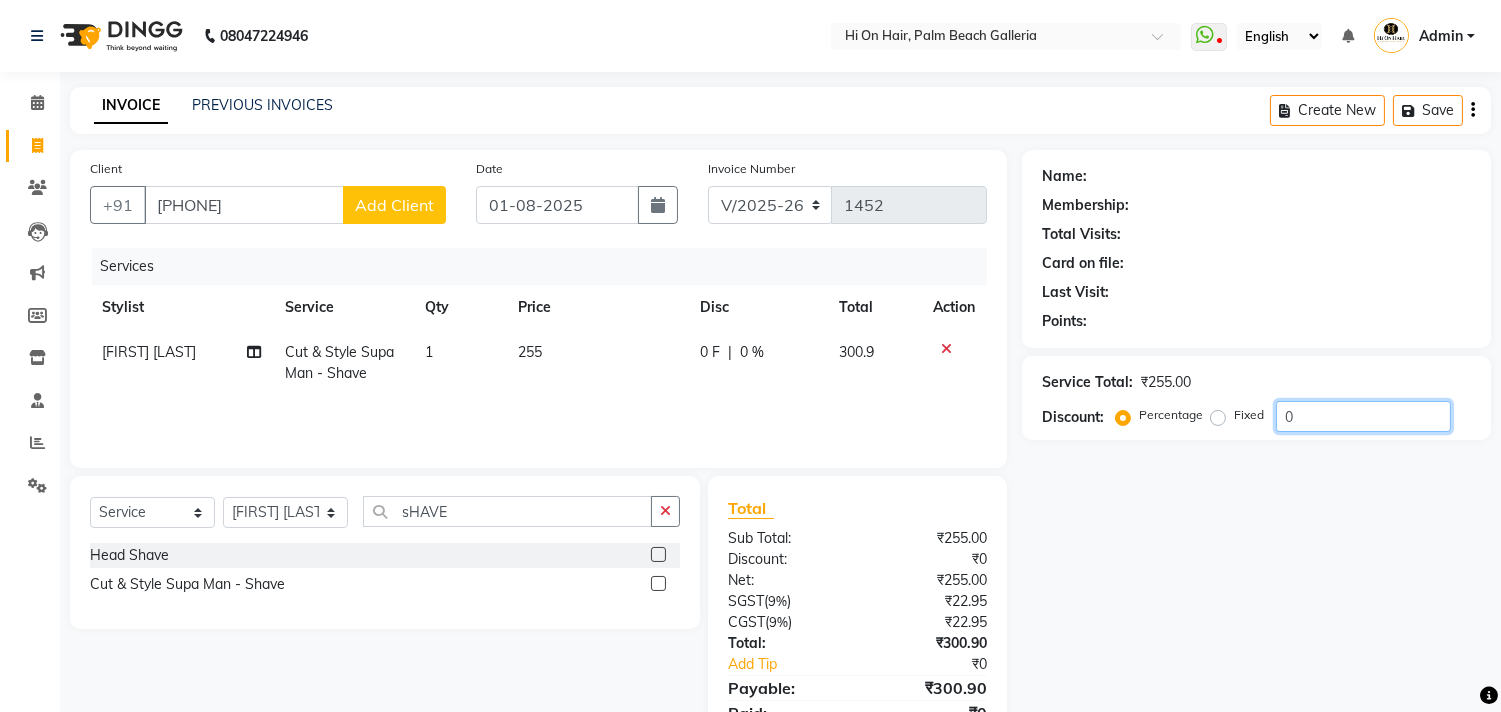click on "0" 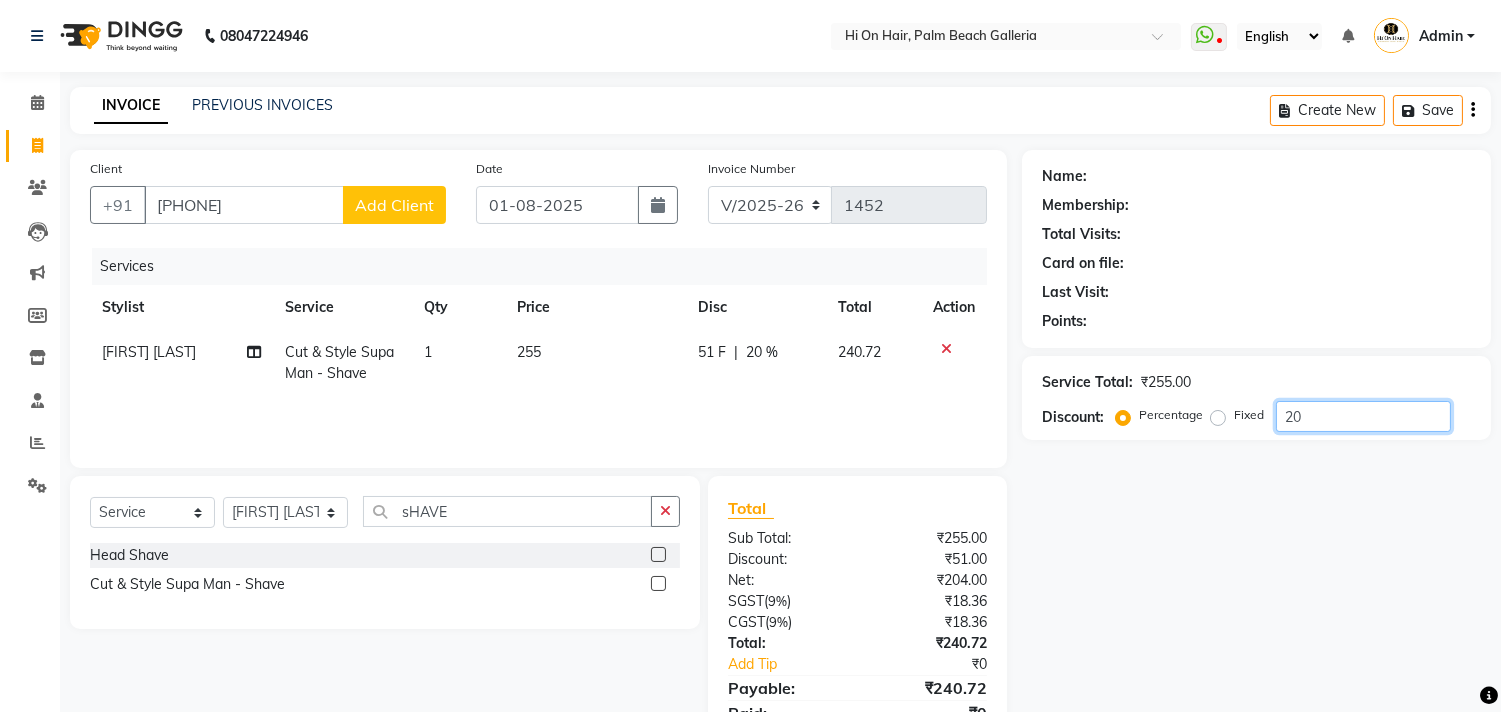 type on "20" 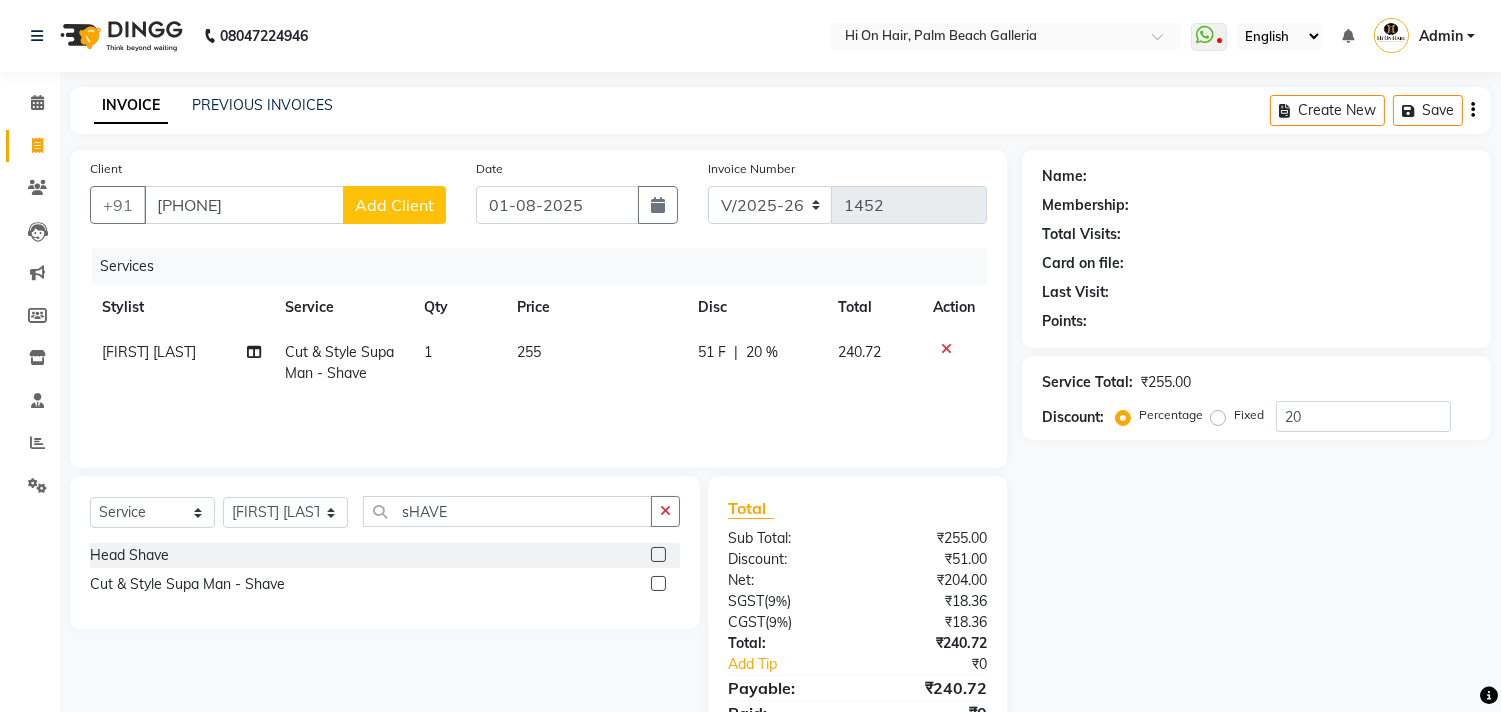 click on "Add Client" 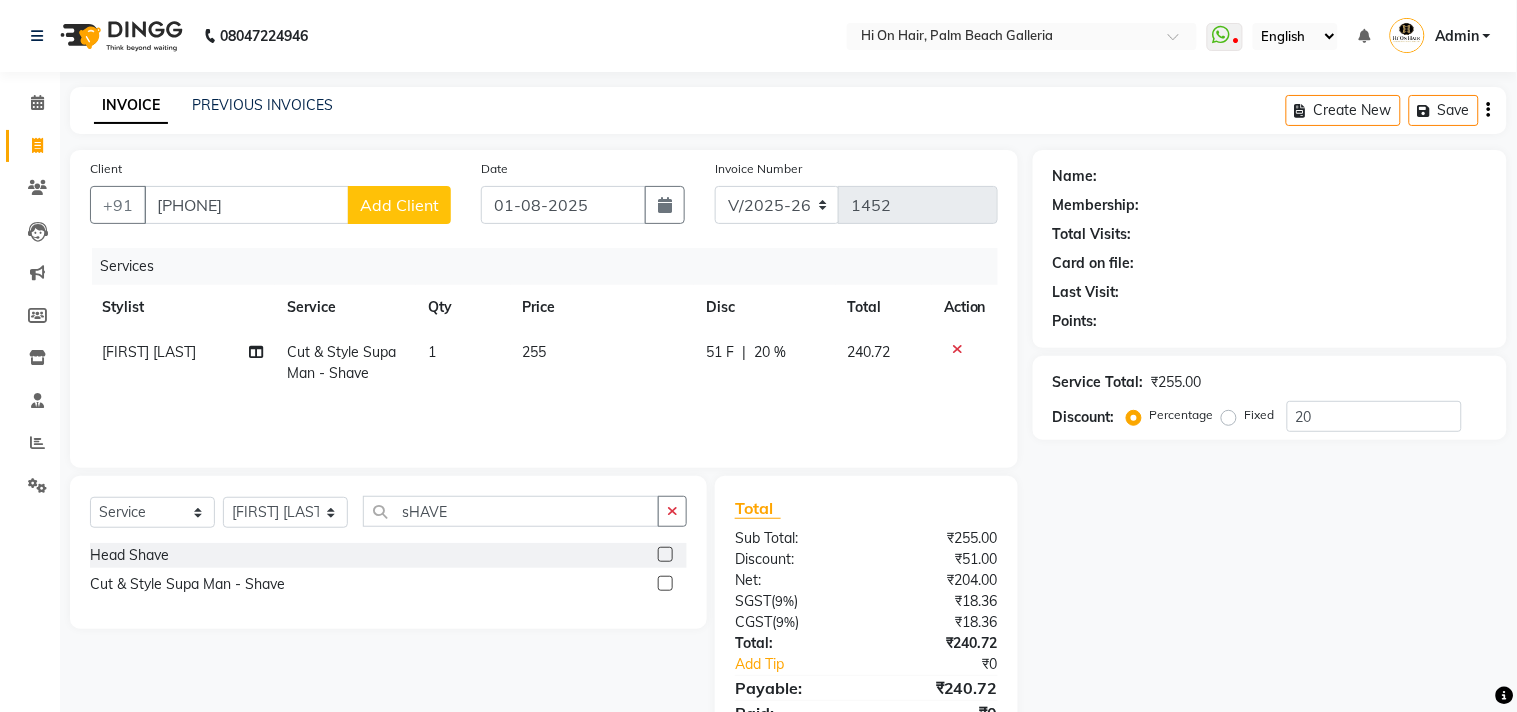 select on "22" 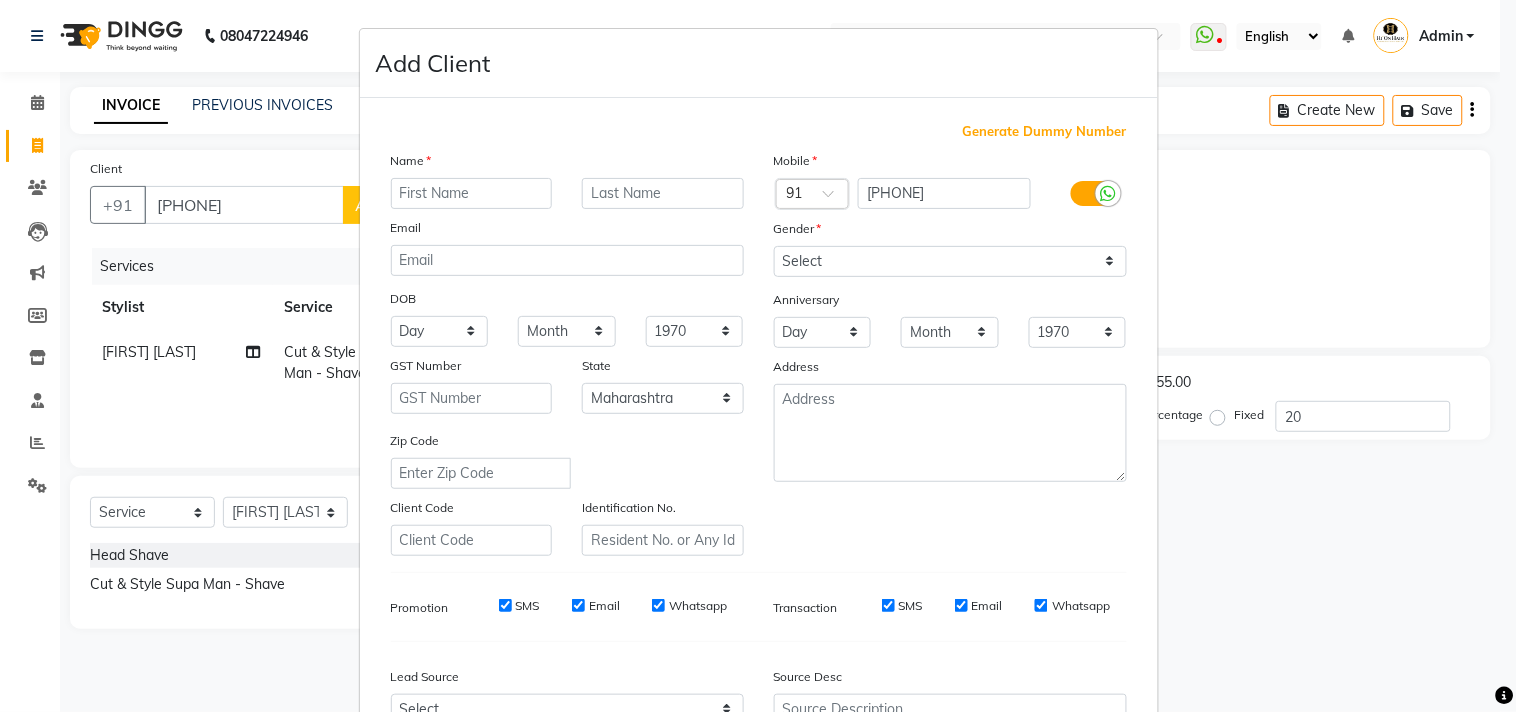 click at bounding box center [472, 193] 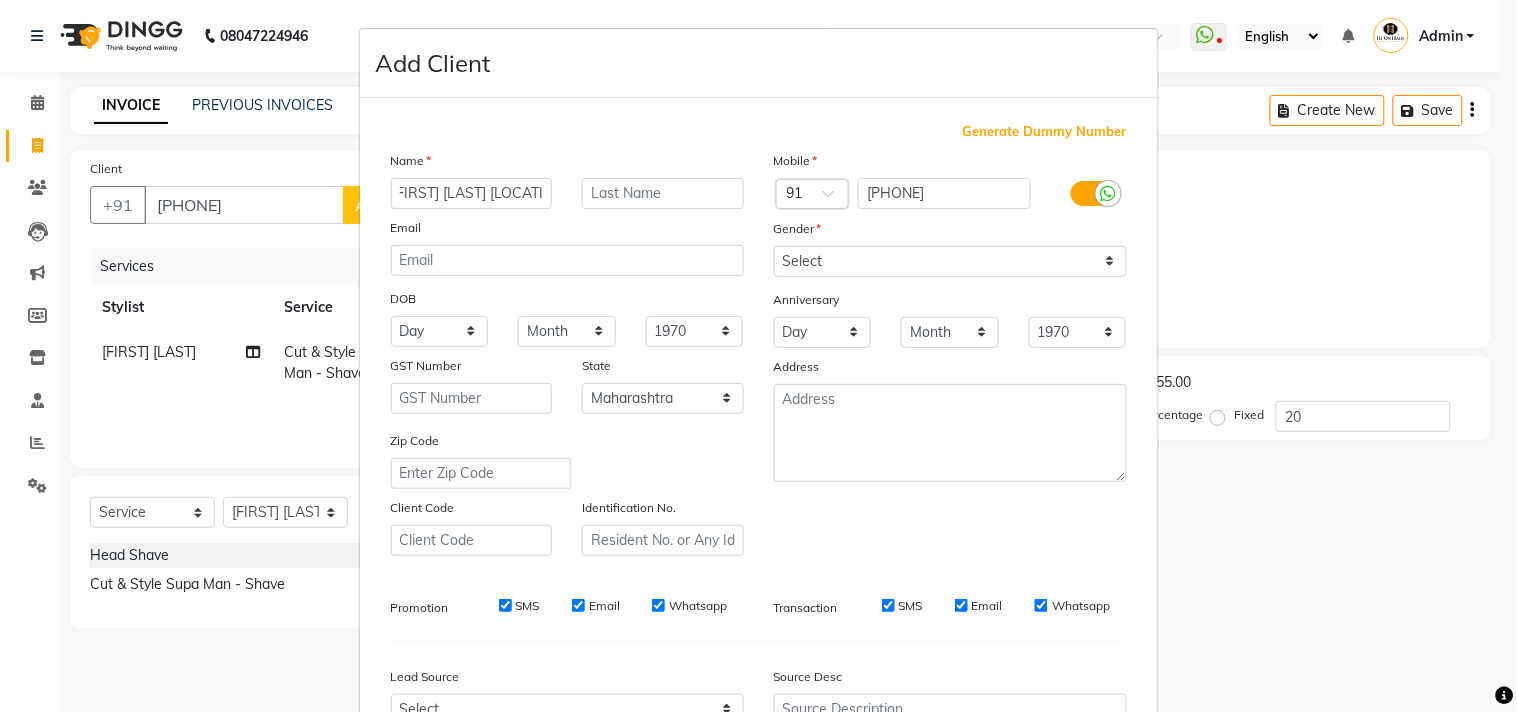 scroll, scrollTop: 0, scrollLeft: 15, axis: horizontal 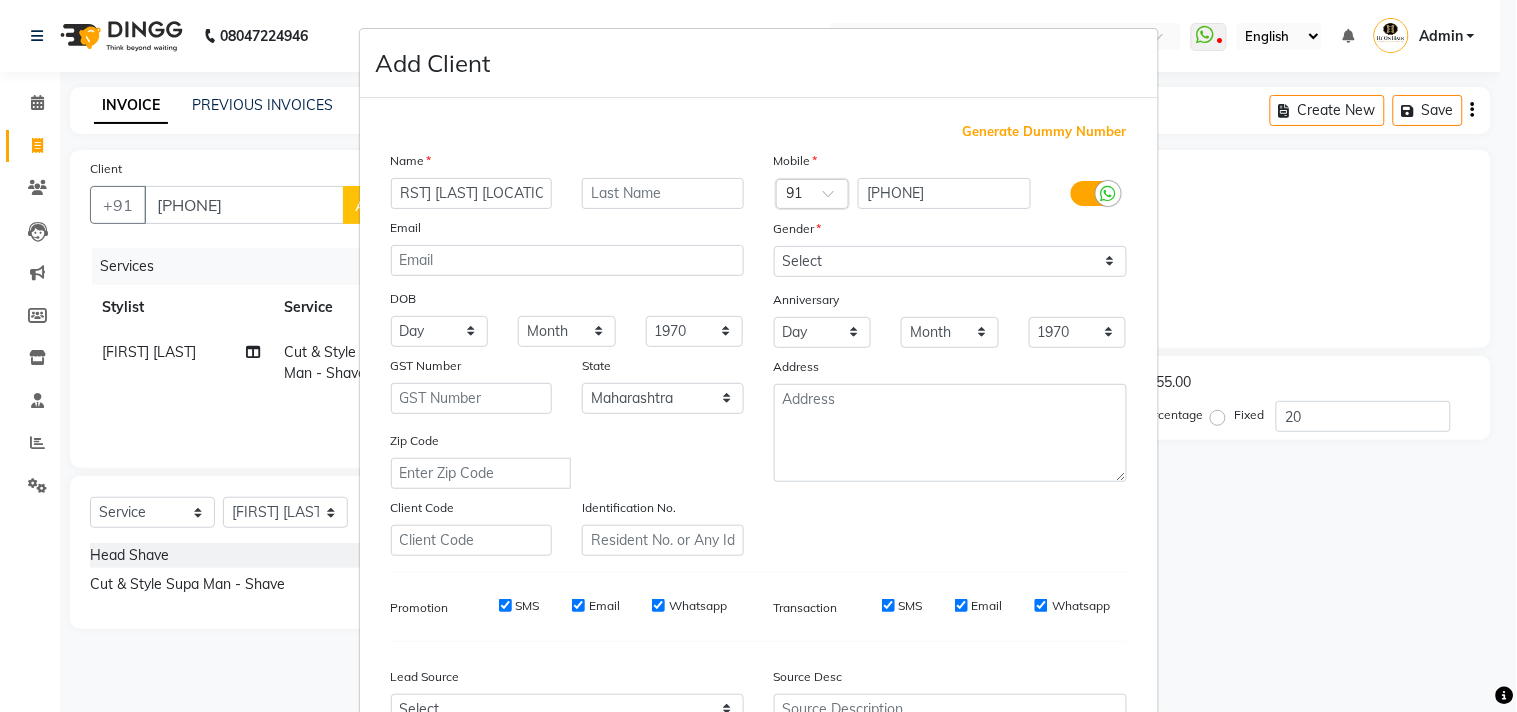 type on "[FIRST] [LAST] [LOCATION]" 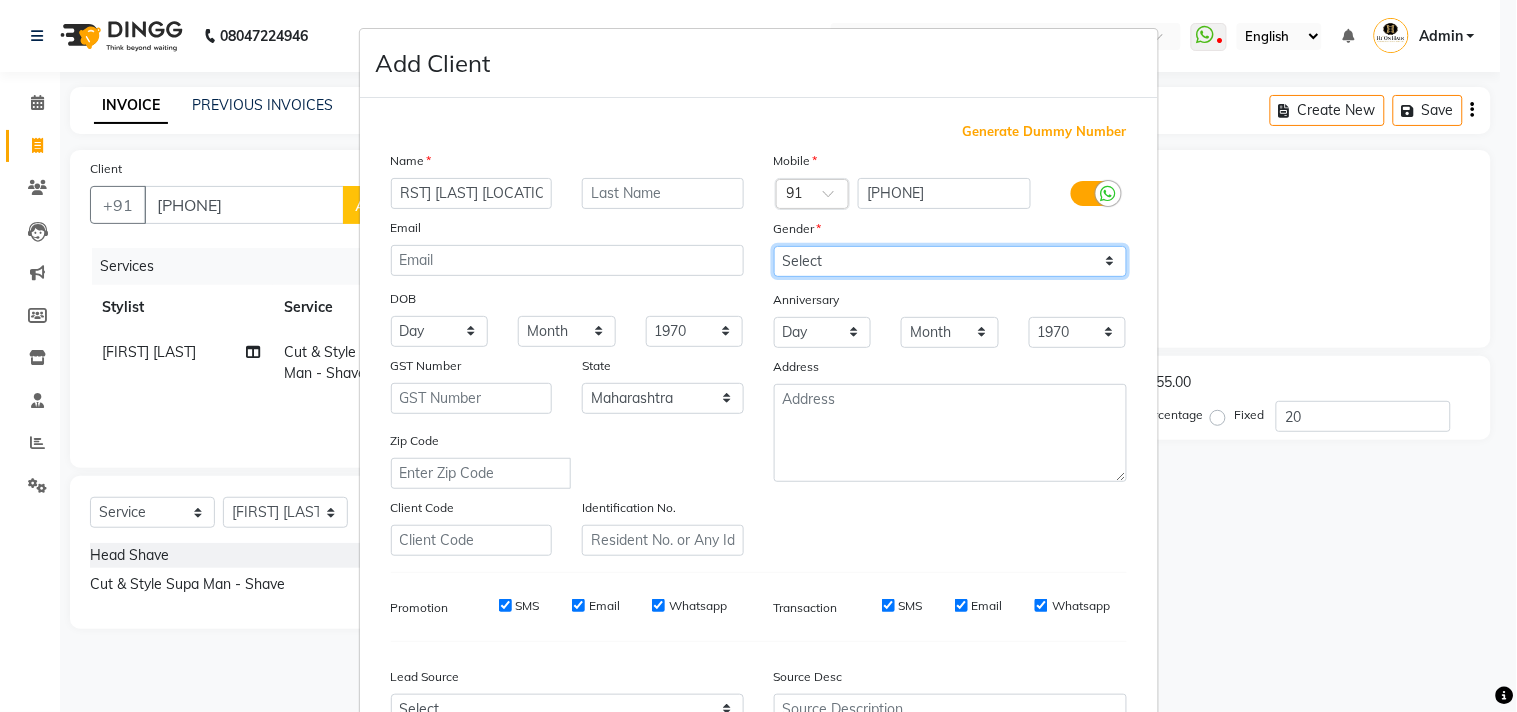 click on "Select Male Female Other Prefer Not To Say" at bounding box center (950, 261) 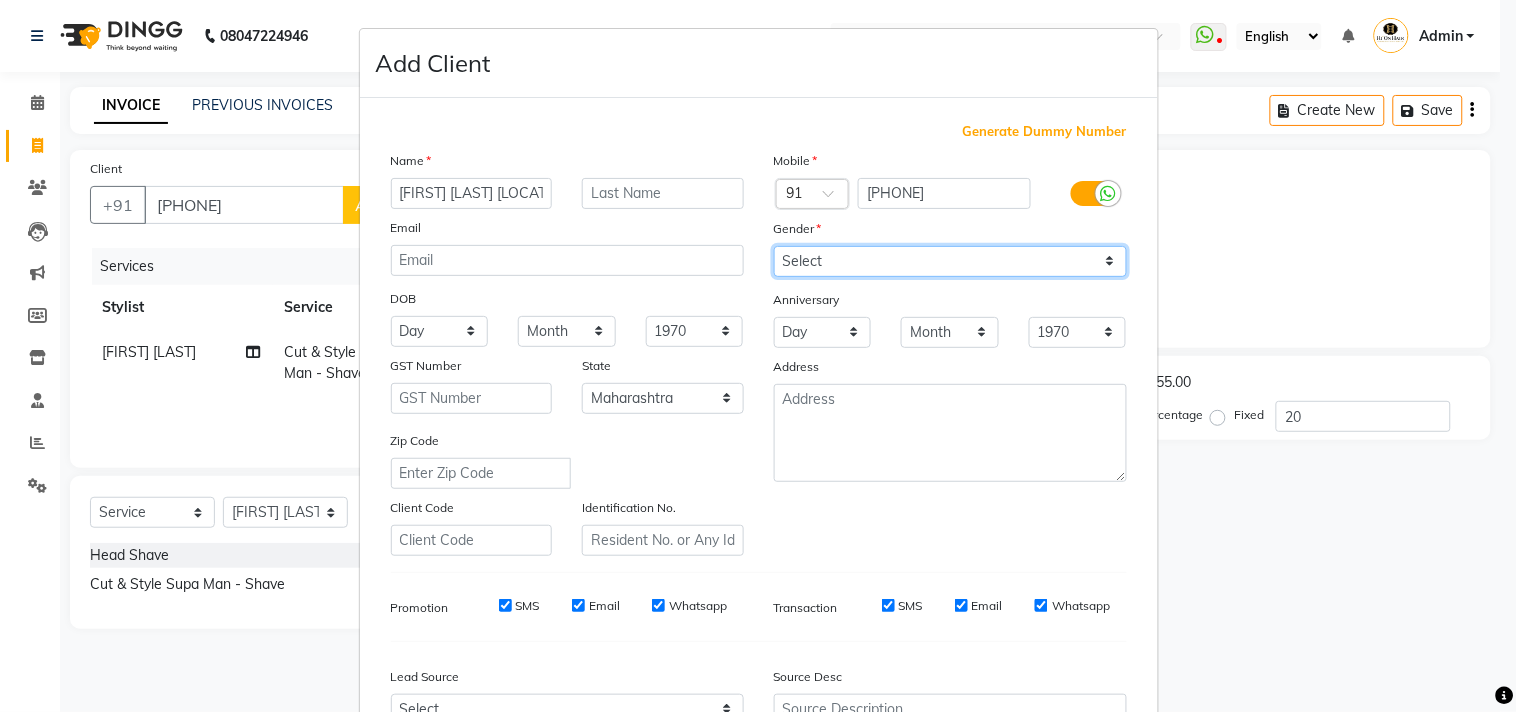 select on "male" 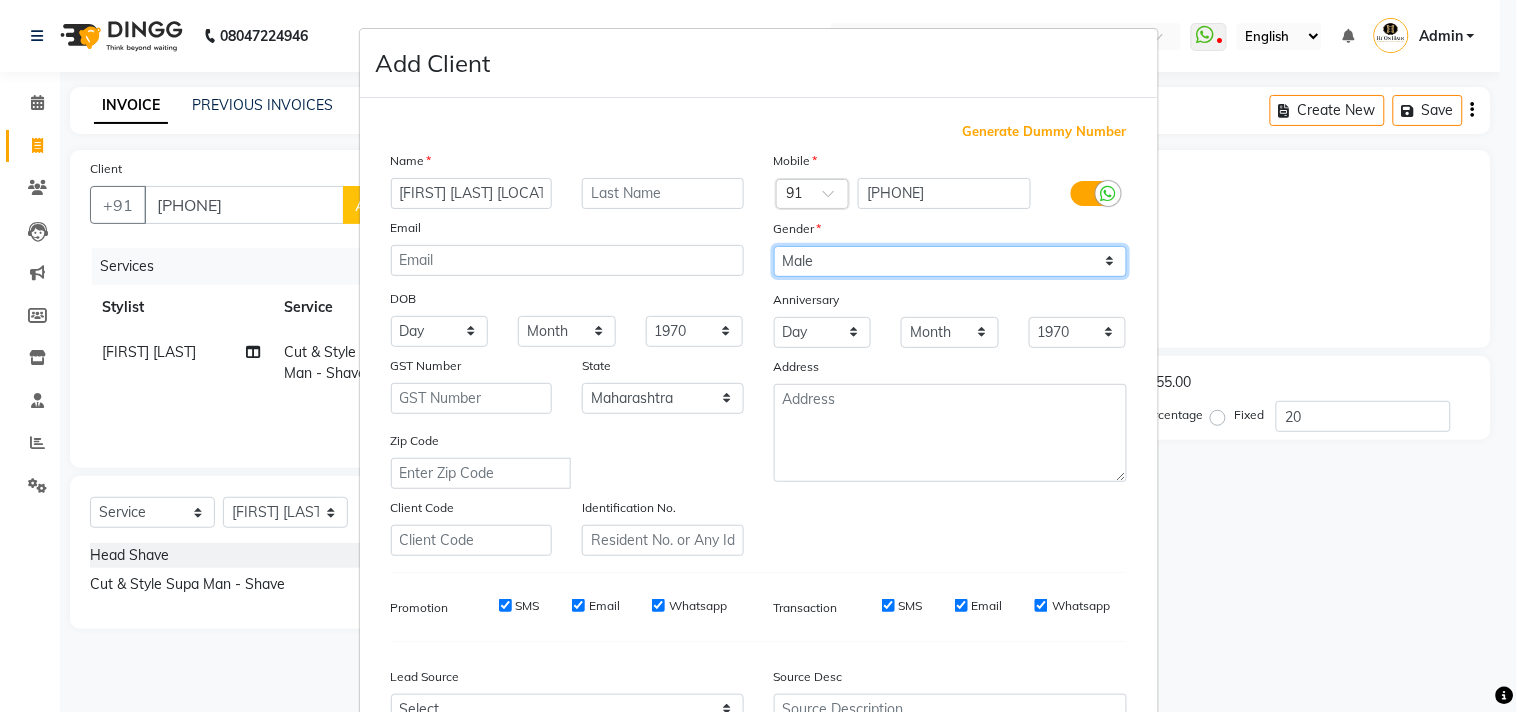 click on "Select Male Female Other Prefer Not To Say" at bounding box center (950, 261) 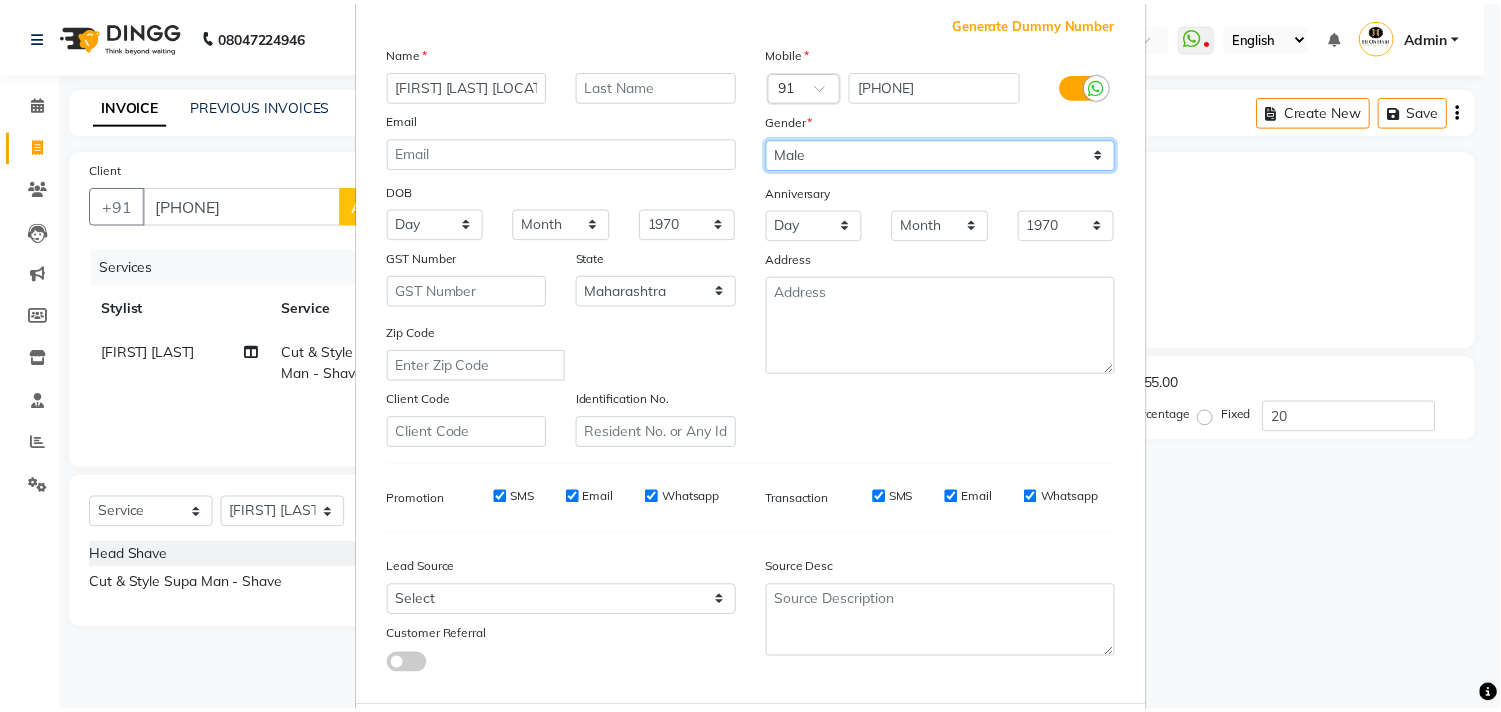 scroll, scrollTop: 212, scrollLeft: 0, axis: vertical 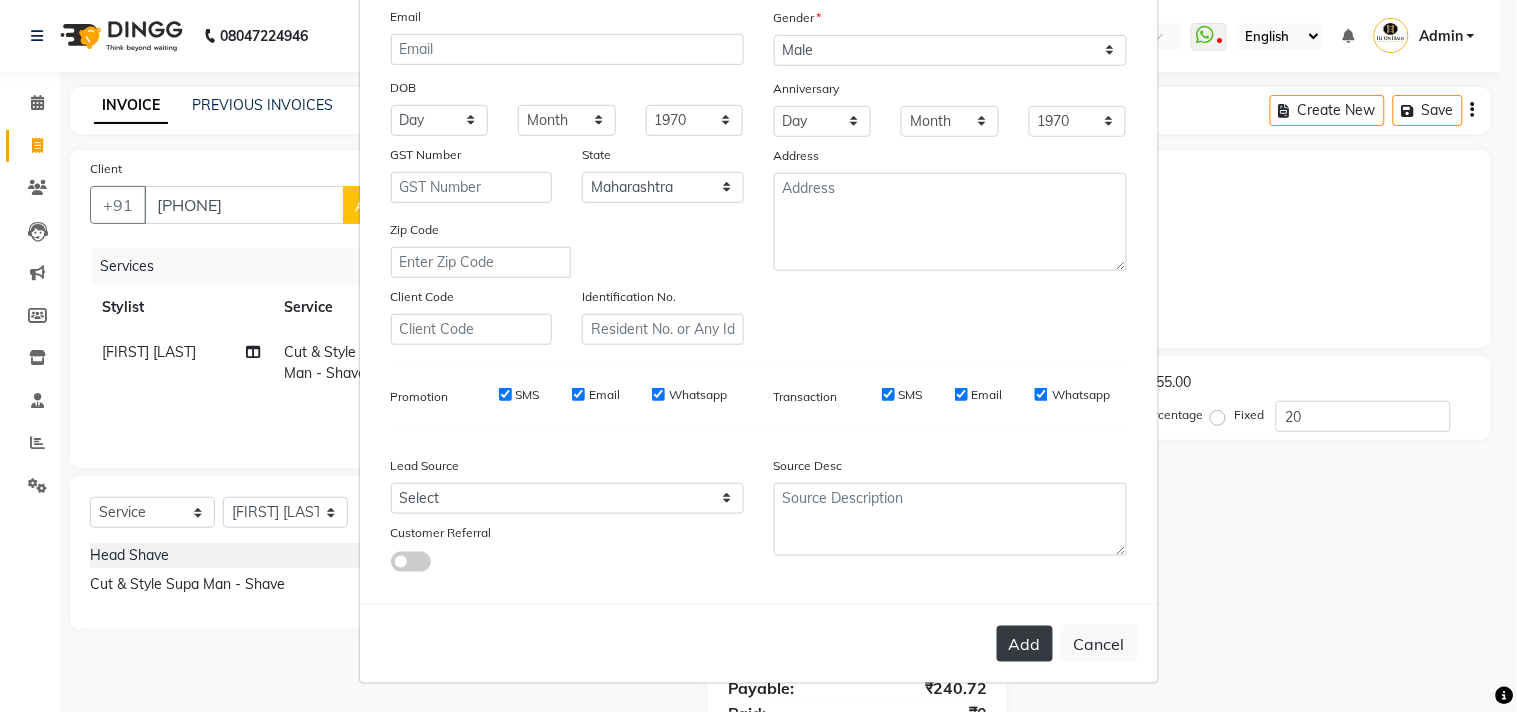 click on "Add" at bounding box center [1025, 644] 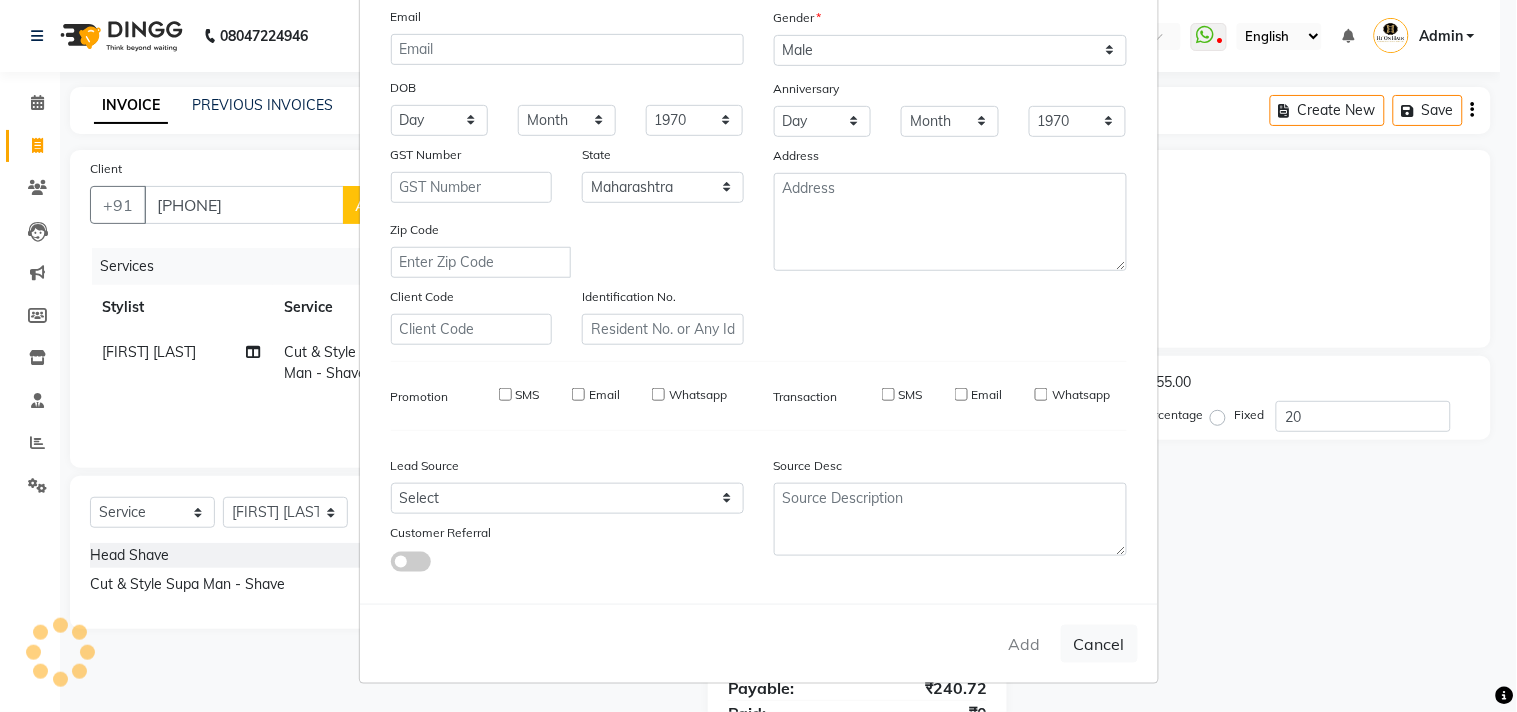 type on "0" 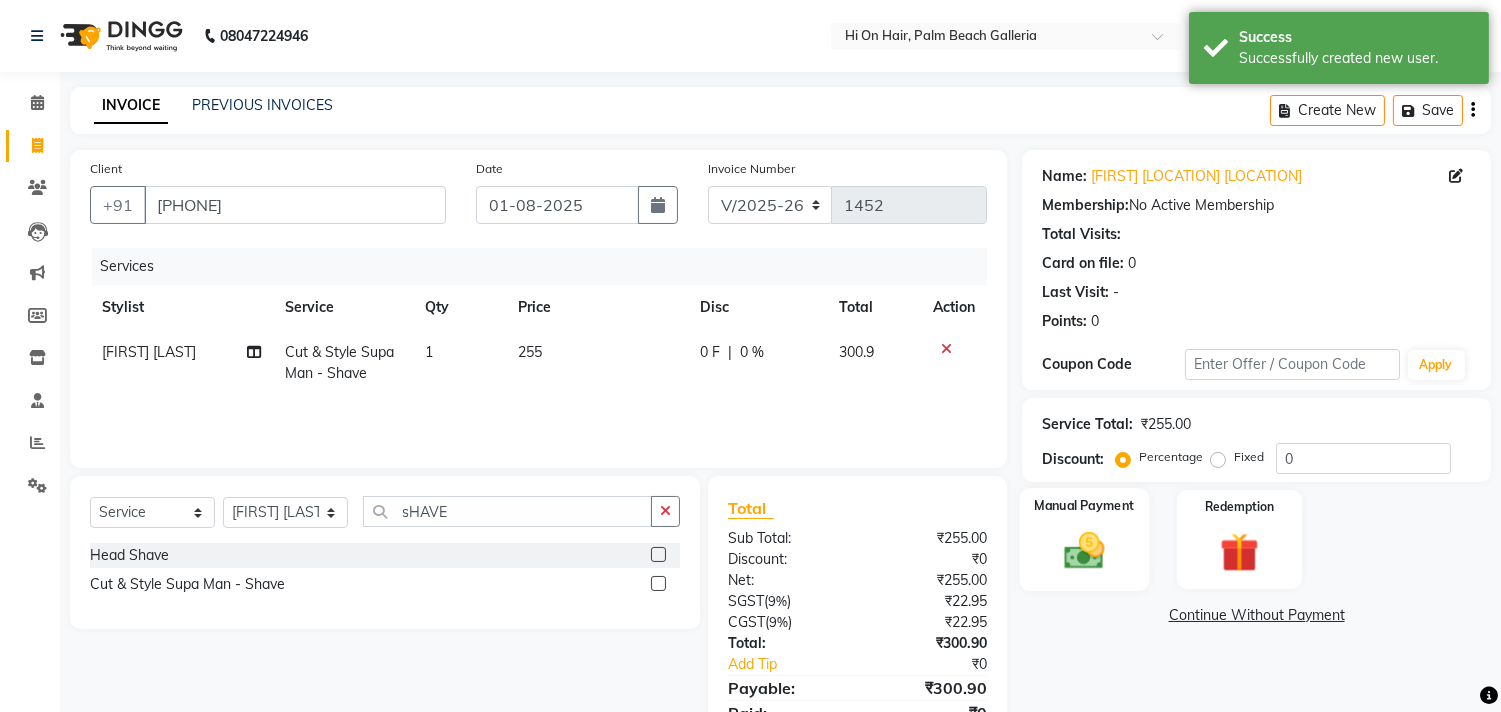scroll, scrollTop: 87, scrollLeft: 0, axis: vertical 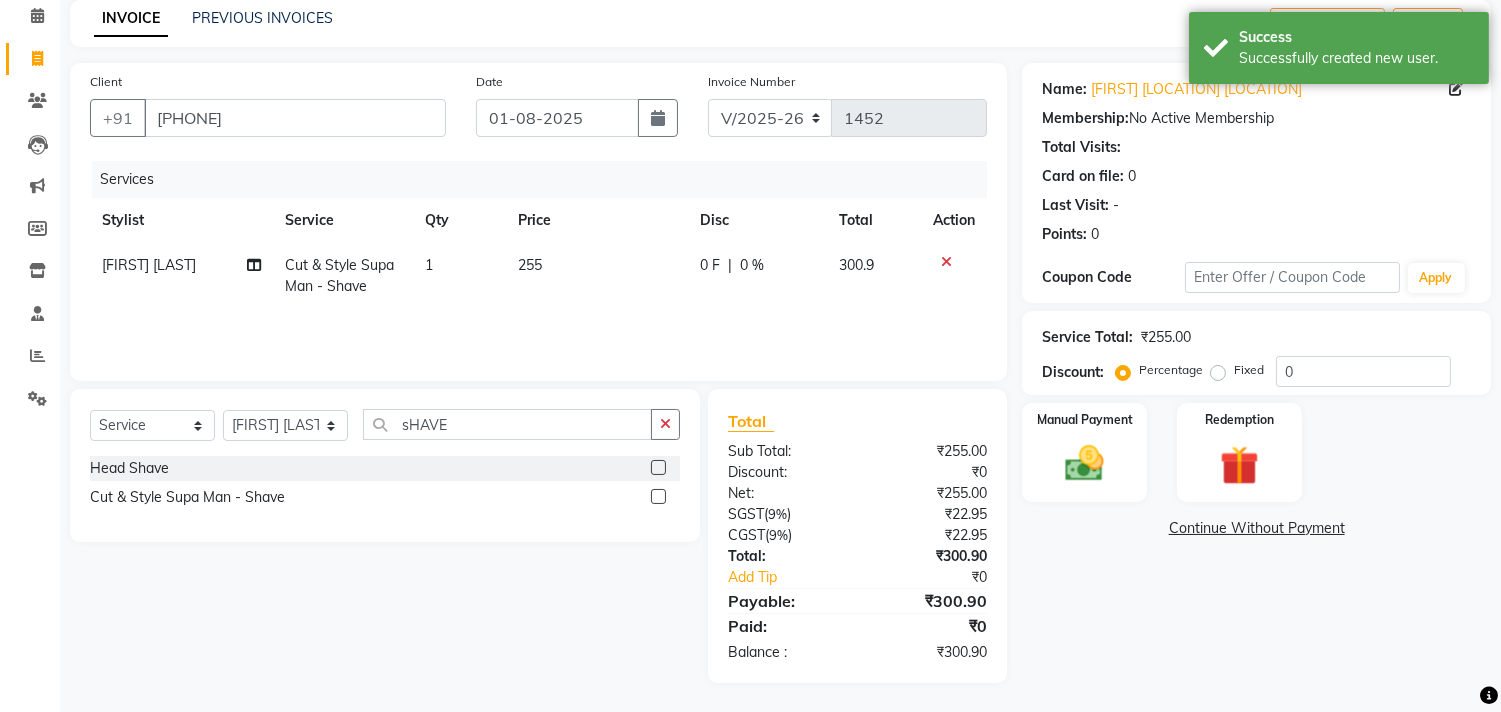 click on "Percentage   Fixed" 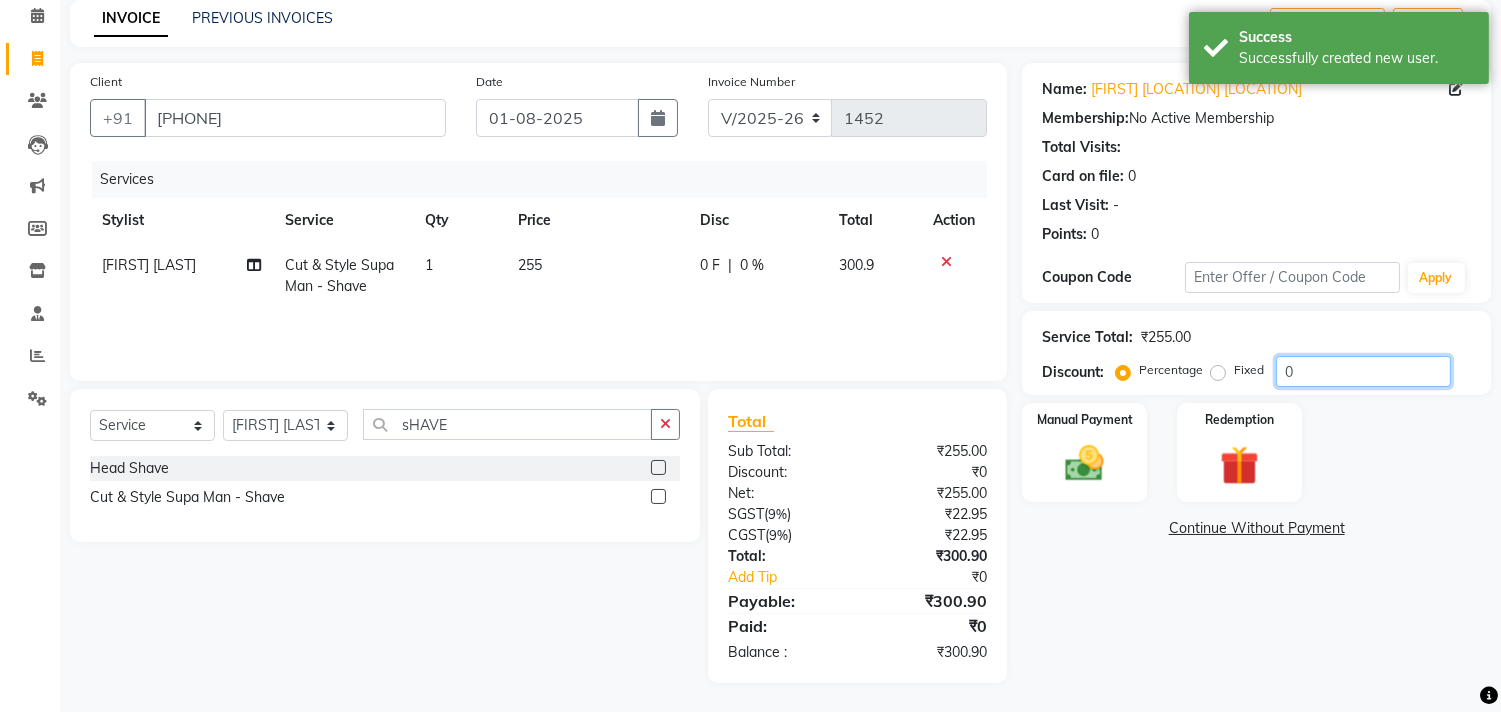 click on "0" 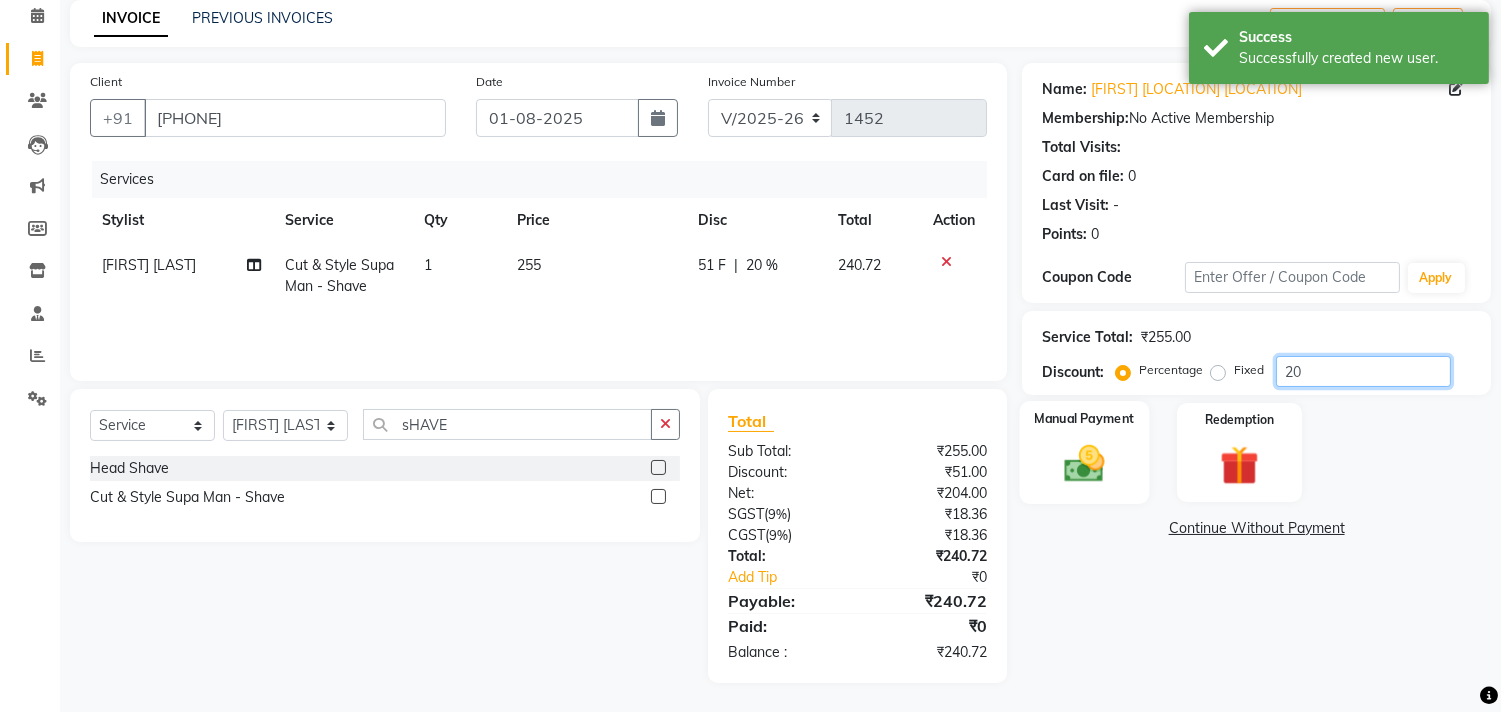 type on "20" 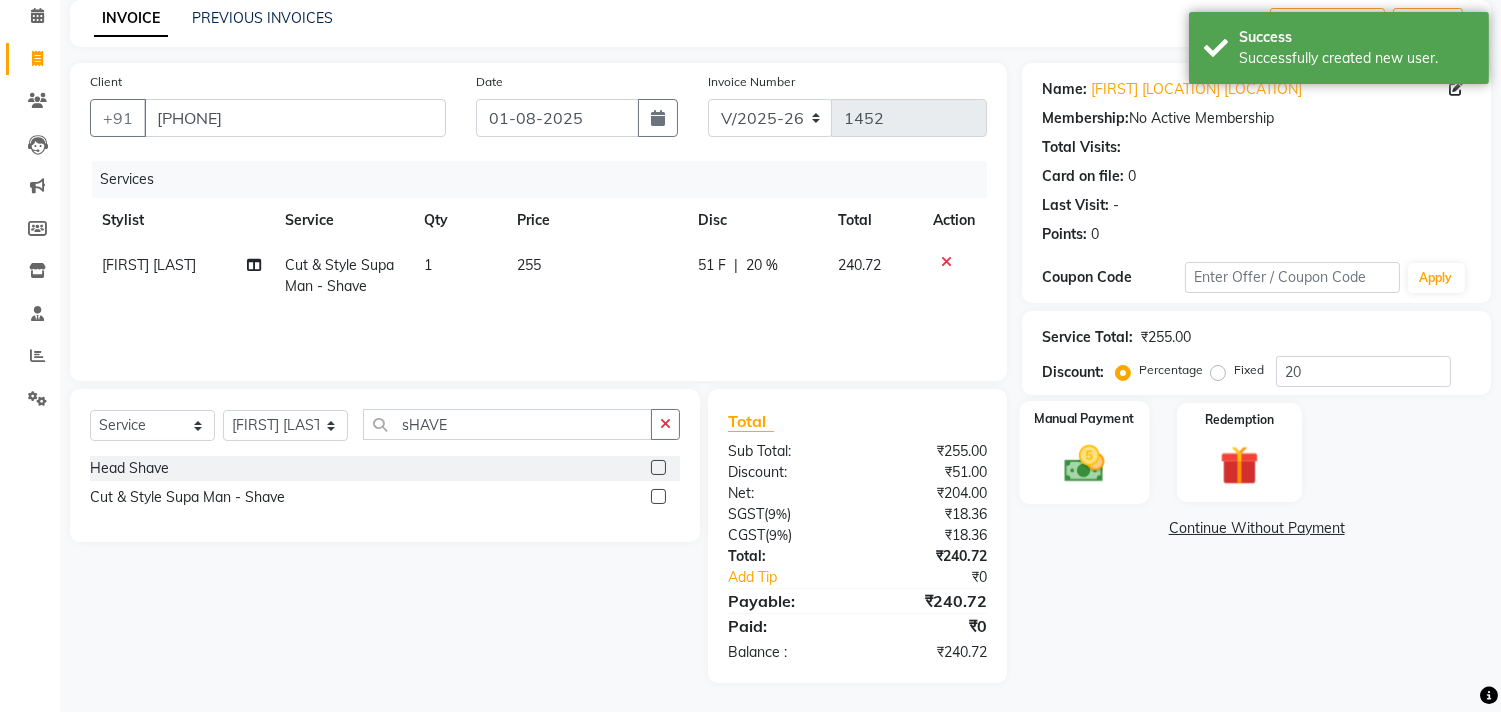 click 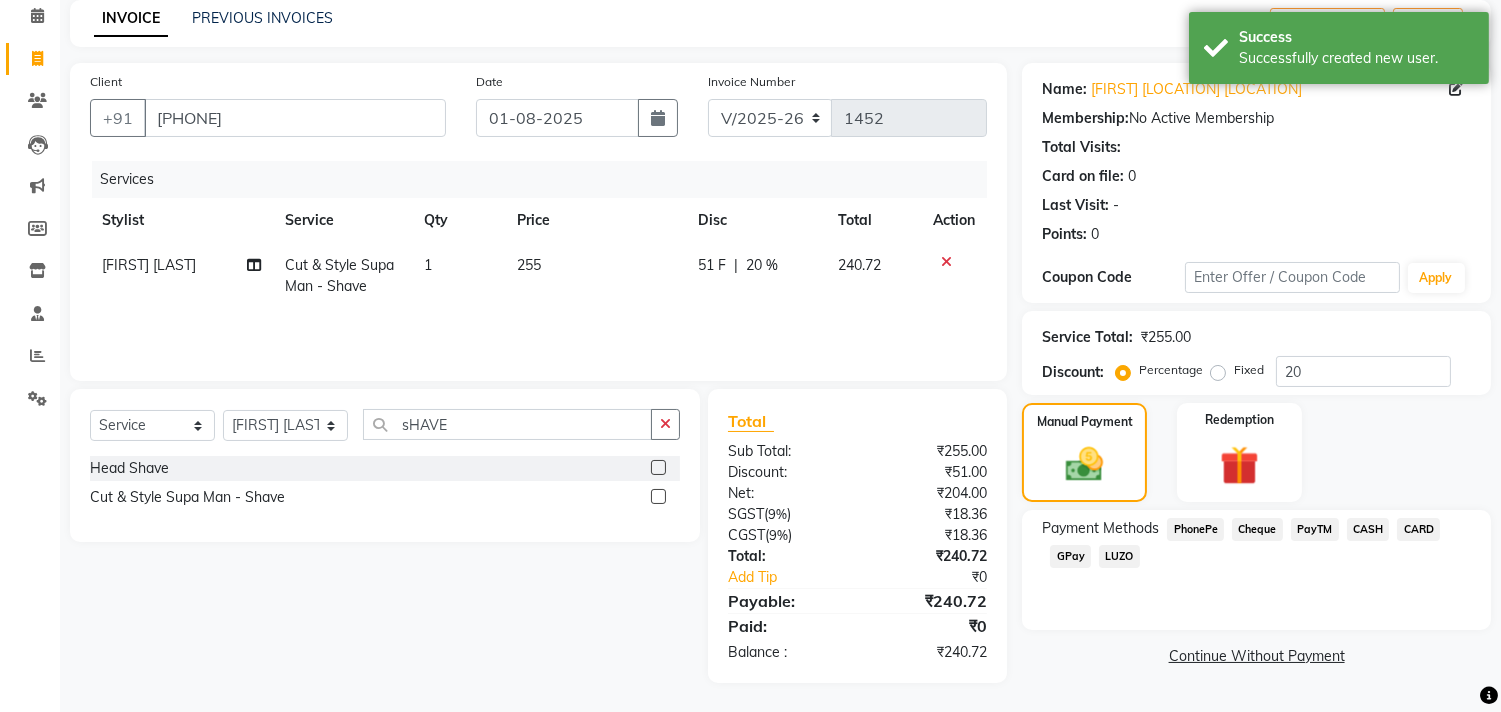 click on "GPay" 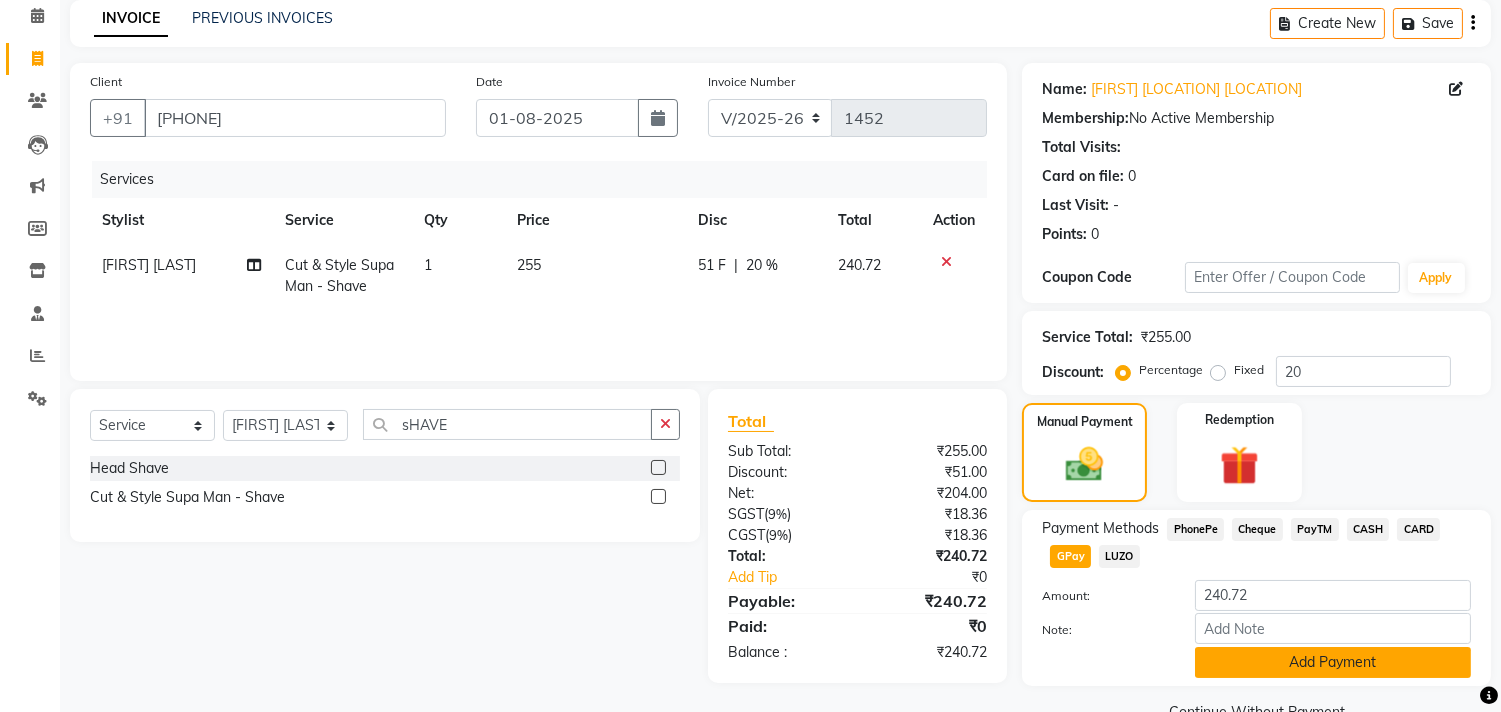 click on "Add Payment" 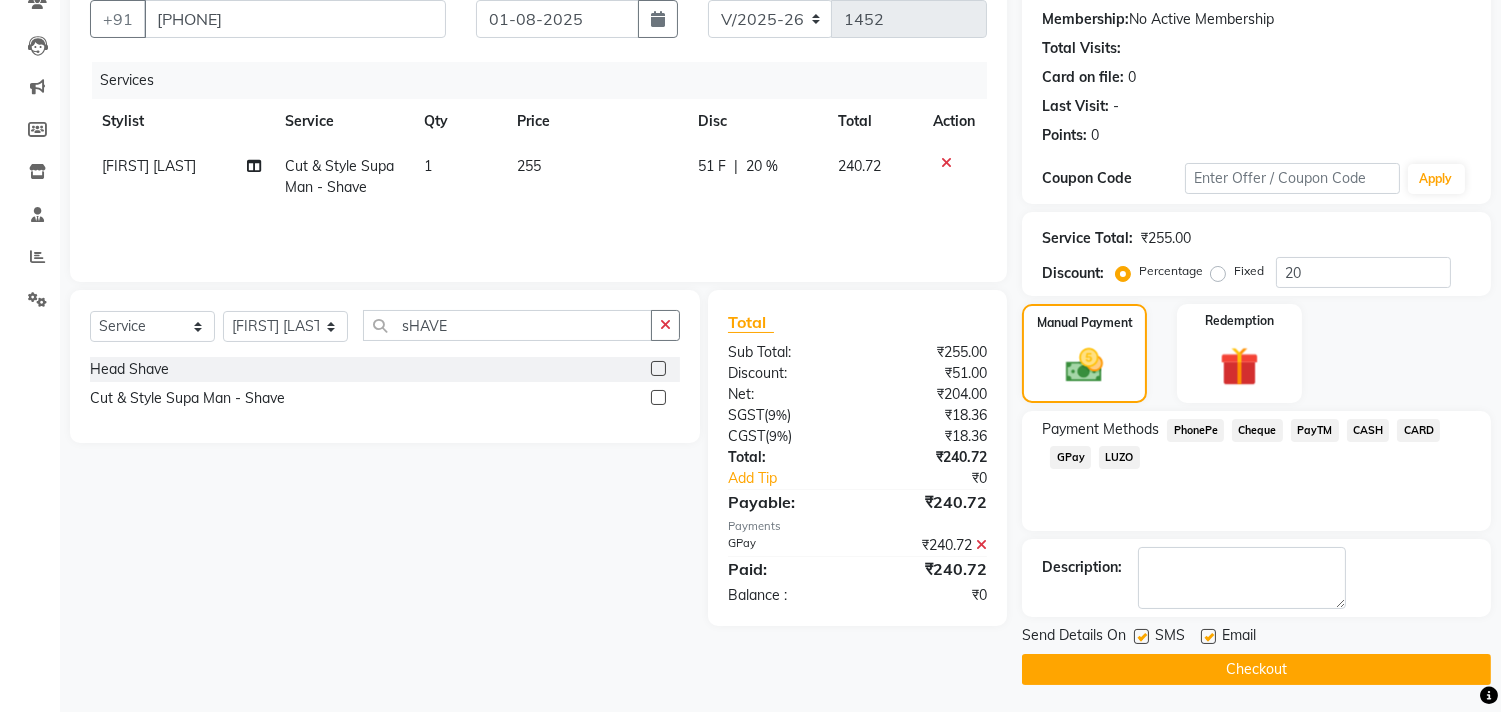 scroll, scrollTop: 187, scrollLeft: 0, axis: vertical 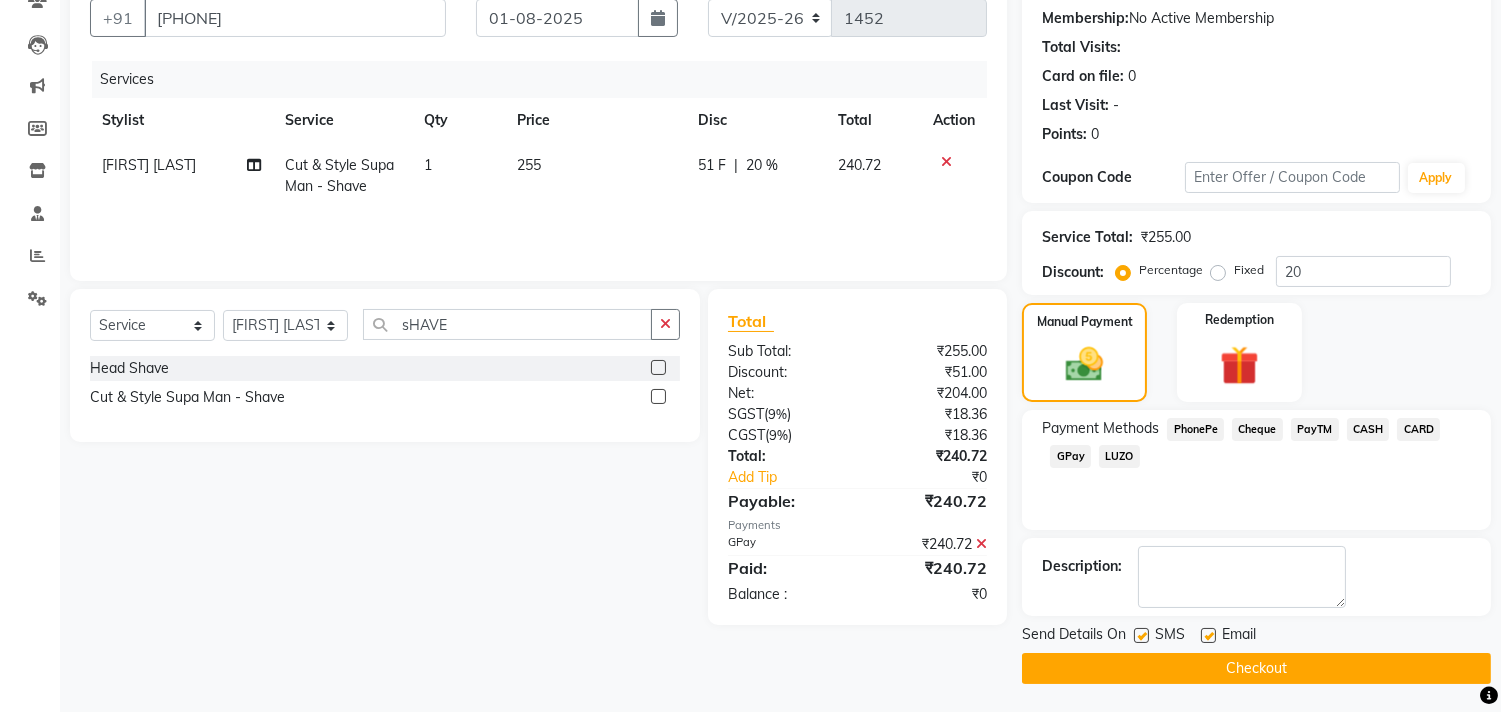 click 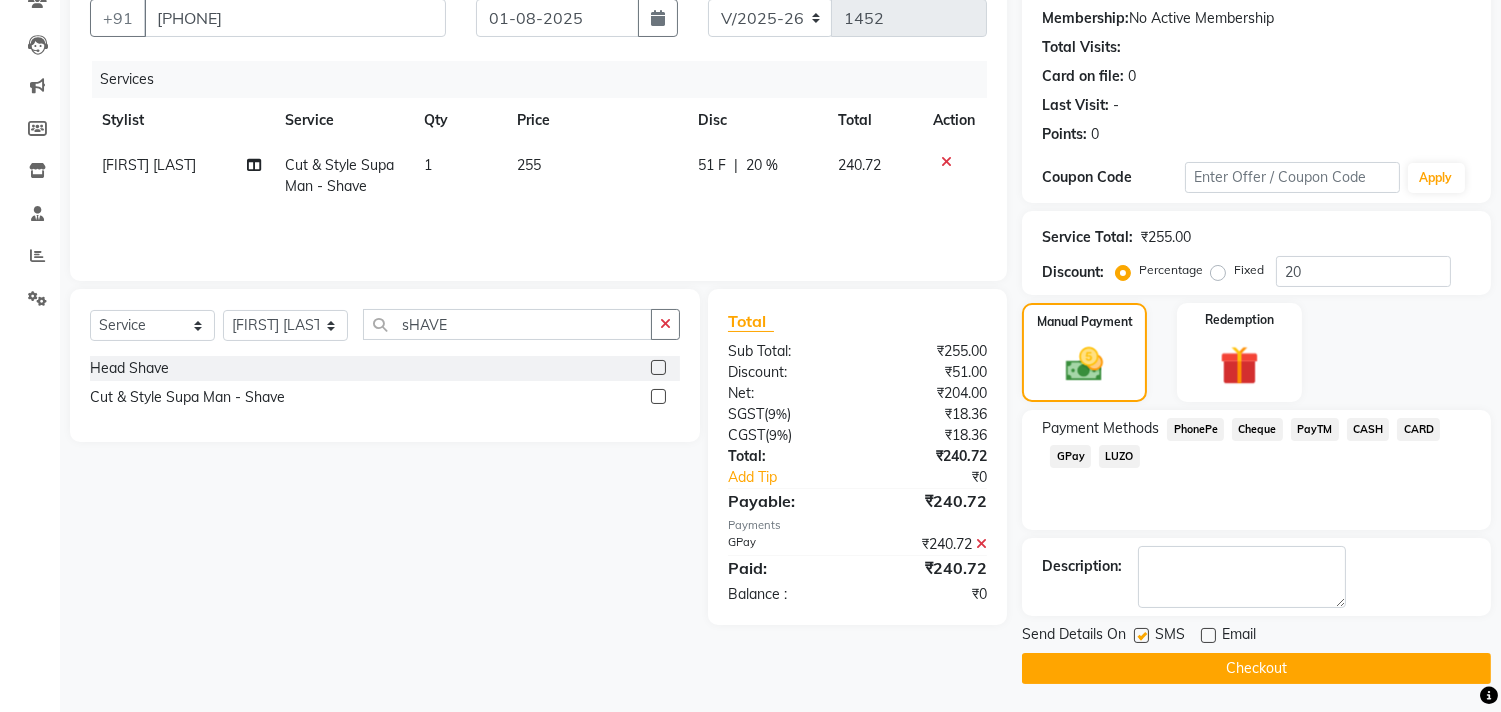 click on "Checkout" 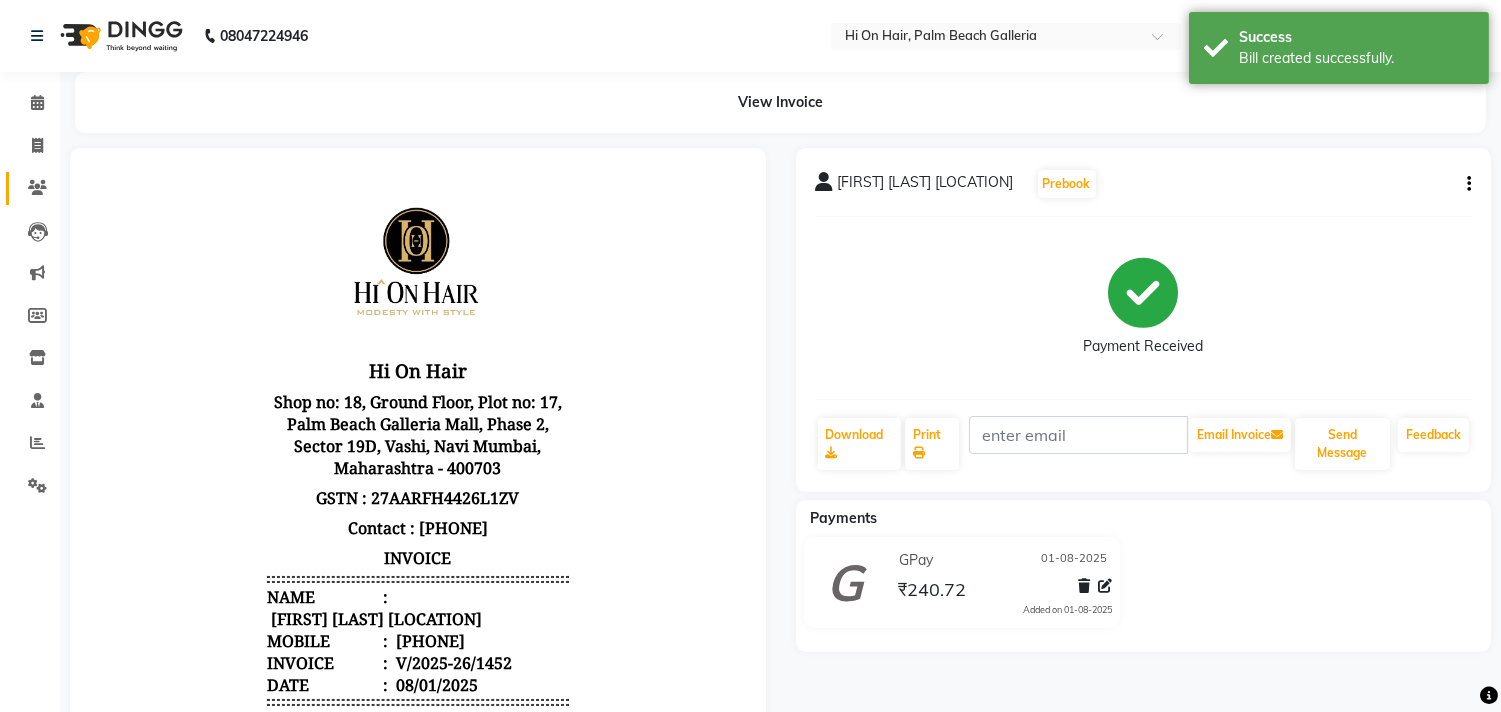 scroll, scrollTop: 0, scrollLeft: 0, axis: both 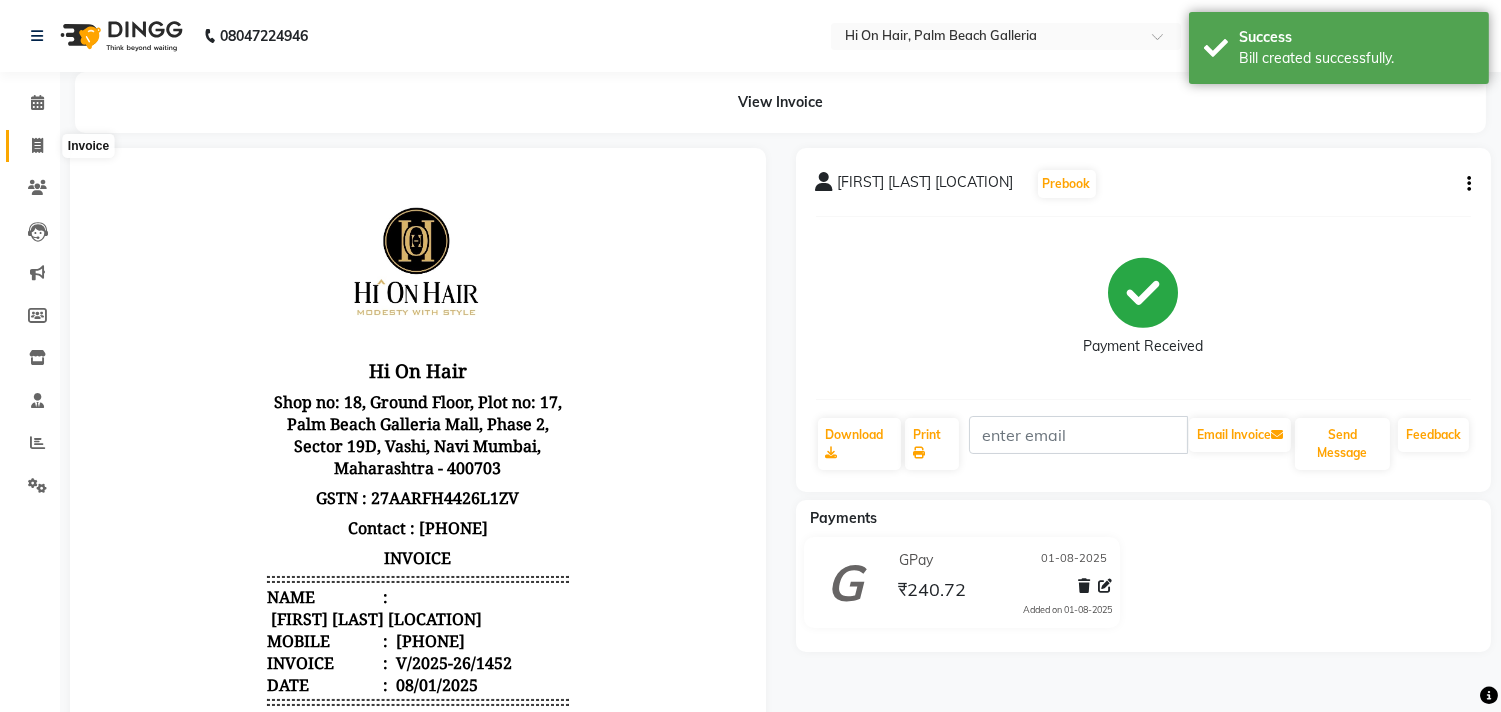 click 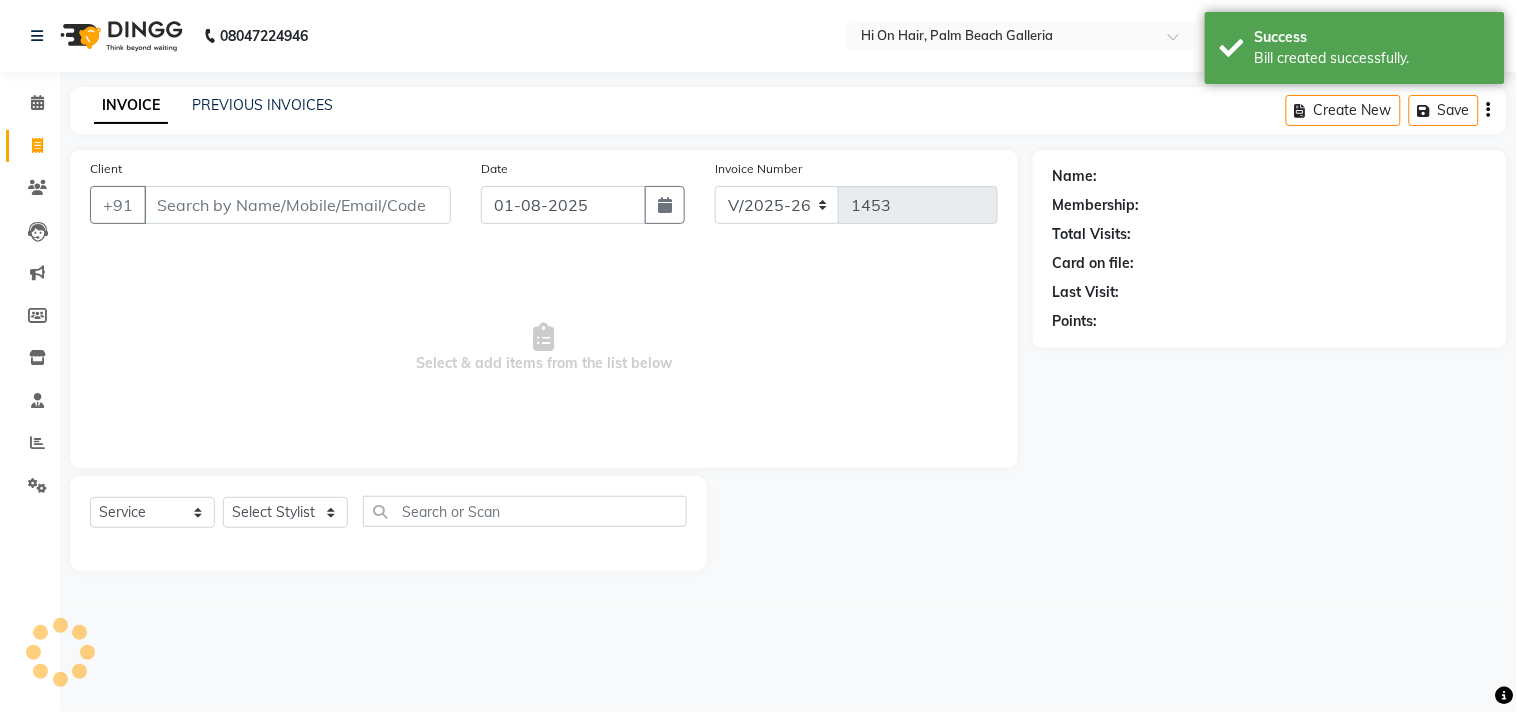 click on "Client" at bounding box center (297, 205) 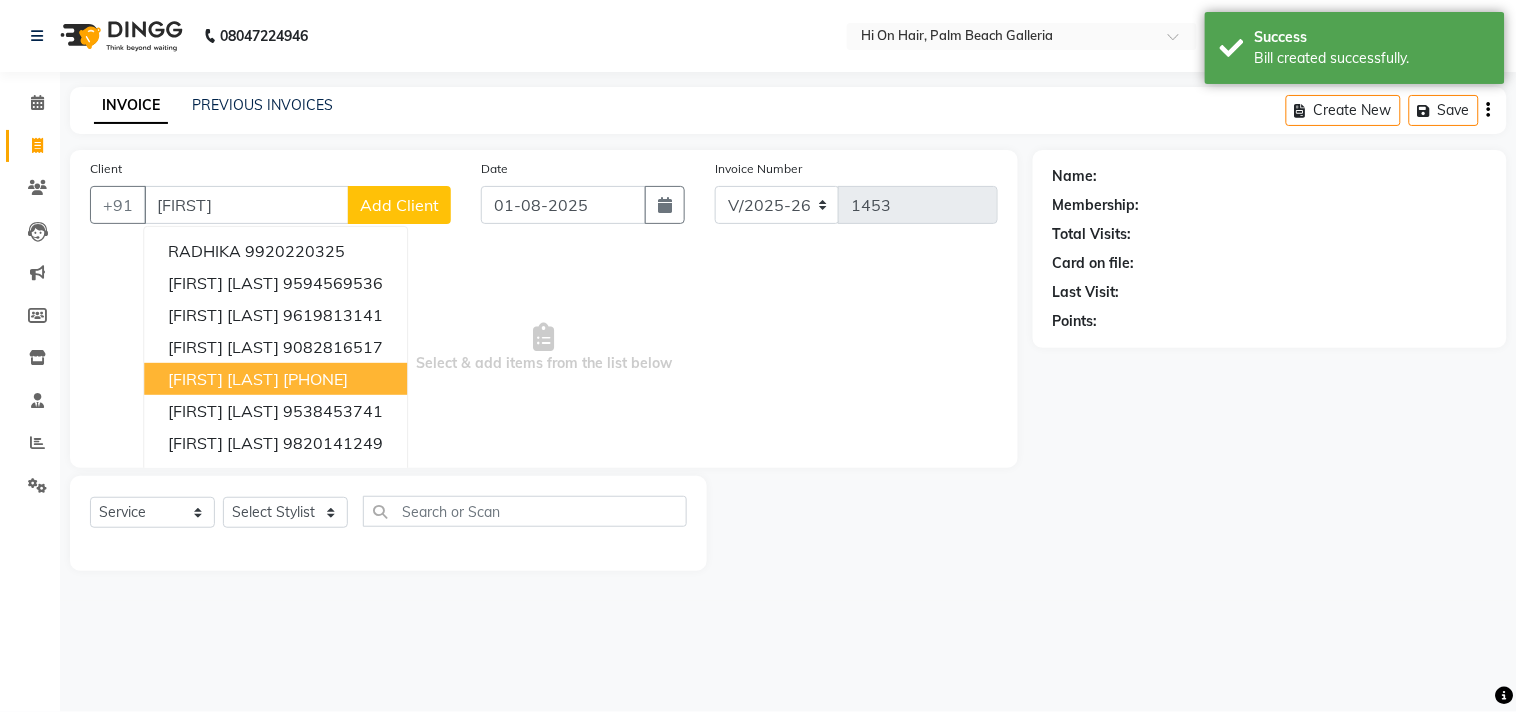 click on "[PHONE]" at bounding box center (315, 379) 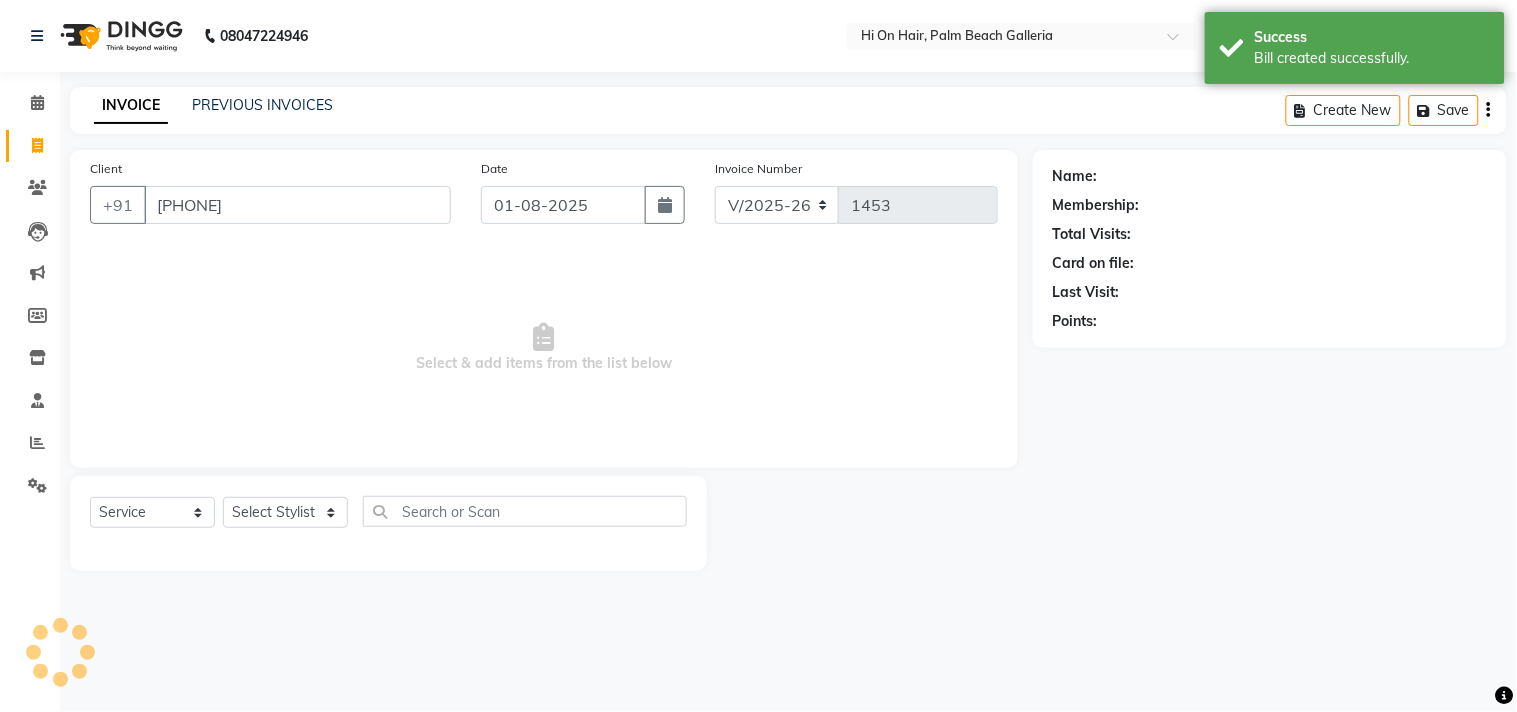 type on "[PHONE]" 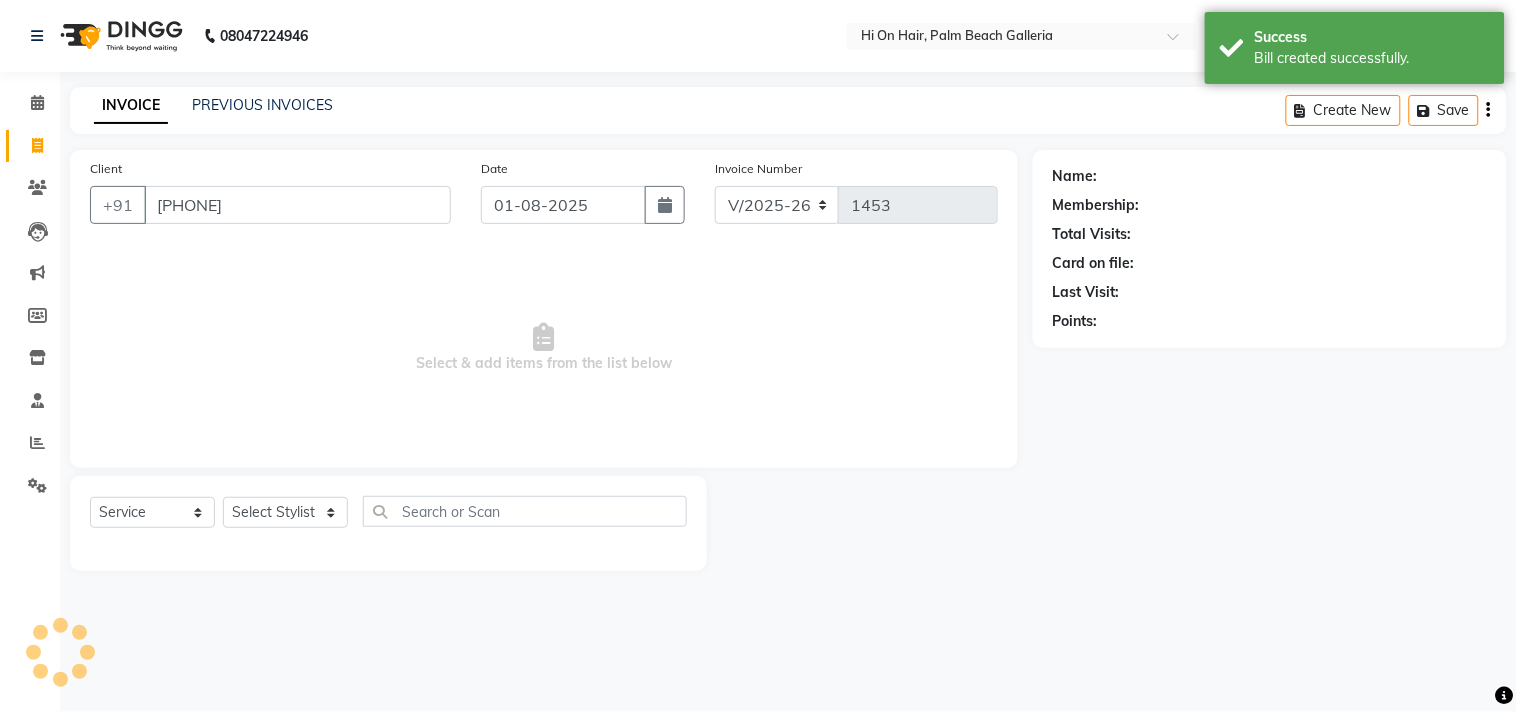 select on "1: Object" 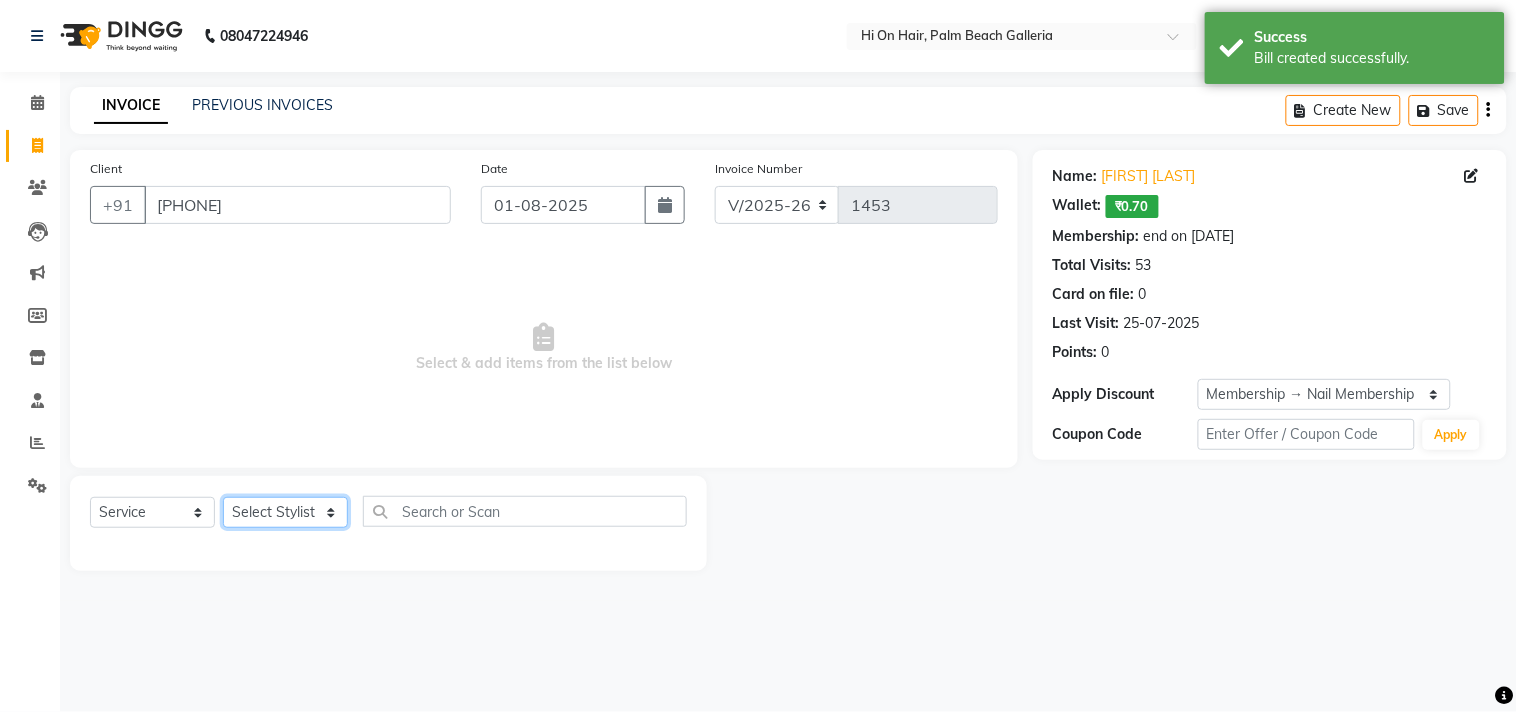 click on "Select Stylist Alim Kaldane Anwar Laskar Hi On Hair MAKYOPHI Pankaj Thakur Poonam Nalawade Raani Rasika  Shelar Rehan Salmani Saba Shaikh Sana Shaikh SOSEM Zeeshan Salmani" 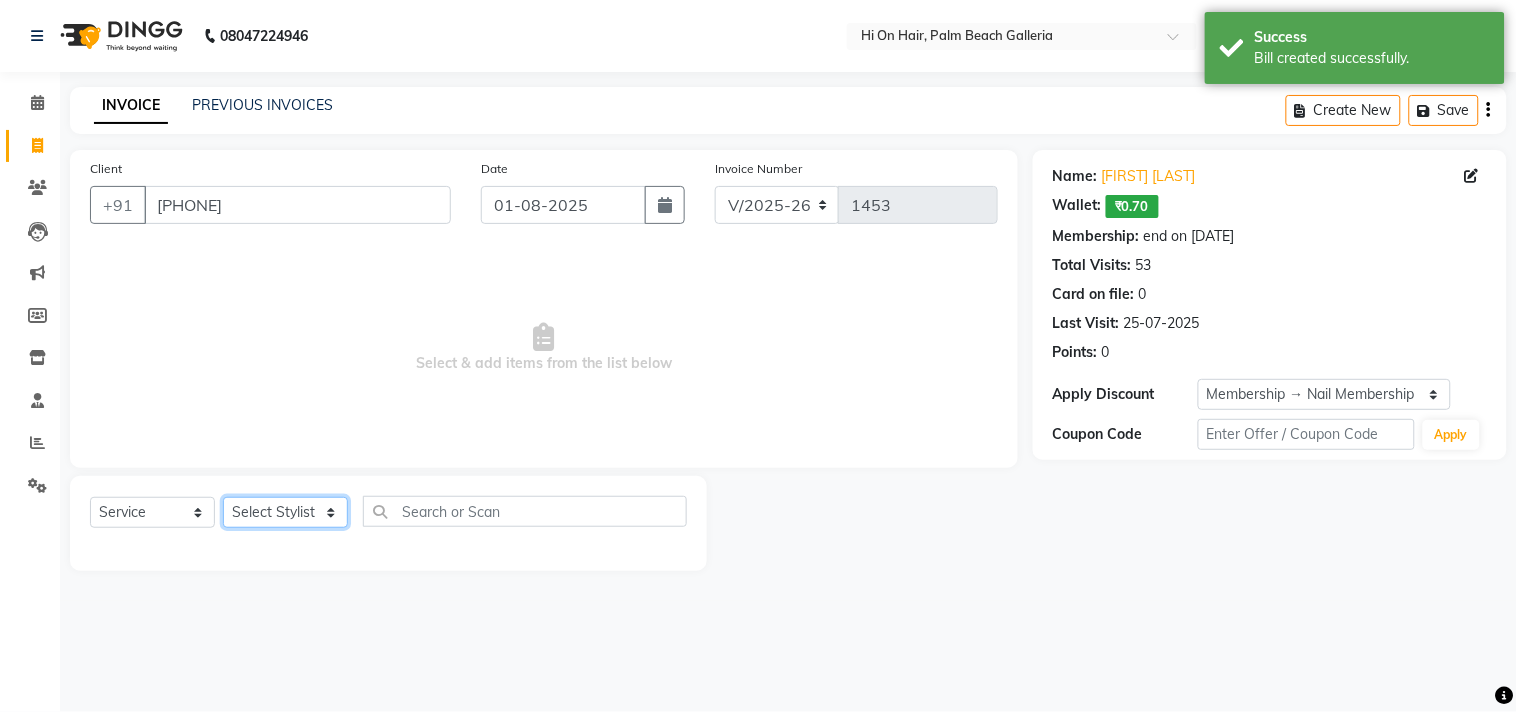 select on "26438" 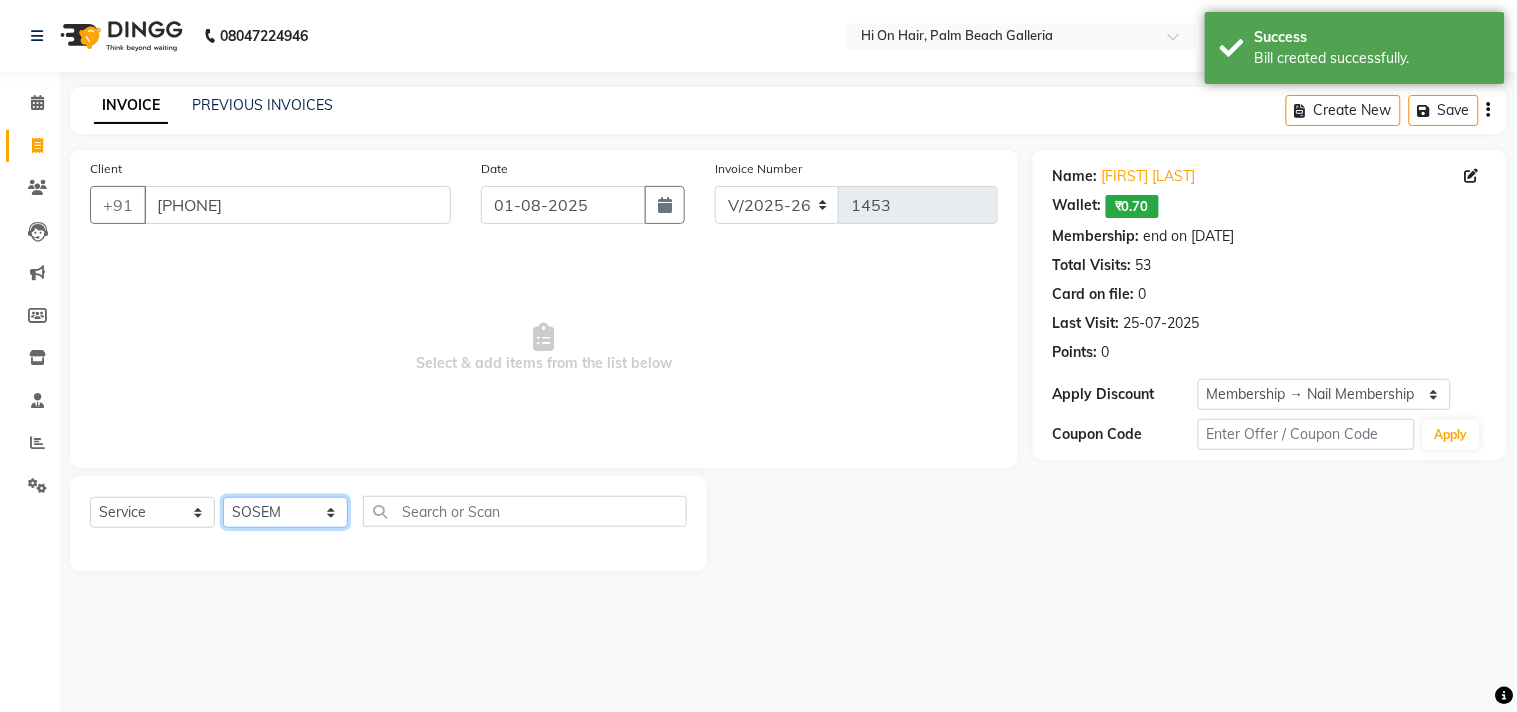 click on "Select Stylist Alim Kaldane Anwar Laskar Hi On Hair MAKYOPHI Pankaj Thakur Poonam Nalawade Raani Rasika  Shelar Rehan Salmani Saba Shaikh Sana Shaikh SOSEM Zeeshan Salmani" 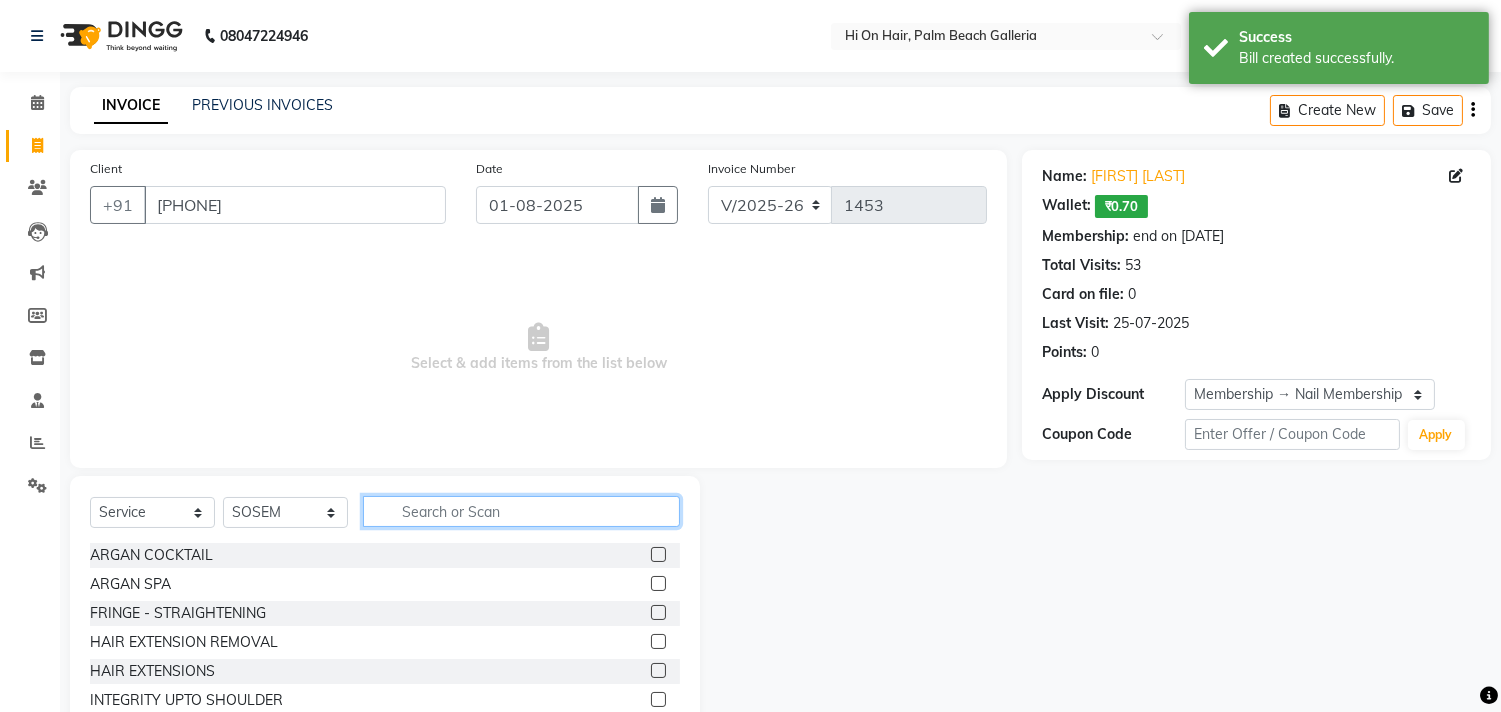 click 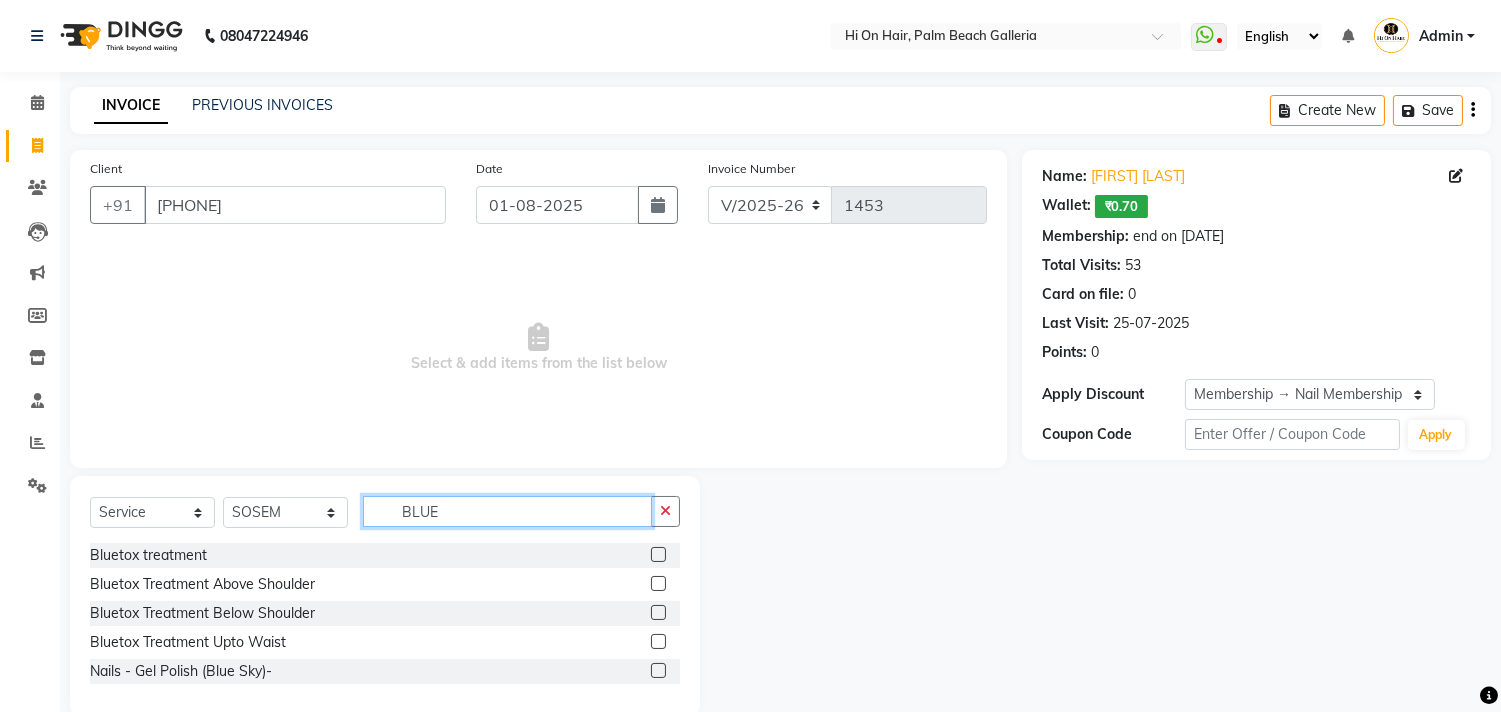 type on "BLUE" 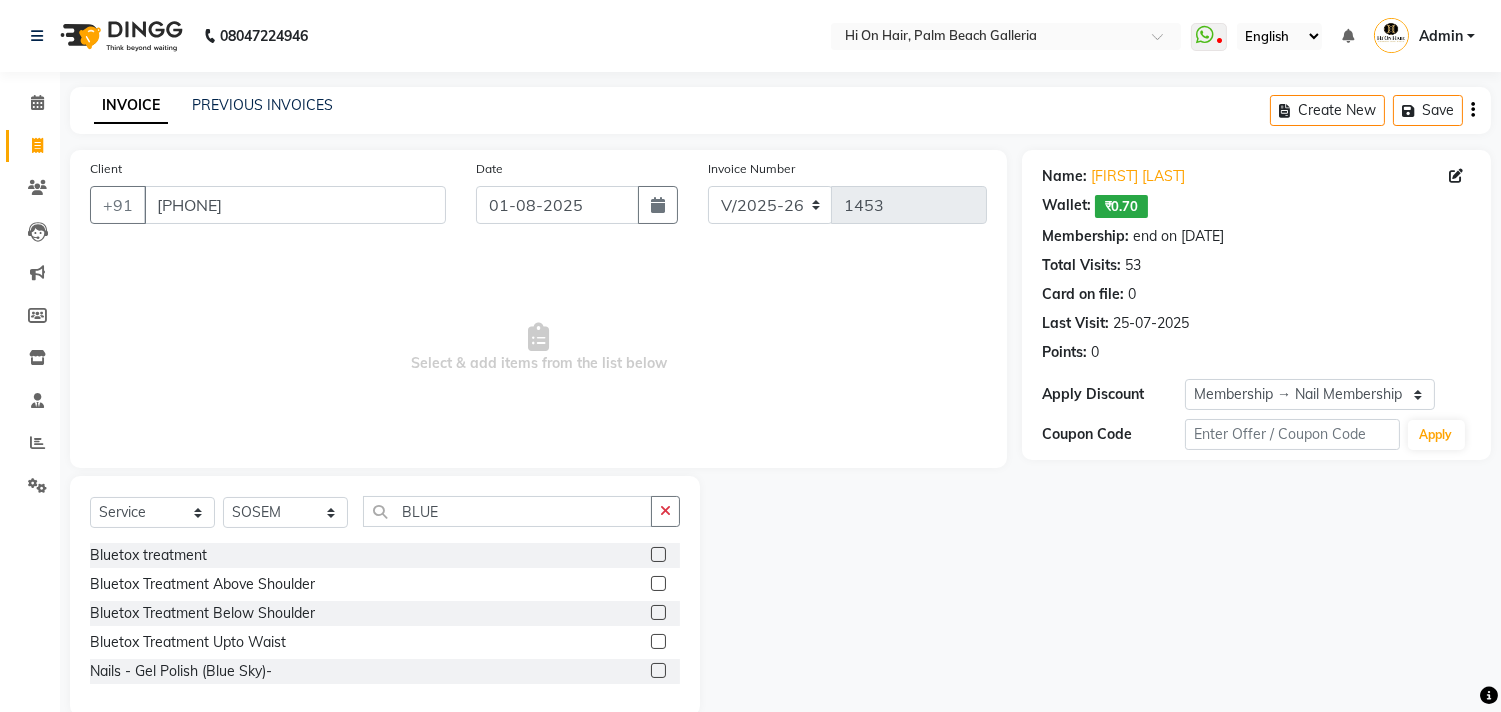click 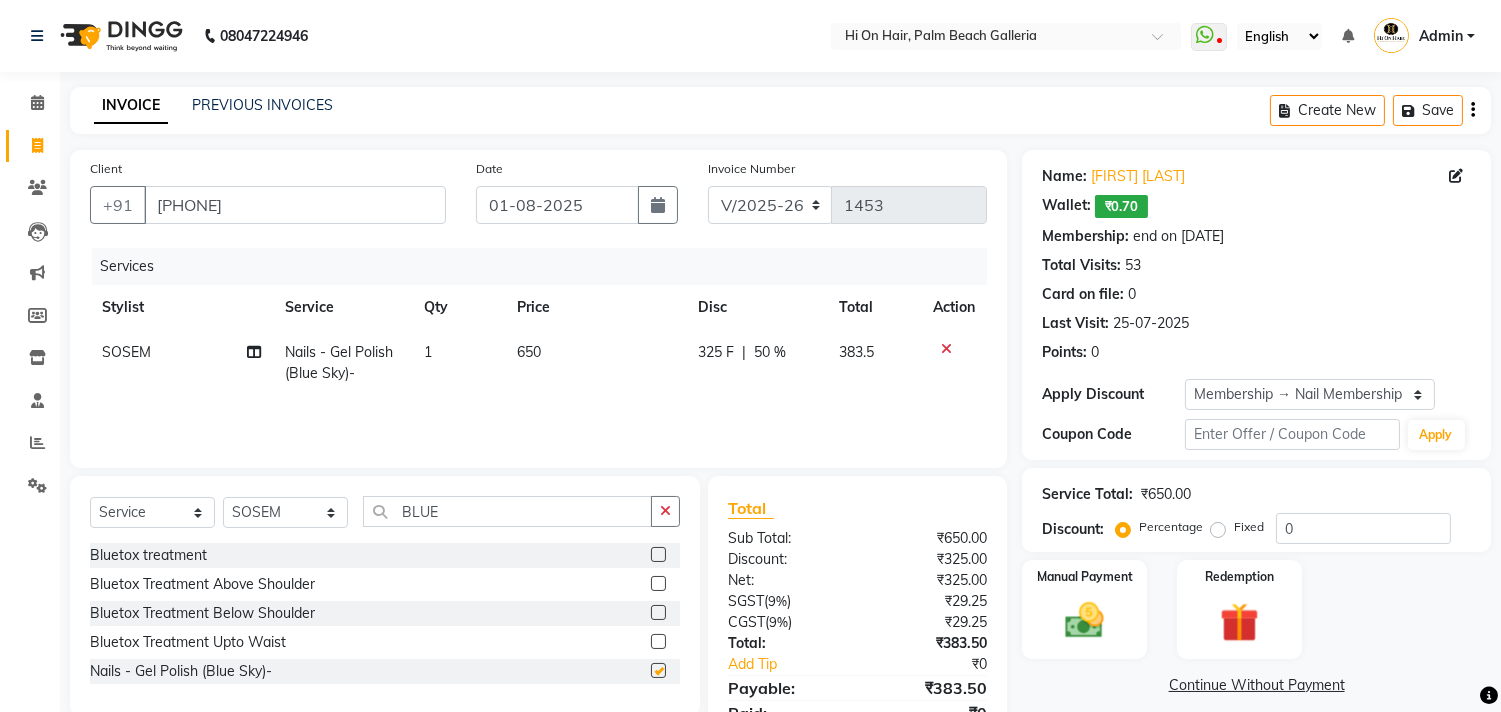 checkbox on "false" 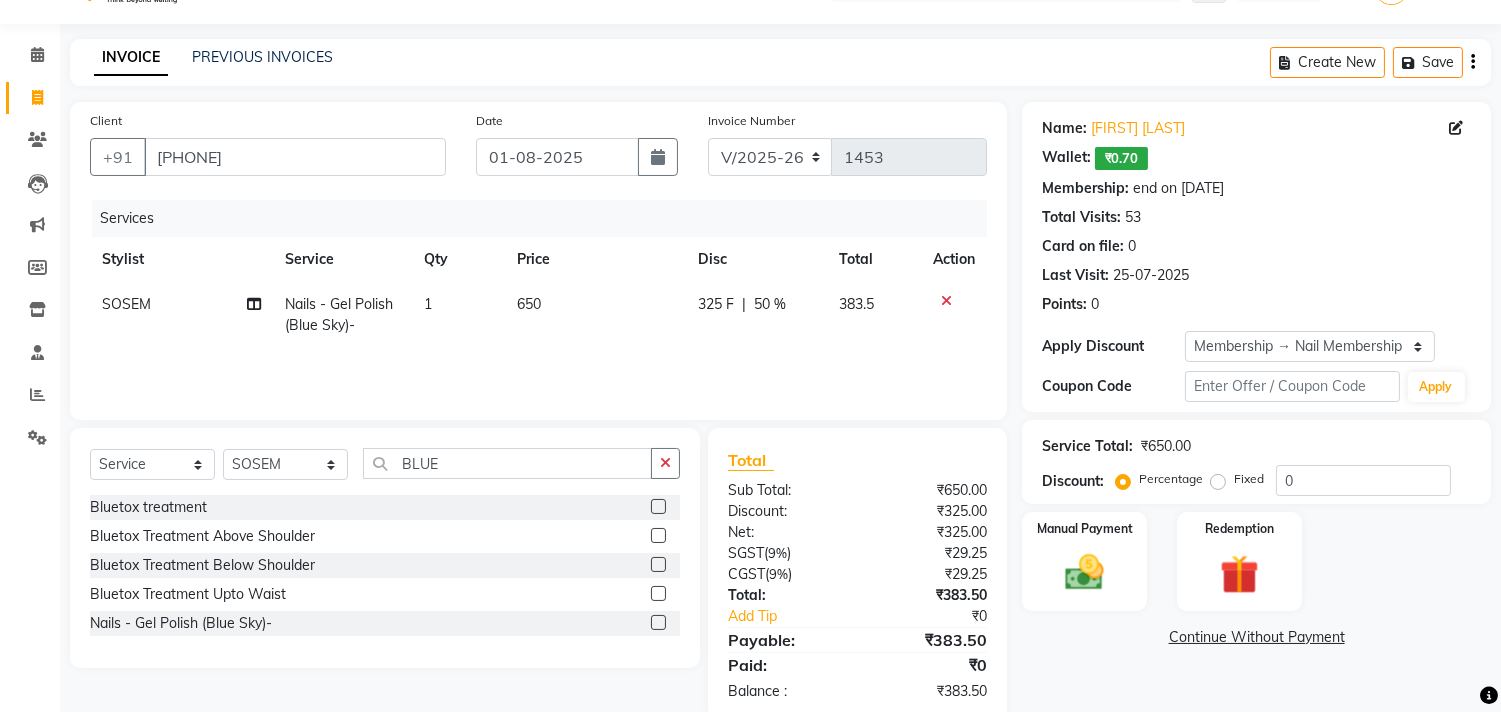 scroll, scrollTop: 87, scrollLeft: 0, axis: vertical 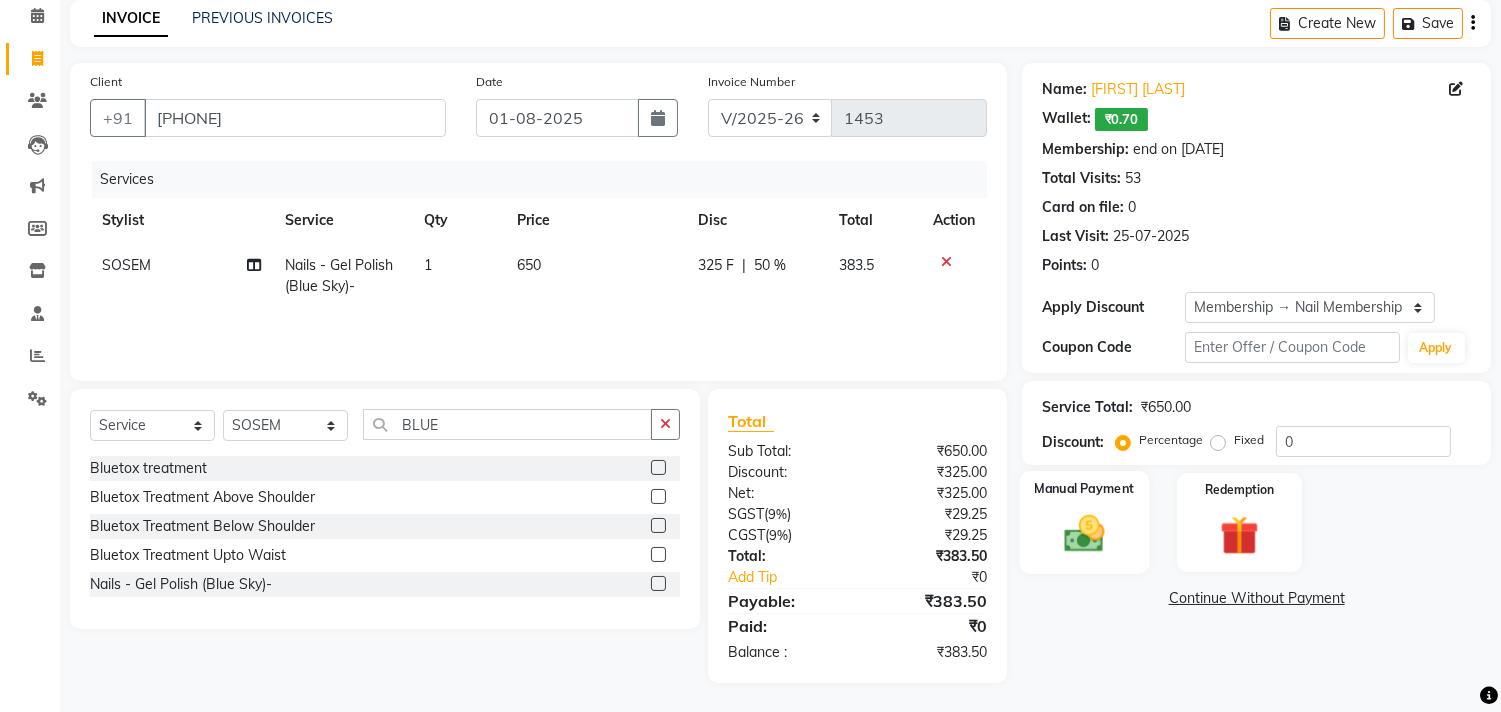 click 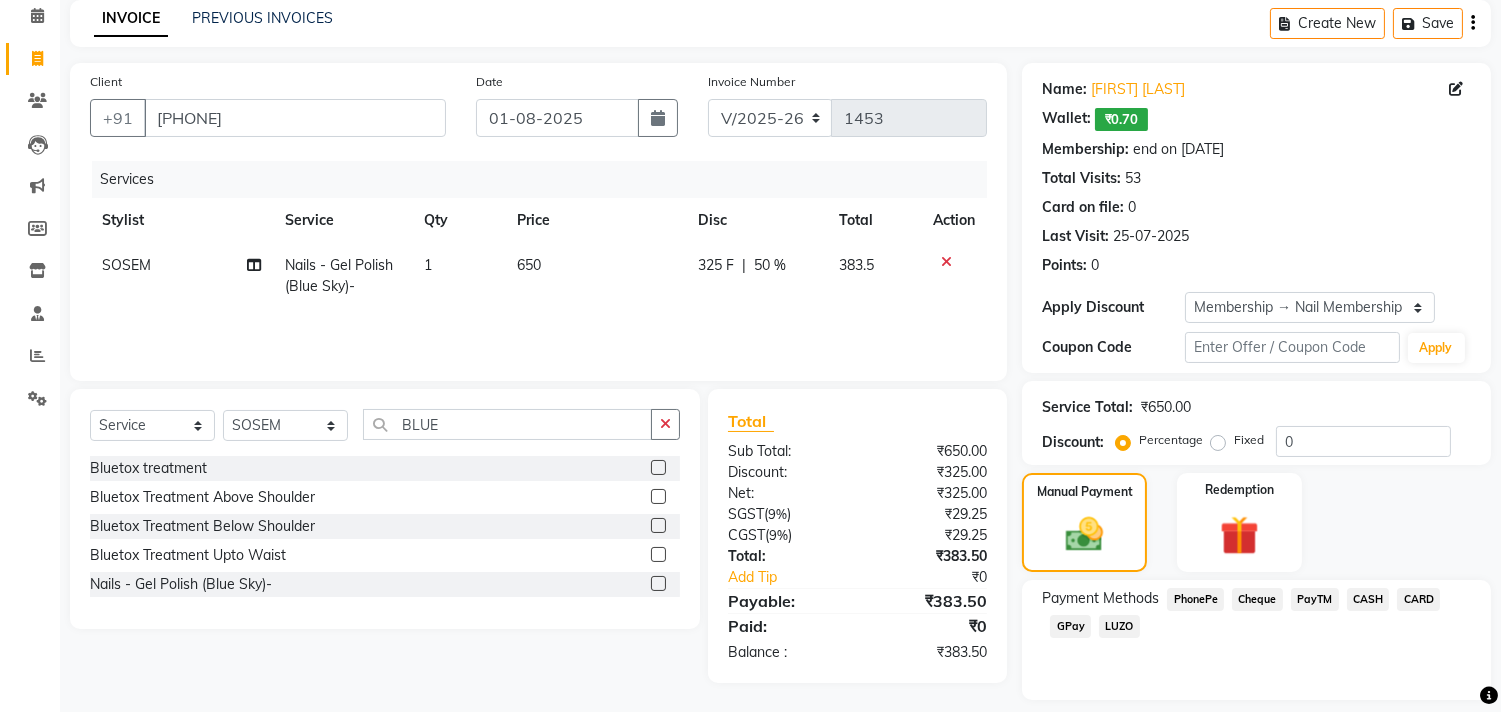 click on "CASH" 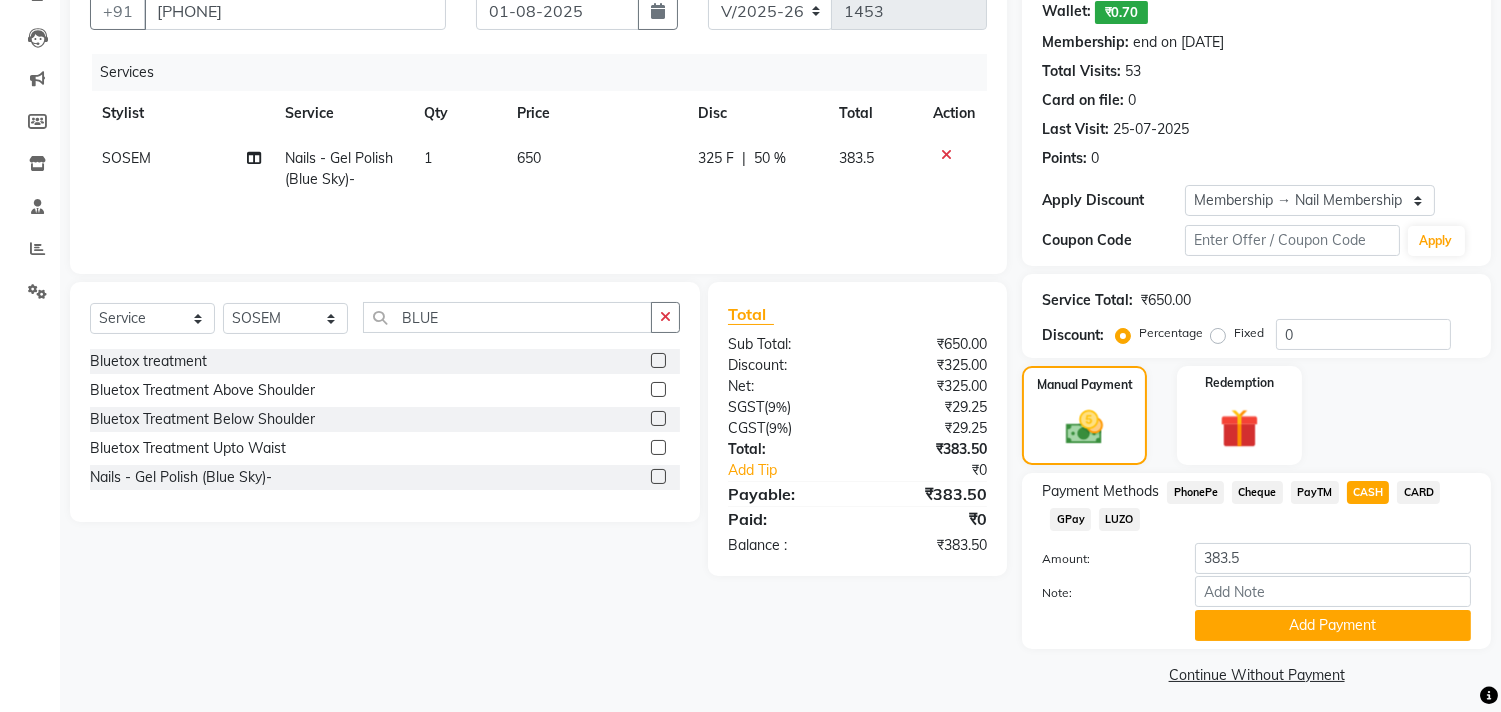 scroll, scrollTop: 202, scrollLeft: 0, axis: vertical 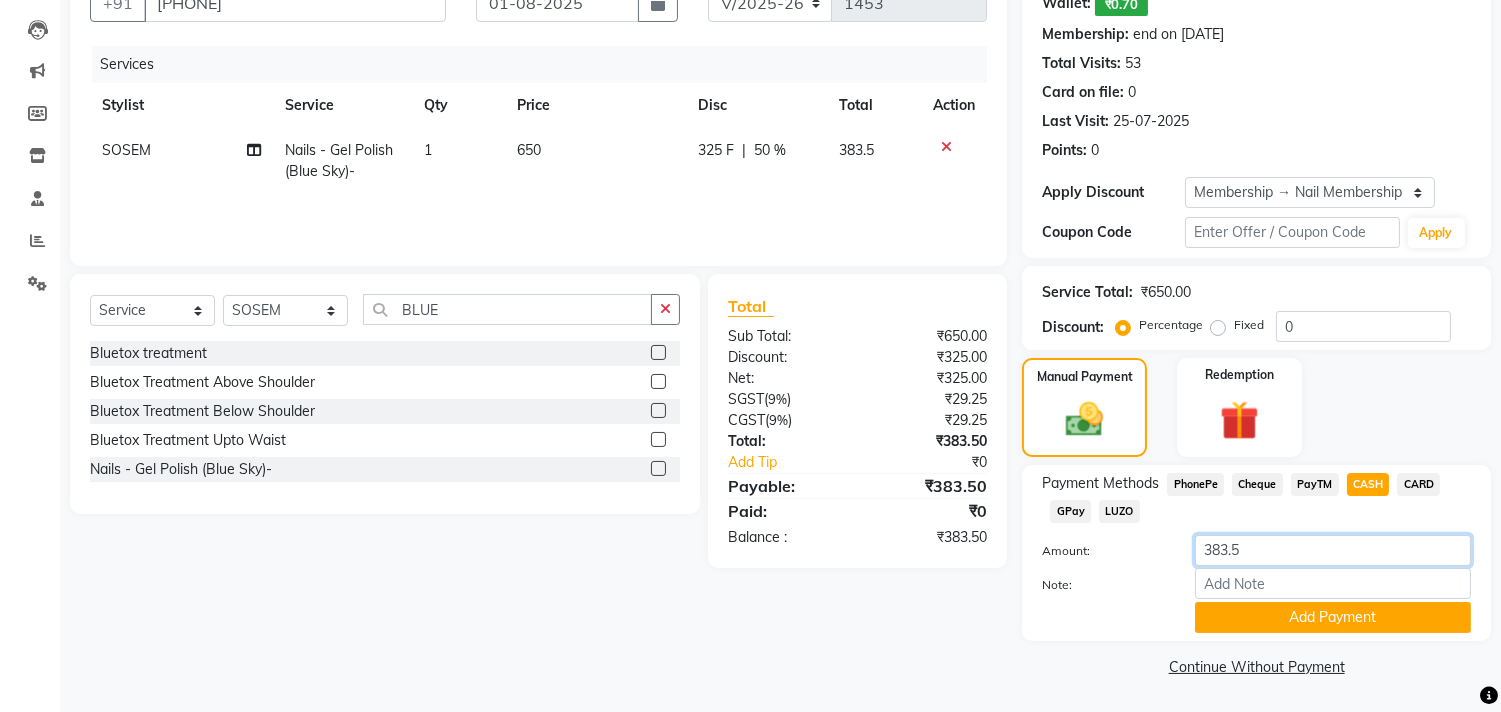 drag, startPoint x: 1292, startPoint y: 563, endPoint x: 1133, endPoint y: 548, distance: 159.70598 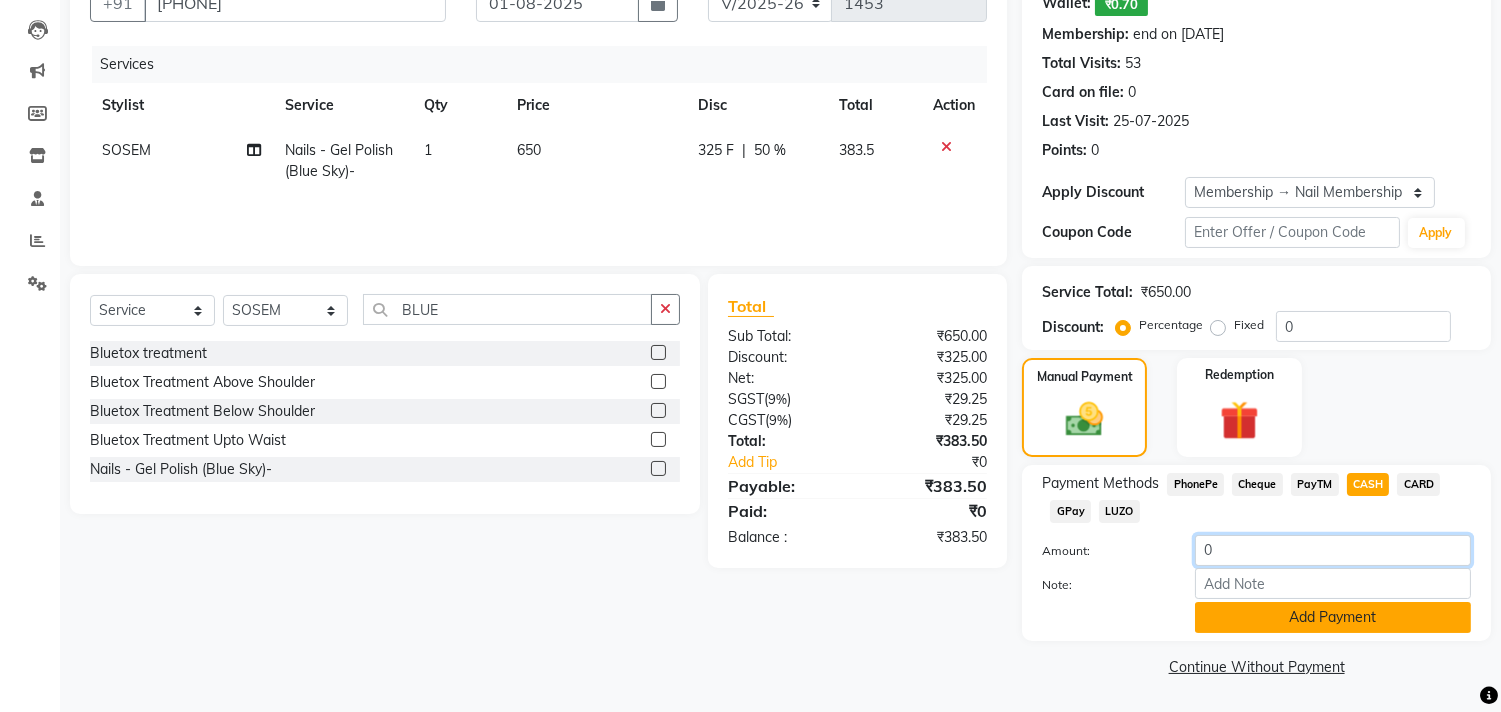 type on "0" 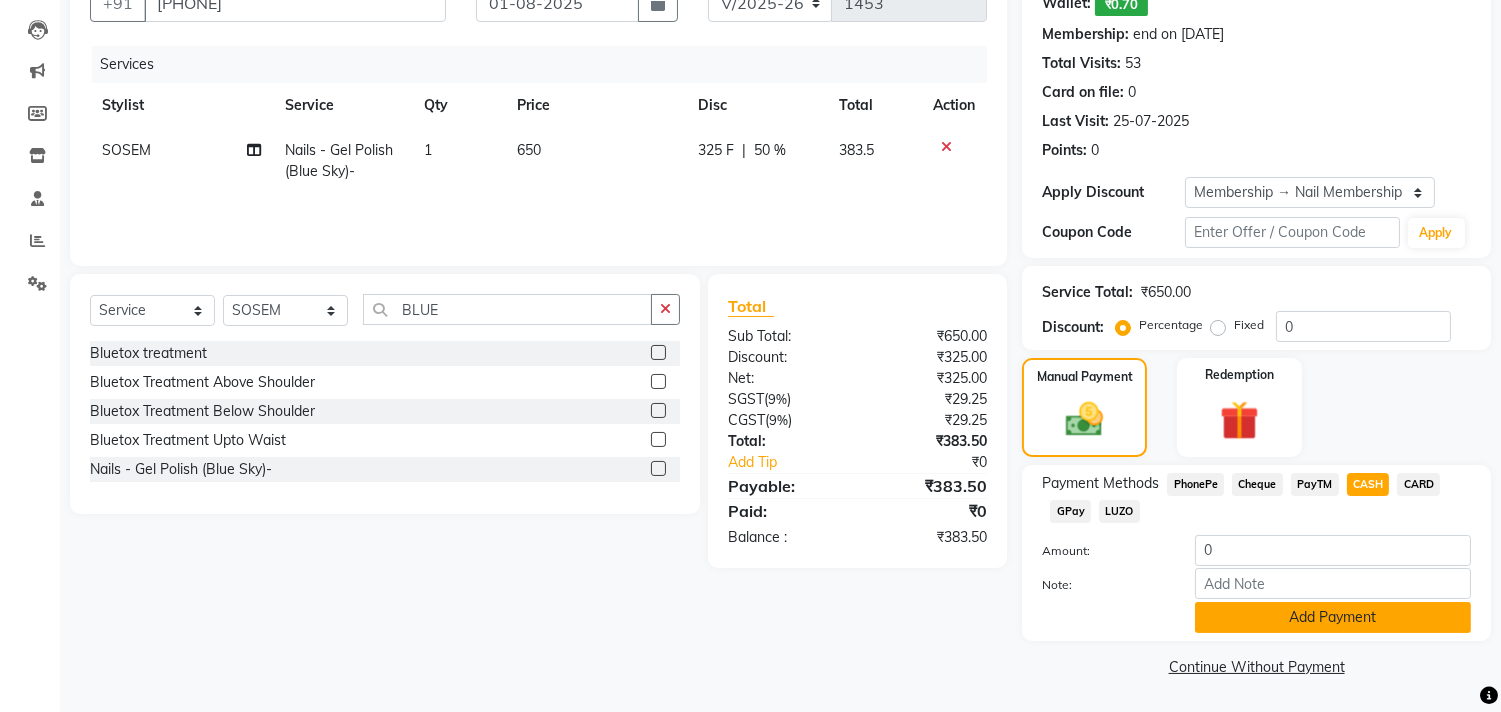 click on "Add Payment" 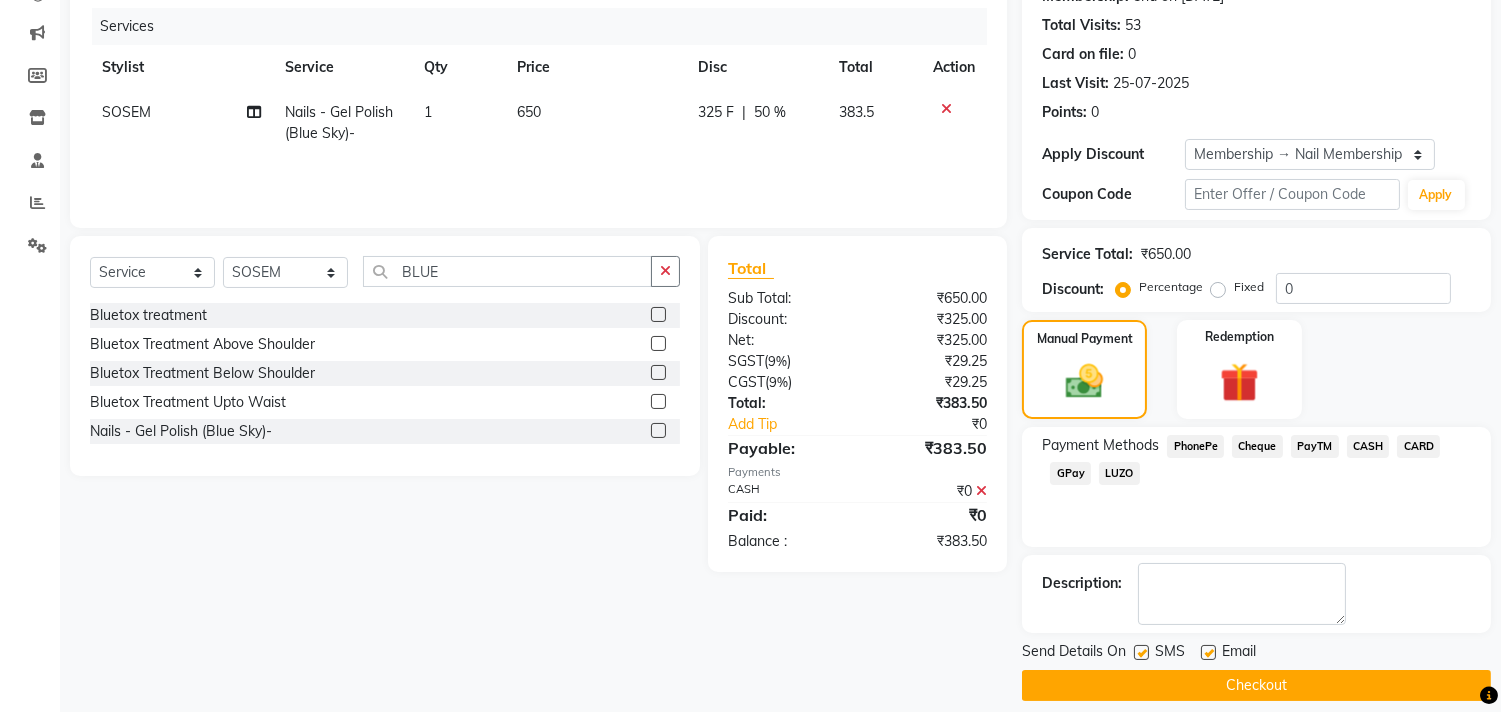 scroll, scrollTop: 257, scrollLeft: 0, axis: vertical 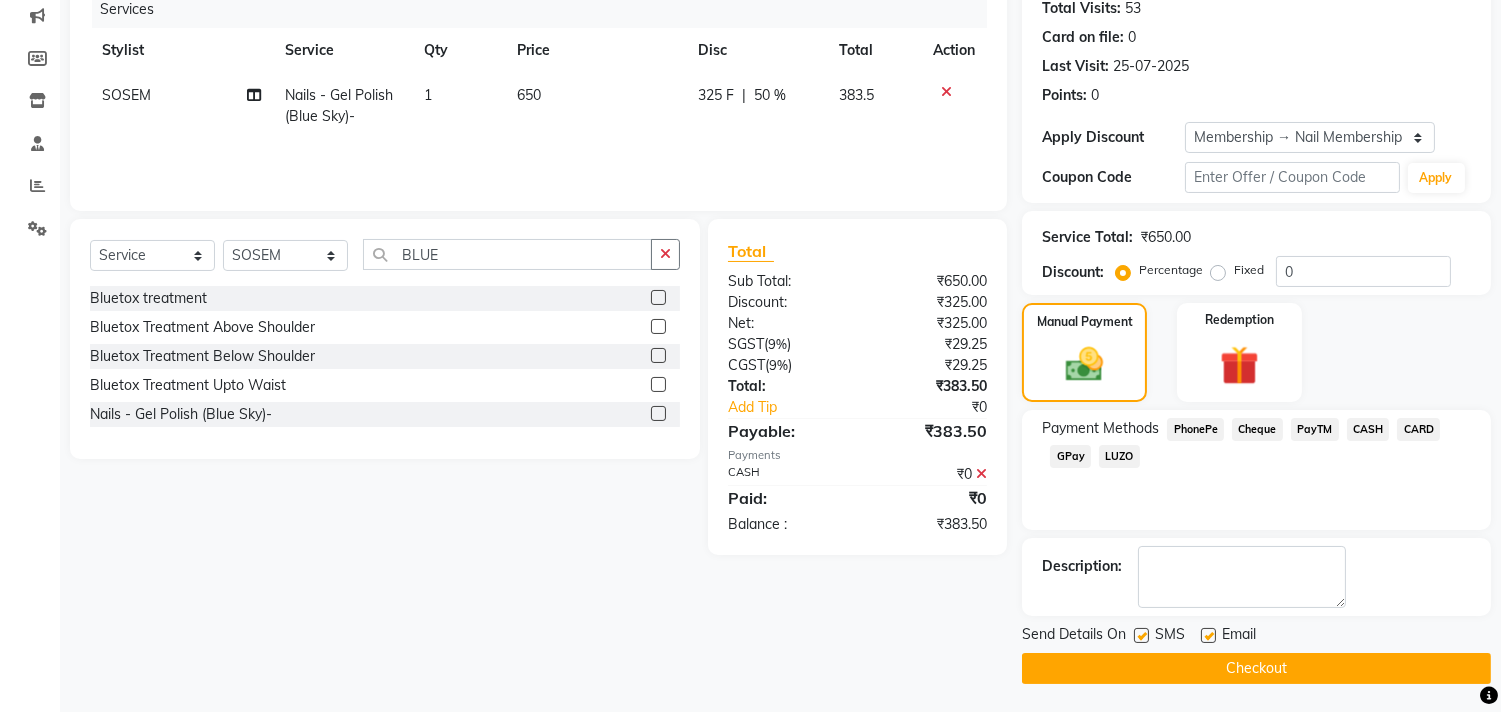 click 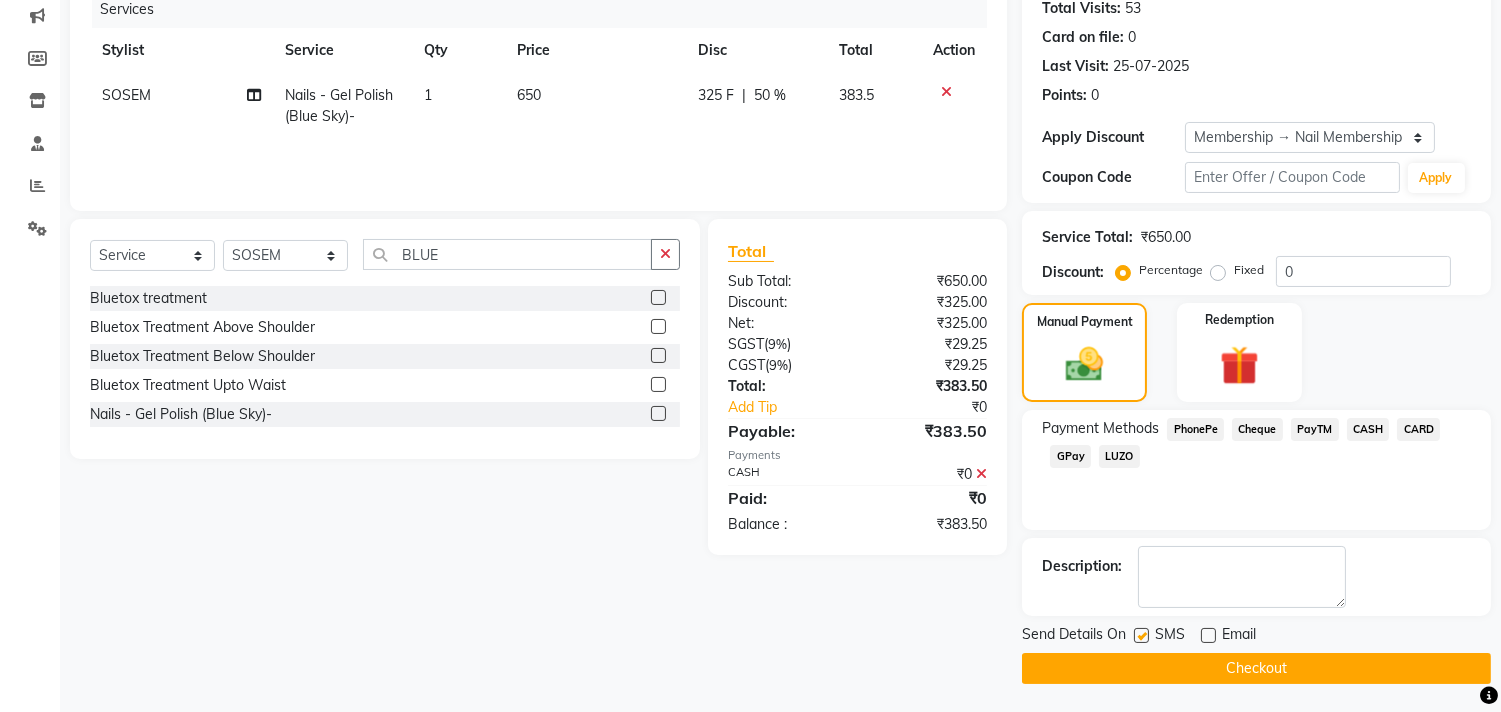 click on "Checkout" 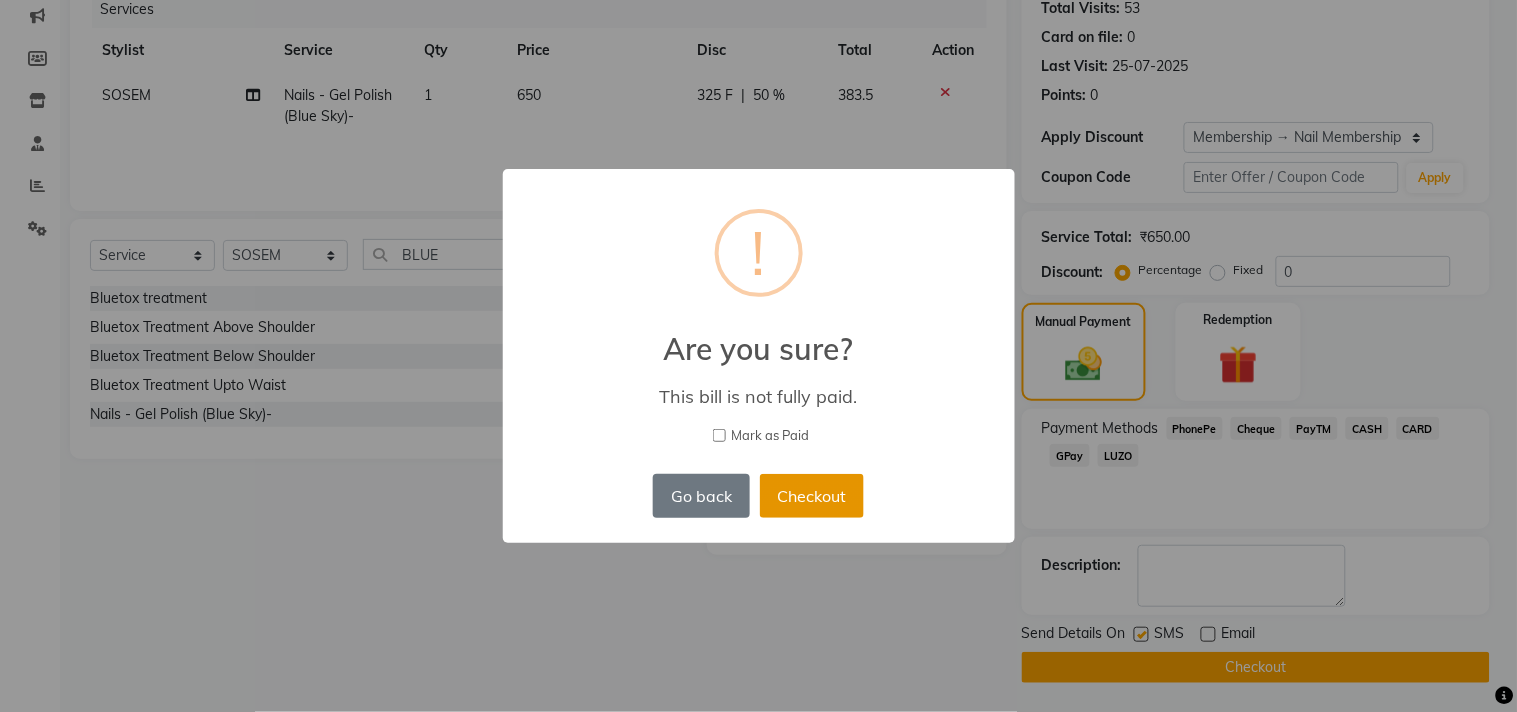 click on "Checkout" at bounding box center (812, 496) 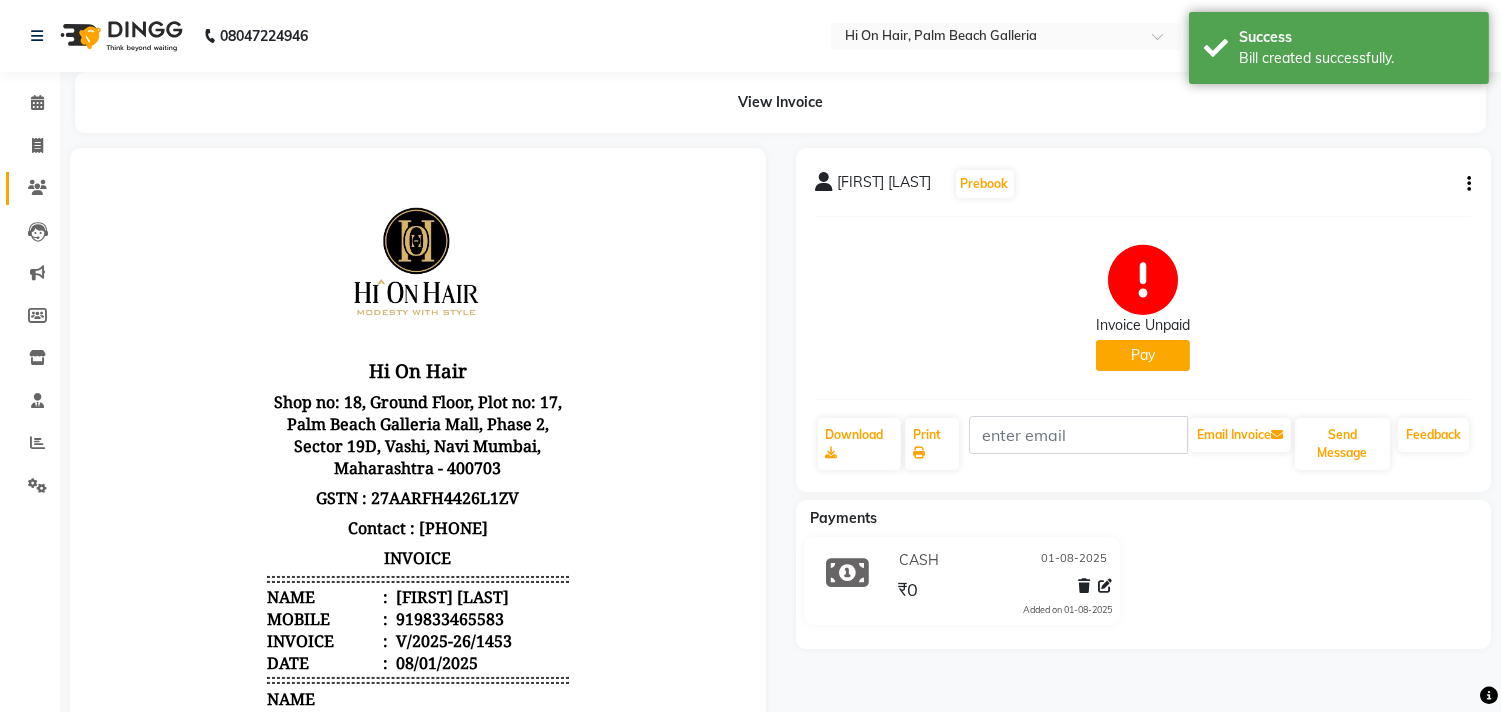 scroll, scrollTop: 0, scrollLeft: 0, axis: both 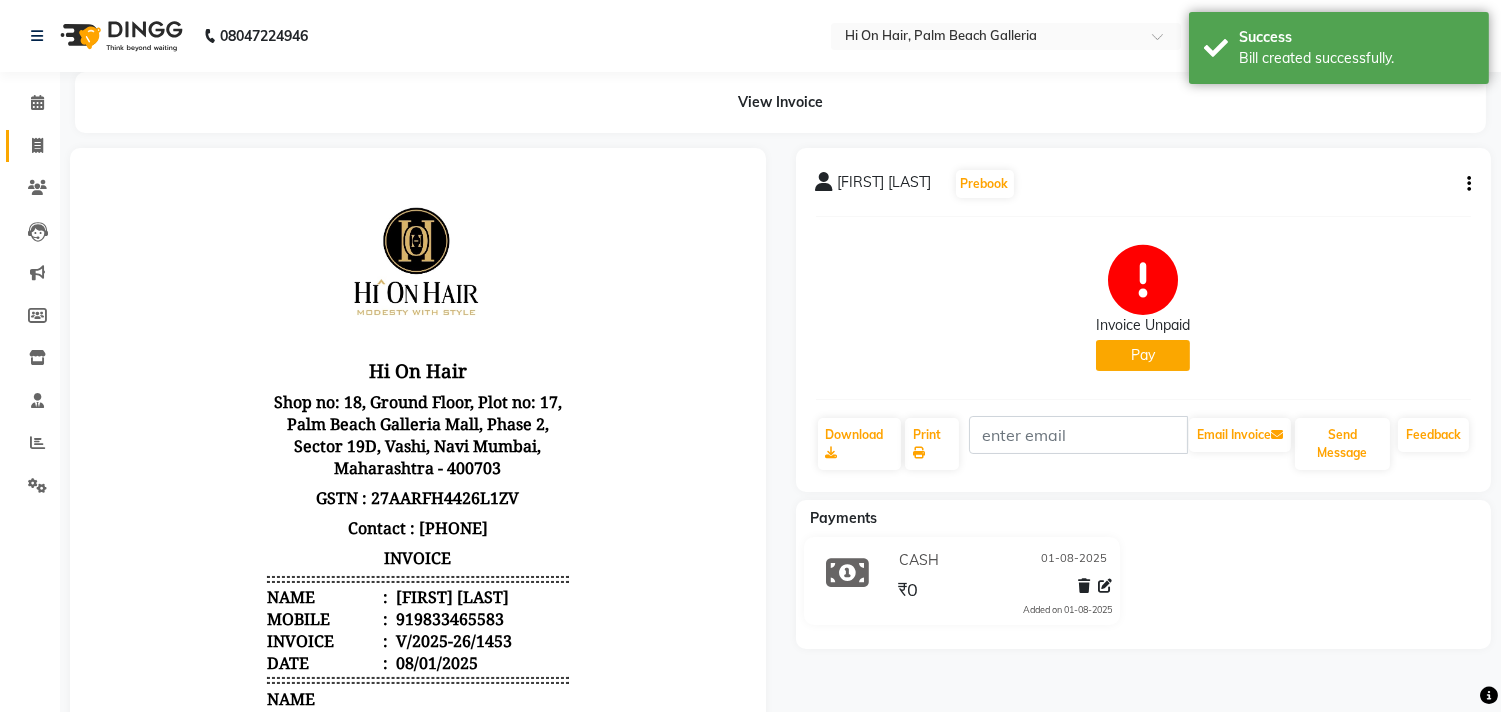 click on "Invoice" 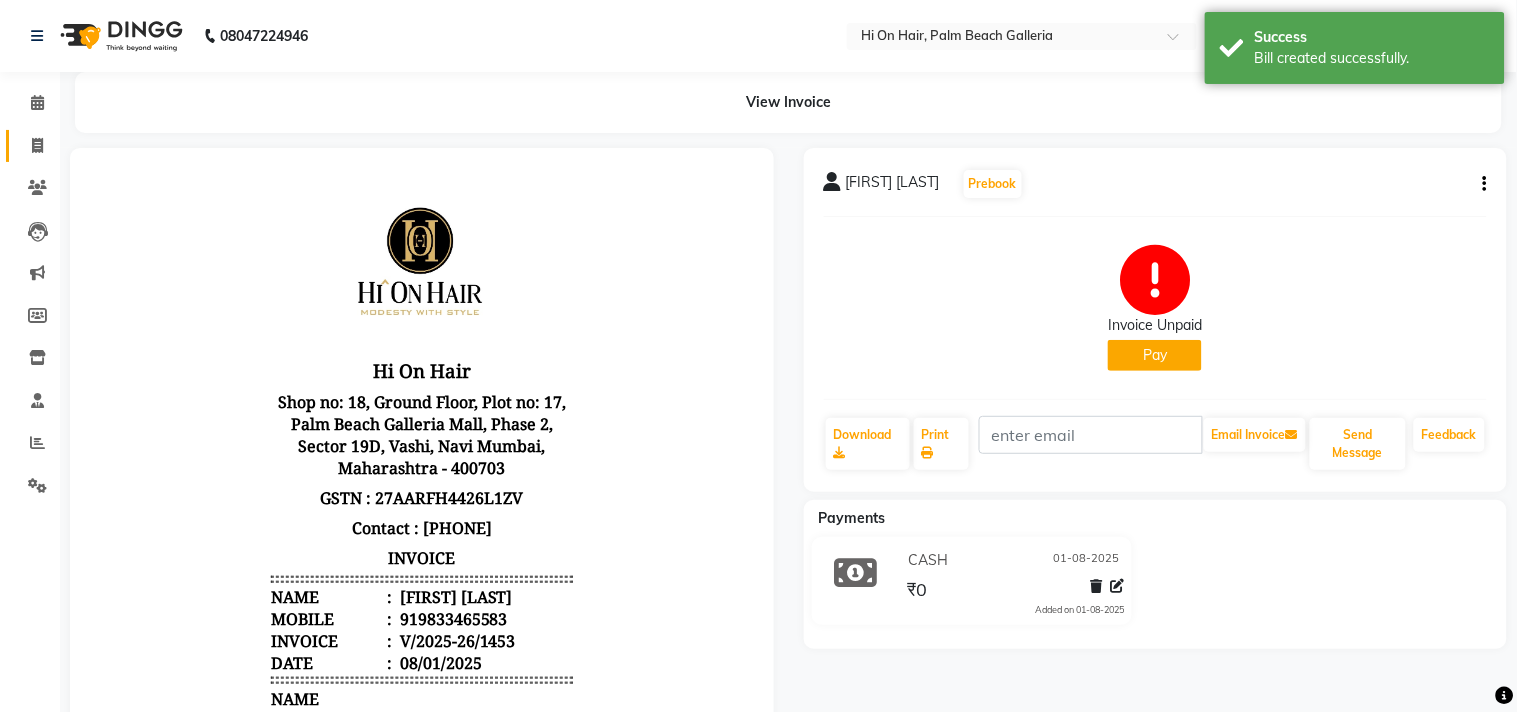 select on "service" 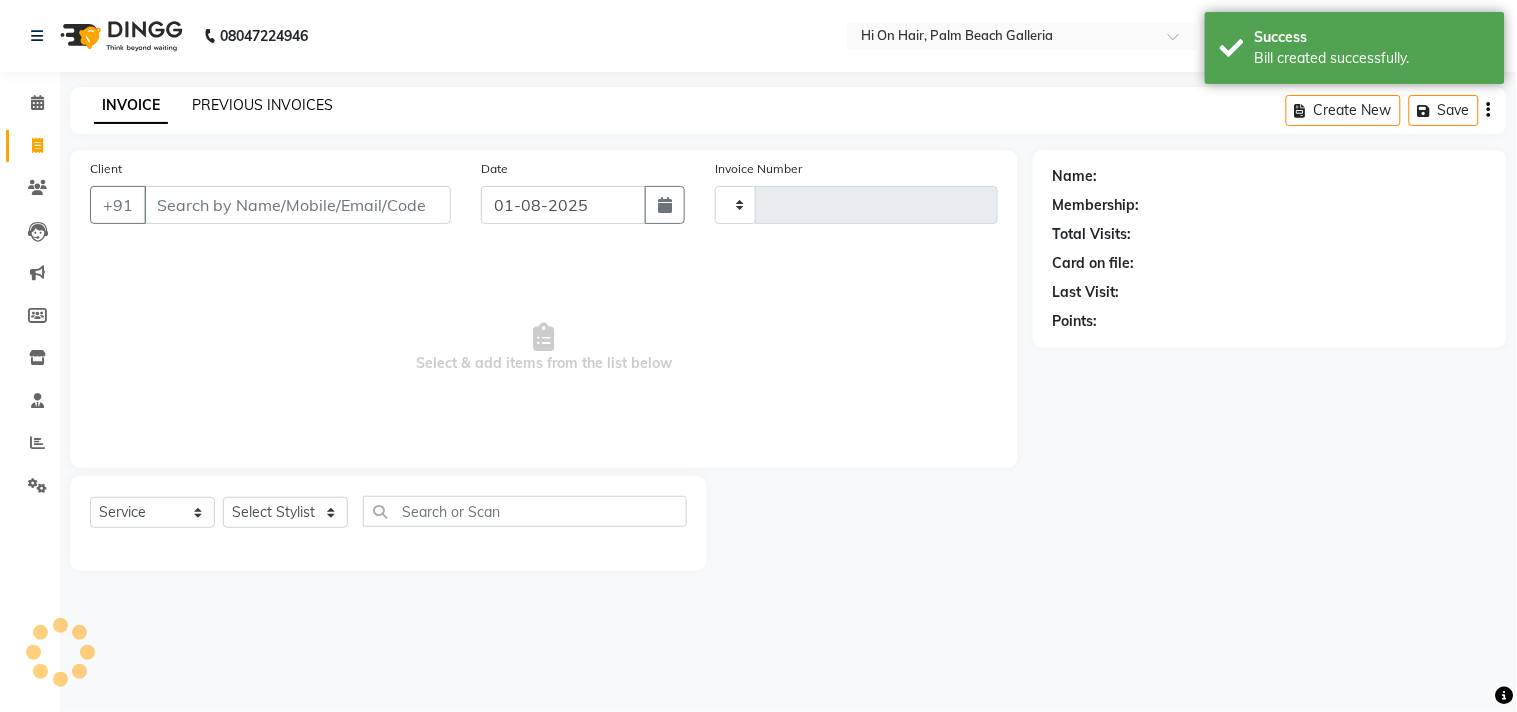 type on "1454" 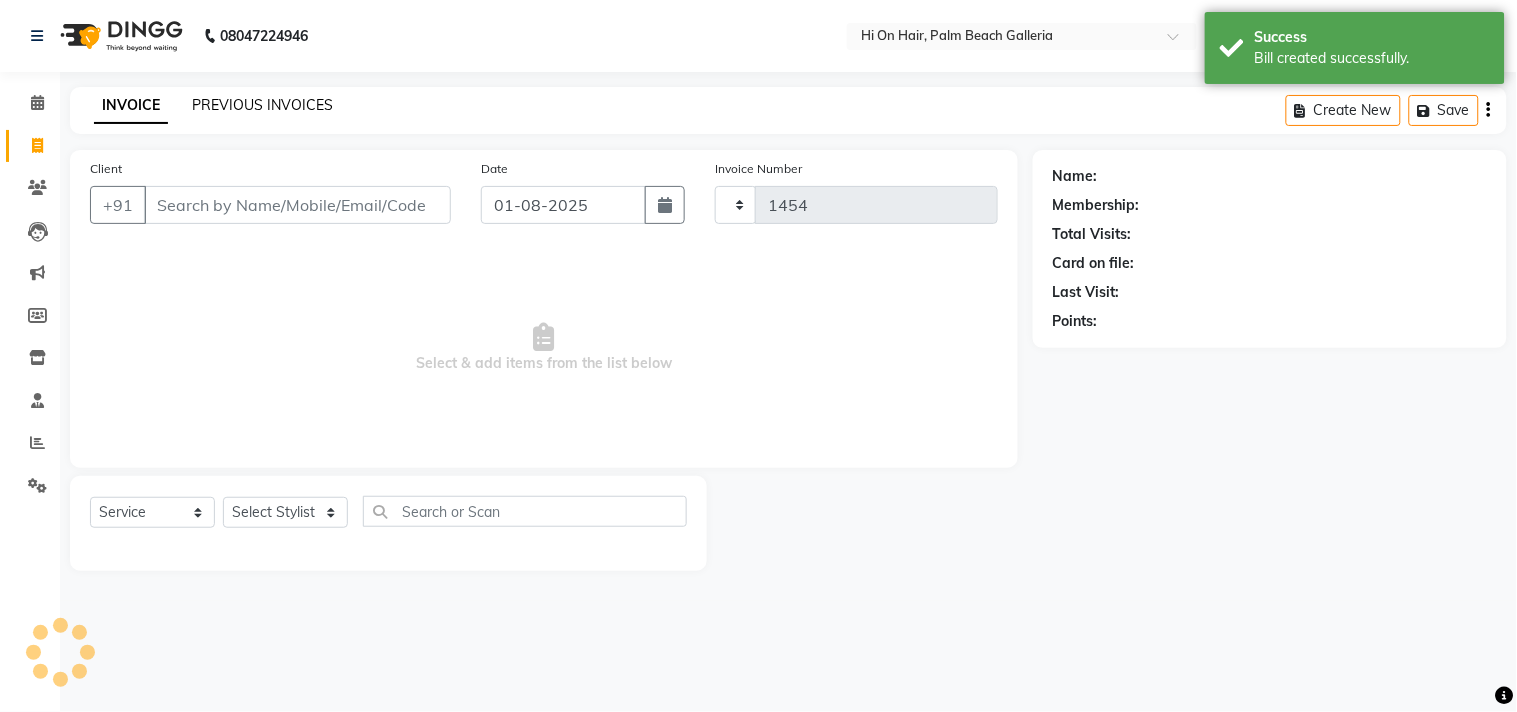 select on "535" 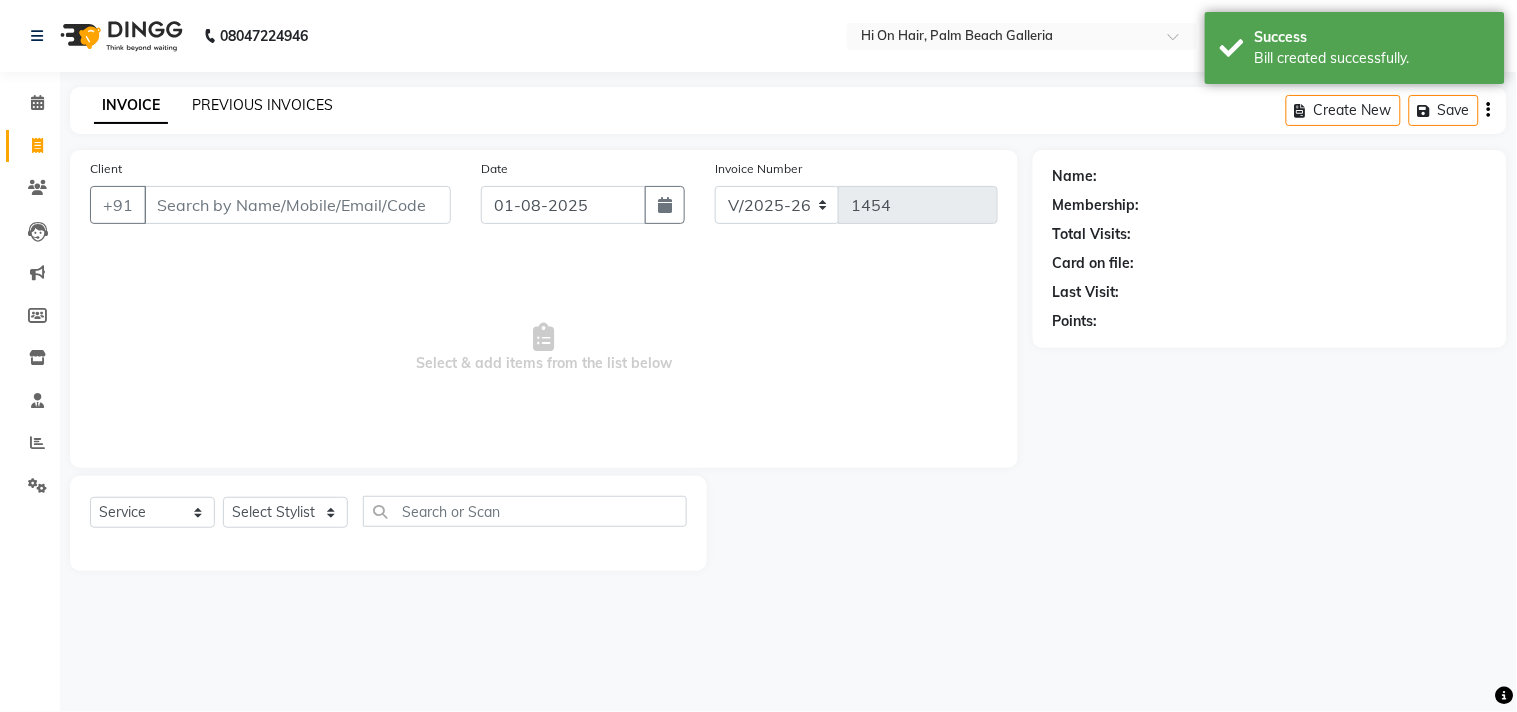 click on "PREVIOUS INVOICES" 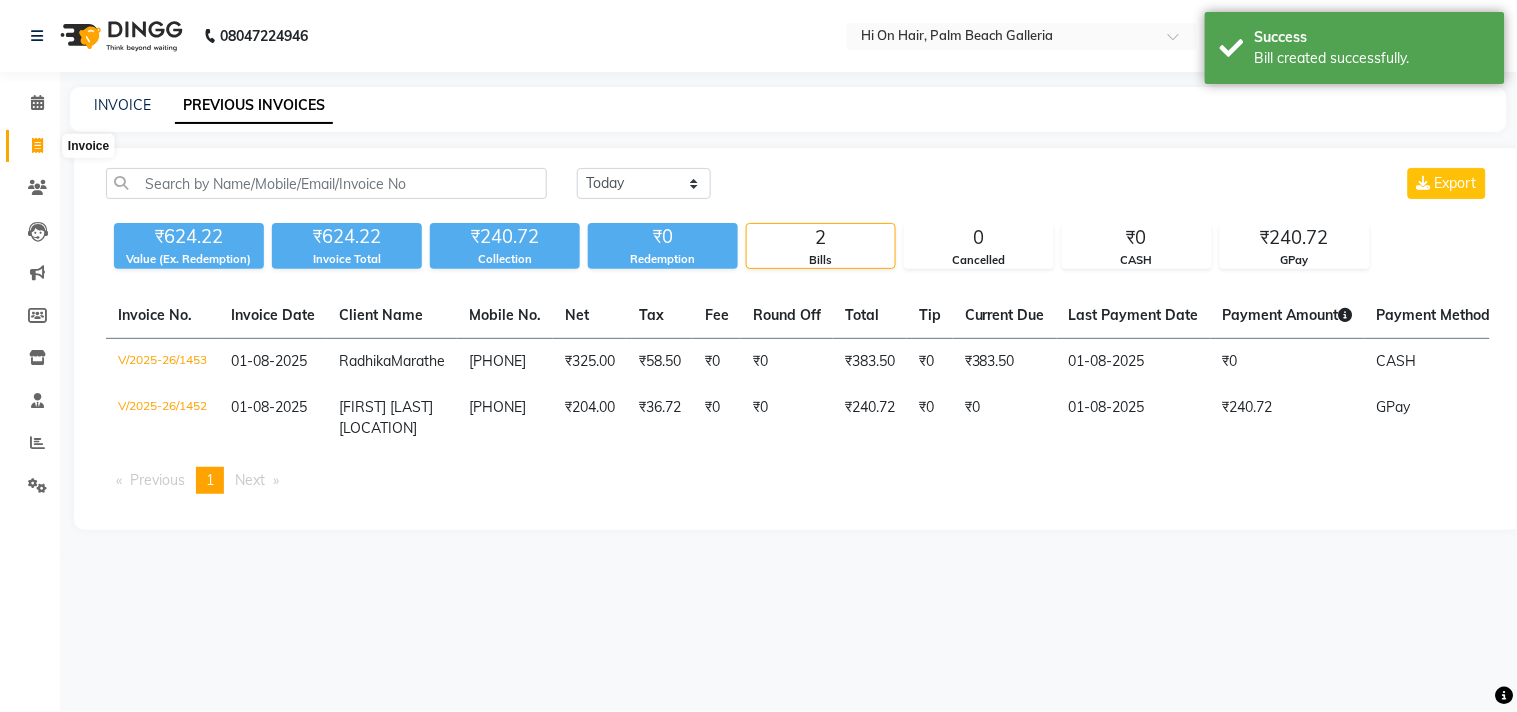 click 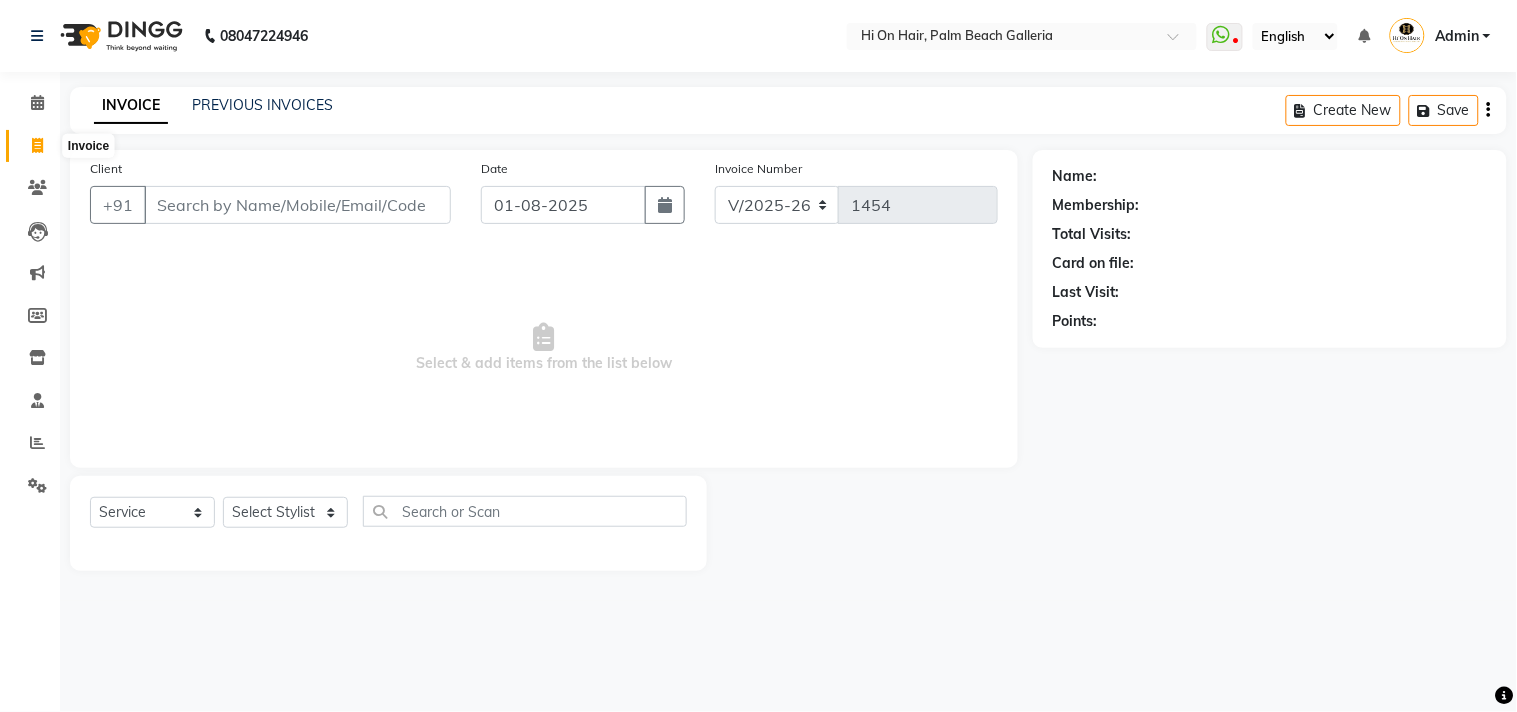 click 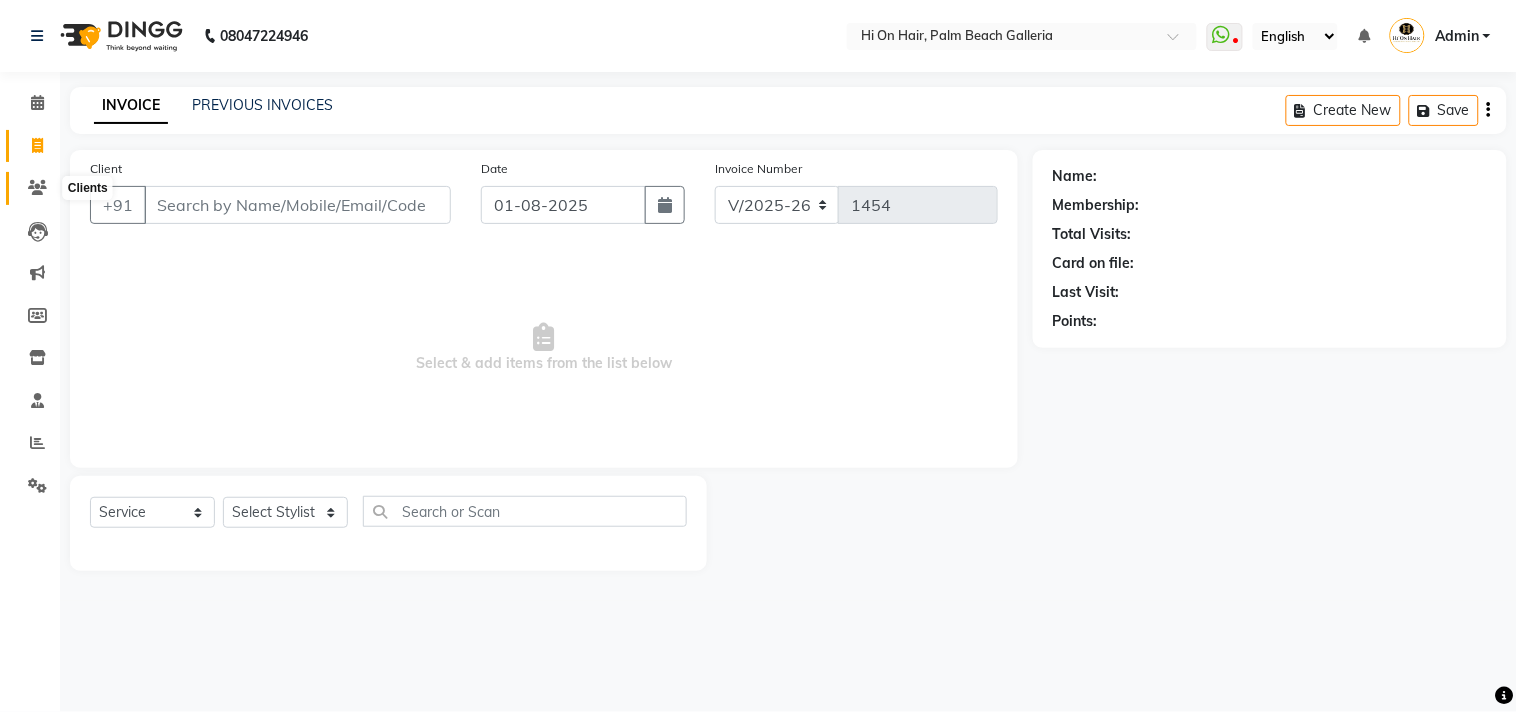 click 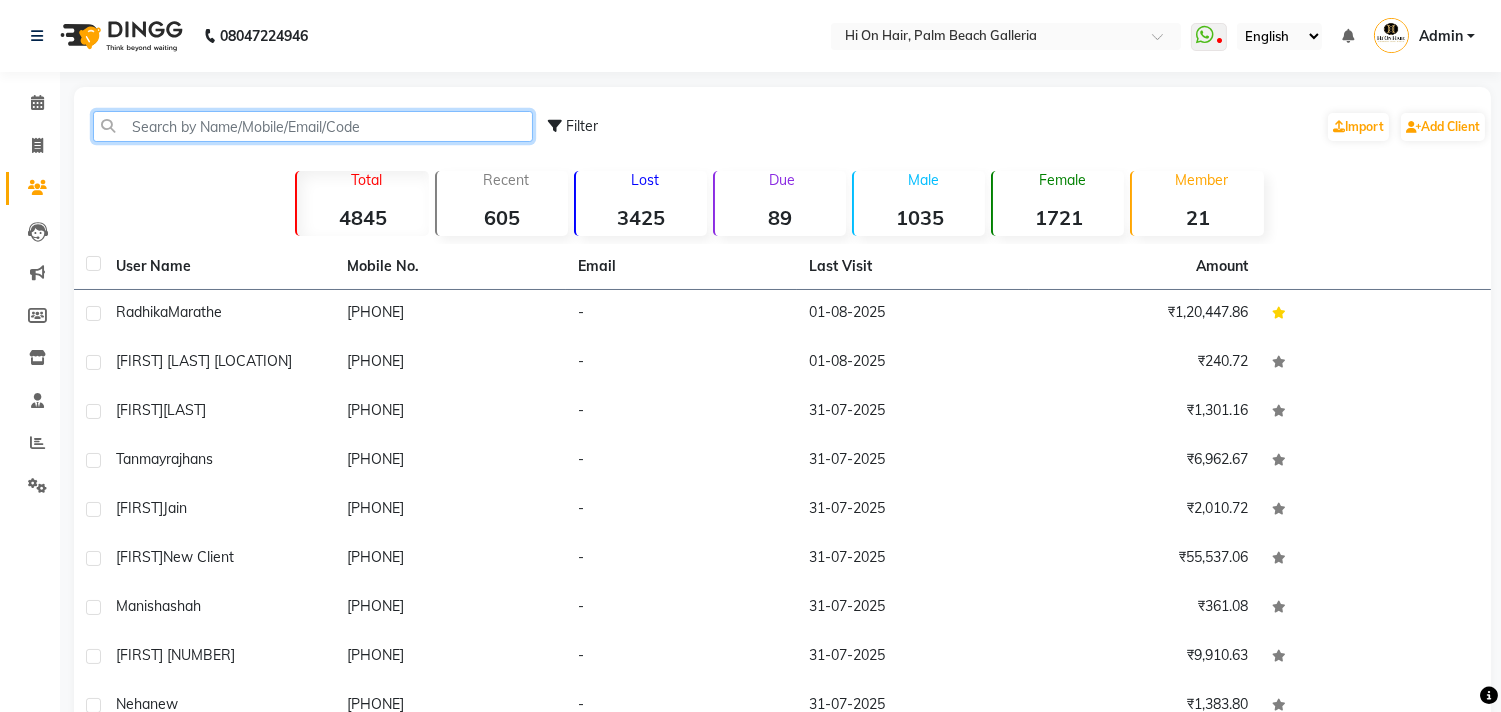 click 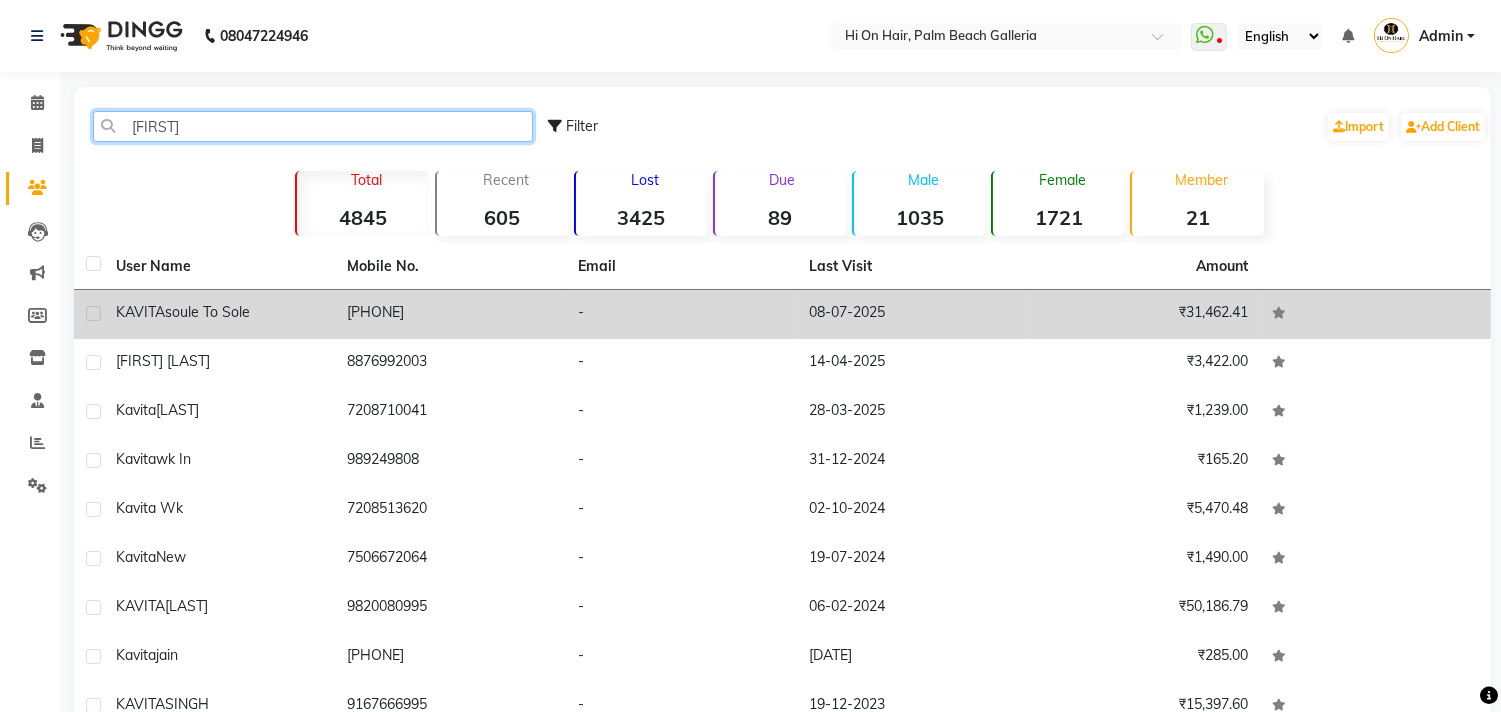type on "[FIRST]" 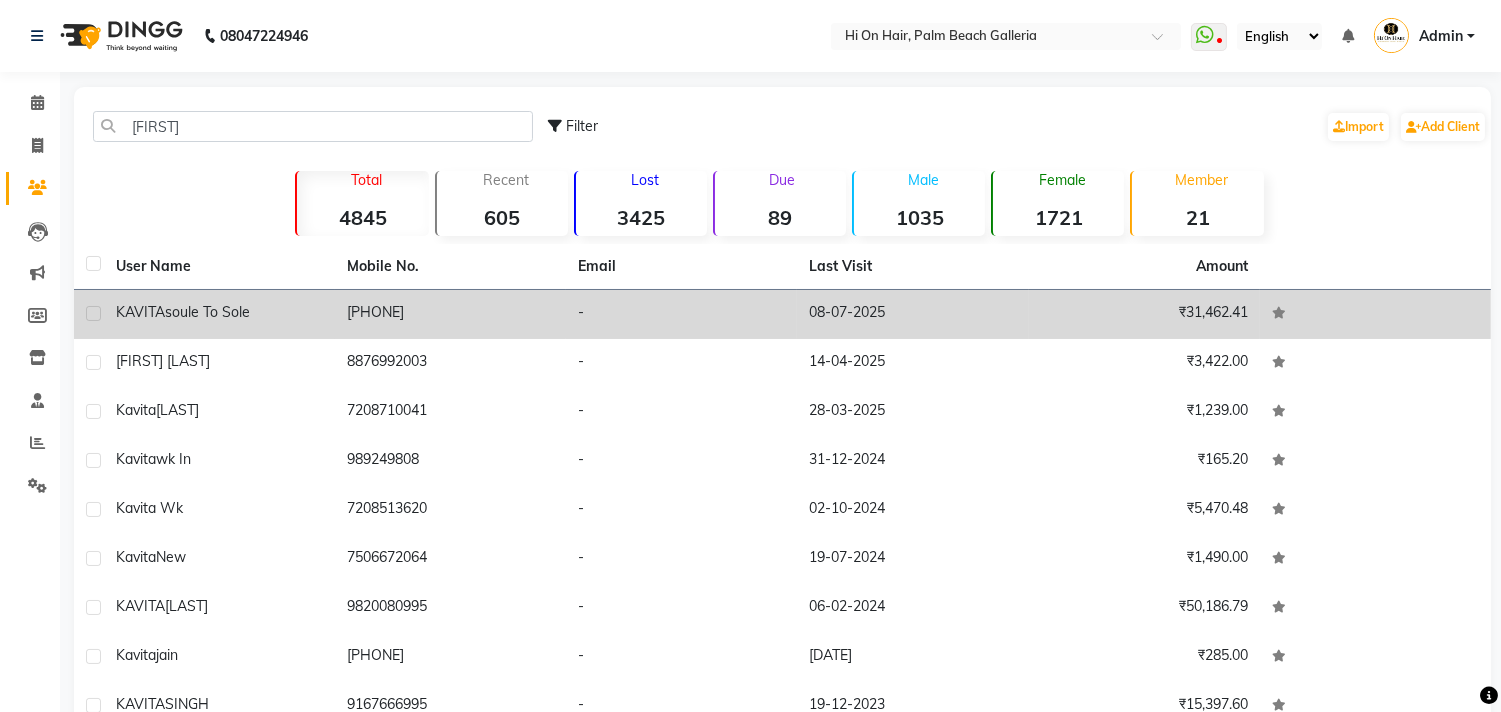 click on "[FIRST] soule to sole" 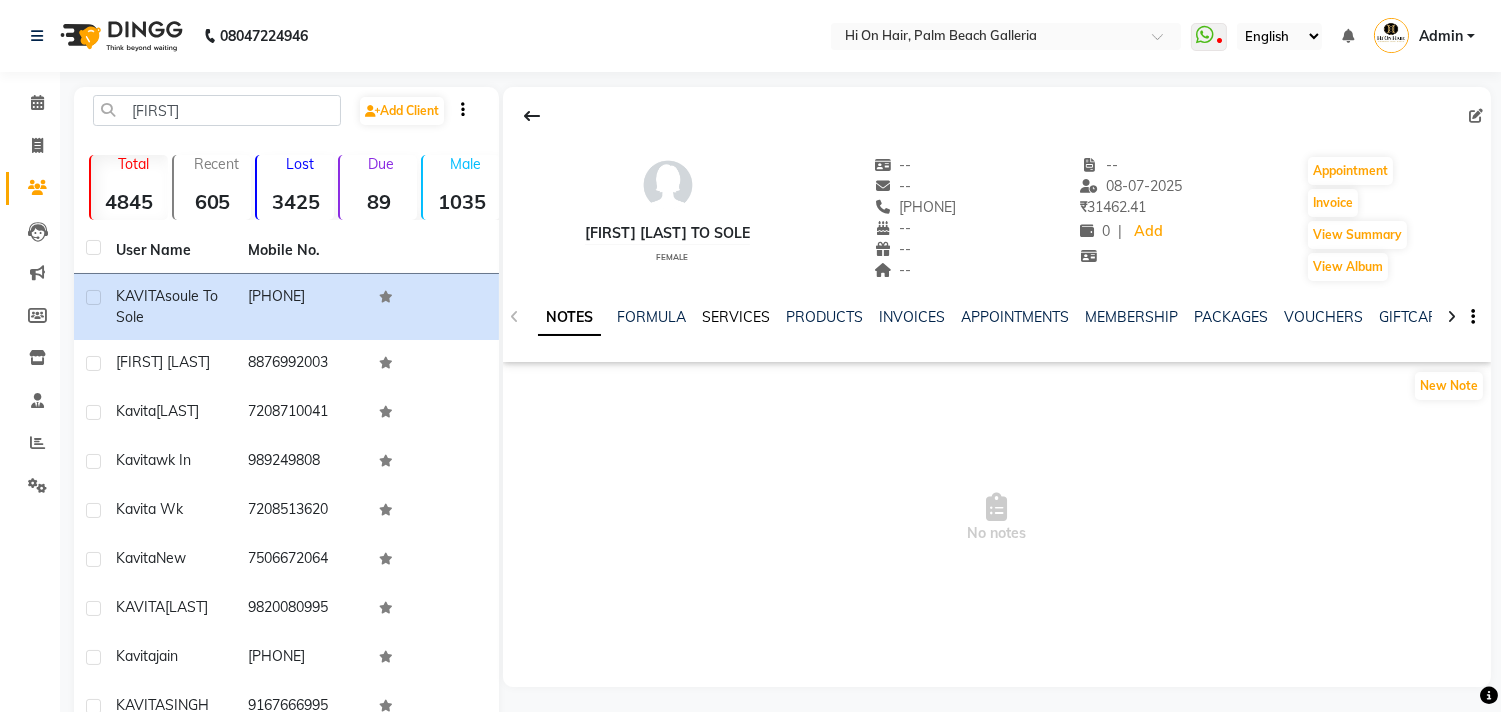 click on "SERVICES" 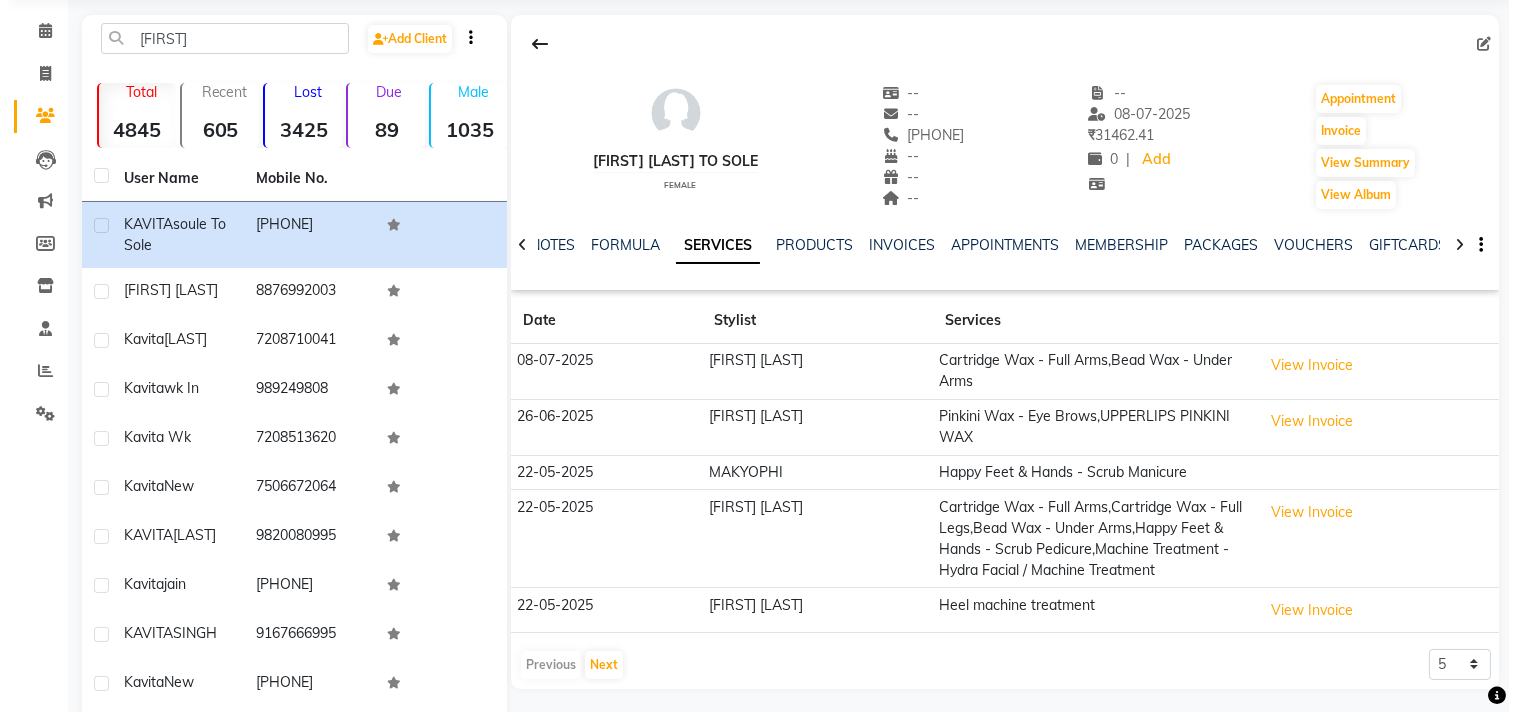 scroll, scrollTop: 111, scrollLeft: 0, axis: vertical 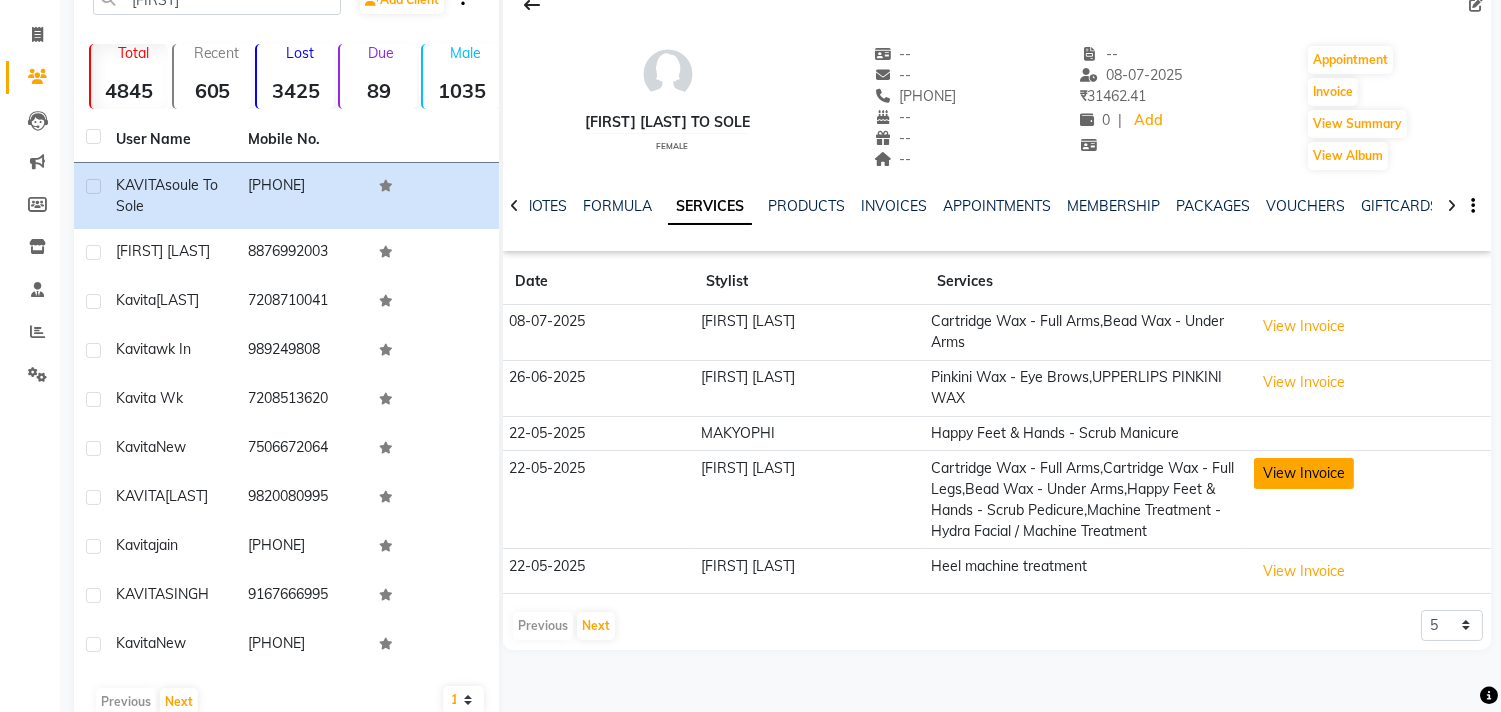 click on "View Invoice" 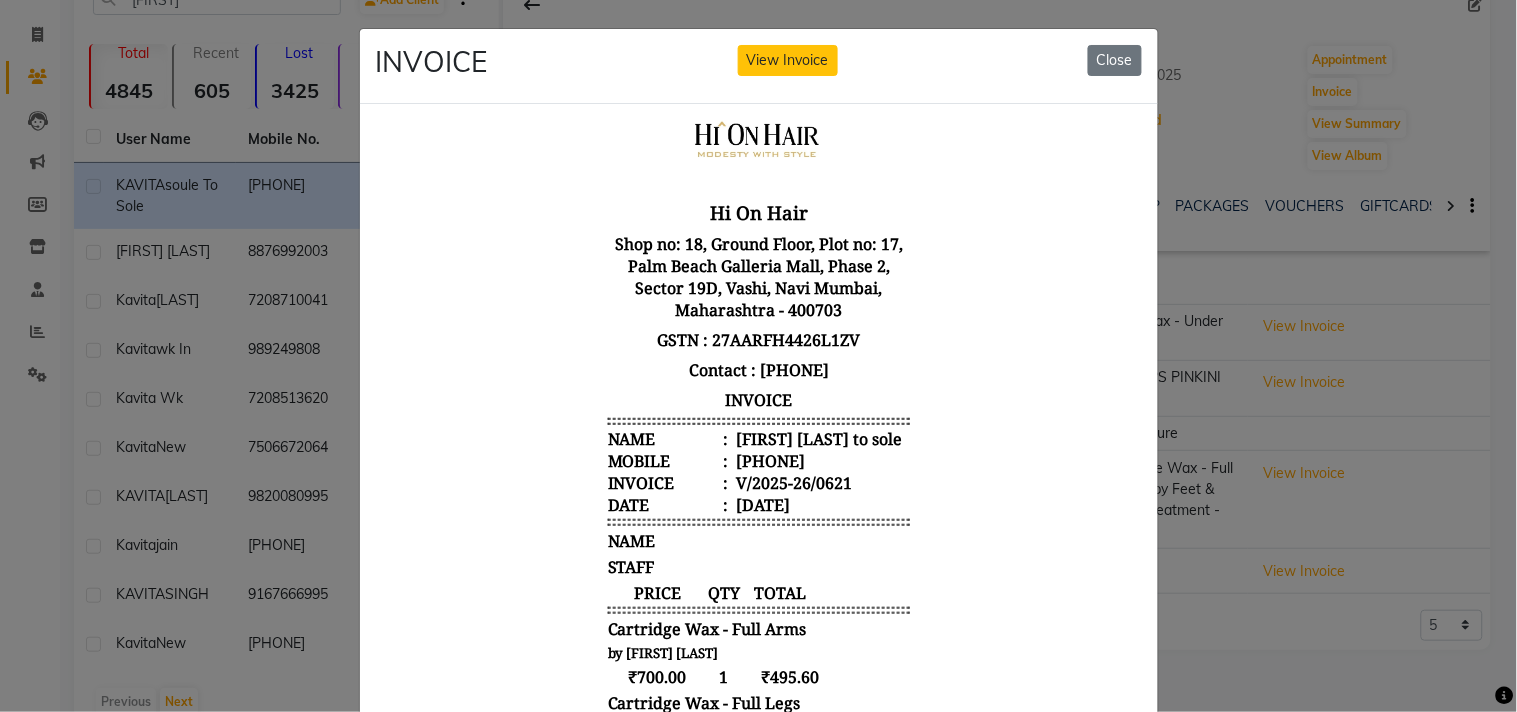 scroll, scrollTop: 112, scrollLeft: 0, axis: vertical 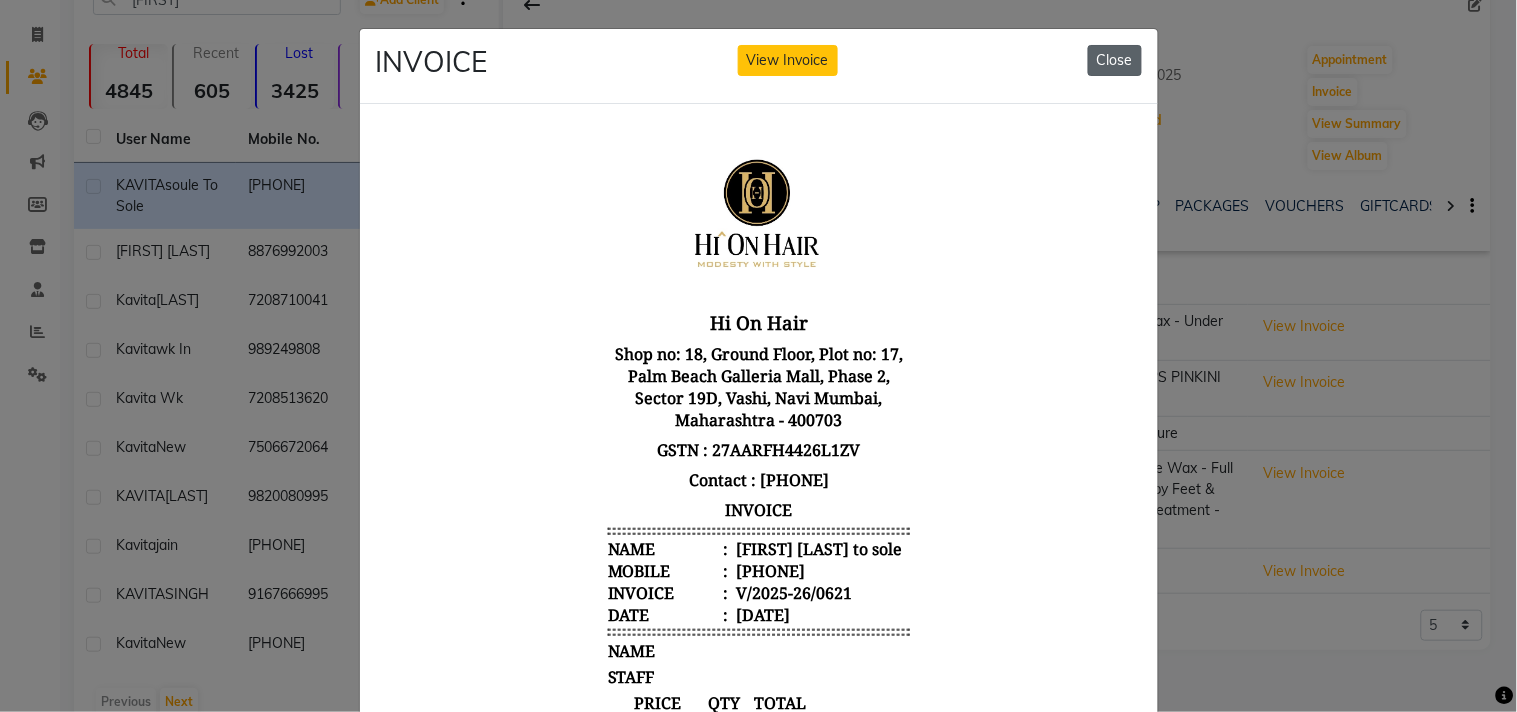 click on "Close" 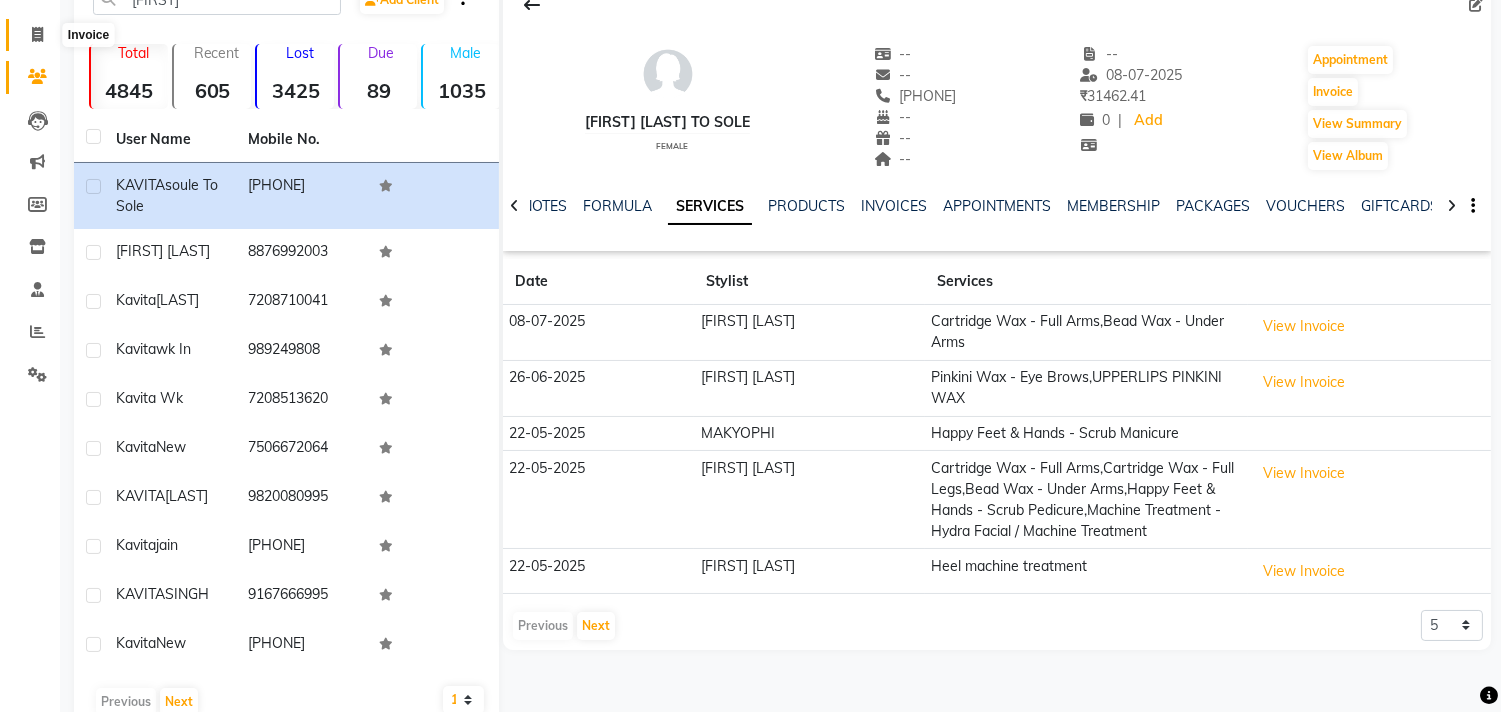 click 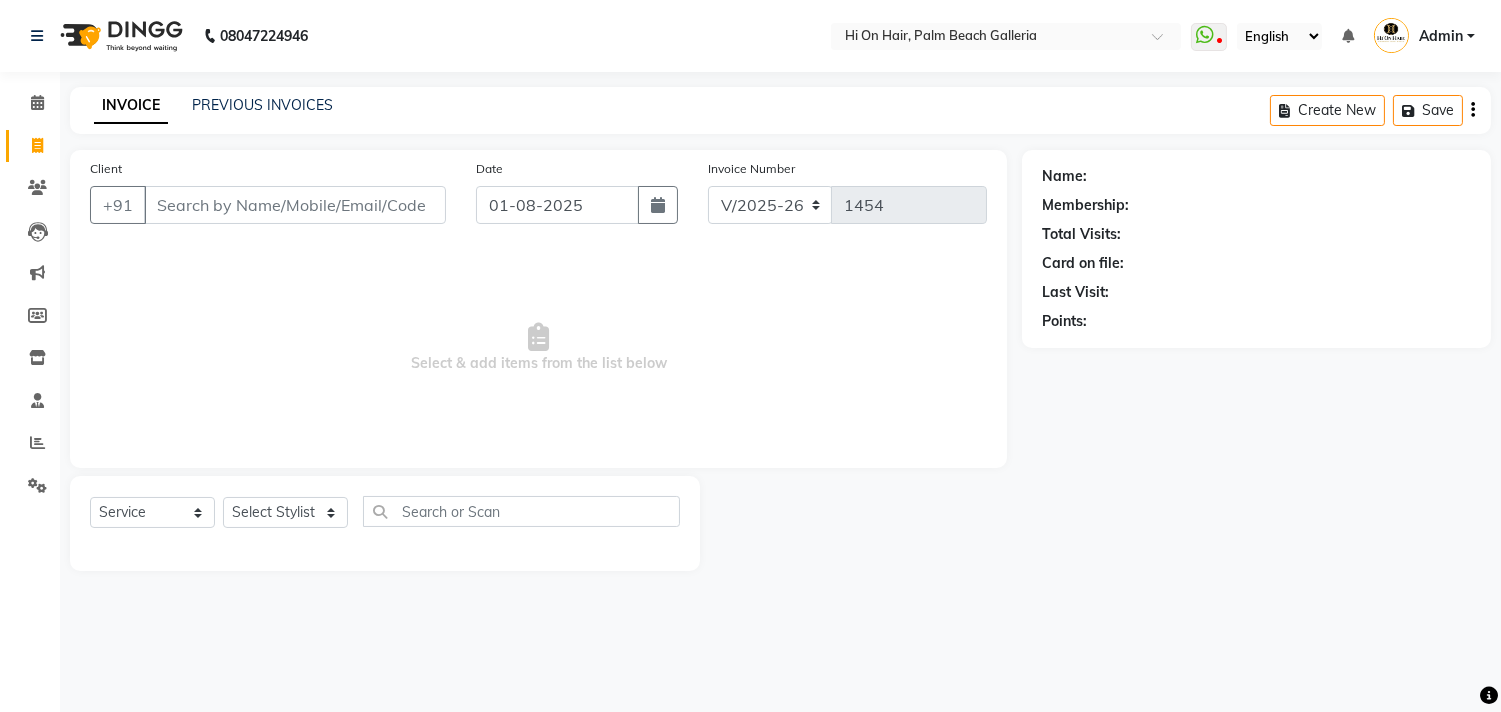 scroll, scrollTop: 0, scrollLeft: 0, axis: both 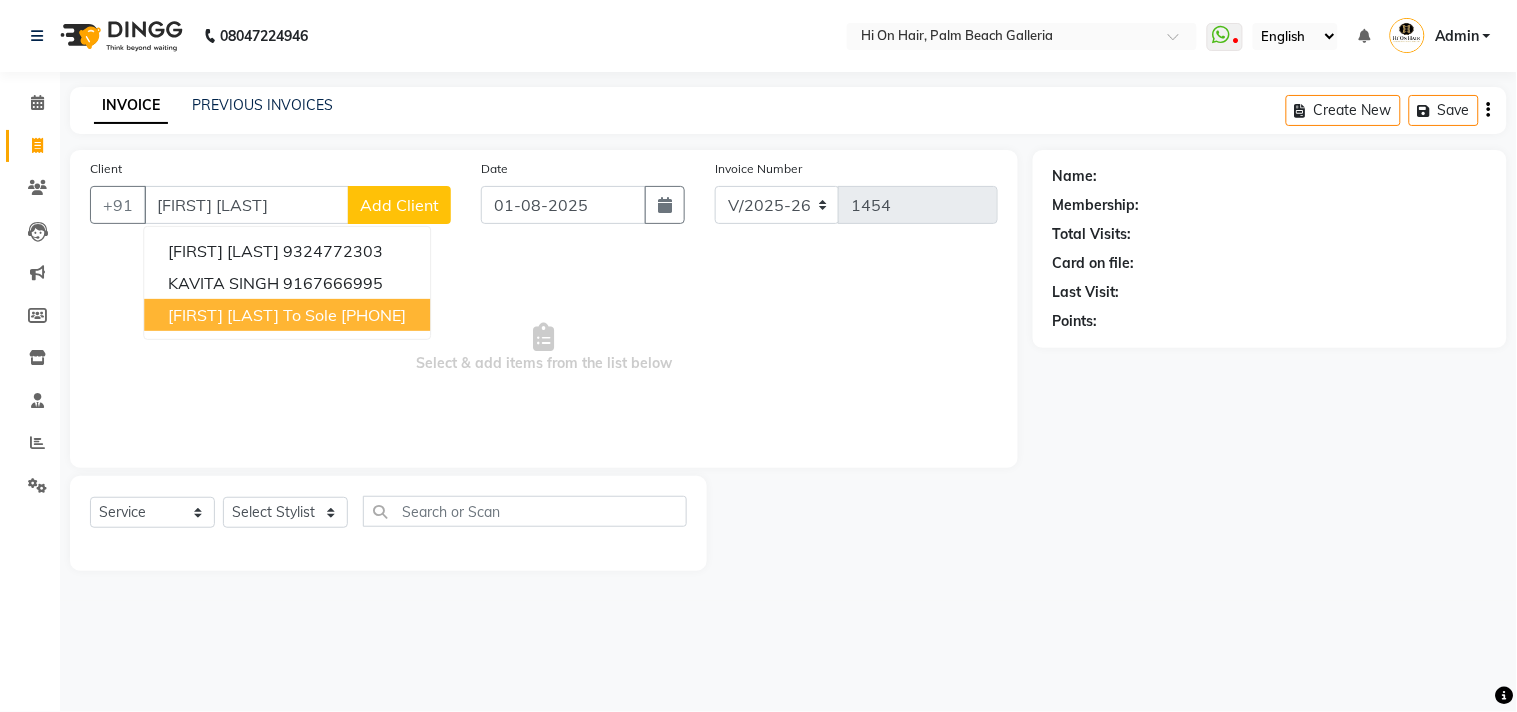 click on "[PHONE]" at bounding box center (373, 315) 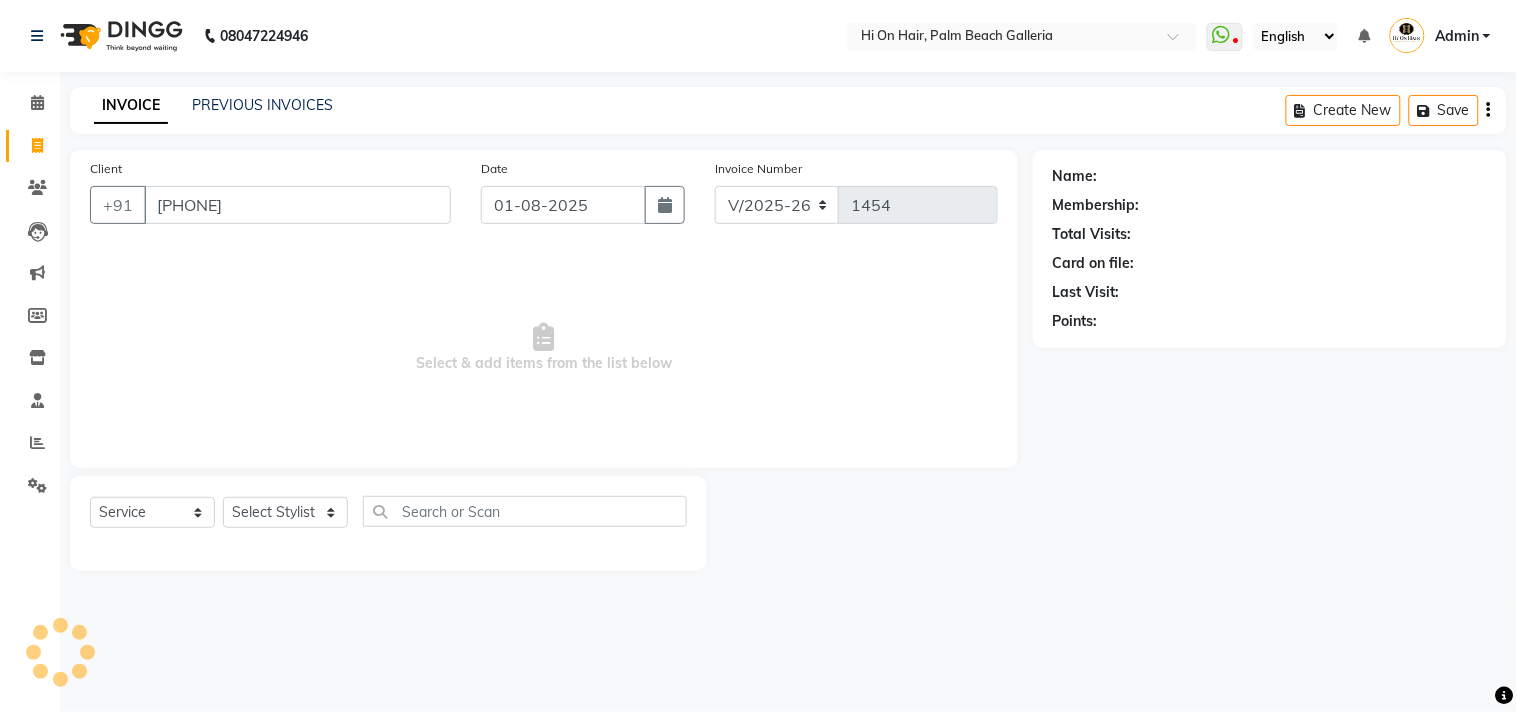 type on "[PHONE]" 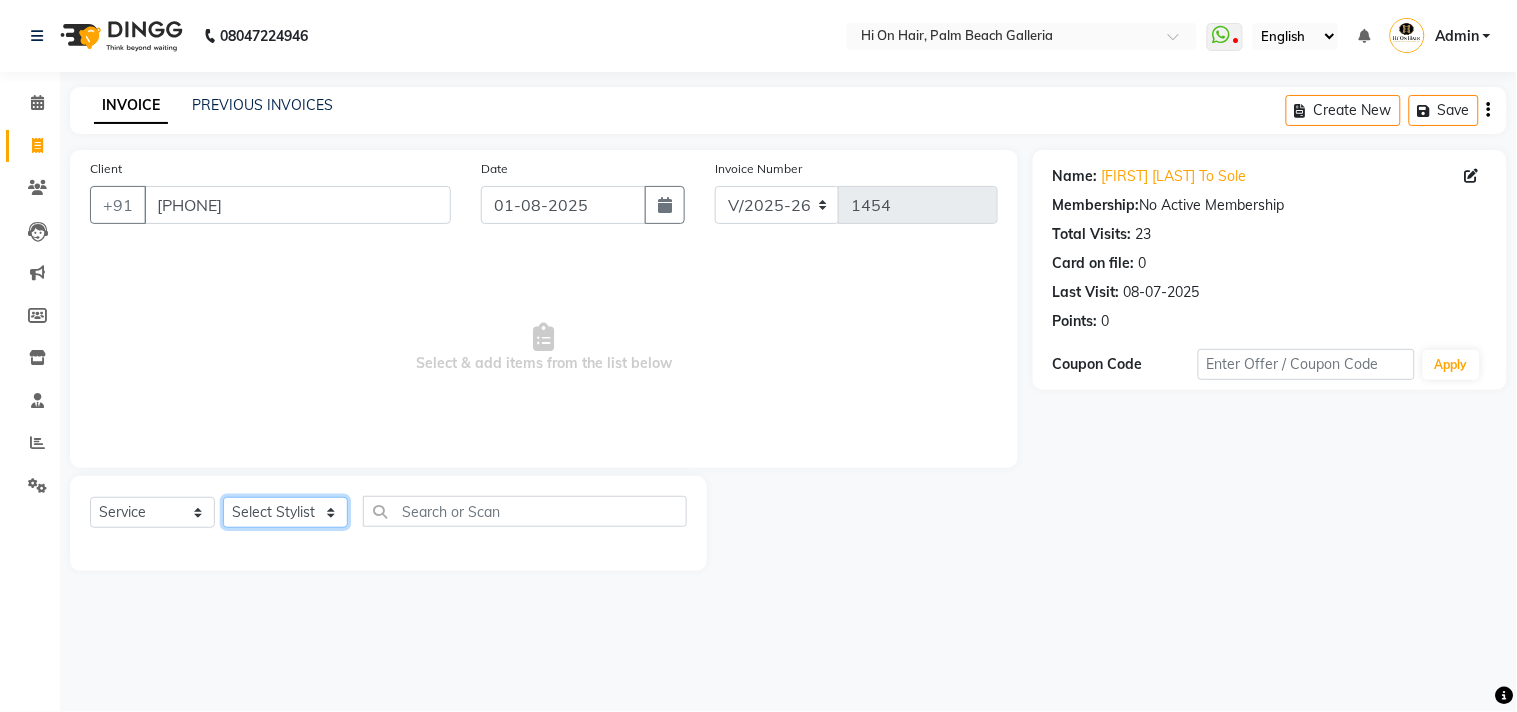 click on "Select Stylist Alim Kaldane Anwar Laskar Hi On Hair MAKYOPHI Pankaj Thakur Poonam Nalawade Raani Rasika  Shelar Rehan Salmani Saba Shaikh Sana Shaikh SOSEM Zeeshan Salmani" 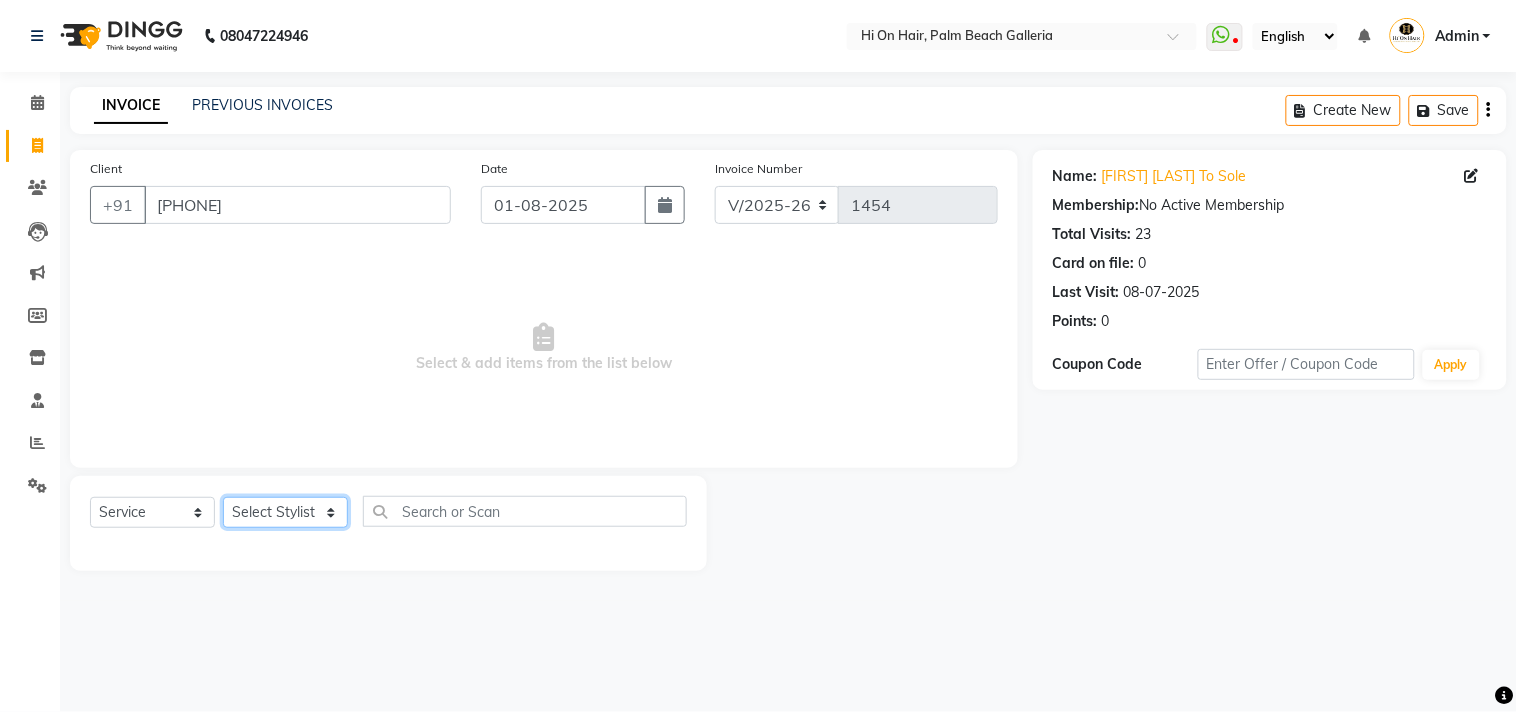 select on "30126" 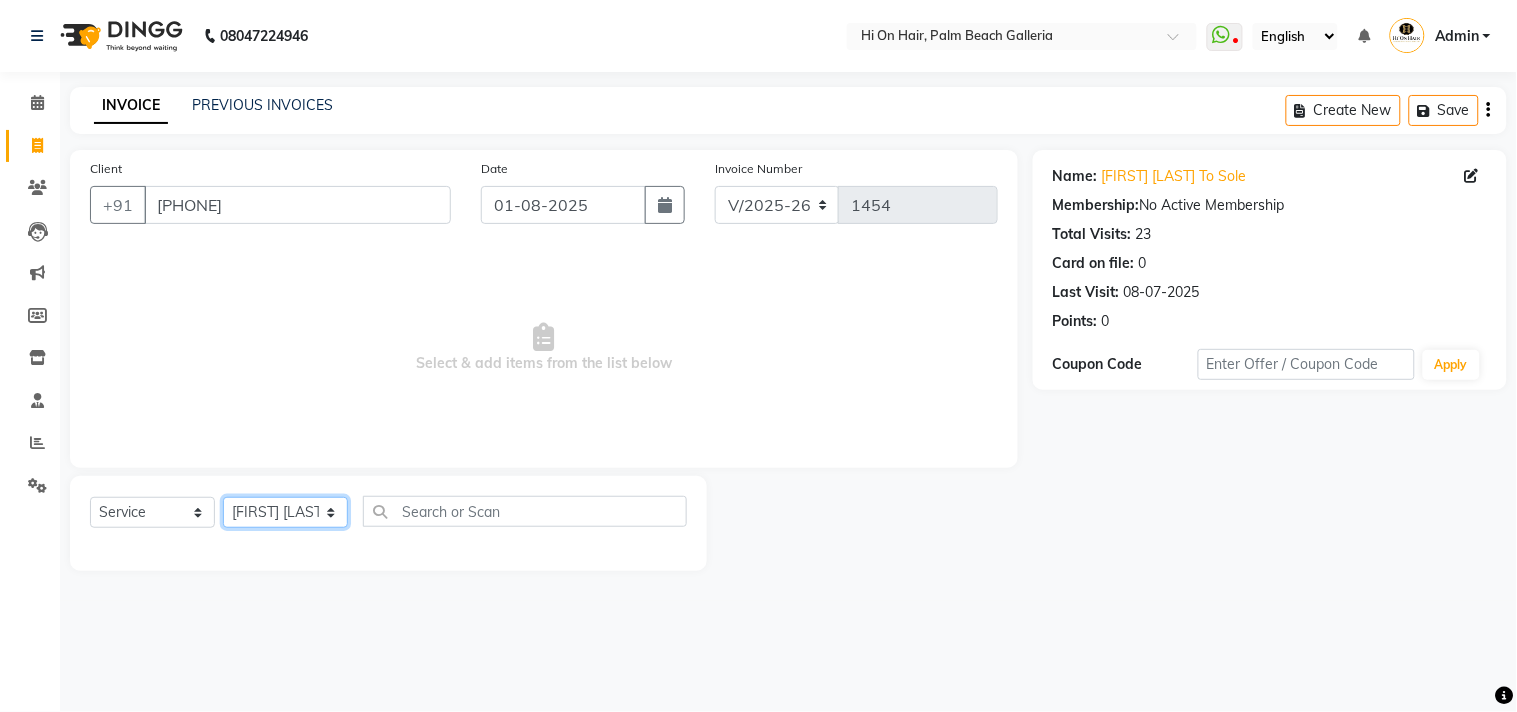 click on "Select Stylist Alim Kaldane Anwar Laskar Hi On Hair MAKYOPHI Pankaj Thakur Poonam Nalawade Raani Rasika  Shelar Rehan Salmani Saba Shaikh Sana Shaikh SOSEM Zeeshan Salmani" 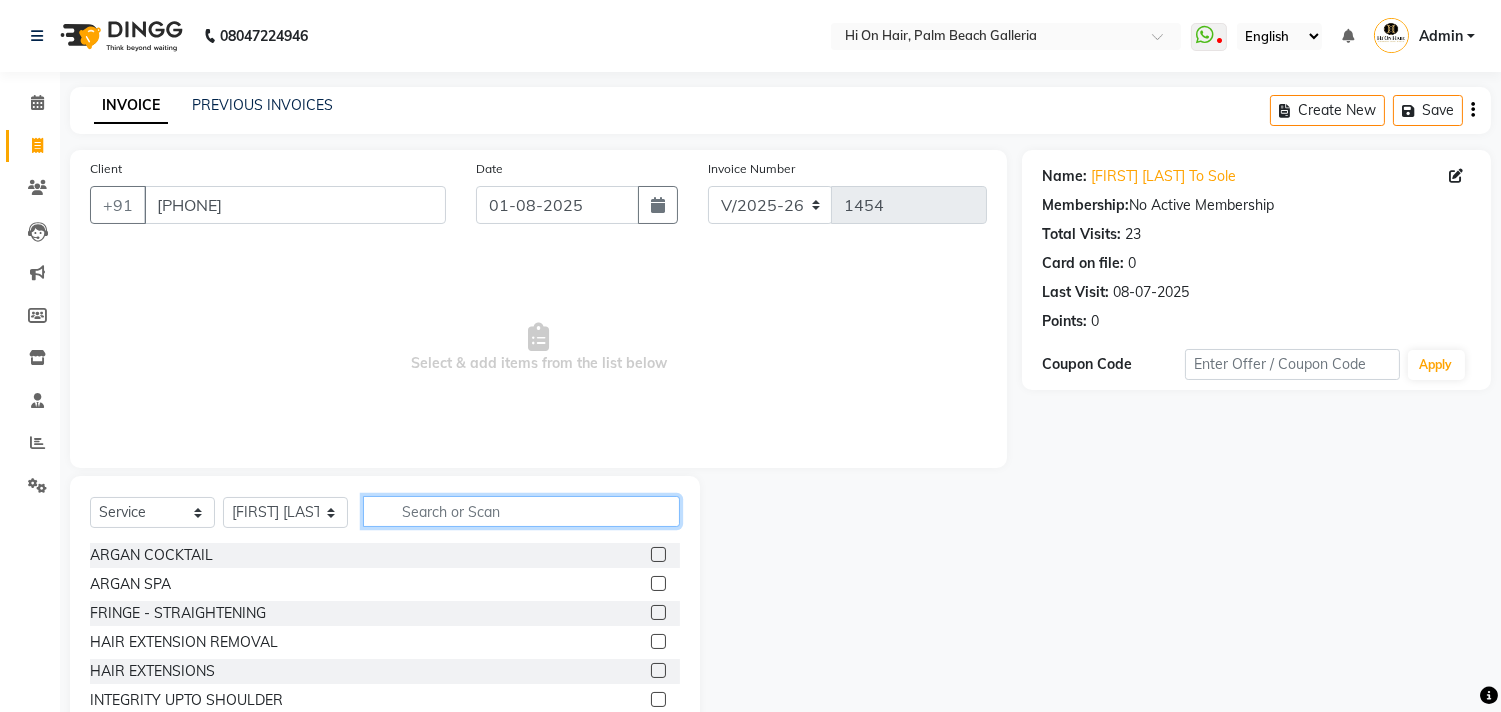 click 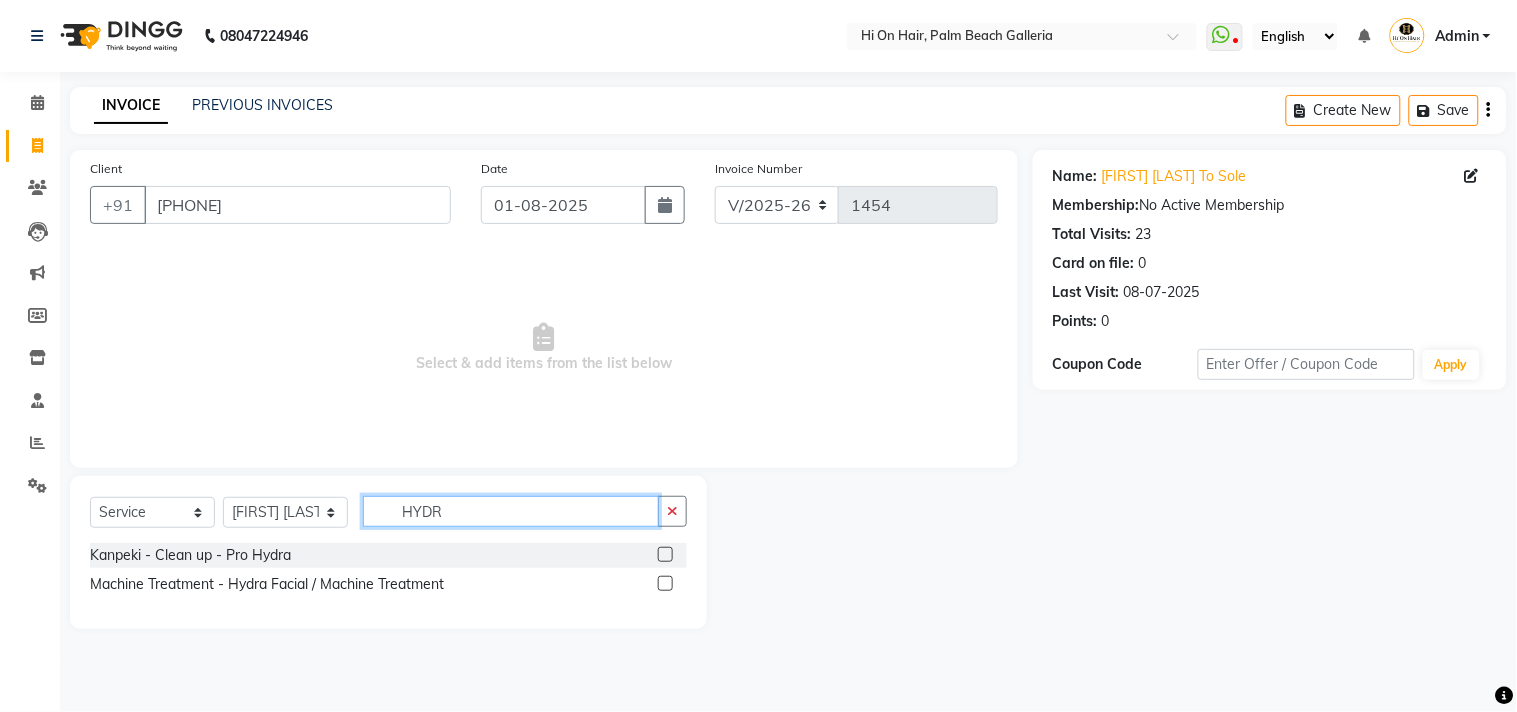 type on "HYDR" 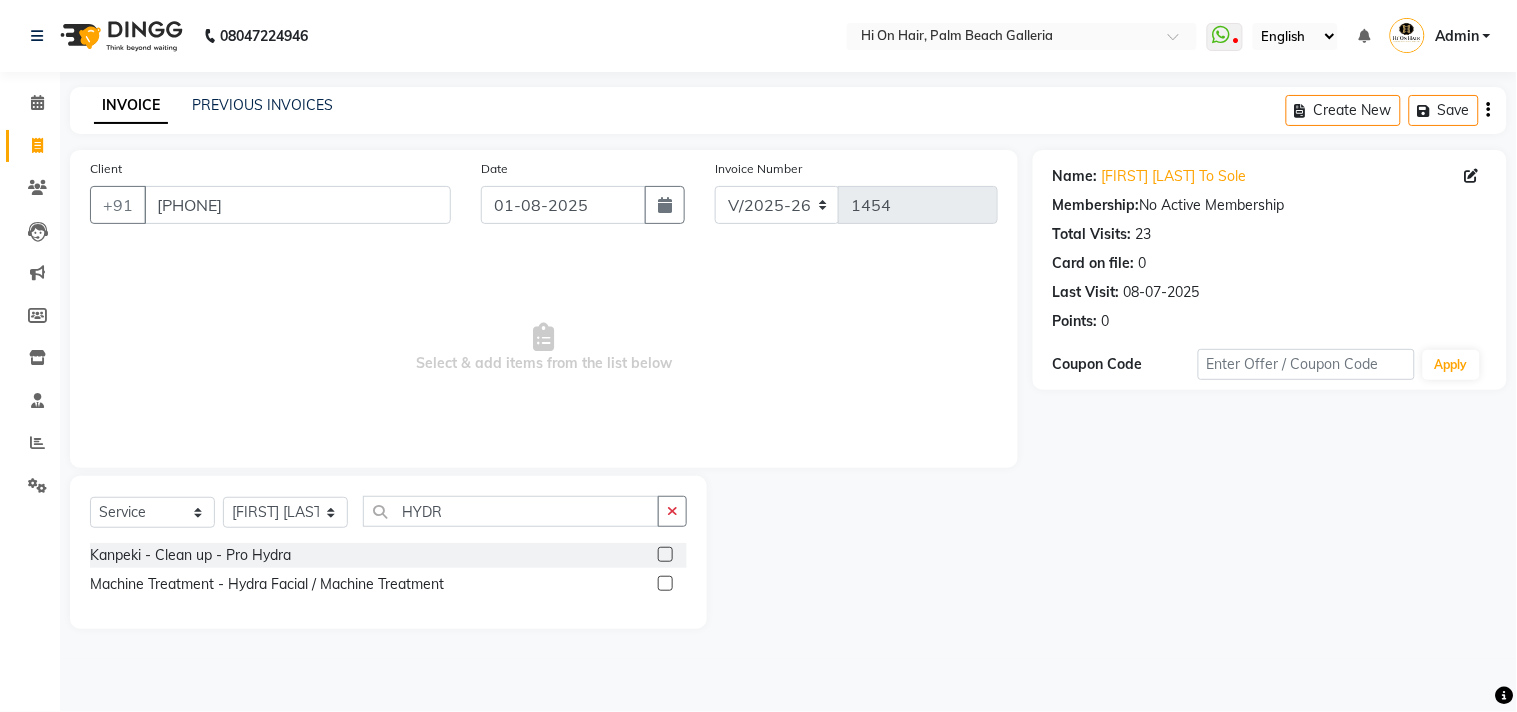 click 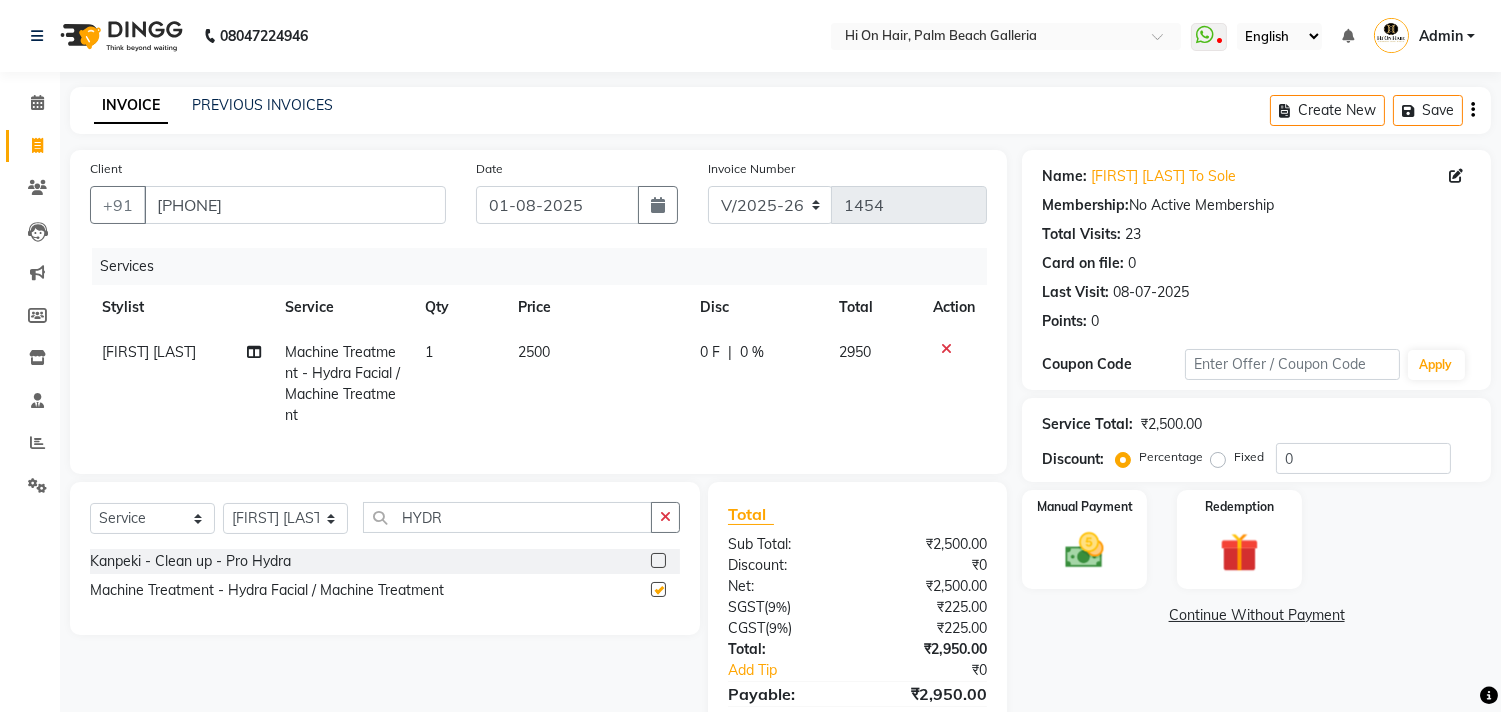 checkbox on "false" 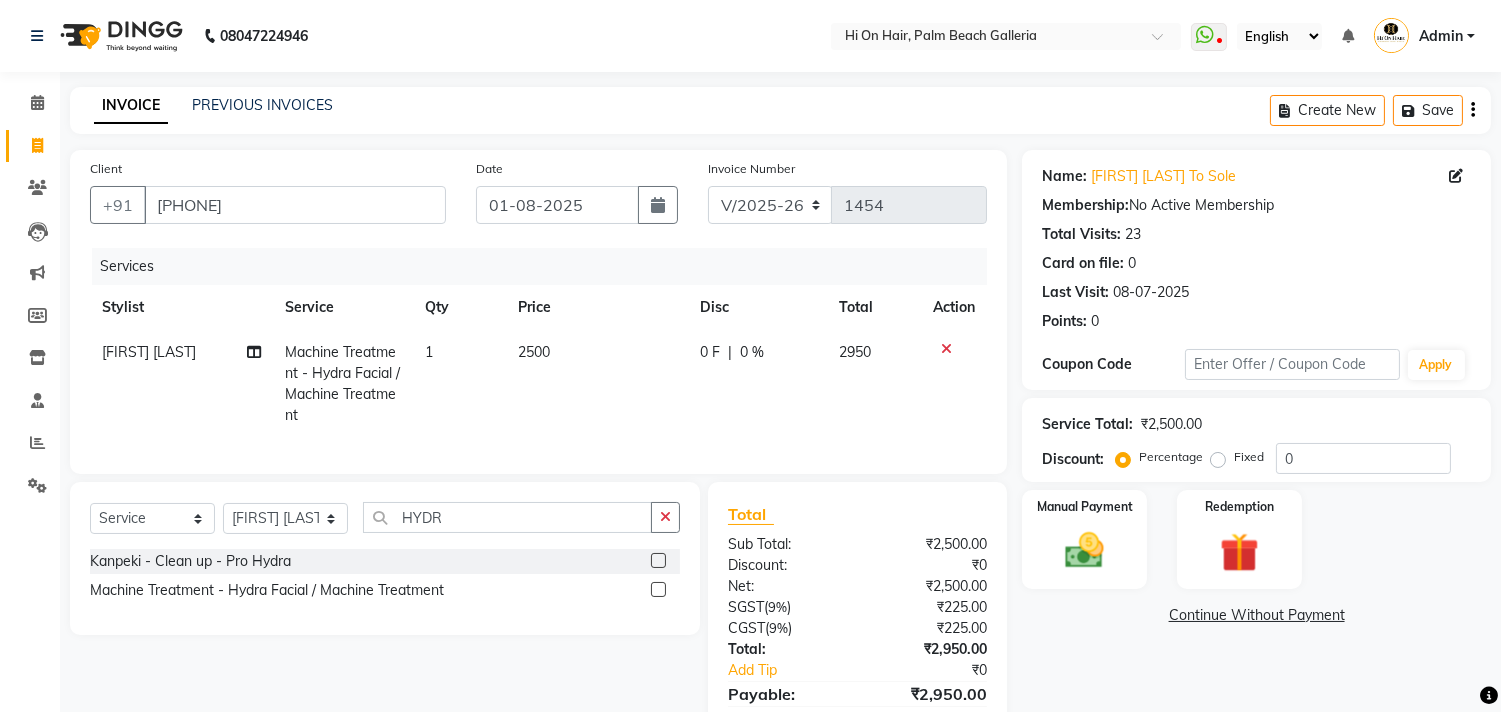 click on "2500" 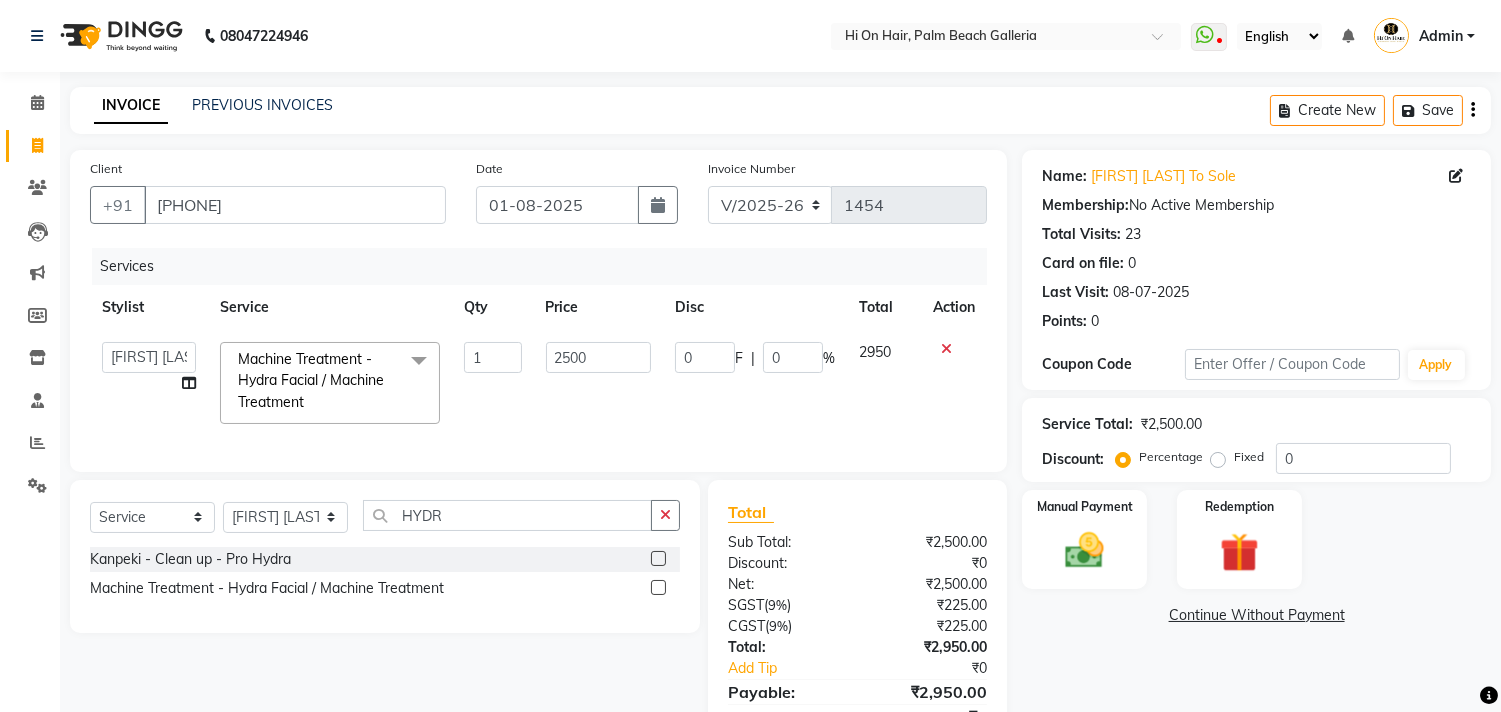click on "2950" 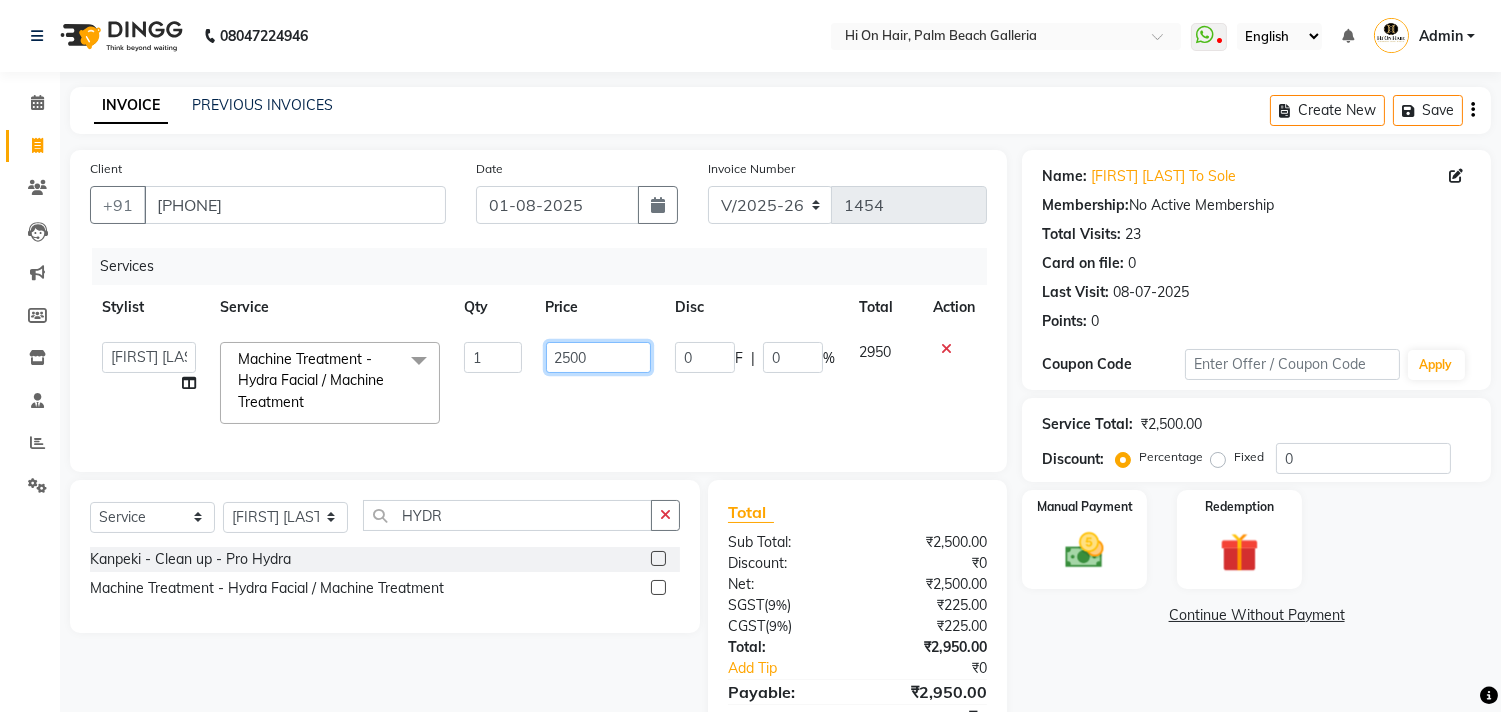 click on "2500" 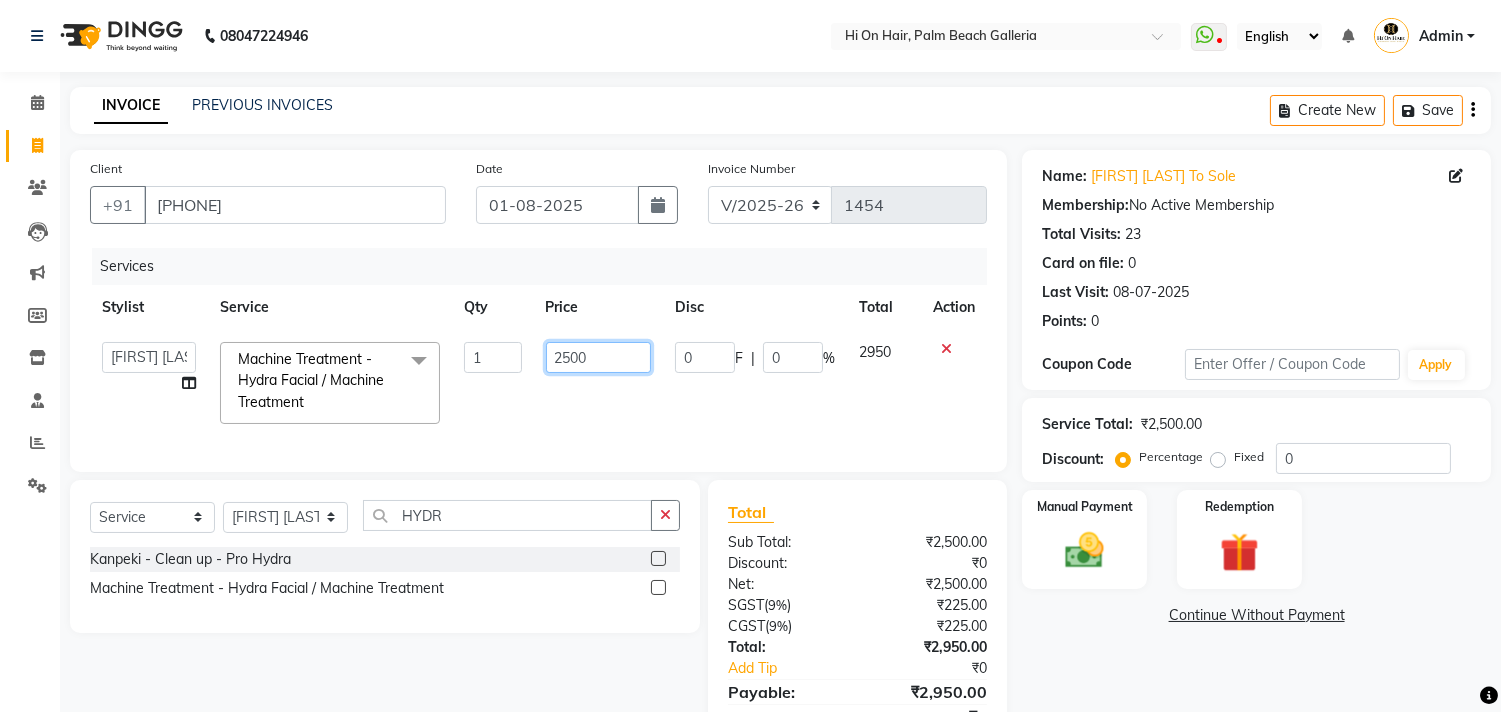 click on "2500" 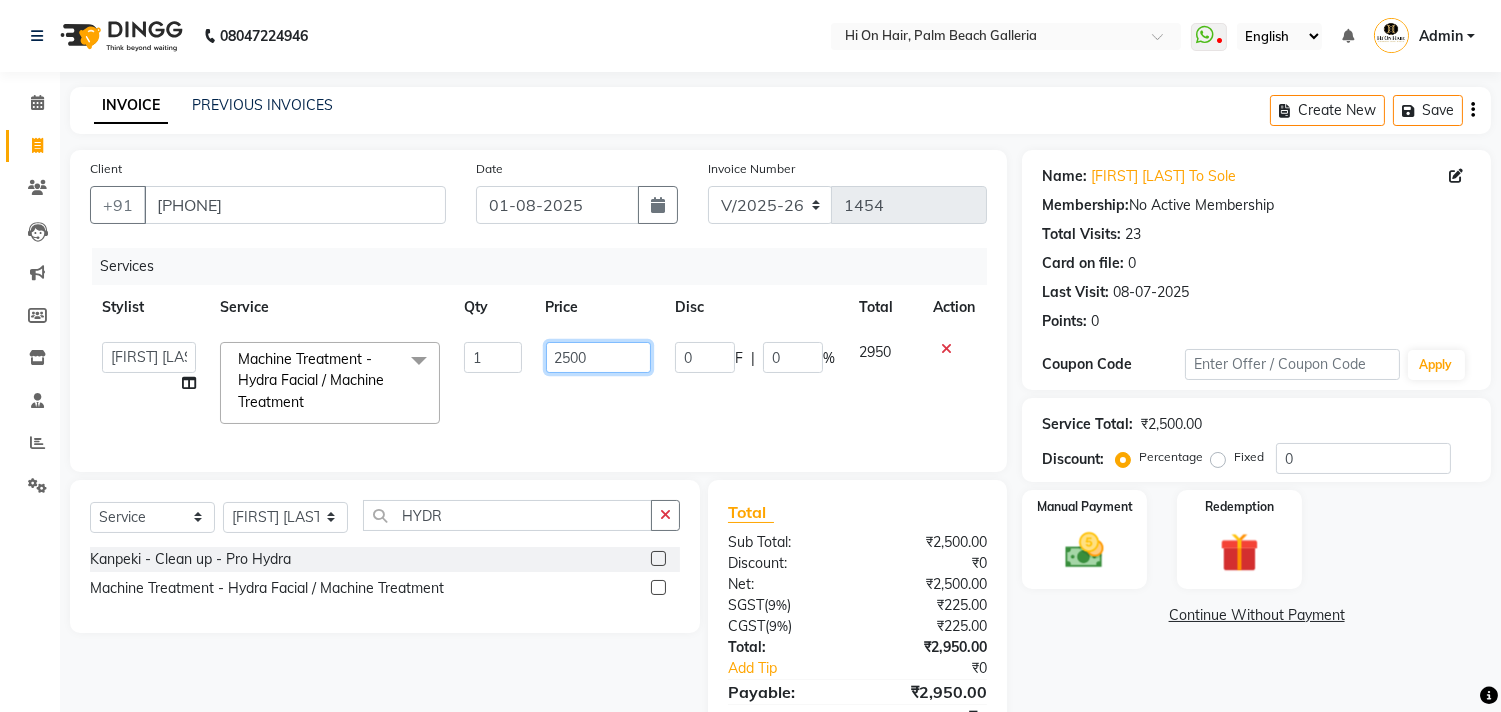 click on "2500" 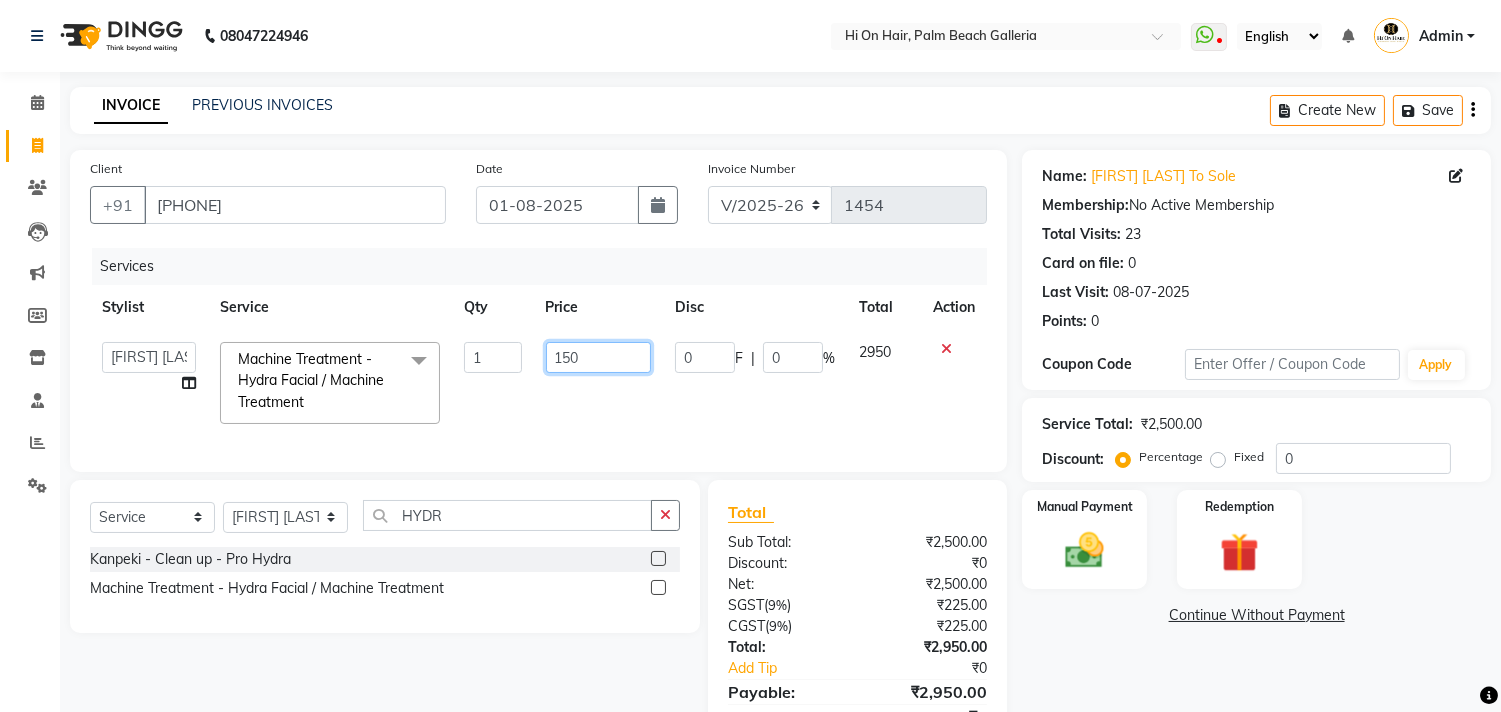 type on "1500" 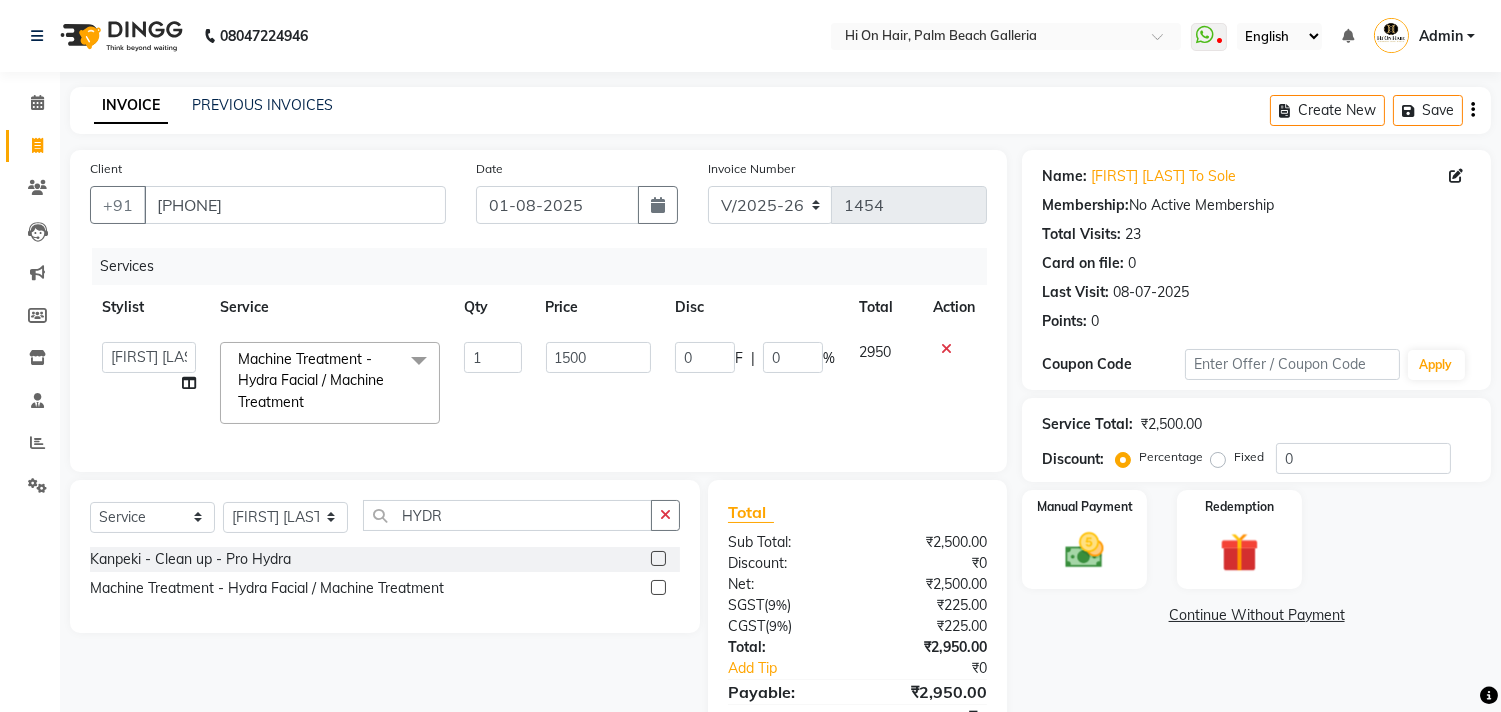 click on "1500" 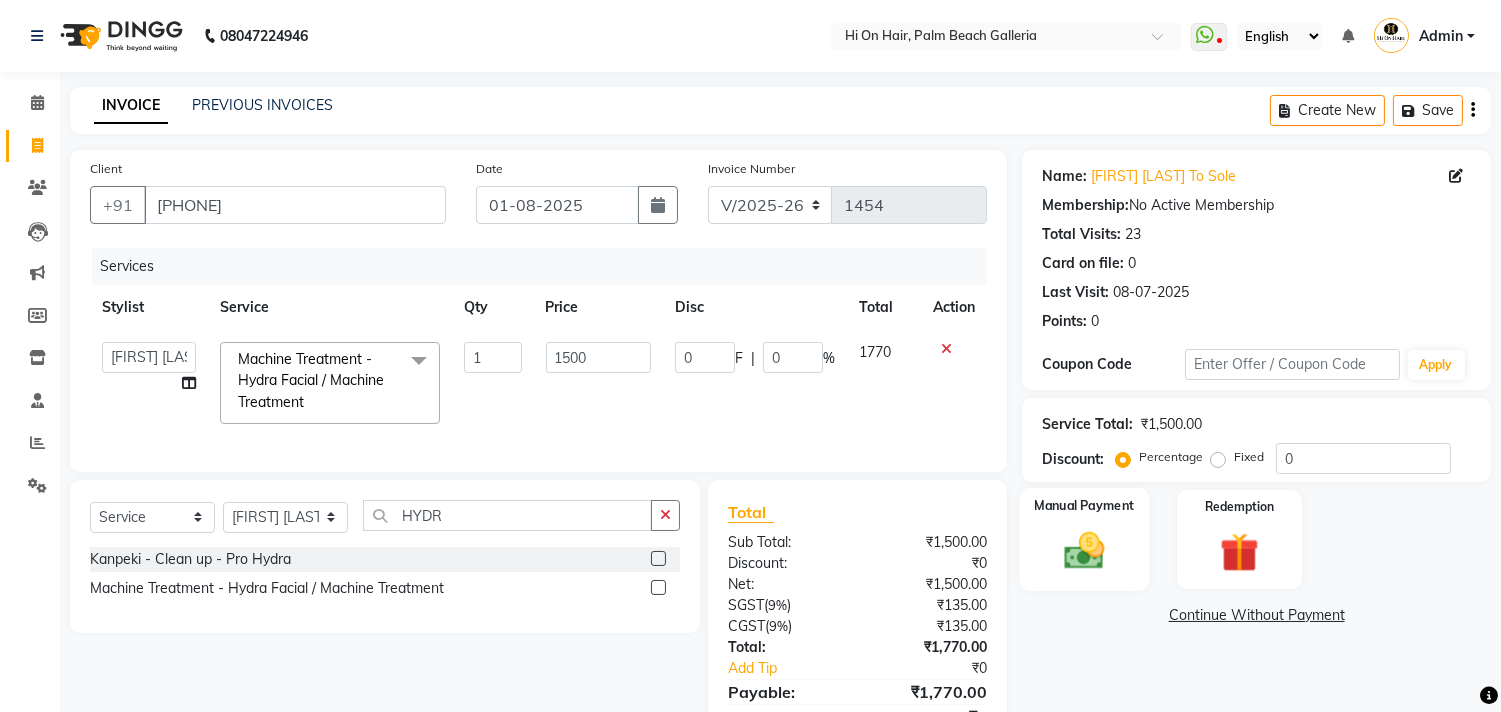 click on "Manual Payment" 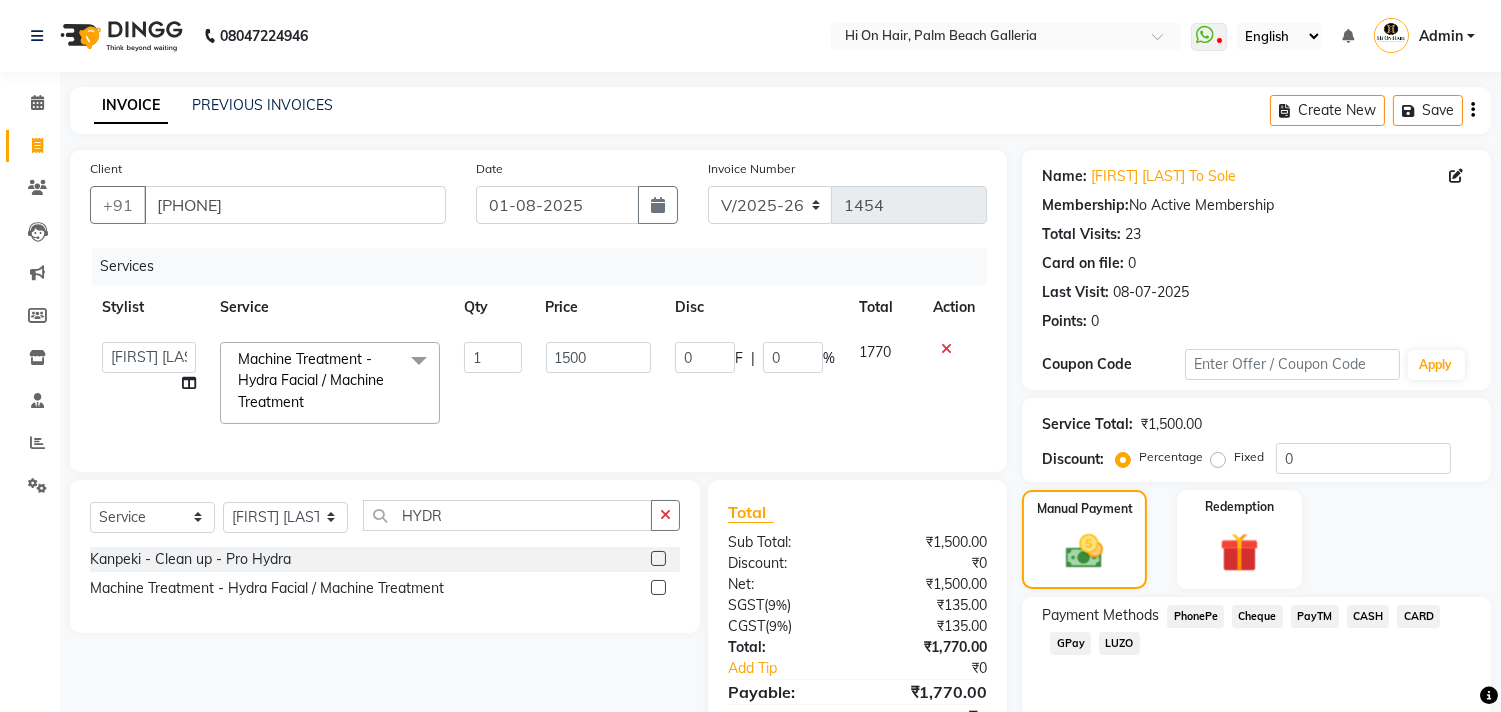 click on "GPay" 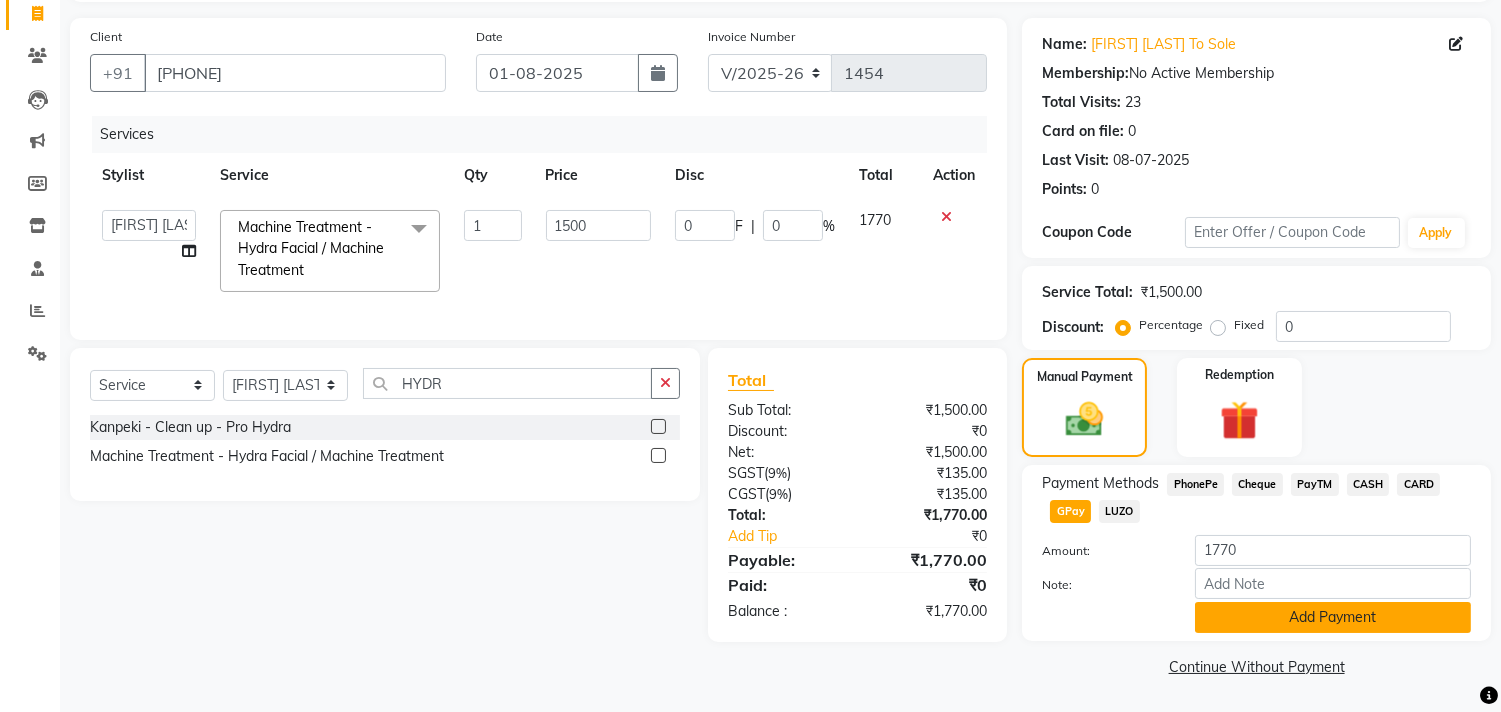 click on "Add Payment" 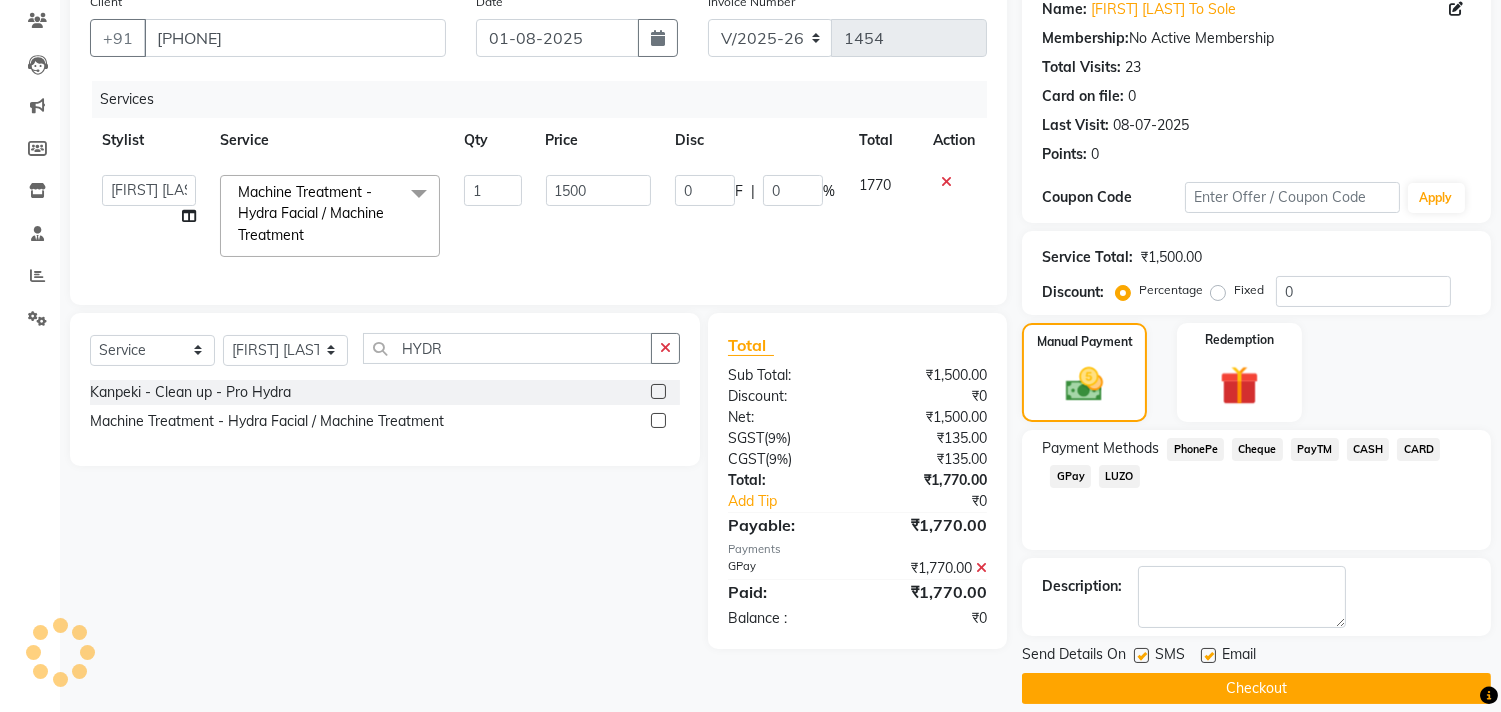 scroll, scrollTop: 187, scrollLeft: 0, axis: vertical 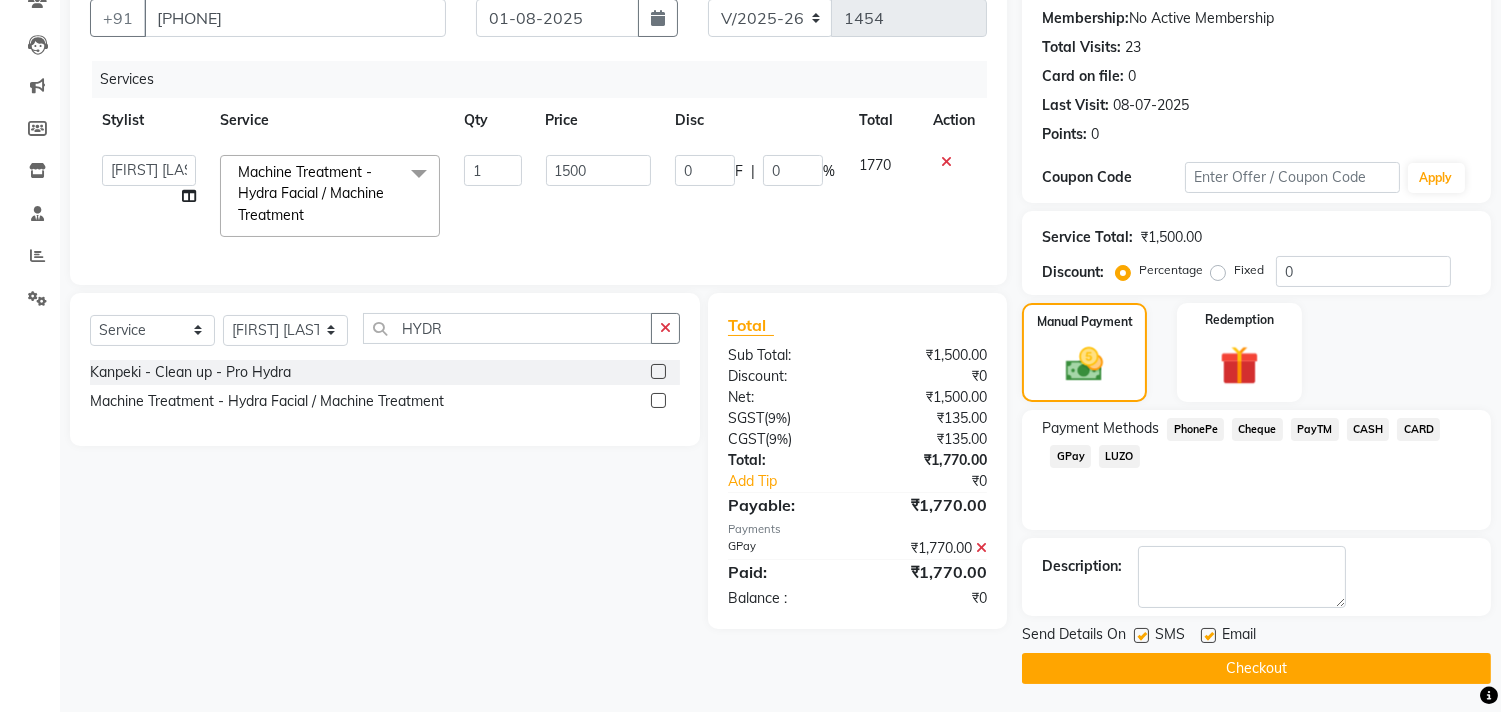 click 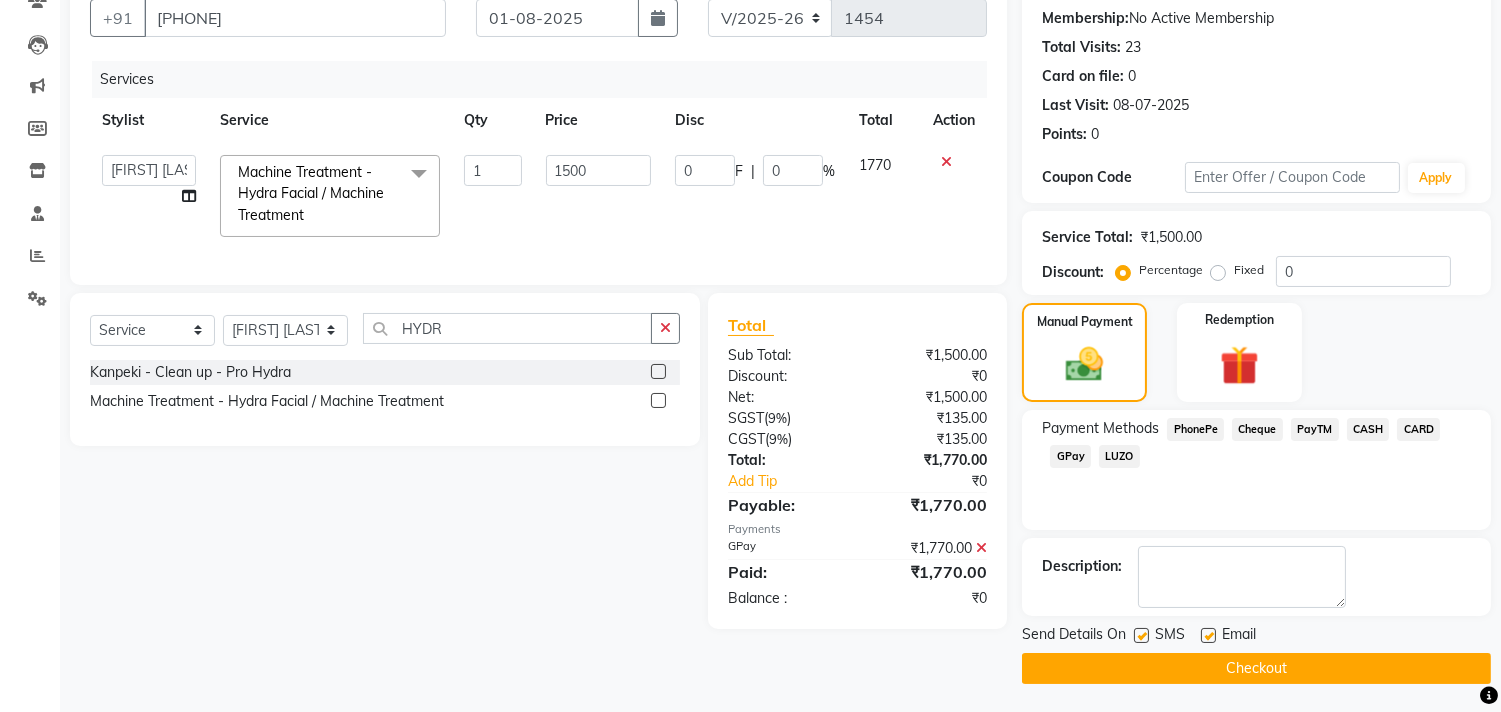 click at bounding box center (1207, 636) 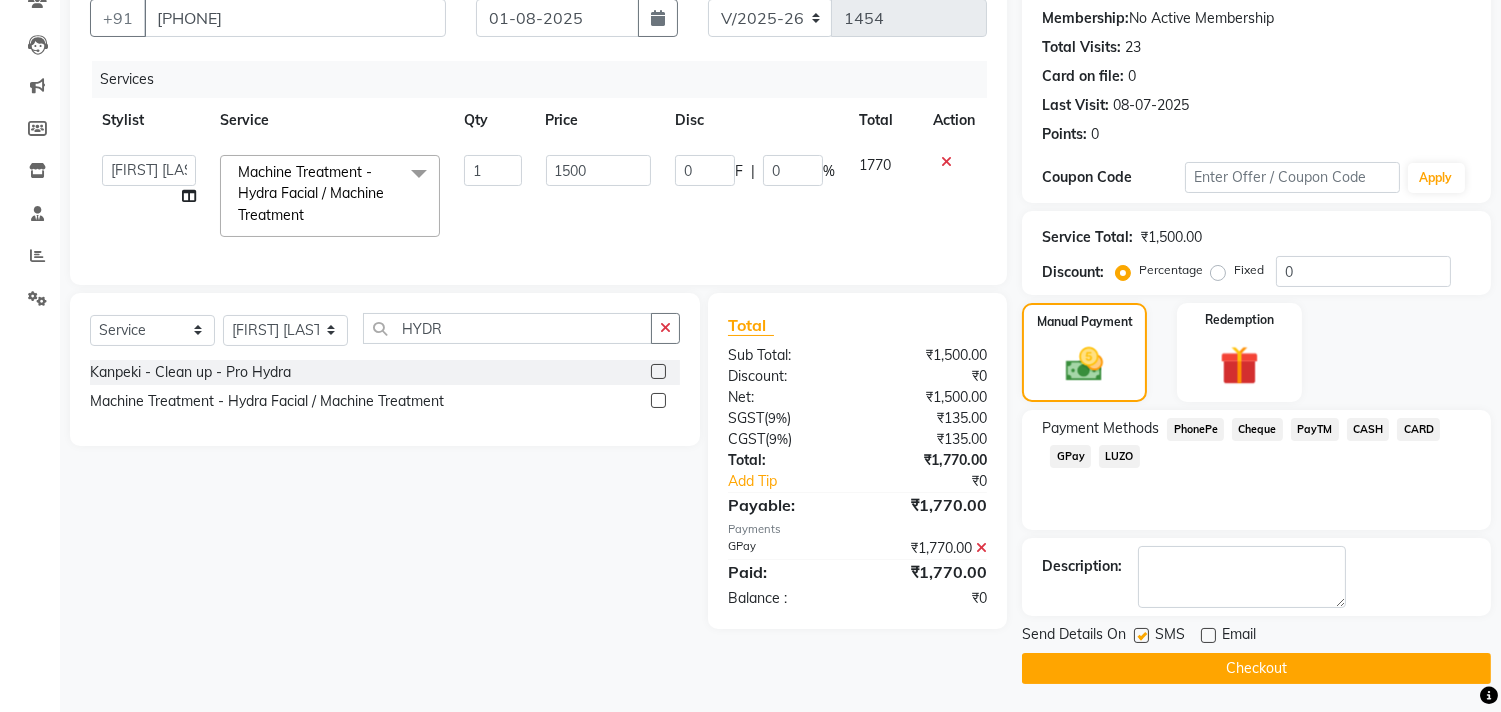 click on "Checkout" 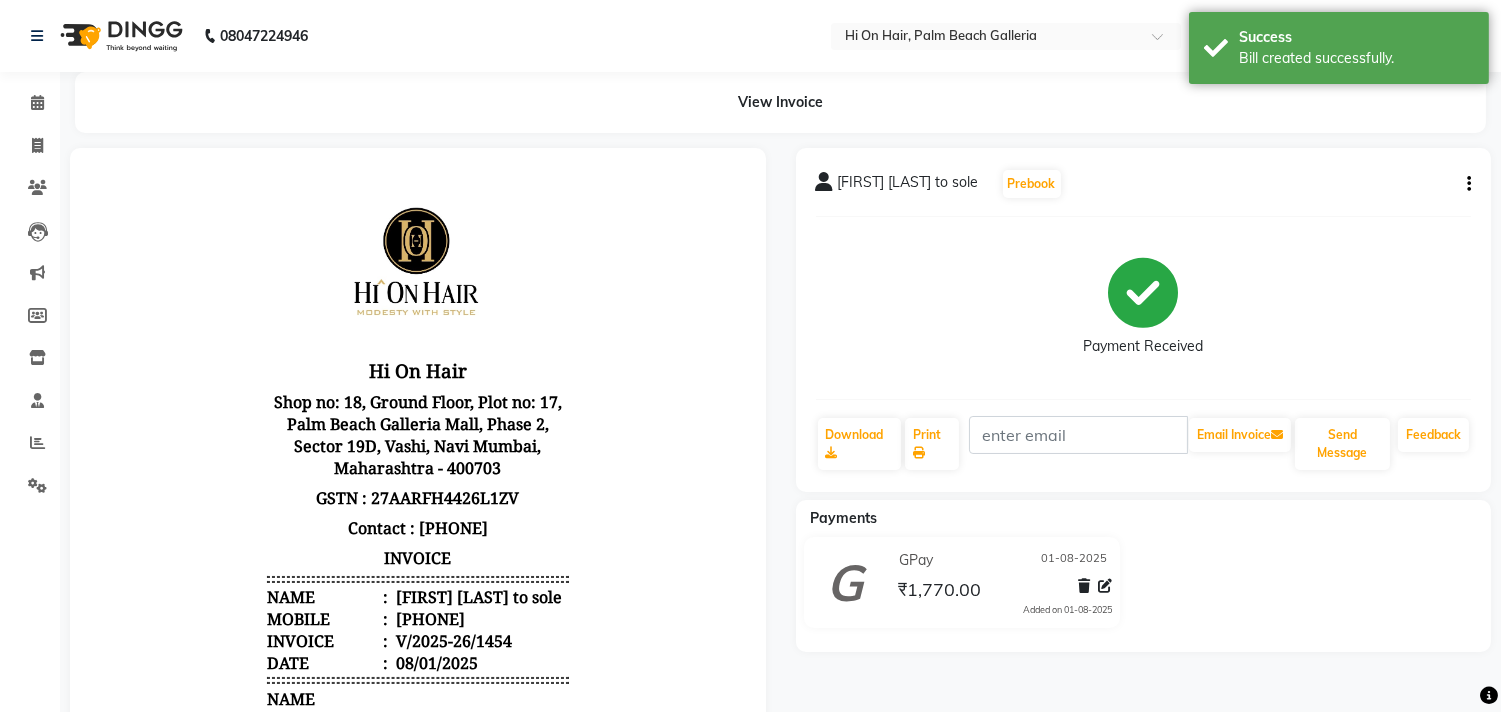 scroll, scrollTop: 0, scrollLeft: 0, axis: both 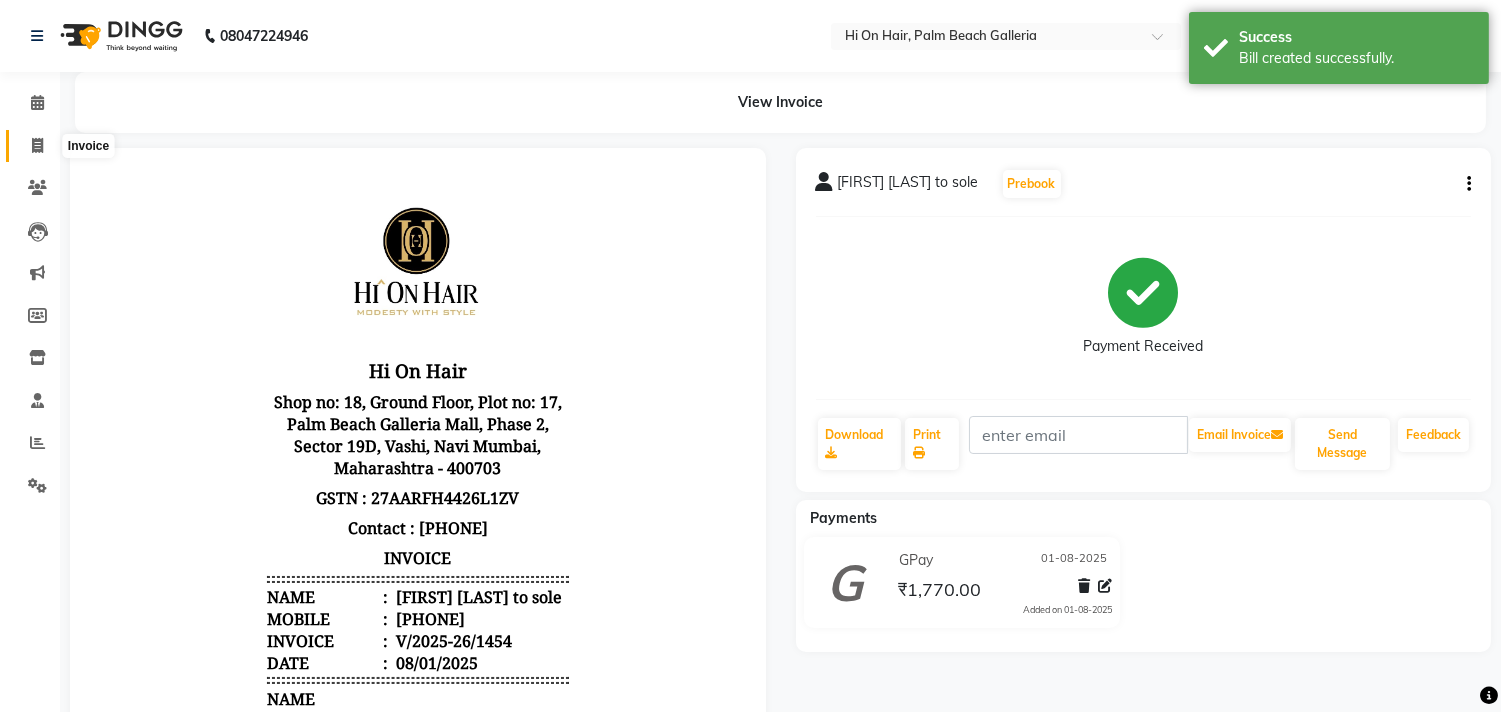 click 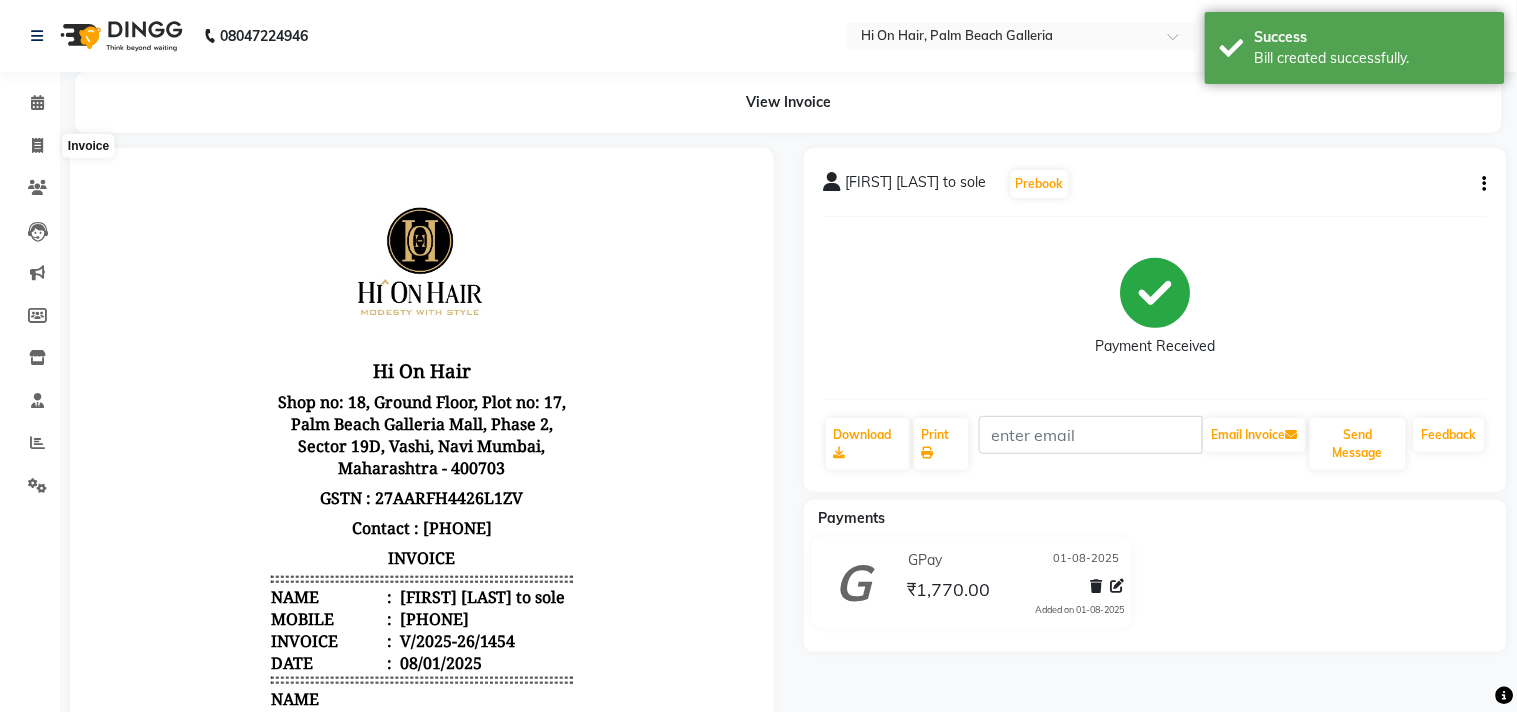select on "535" 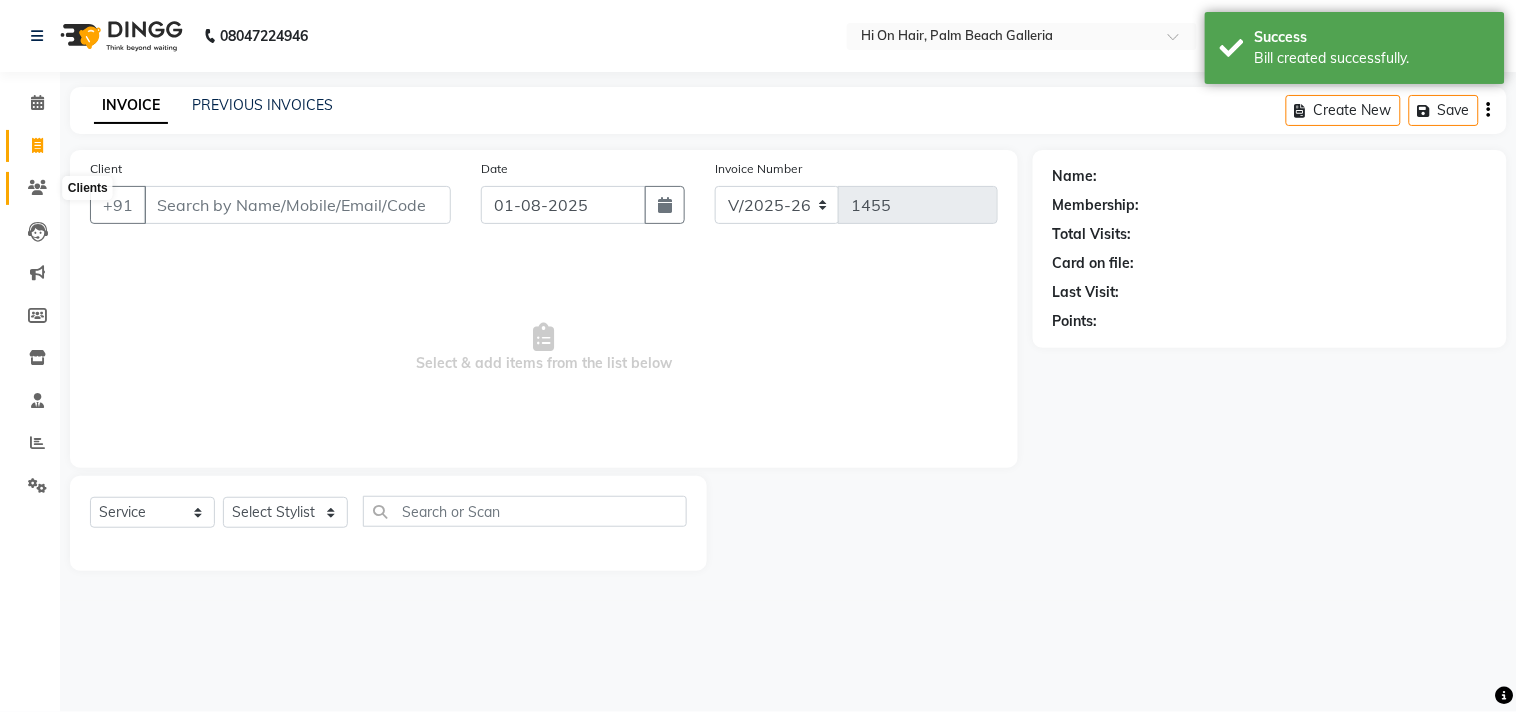 click 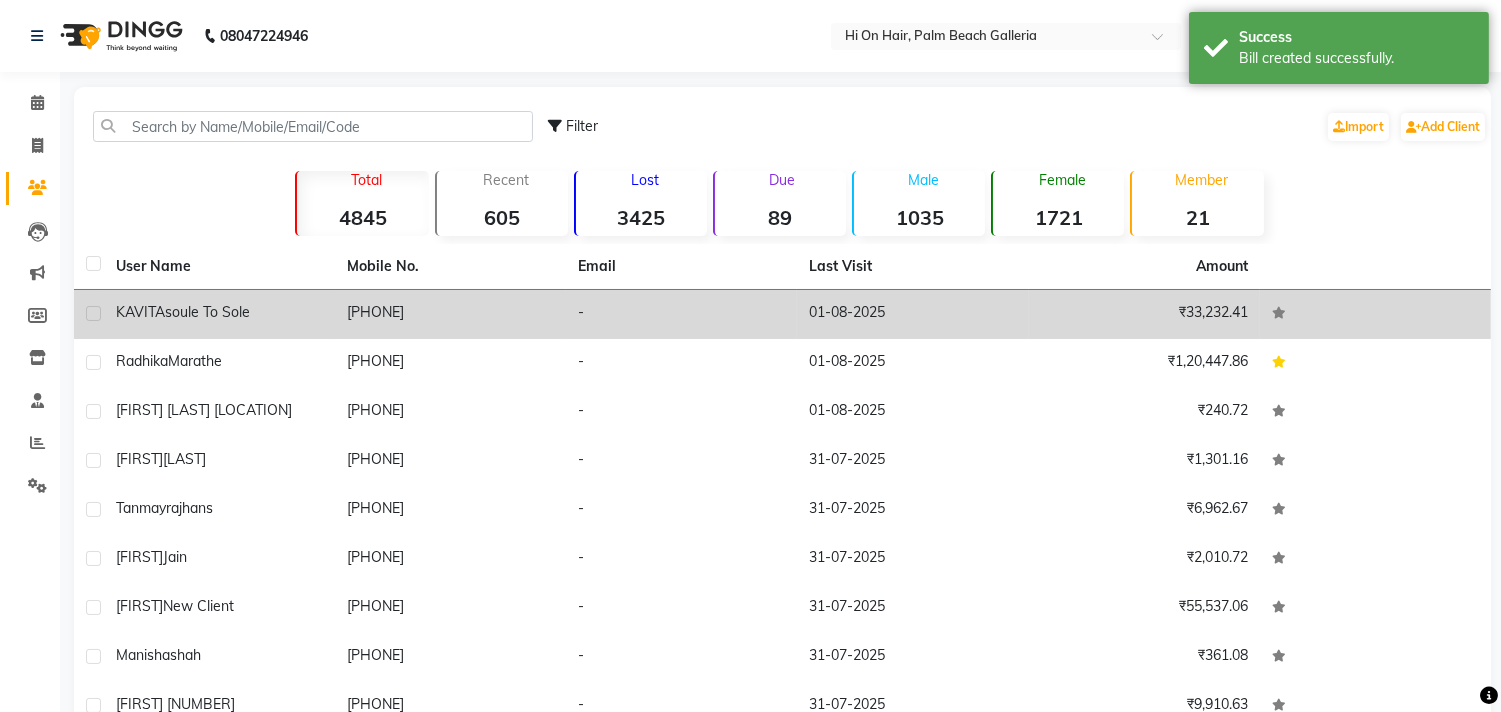 click on "[FIRST] soule to sole" 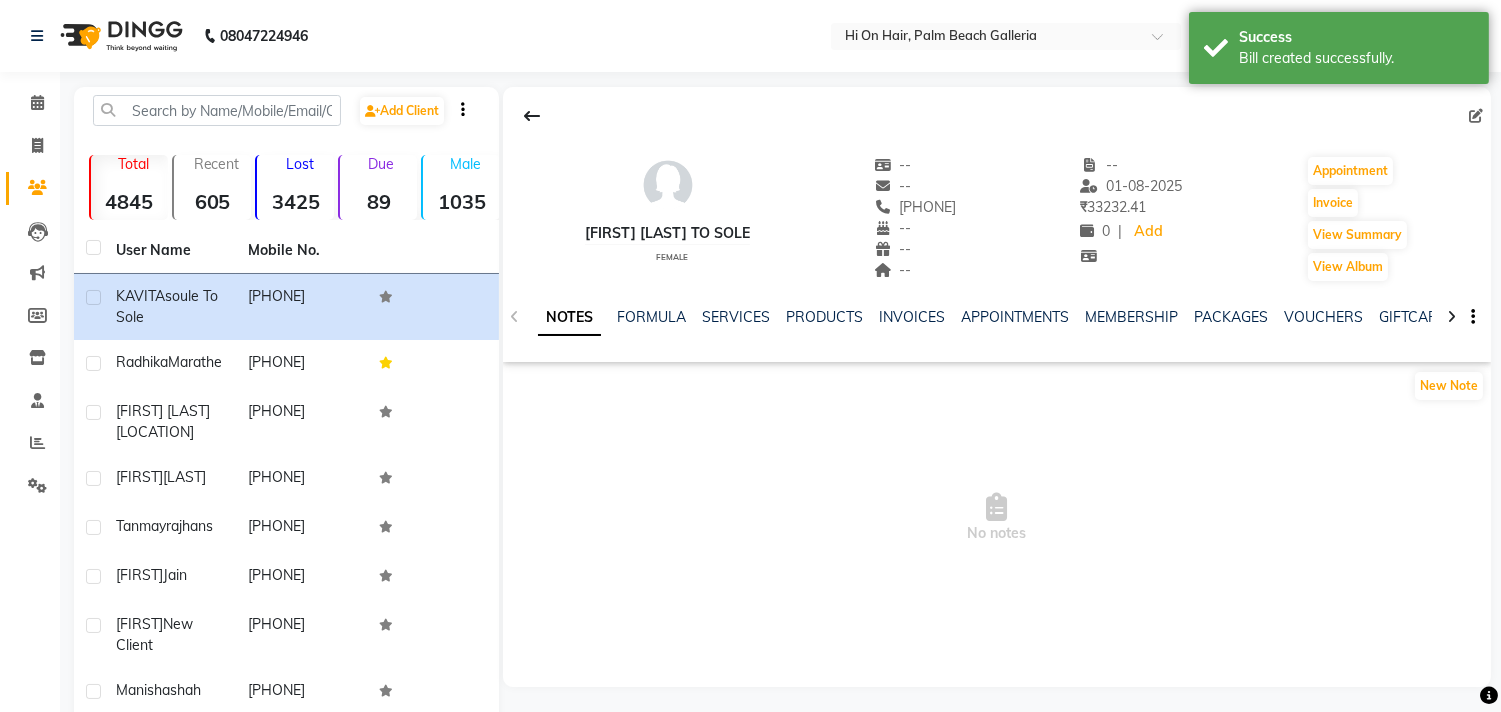 click on "SERVICES" 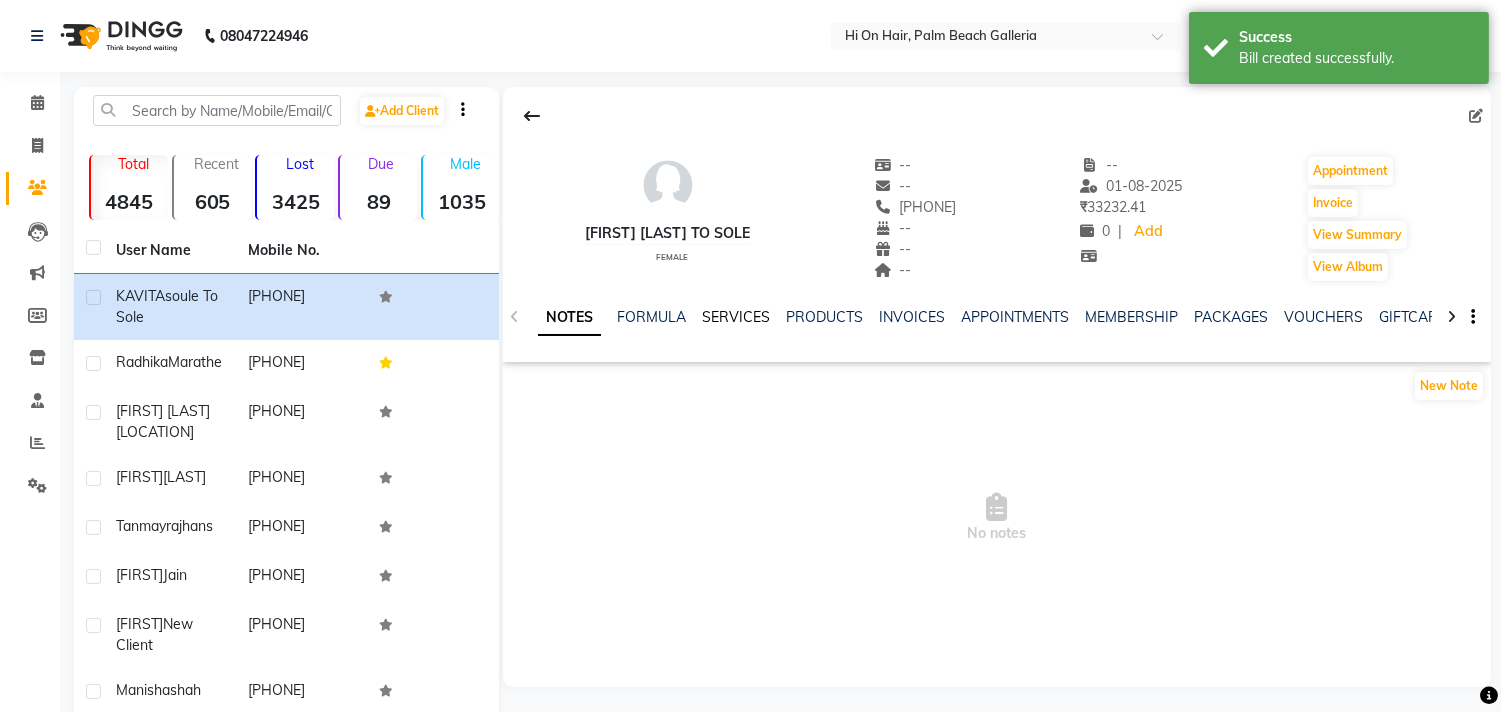 click on "SERVICES" 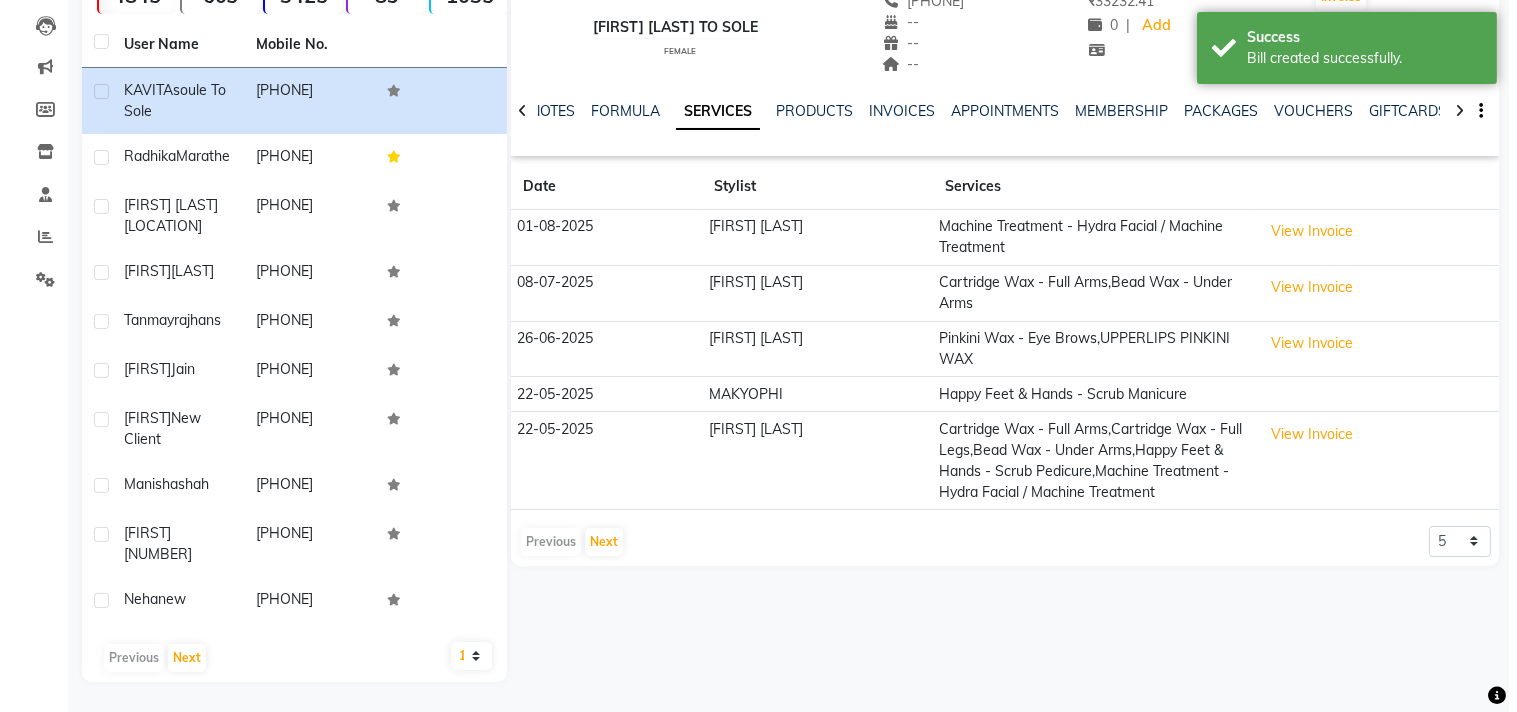 scroll, scrollTop: 222, scrollLeft: 0, axis: vertical 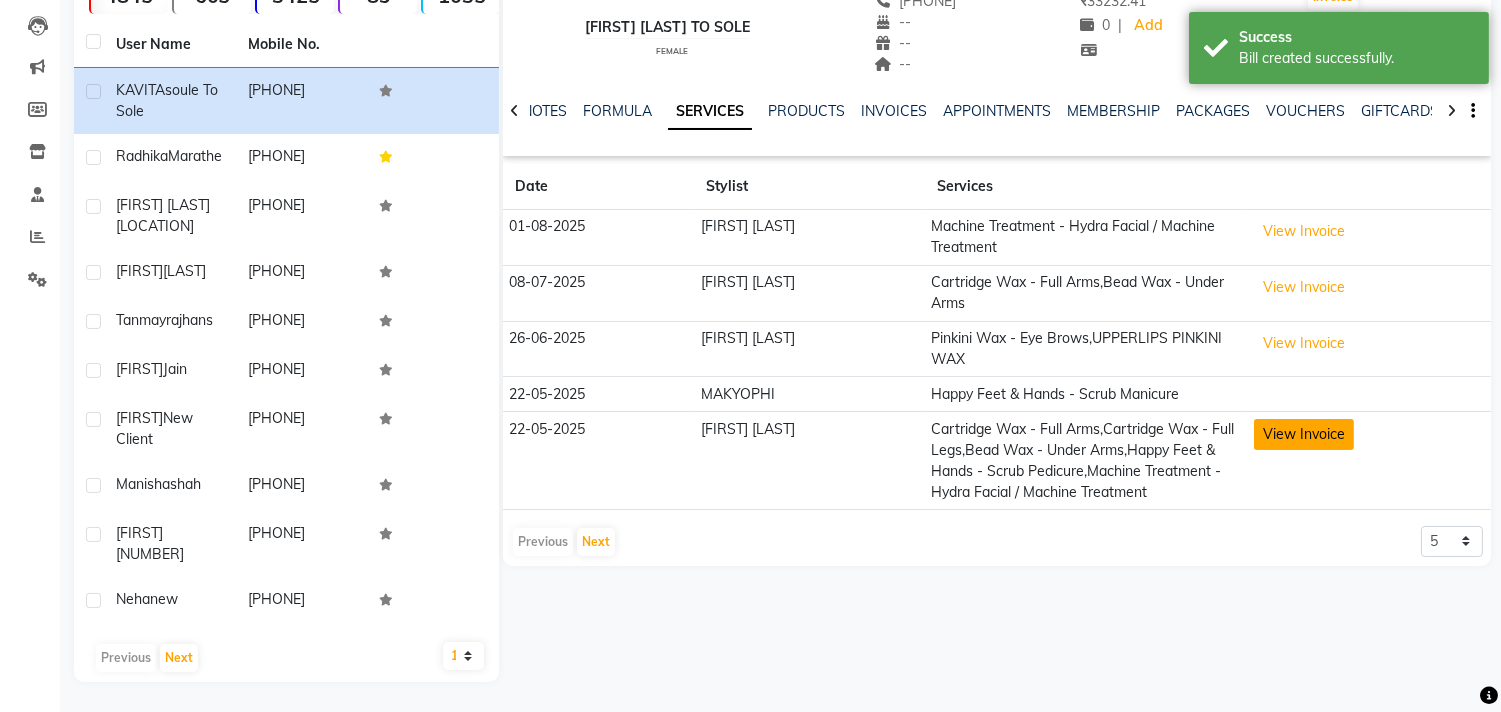 click on "View Invoice" 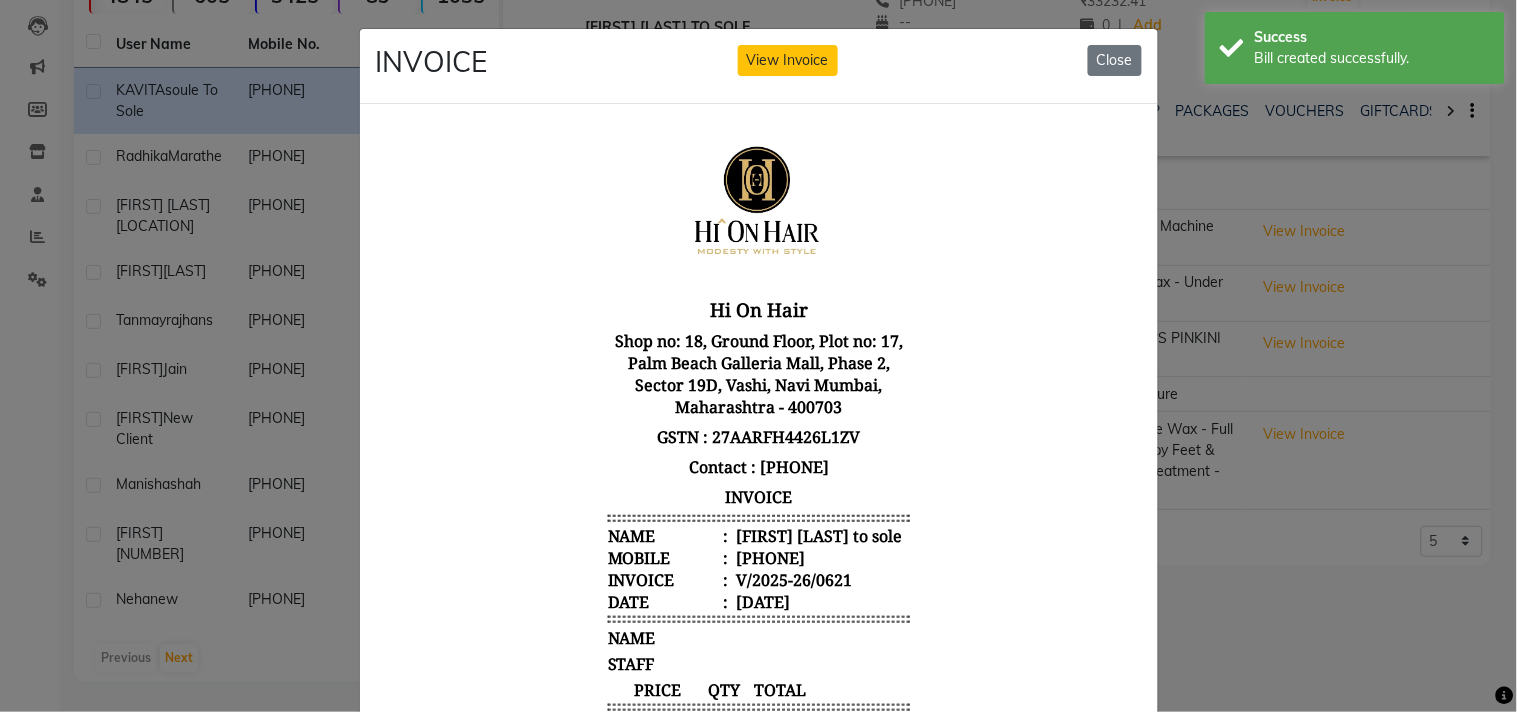 scroll, scrollTop: 16, scrollLeft: 0, axis: vertical 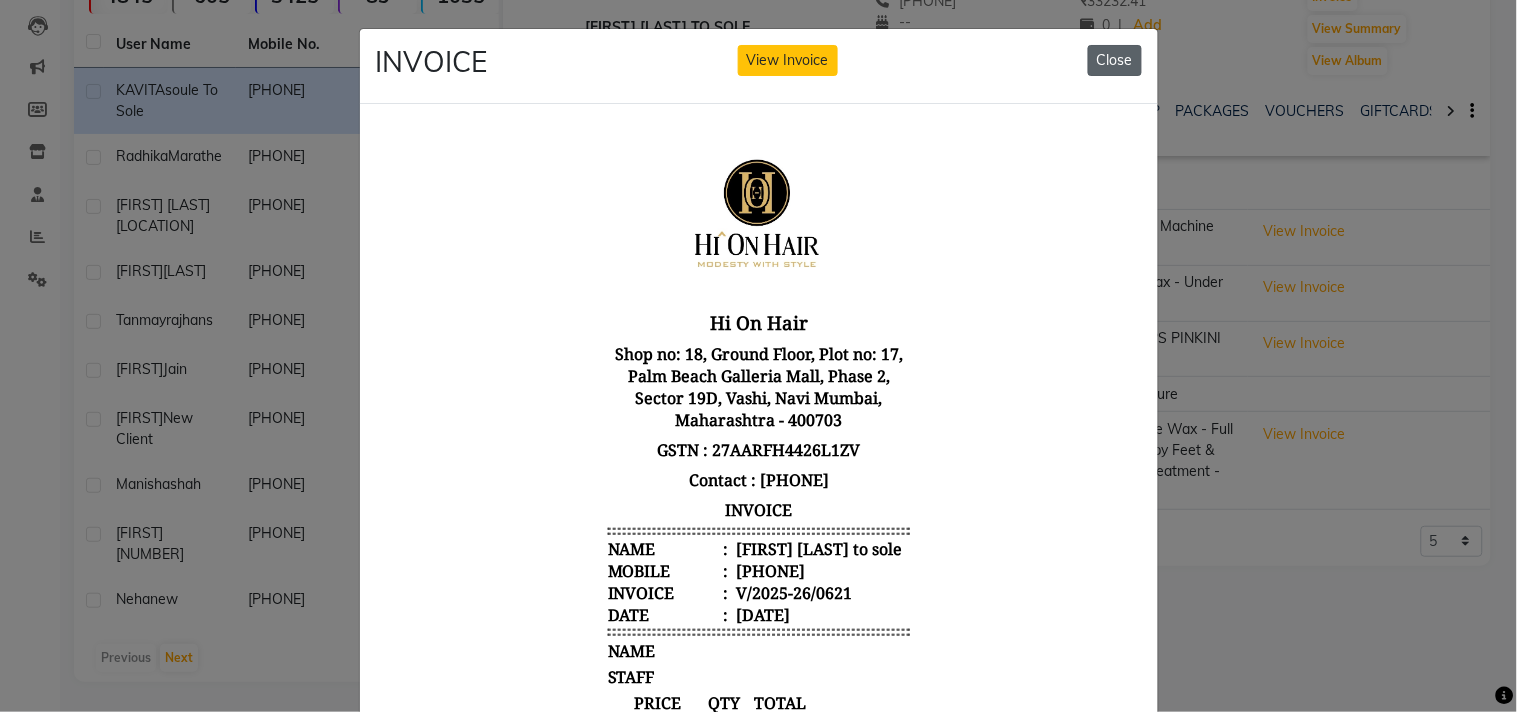 click on "Close" 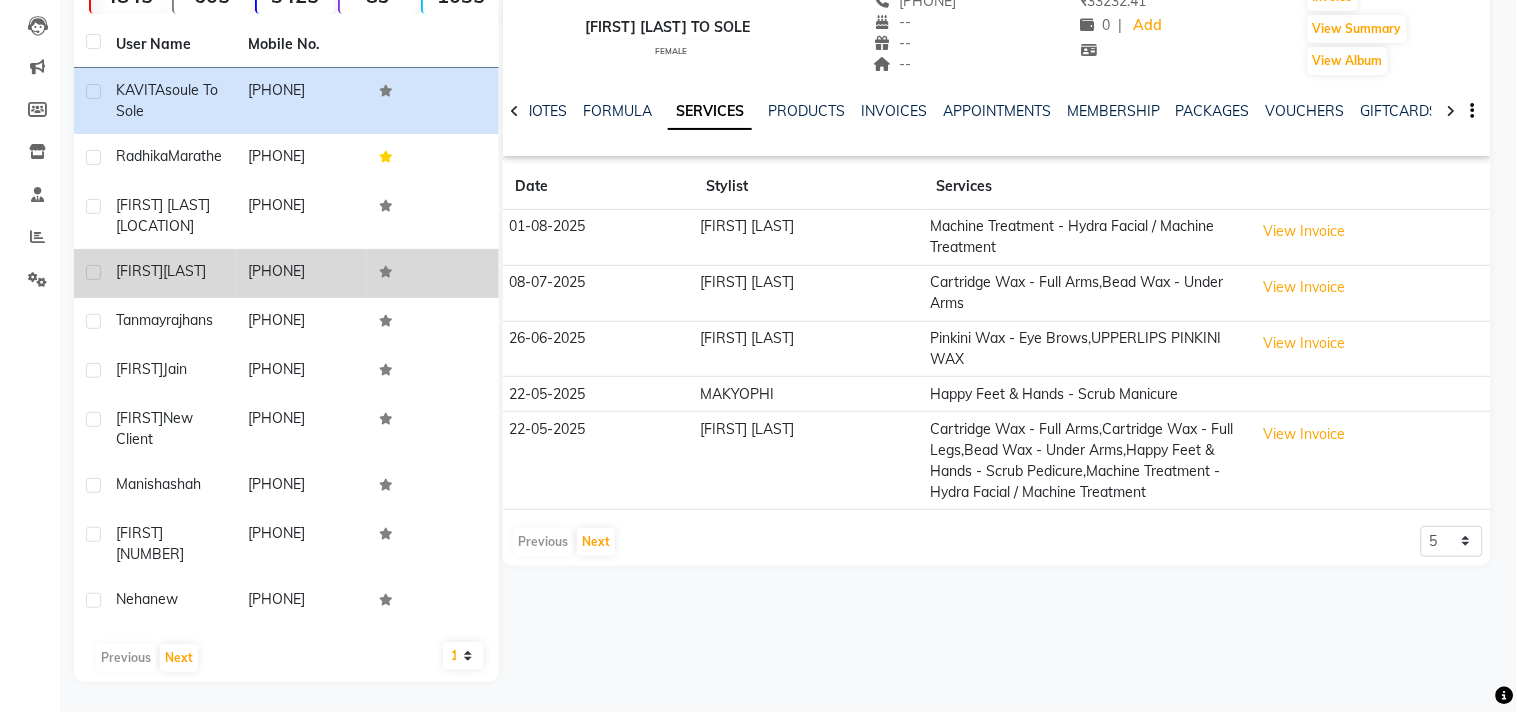 scroll, scrollTop: 205, scrollLeft: 0, axis: vertical 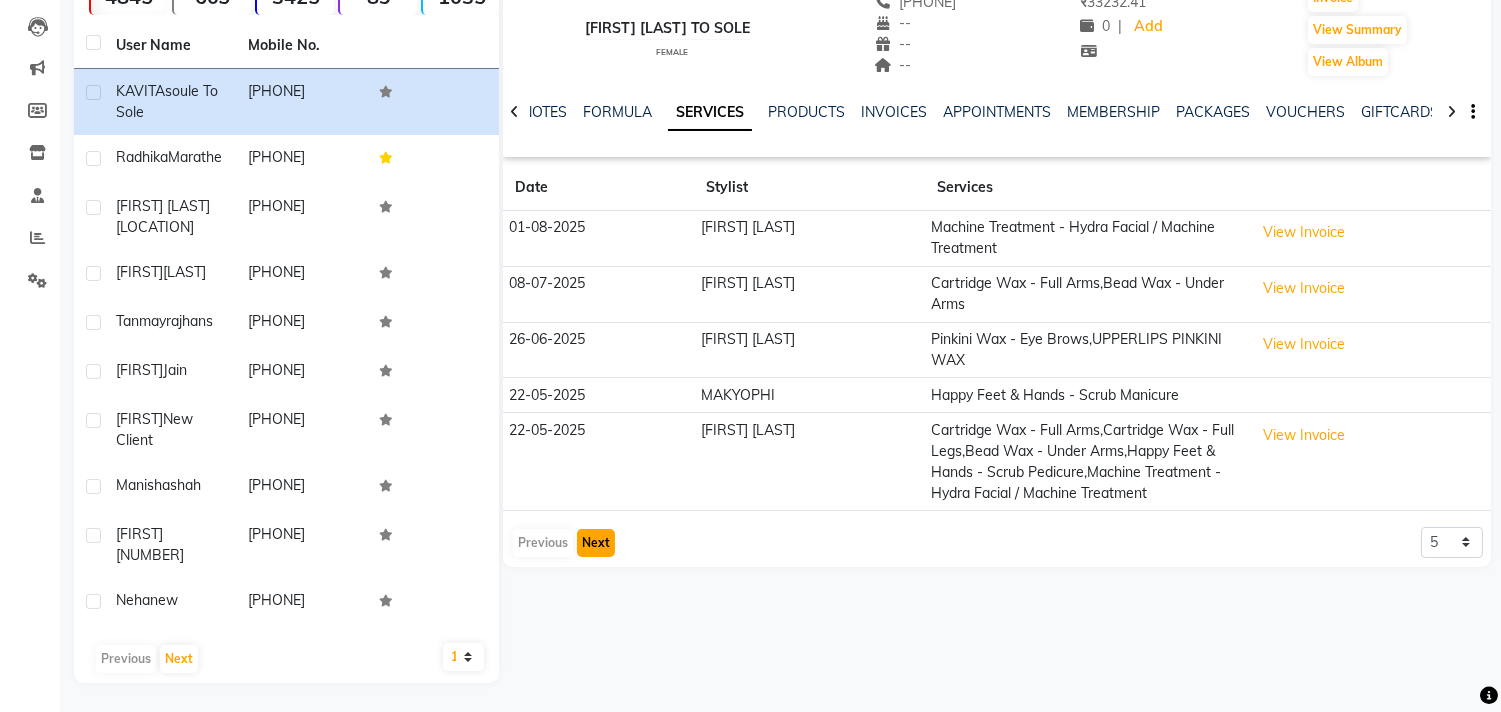 click on "Next" 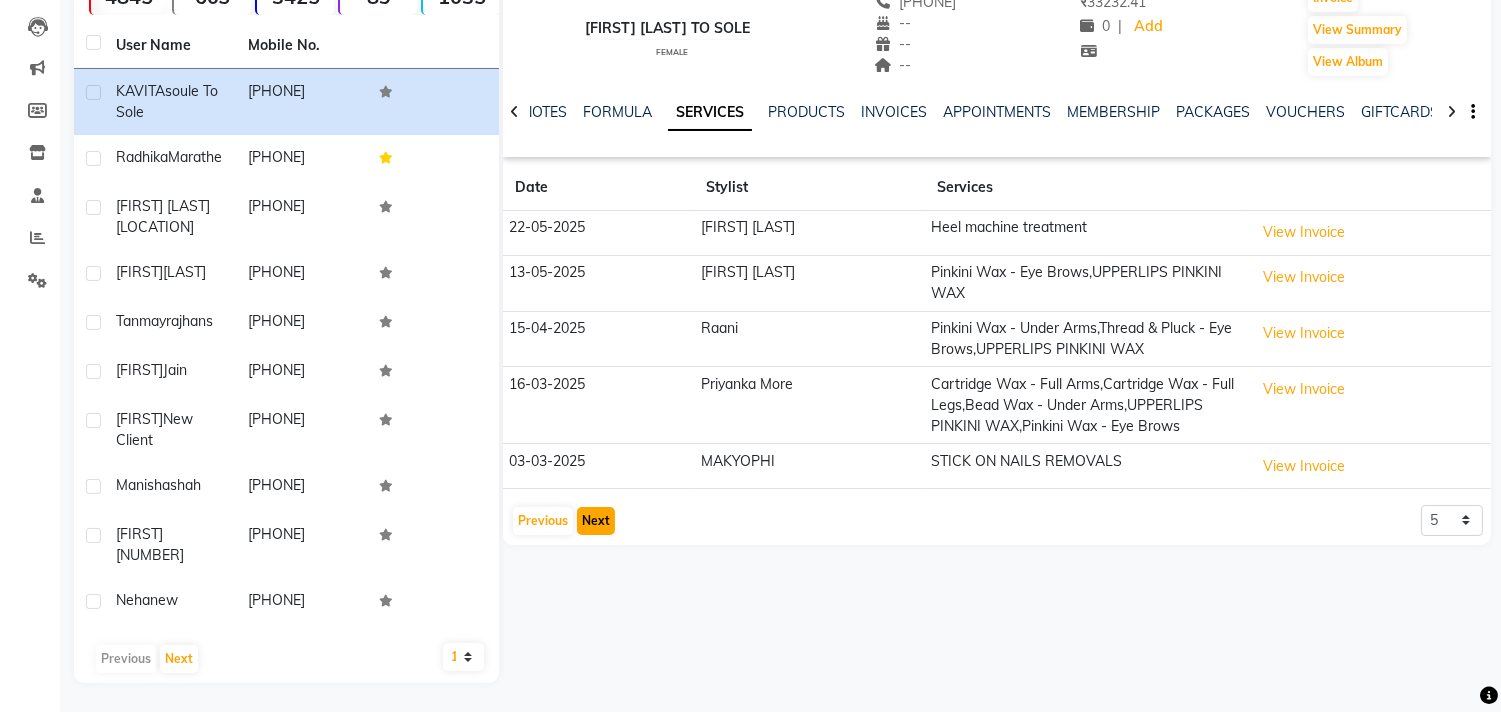 click on "Next" 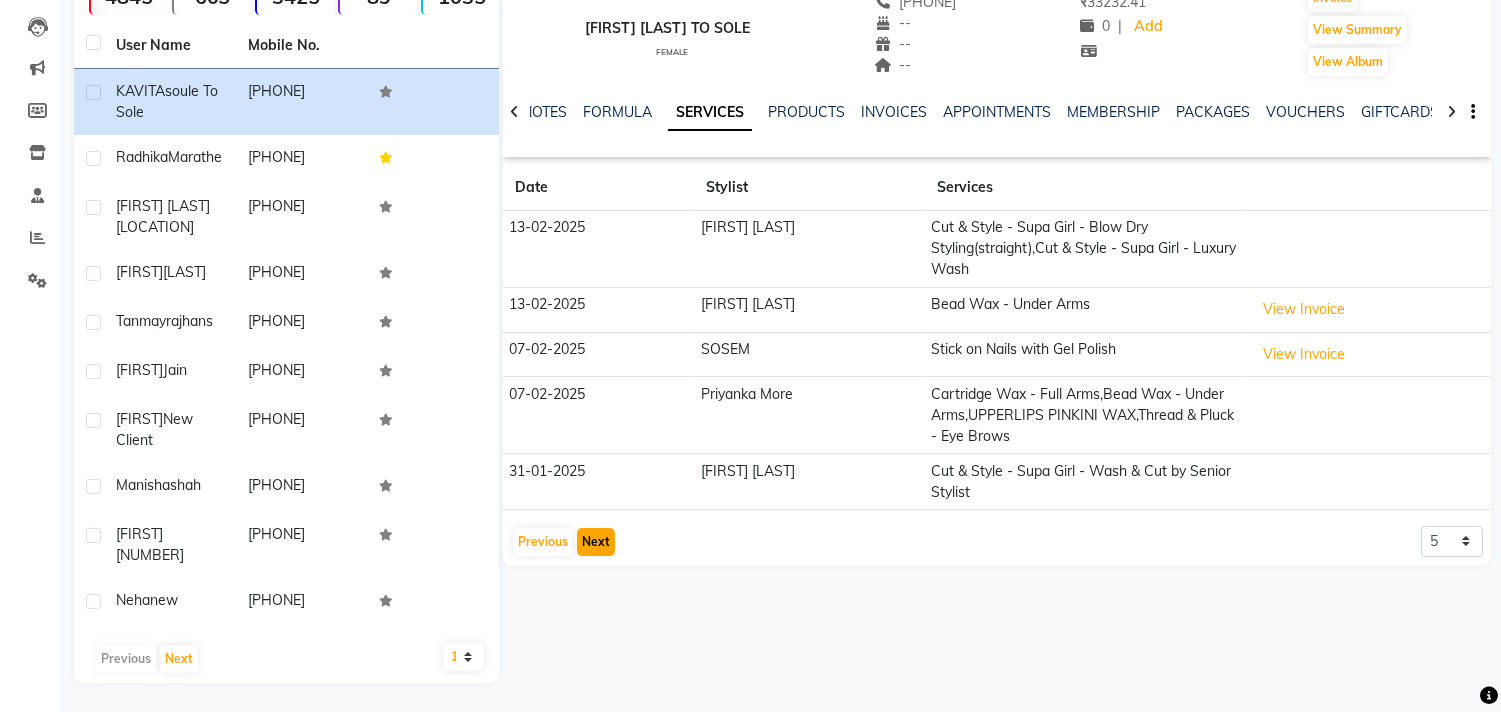 click on "Next" 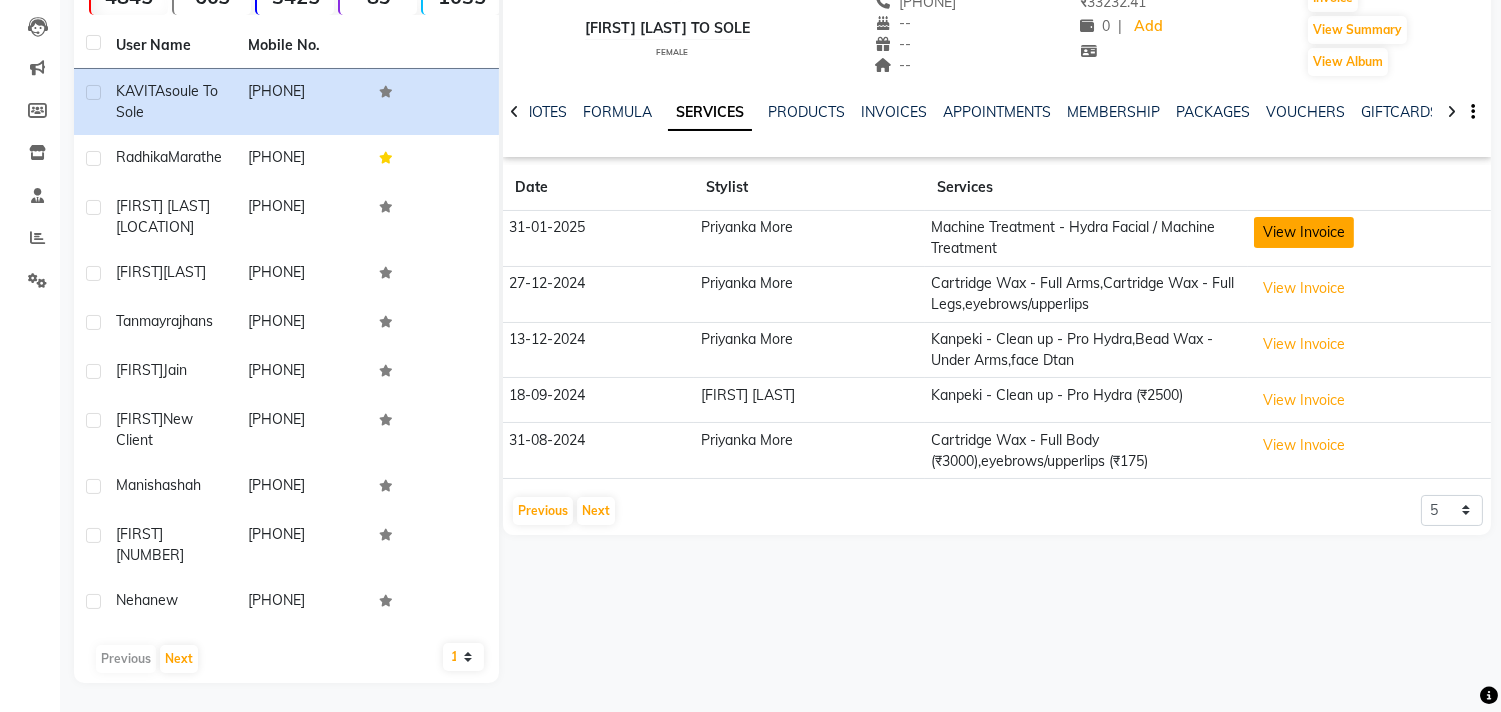 click on "View Invoice" 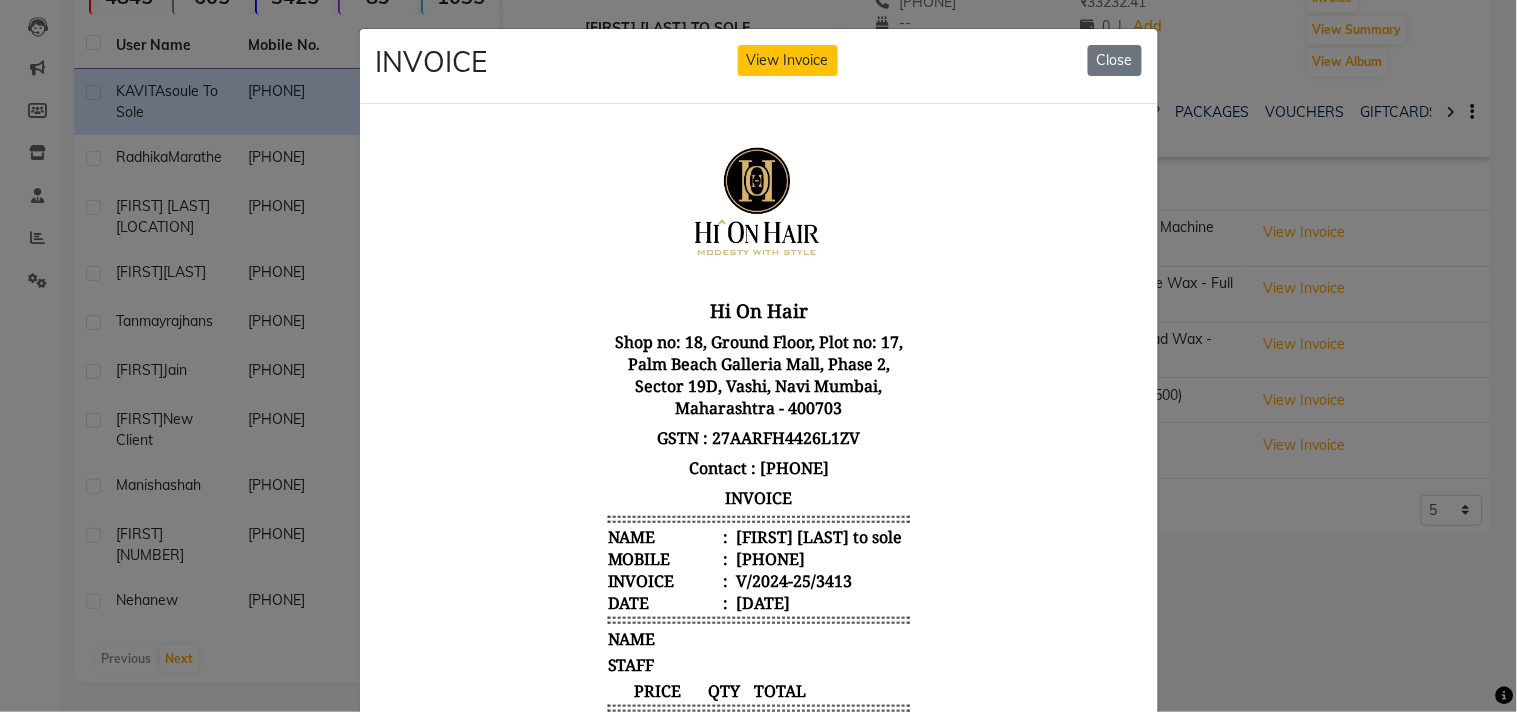 scroll, scrollTop: 15, scrollLeft: 0, axis: vertical 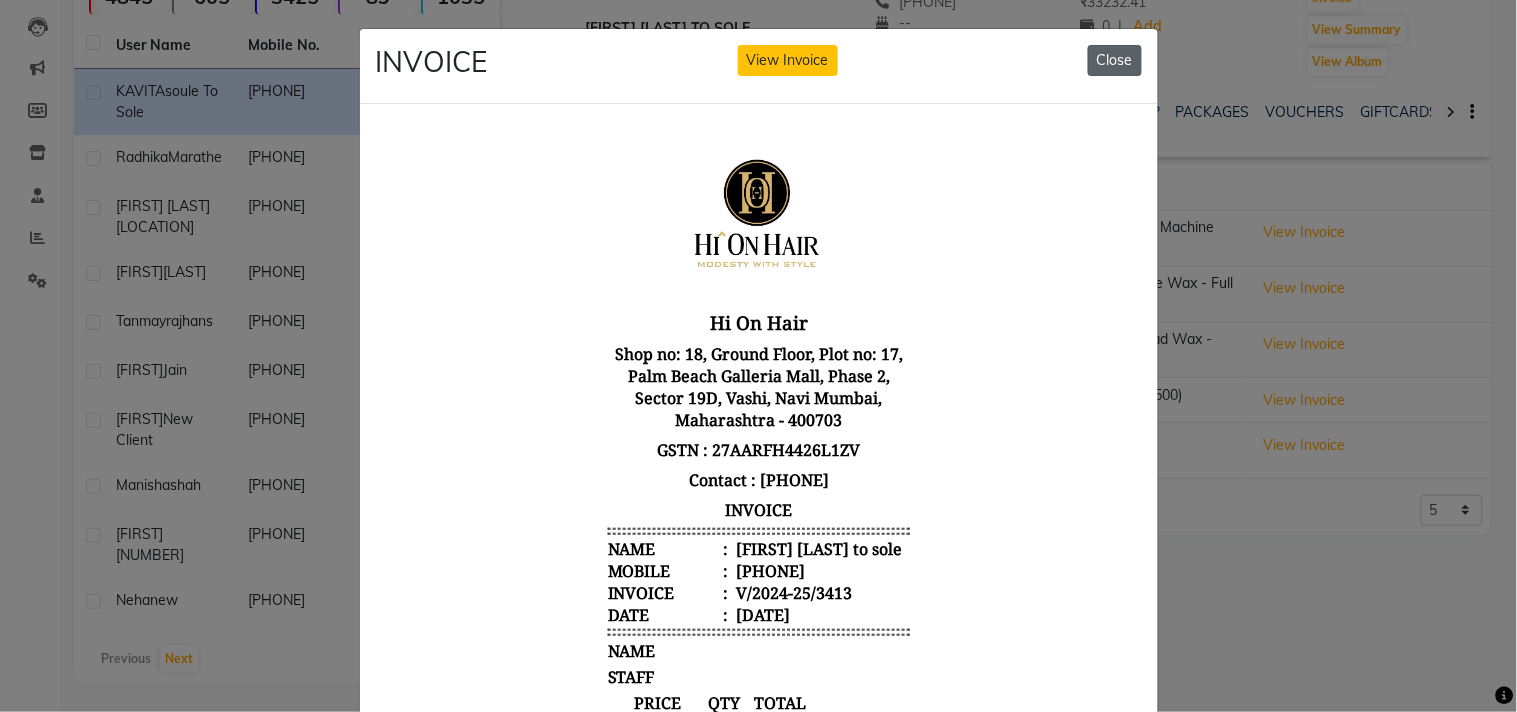 click on "Close" 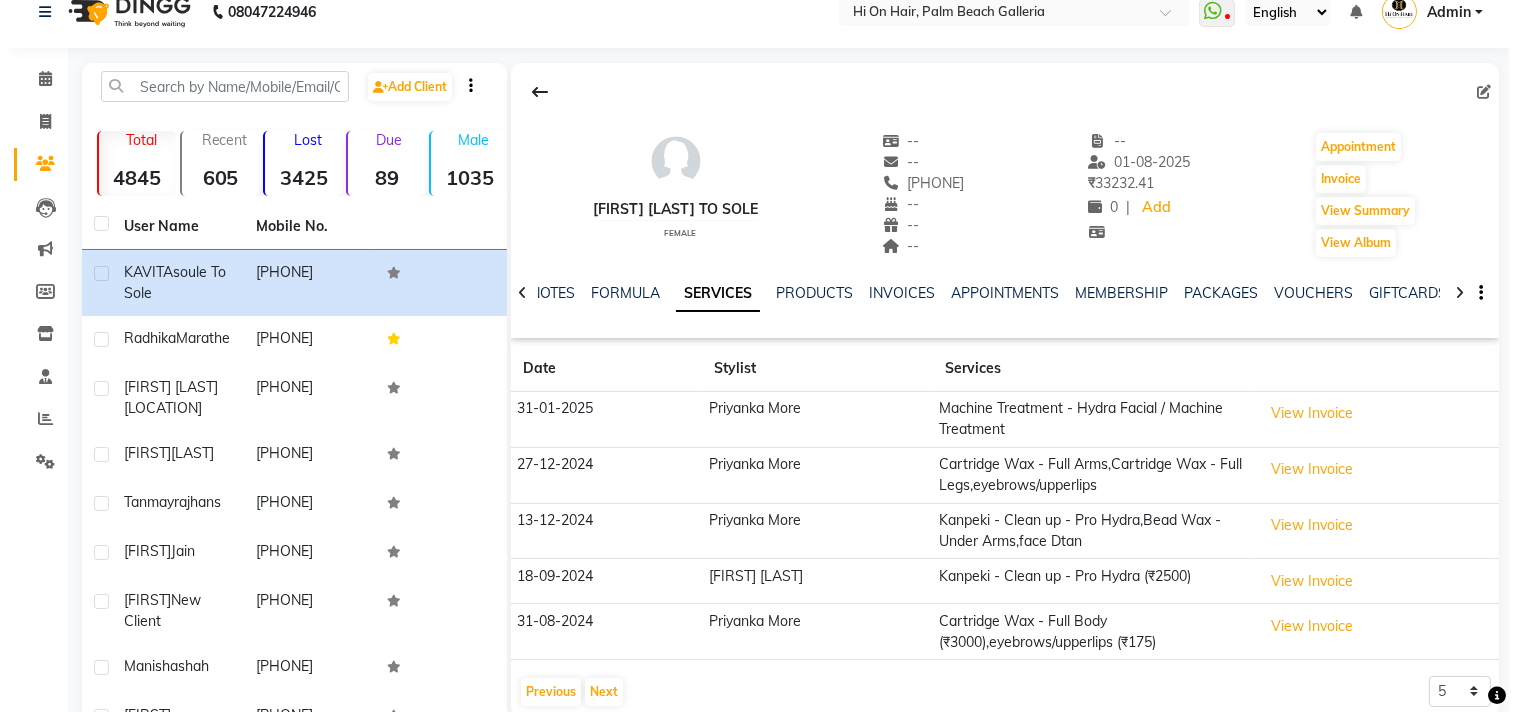 scroll, scrollTop: 0, scrollLeft: 0, axis: both 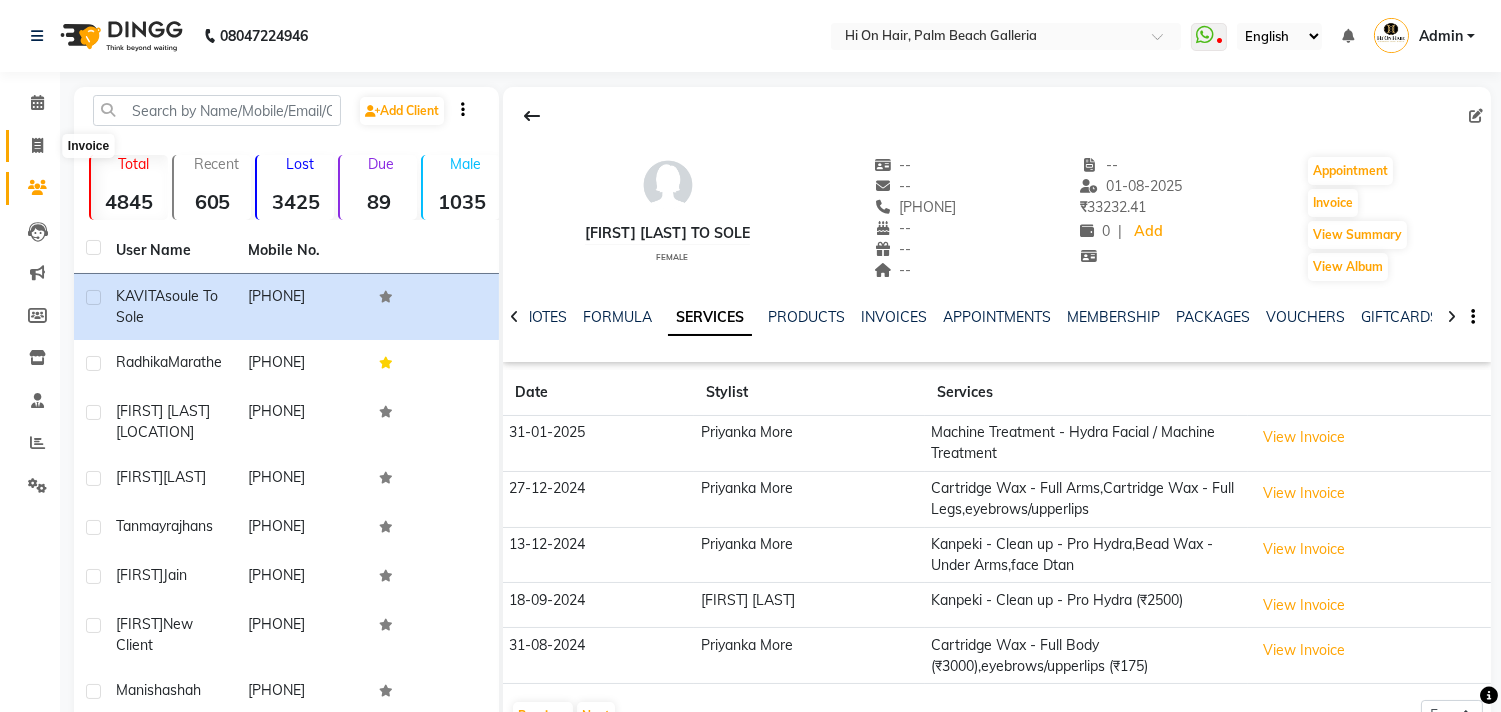 click 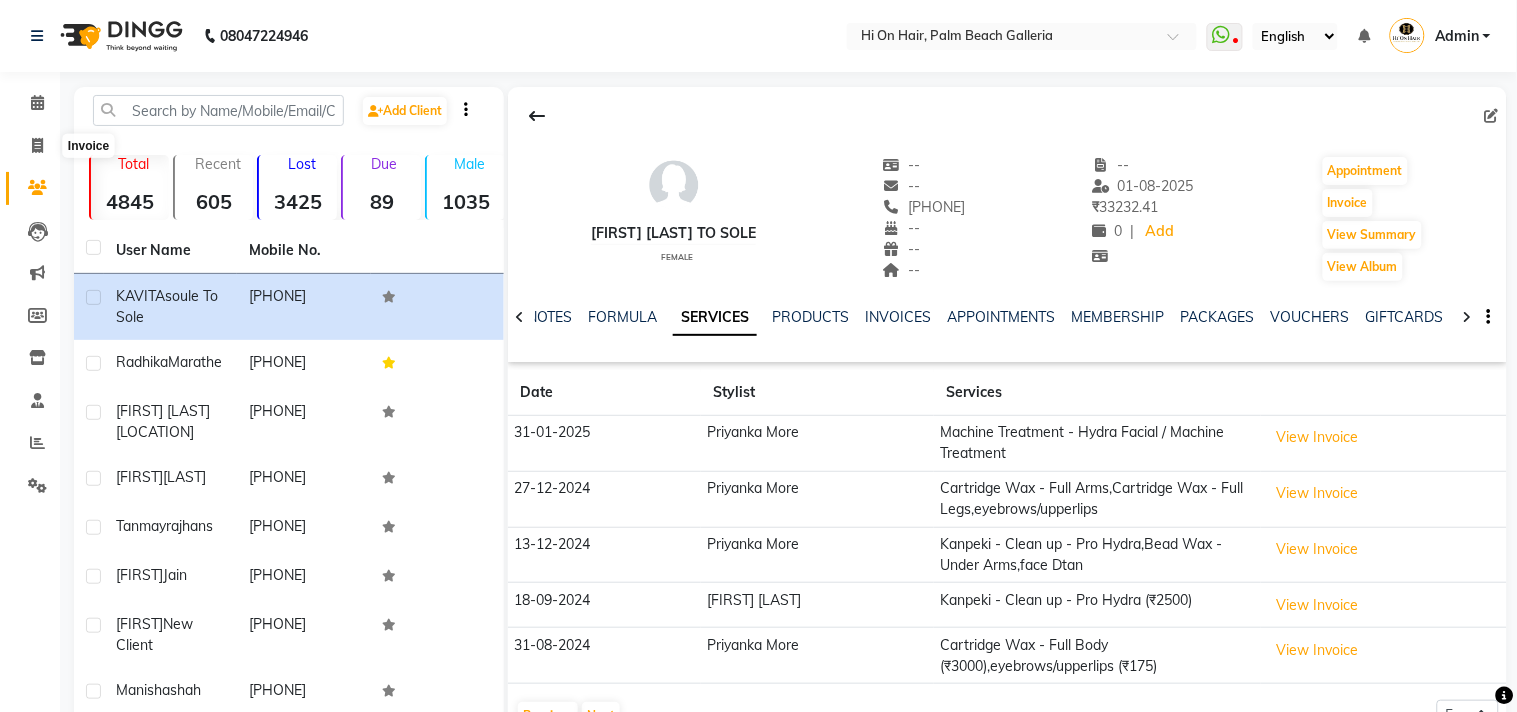 select on "service" 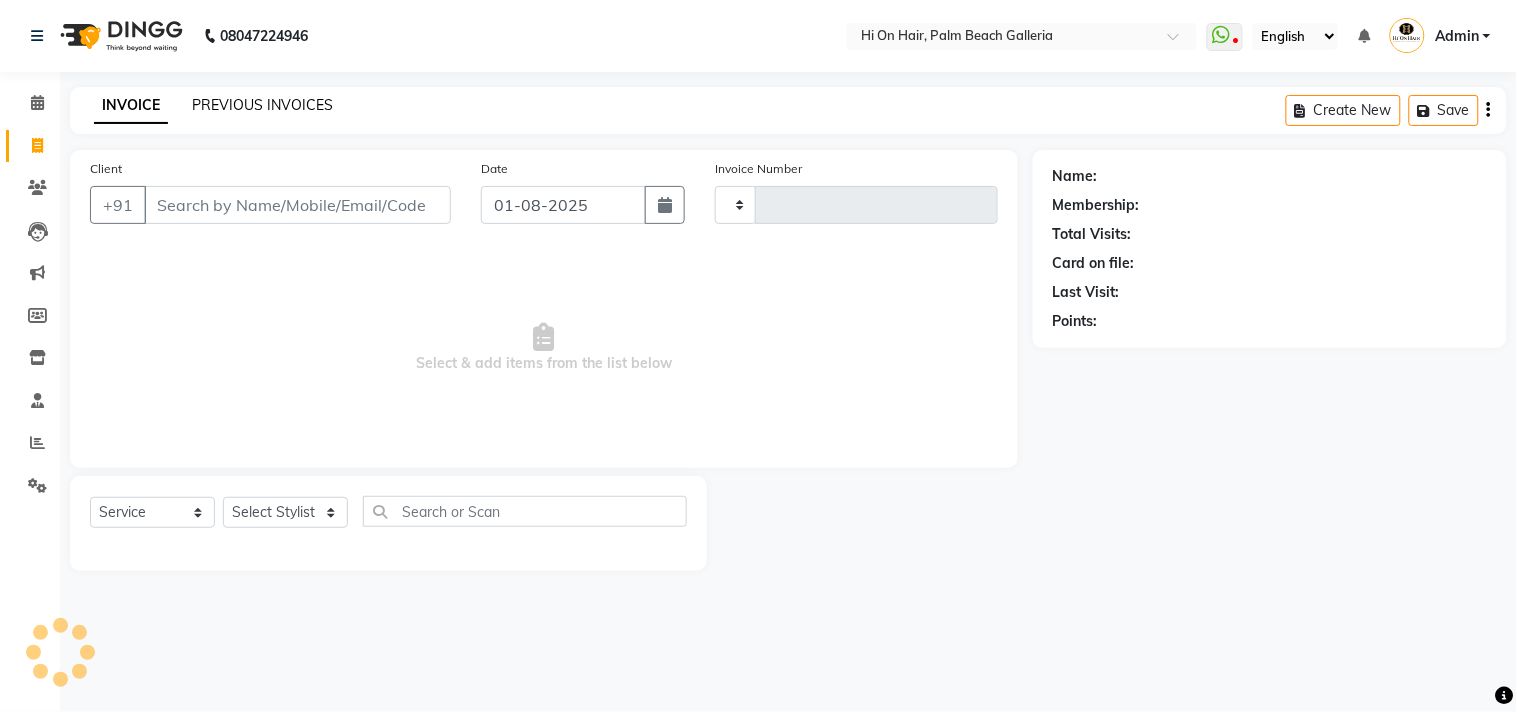 click on "PREVIOUS INVOICES" 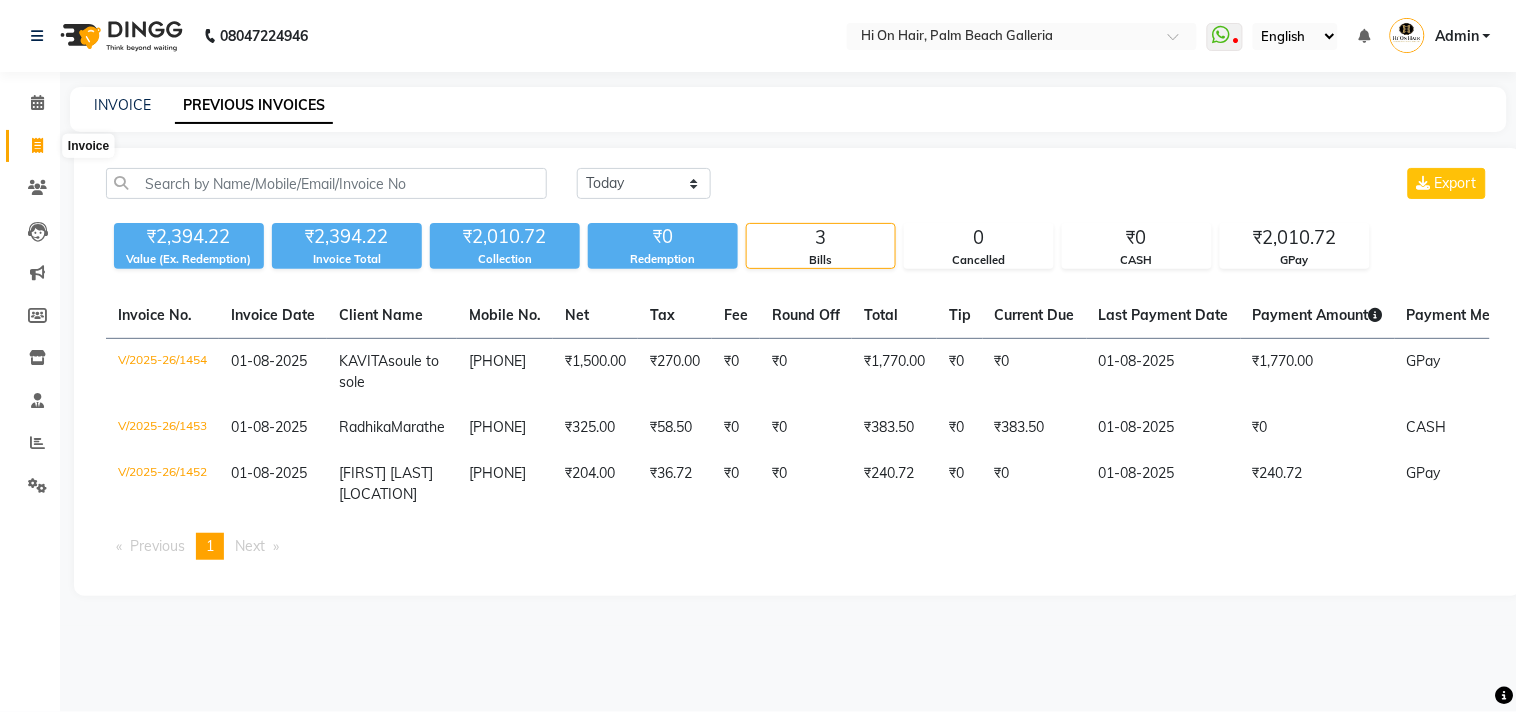 click 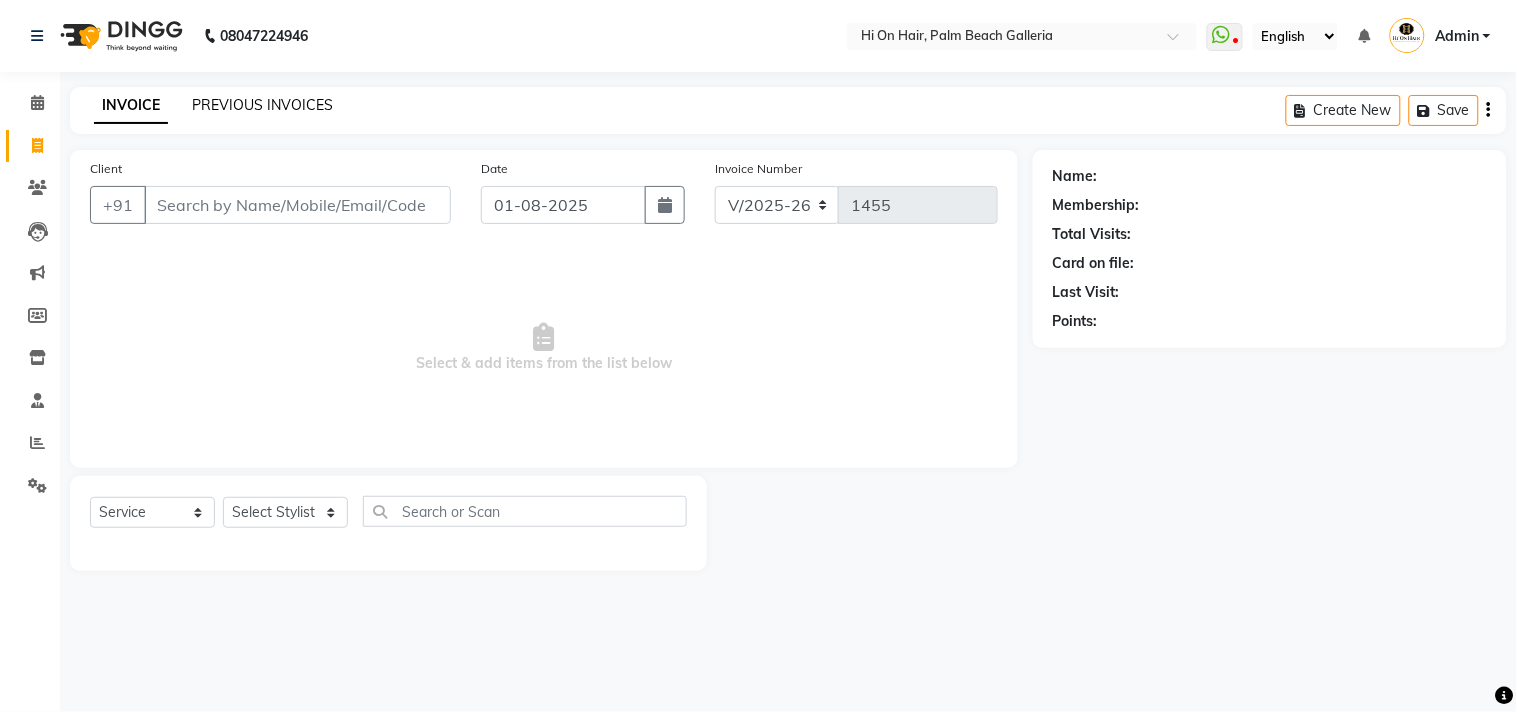 click on "PREVIOUS INVOICES" 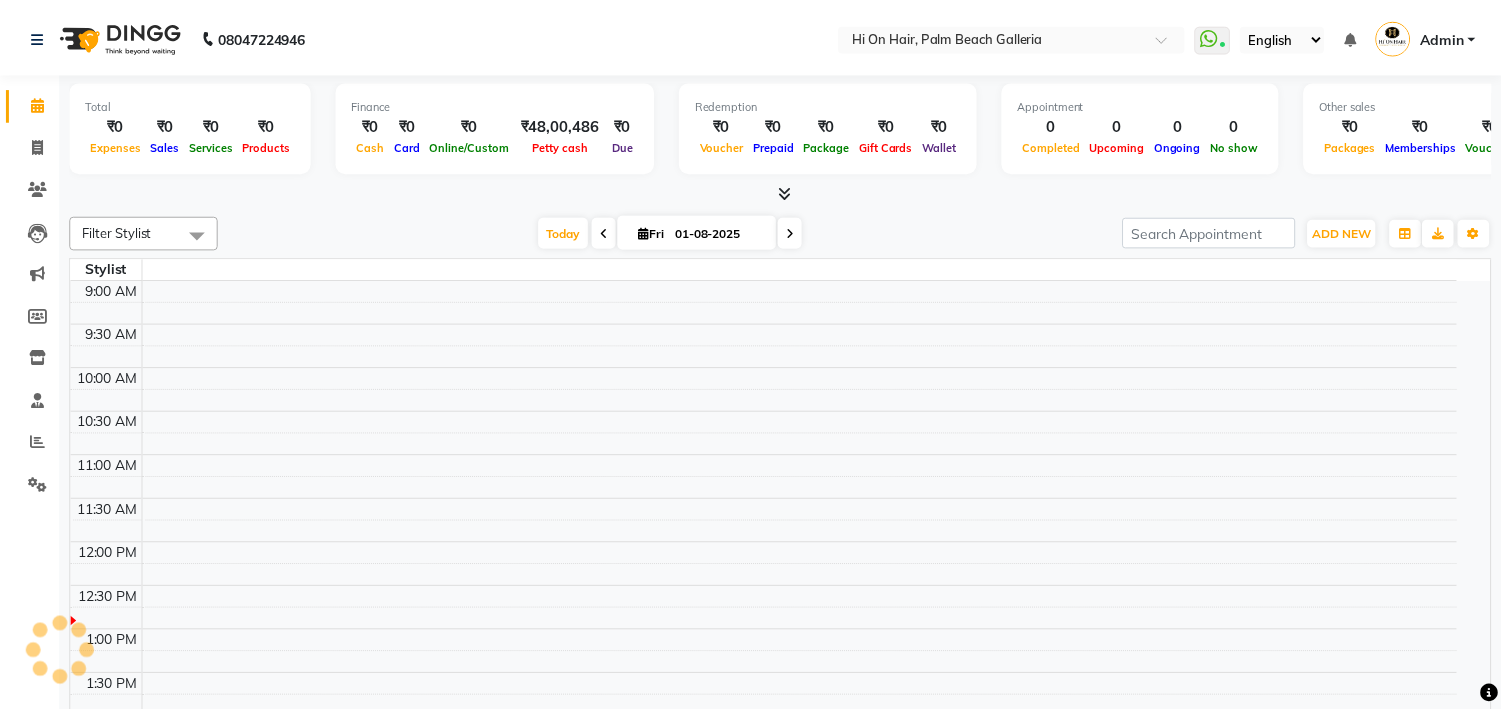scroll, scrollTop: 0, scrollLeft: 0, axis: both 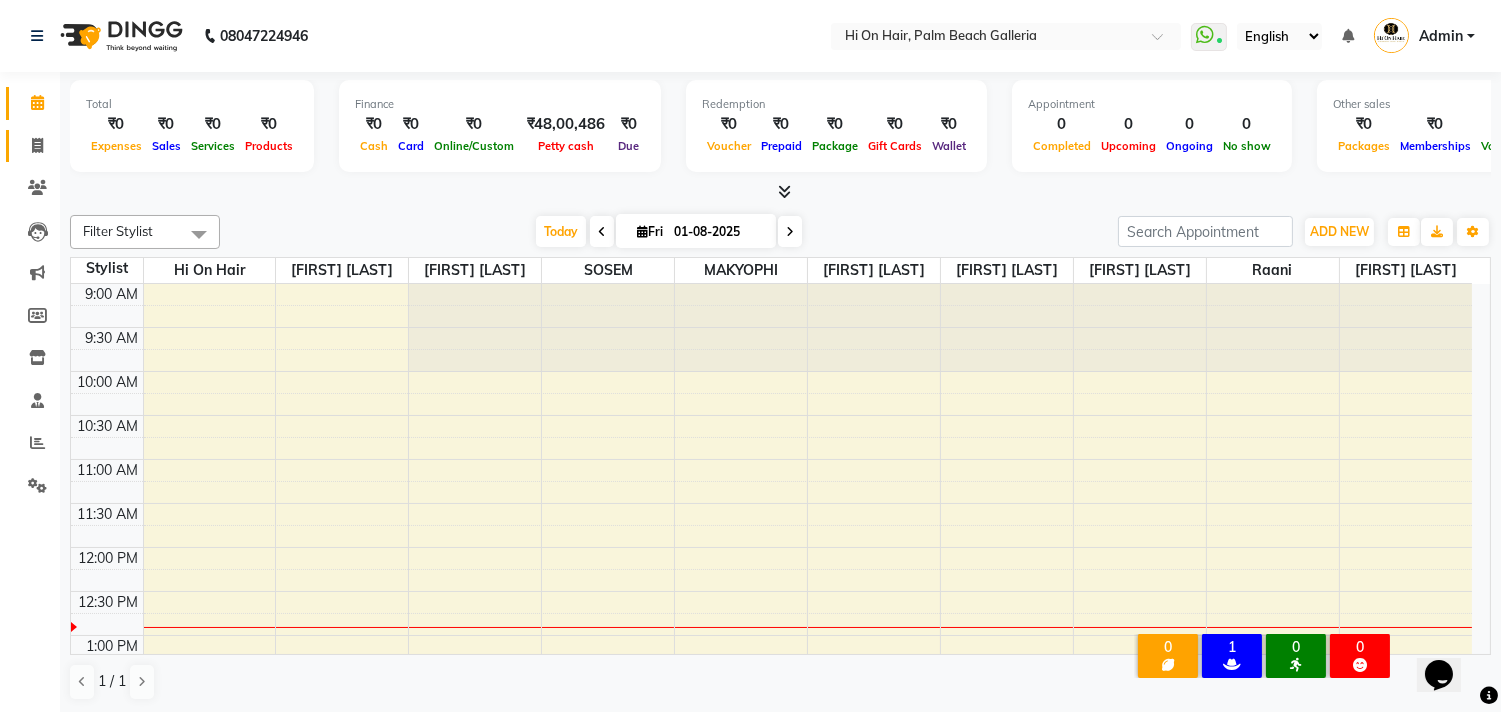 click on "Invoice" 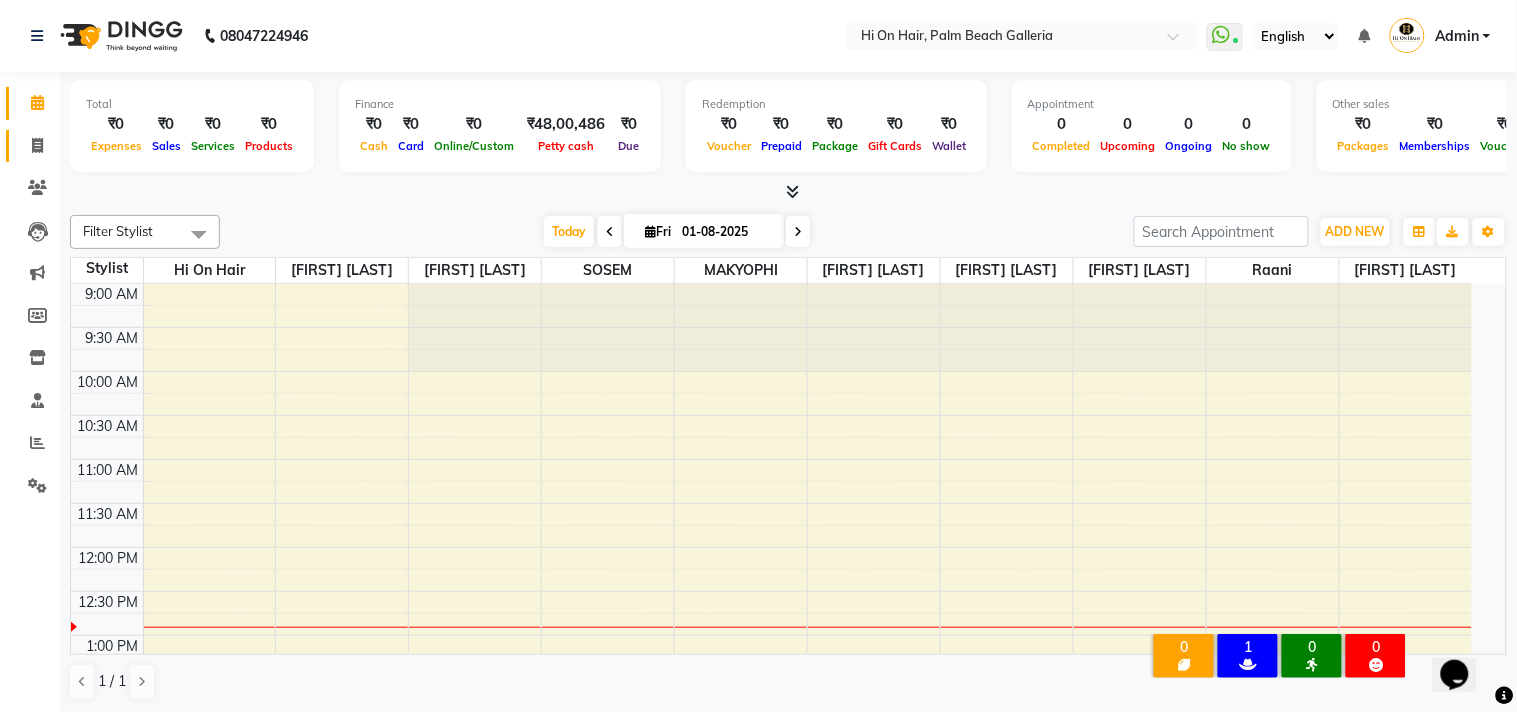 select on "535" 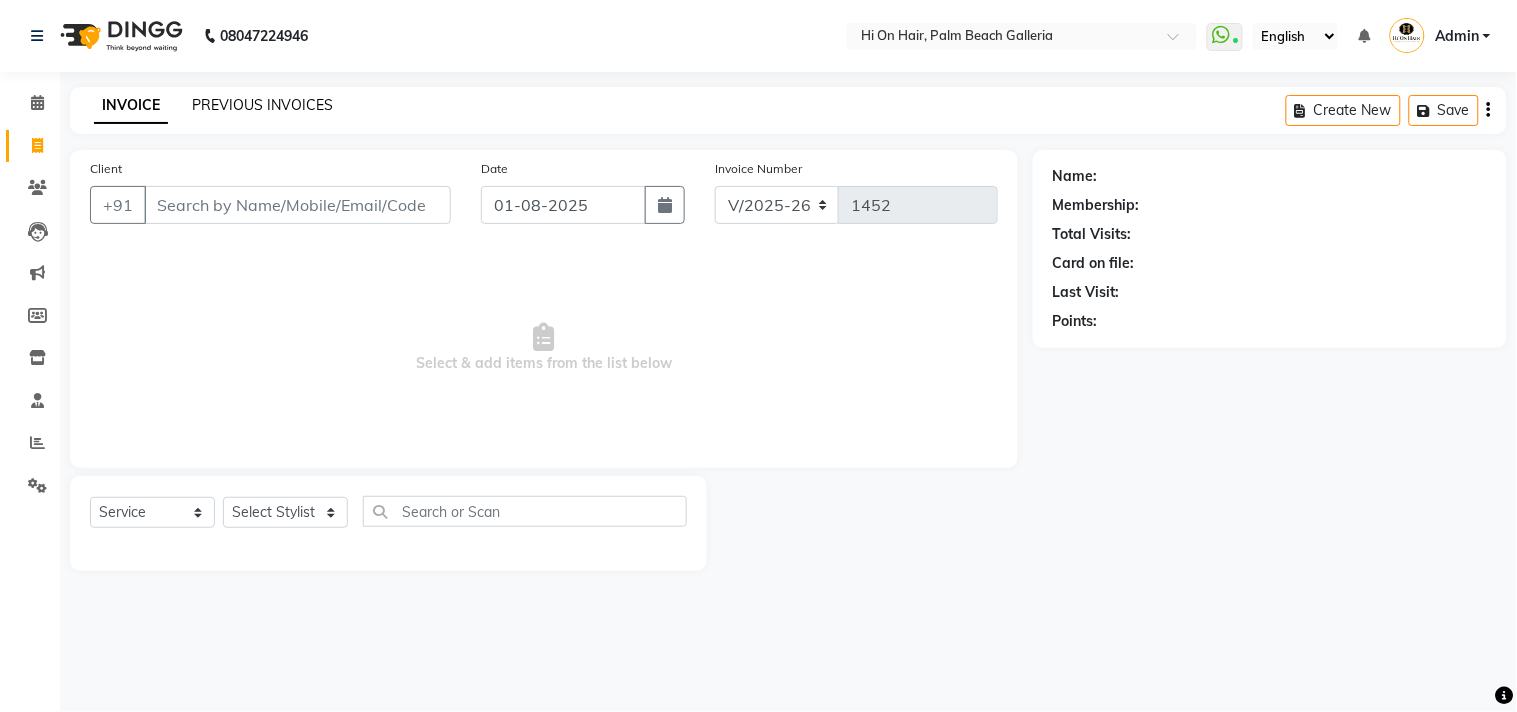 click on "PREVIOUS INVOICES" 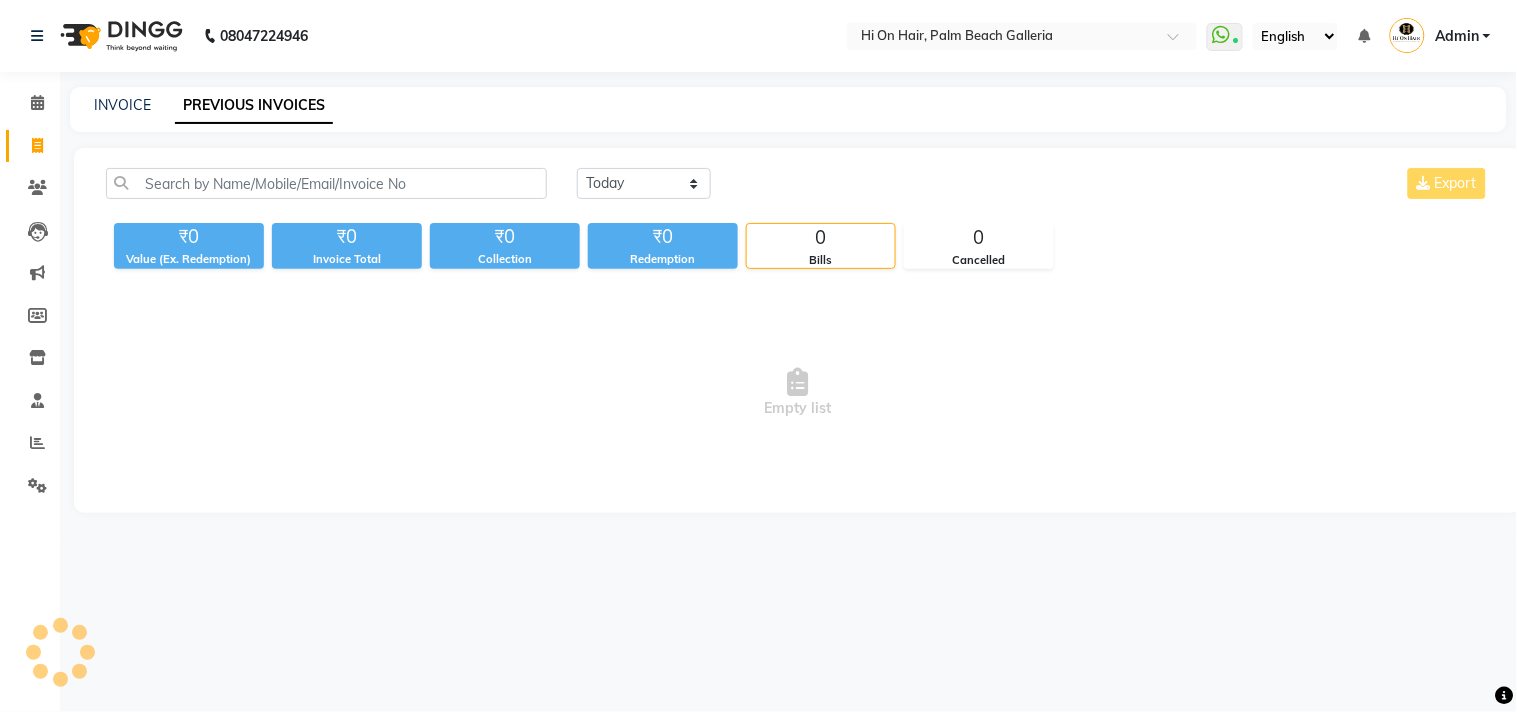 click on "PREVIOUS INVOICES" 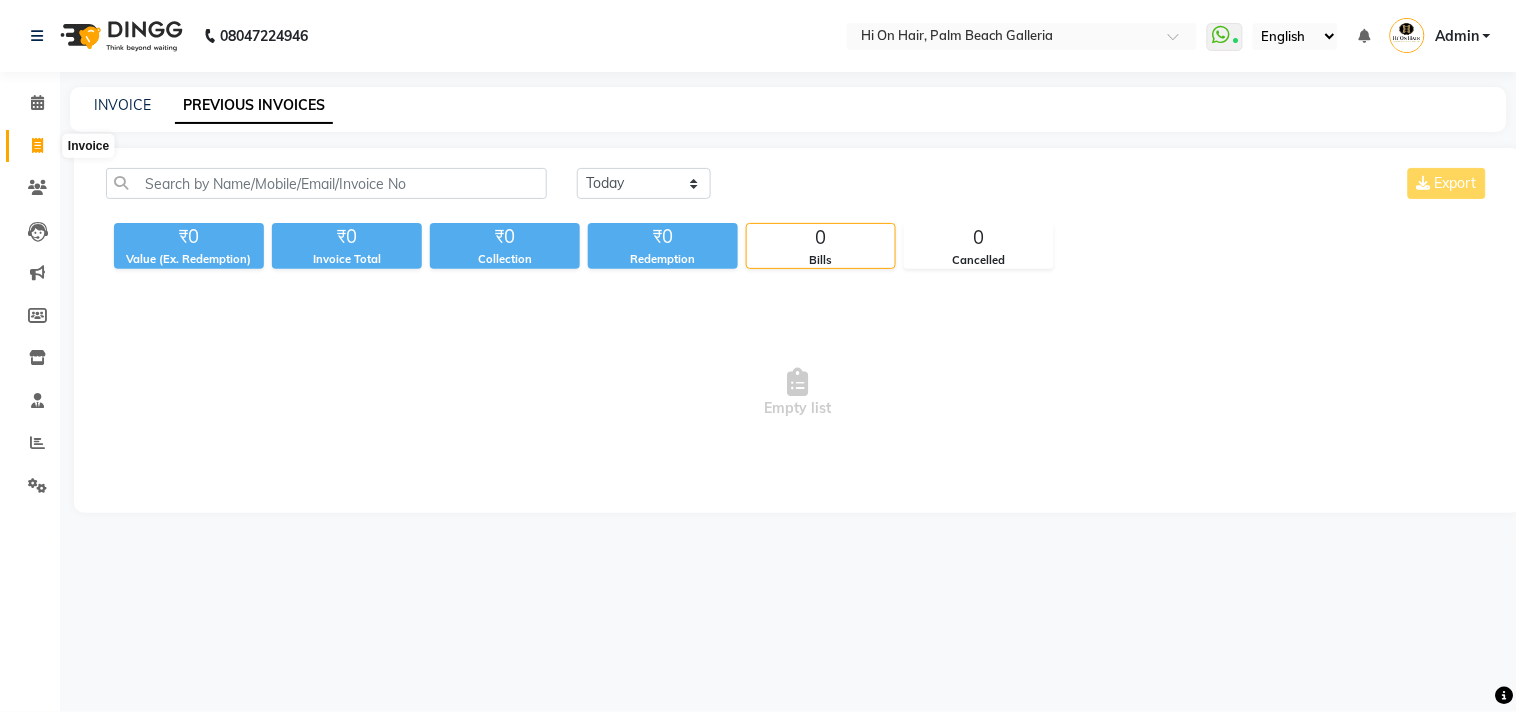 click 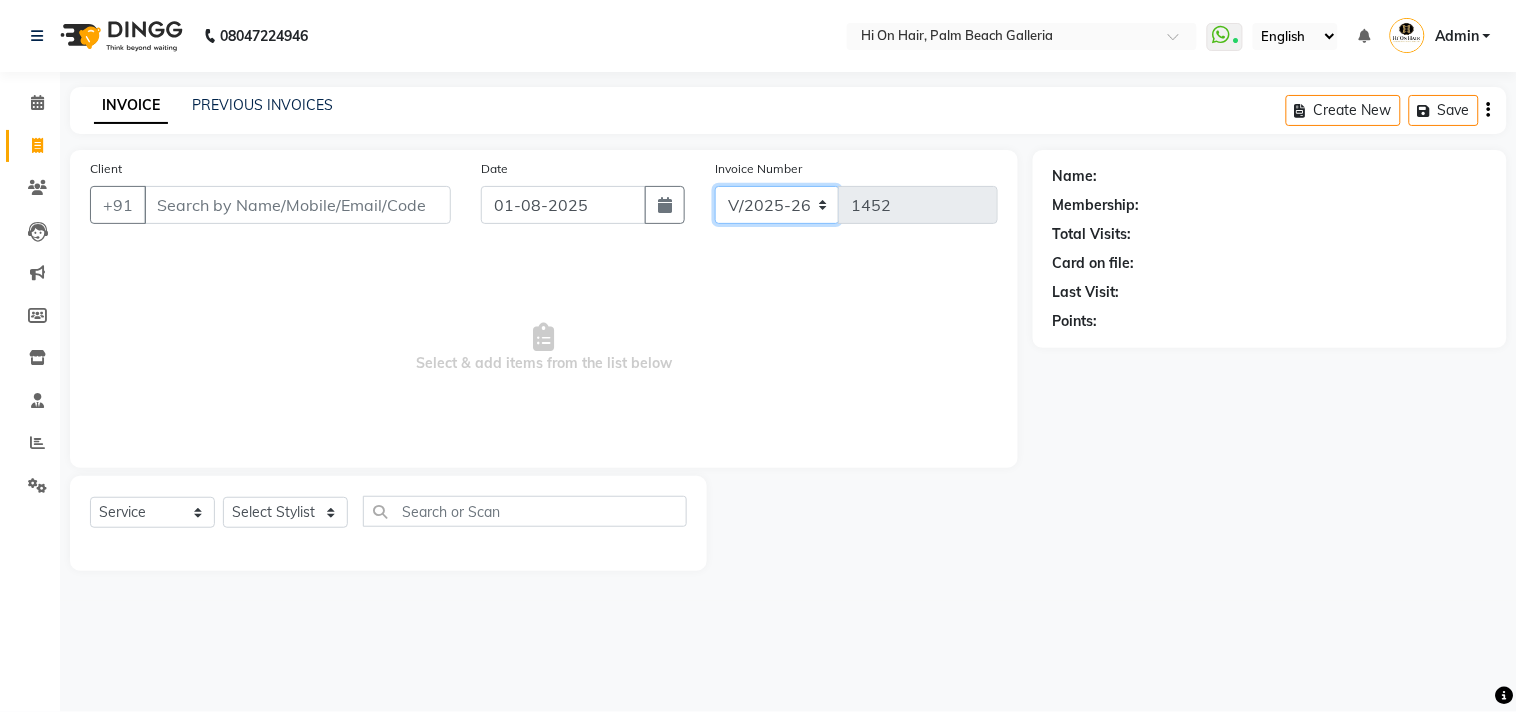 click on "V/2025 V/2025-26" 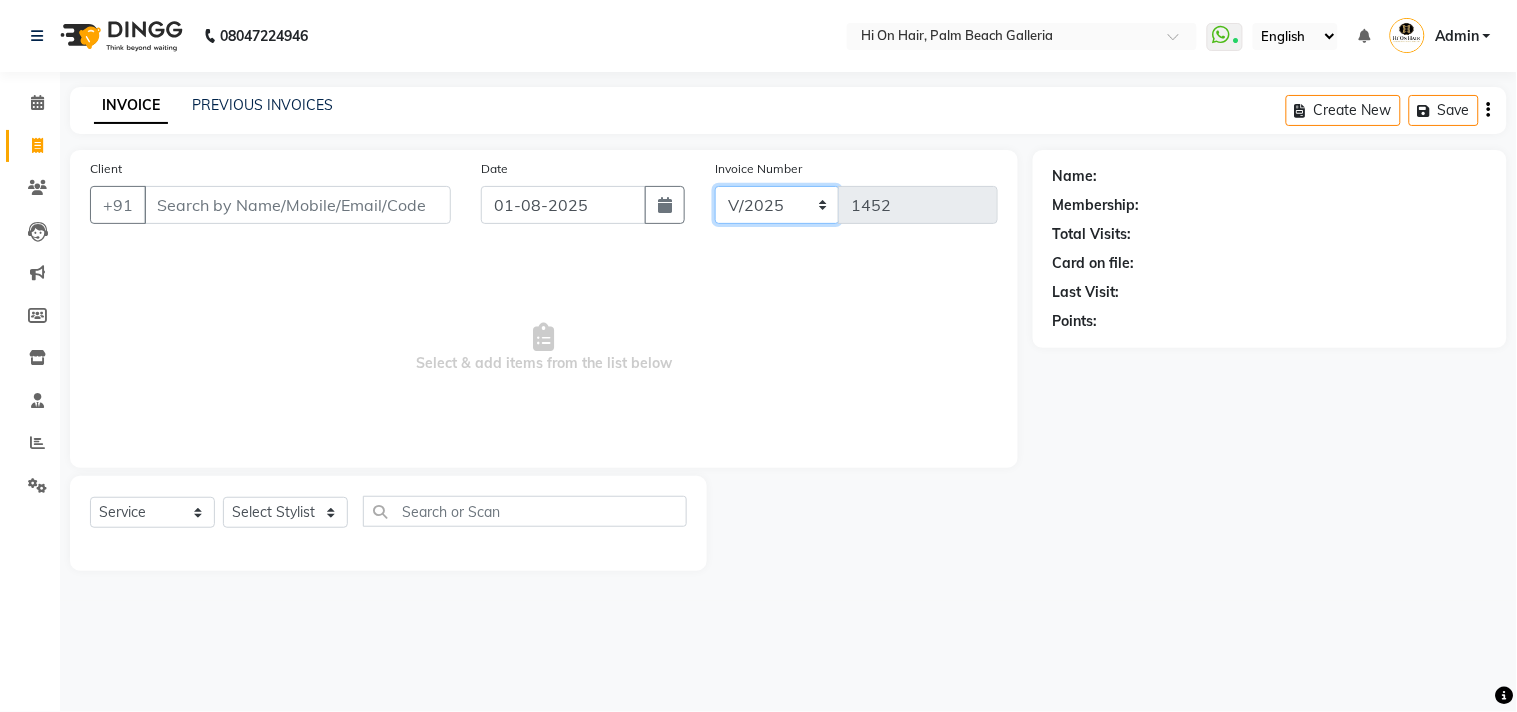 click on "V/2025 V/2025-26" 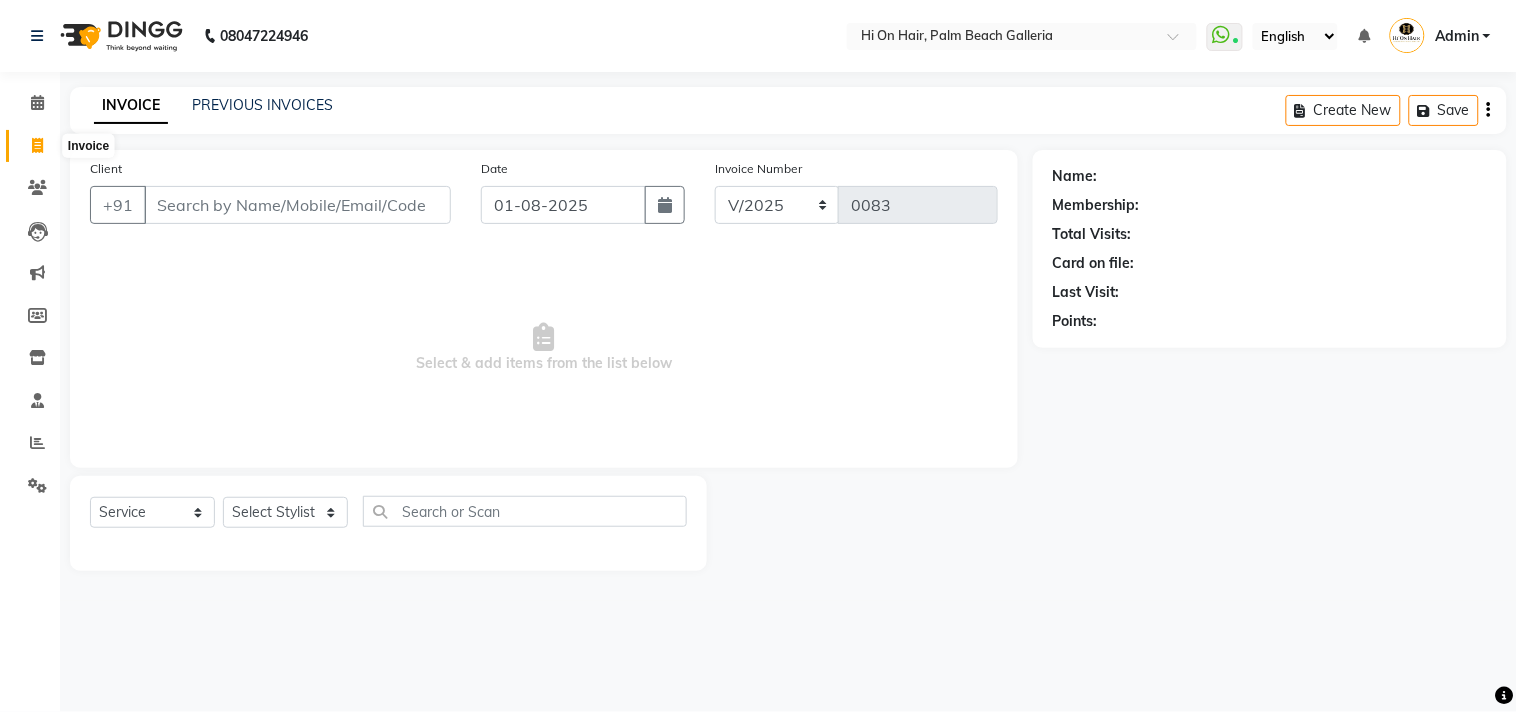 click 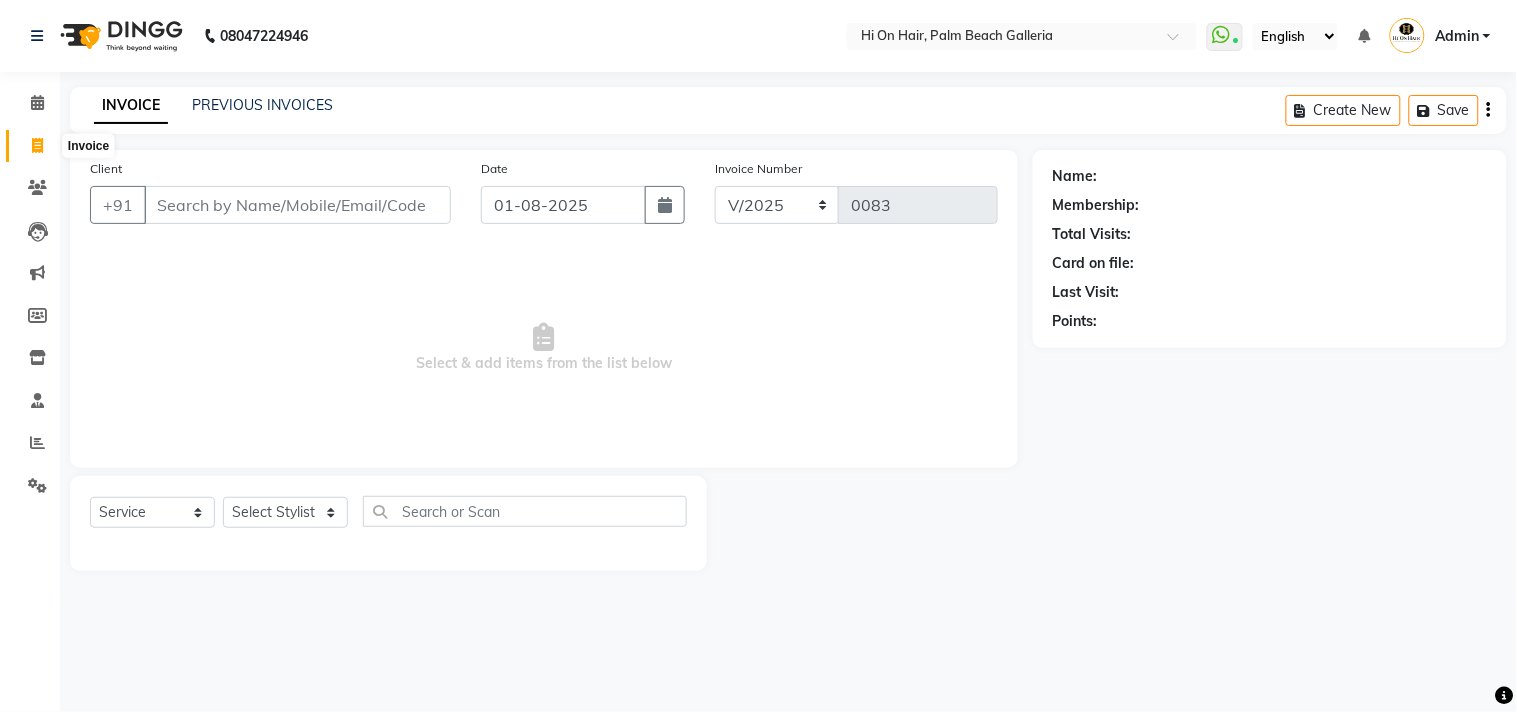 select on "service" 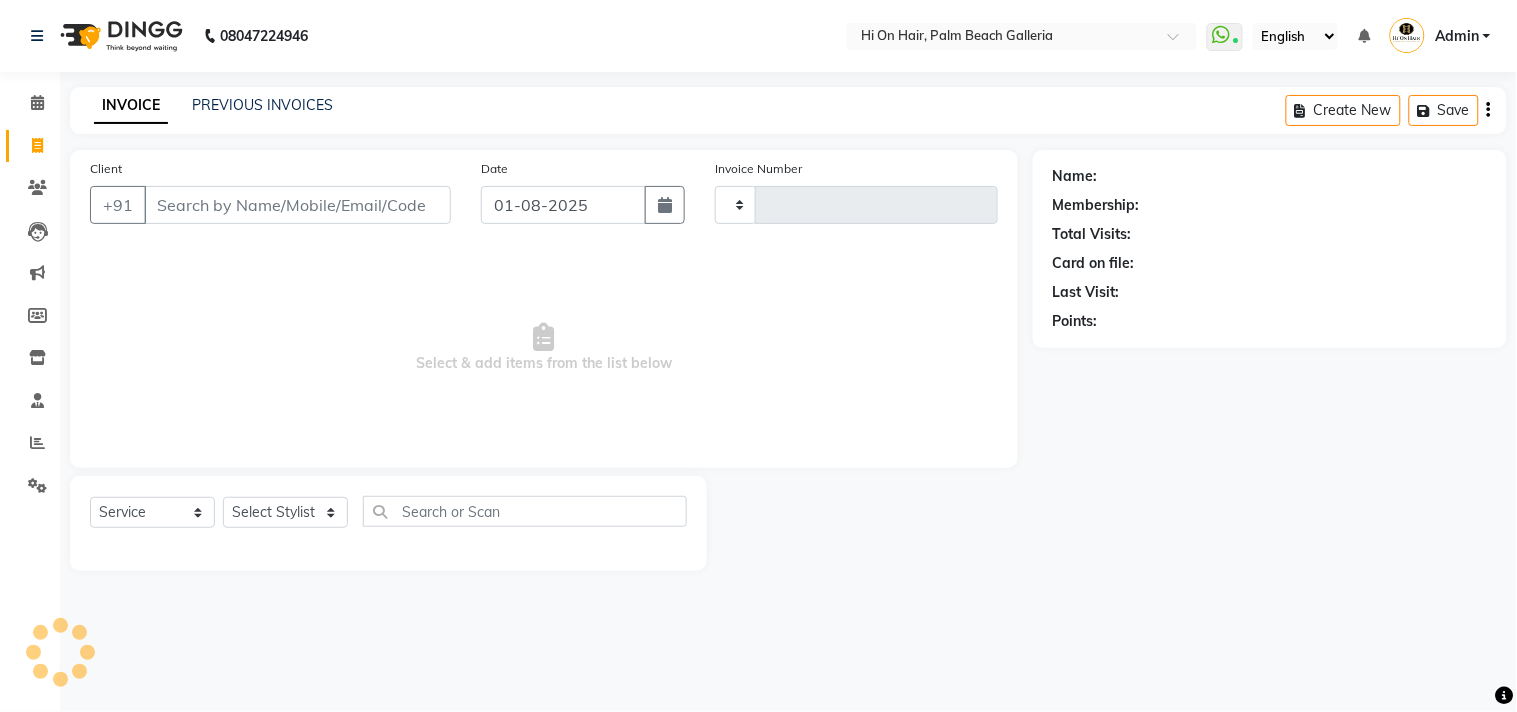 type on "1452" 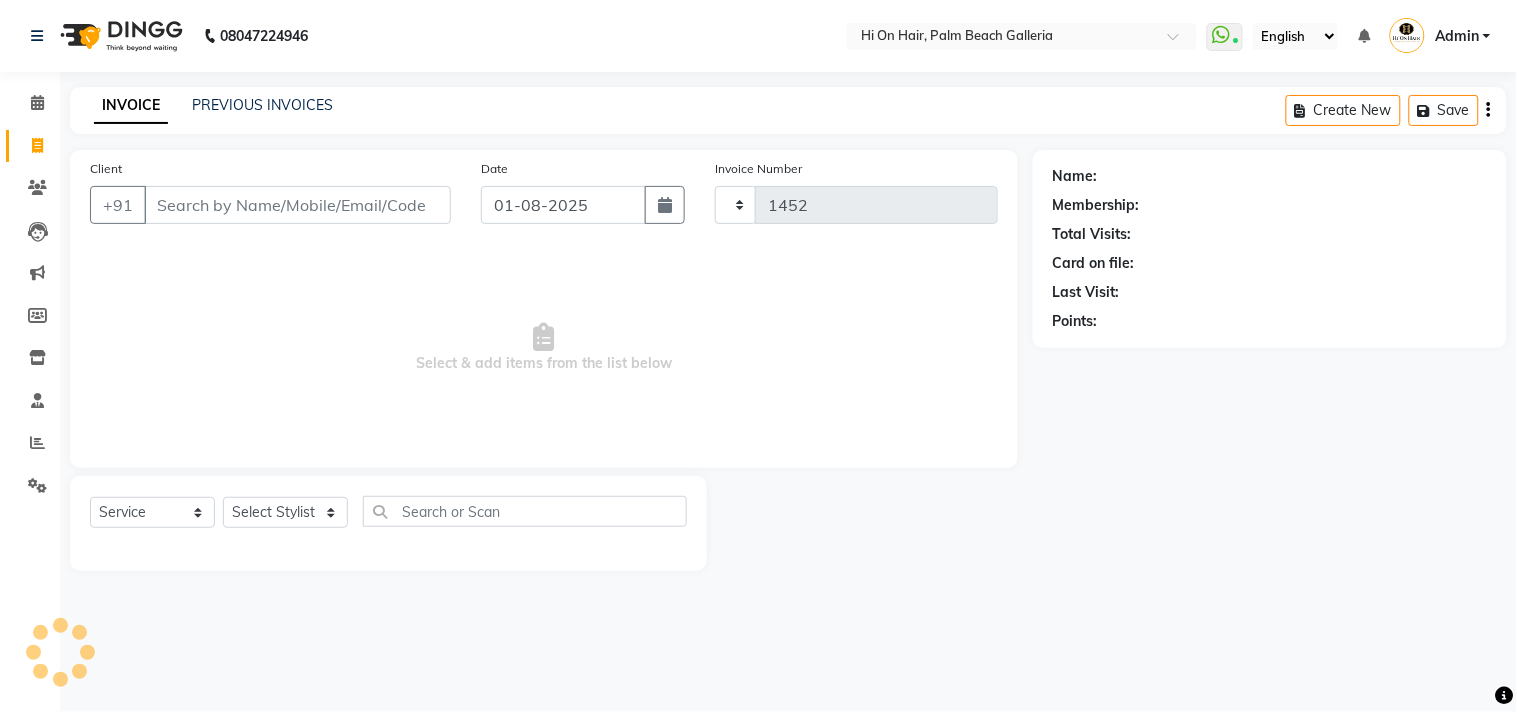 select on "535" 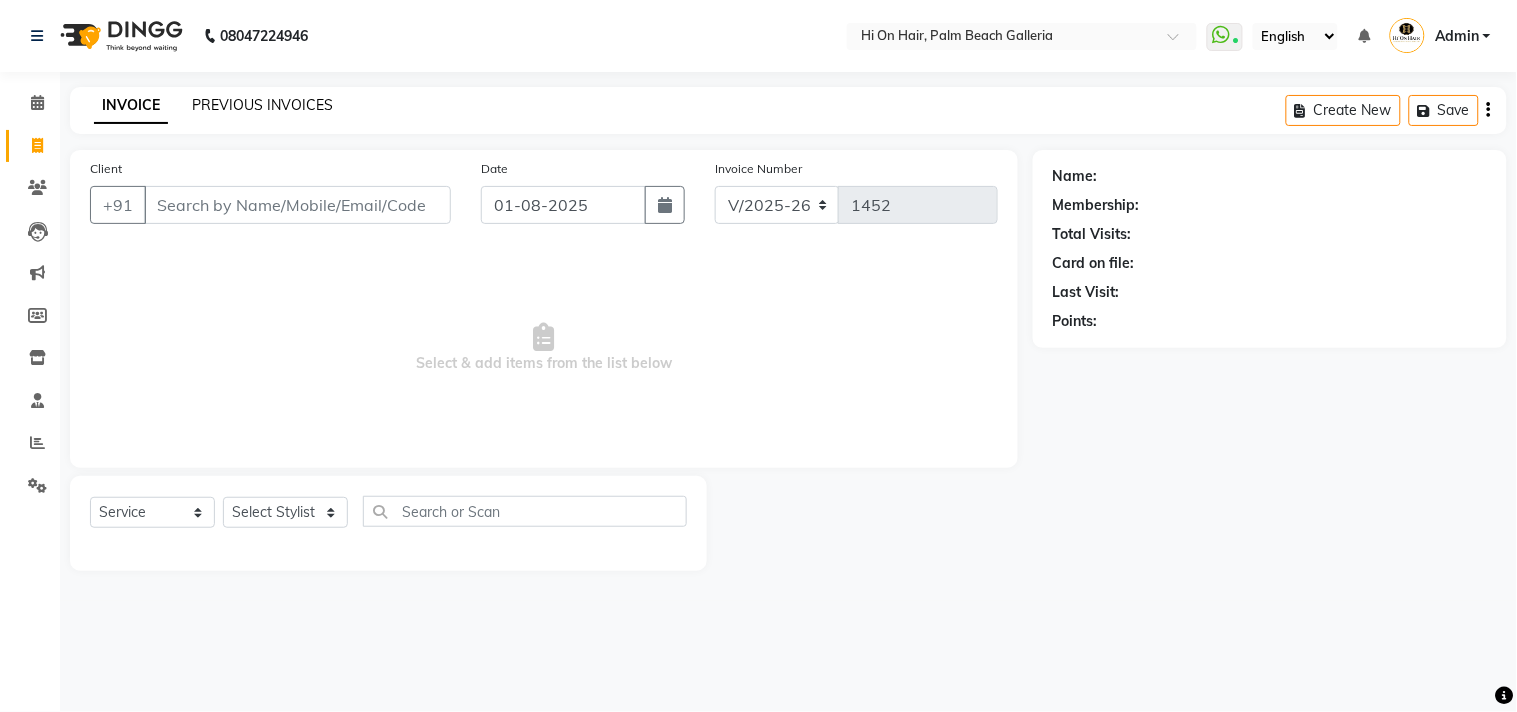 click on "PREVIOUS INVOICES" 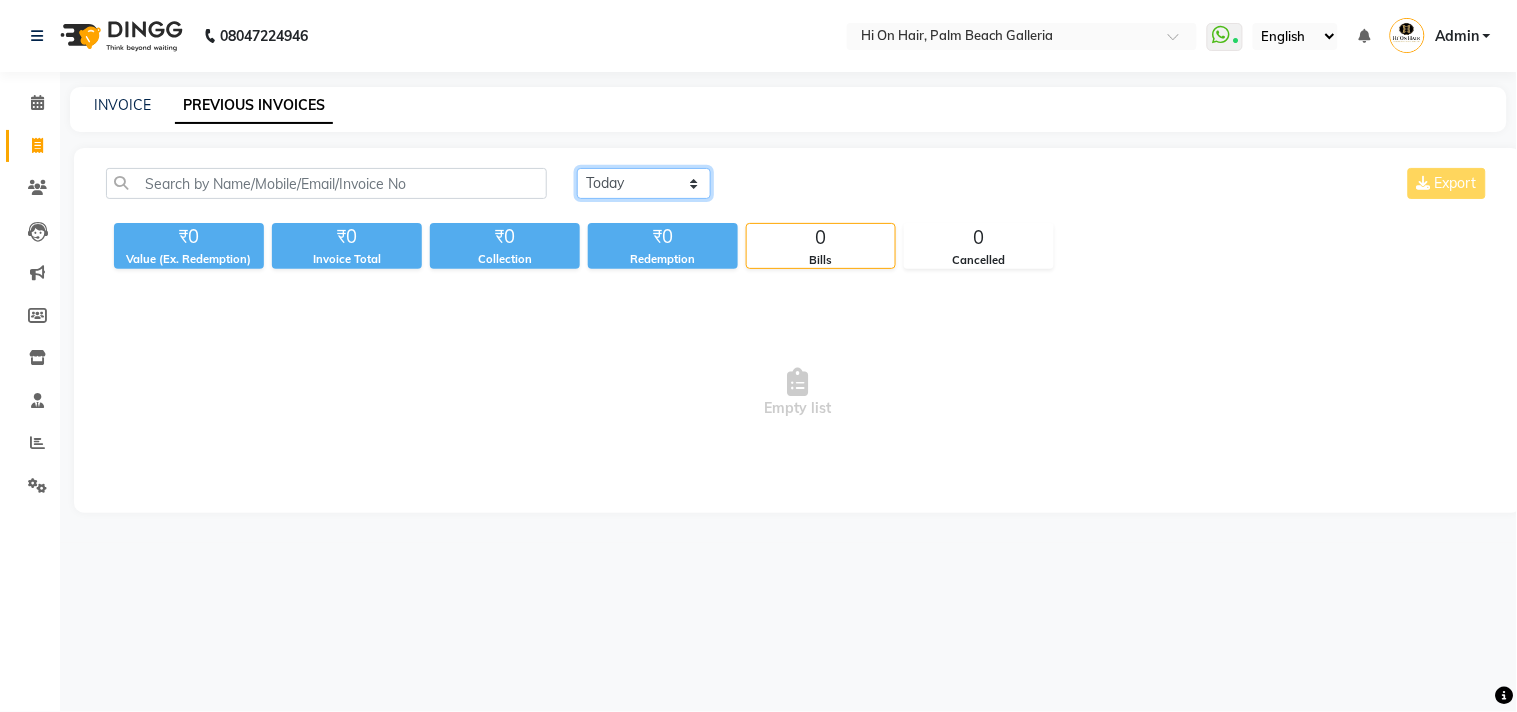 click on "Today Yesterday Custom Range" 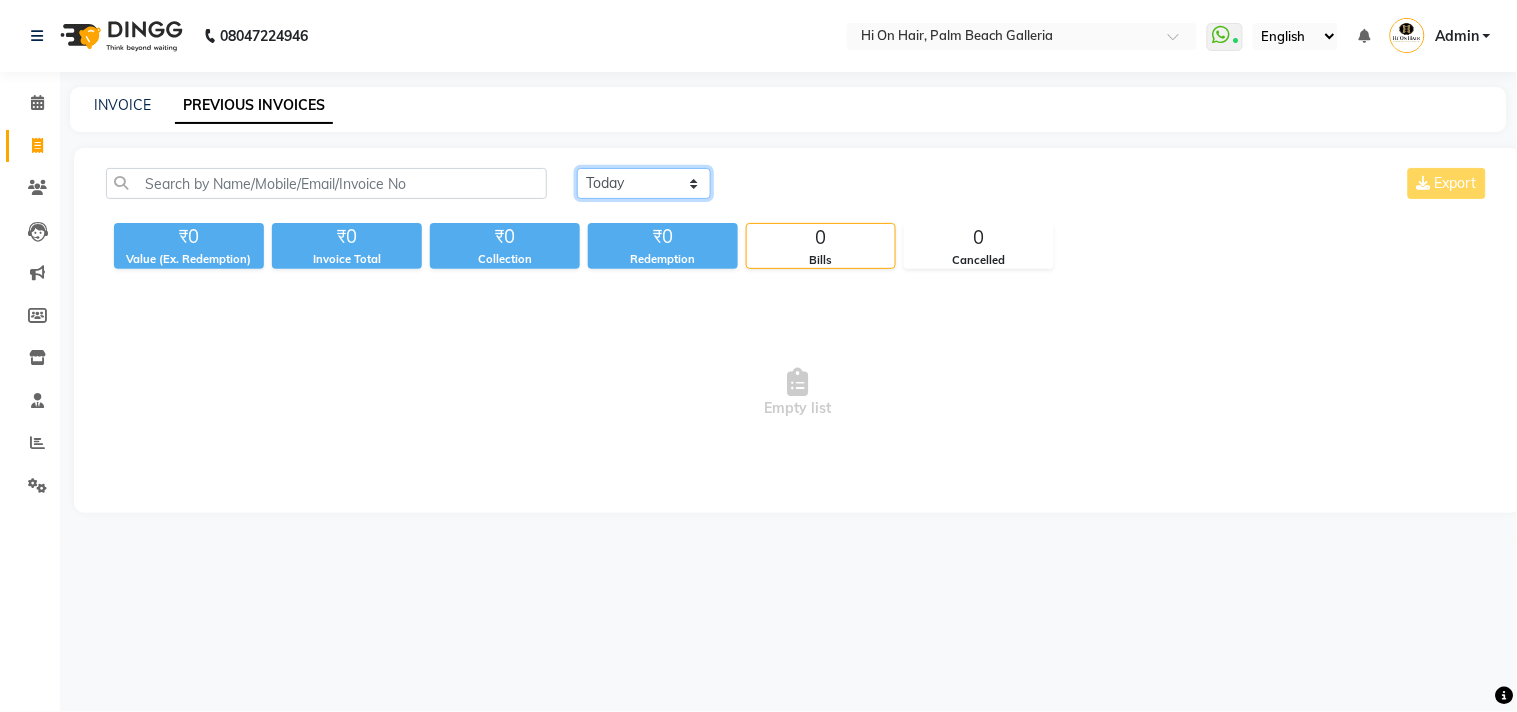 select on "range" 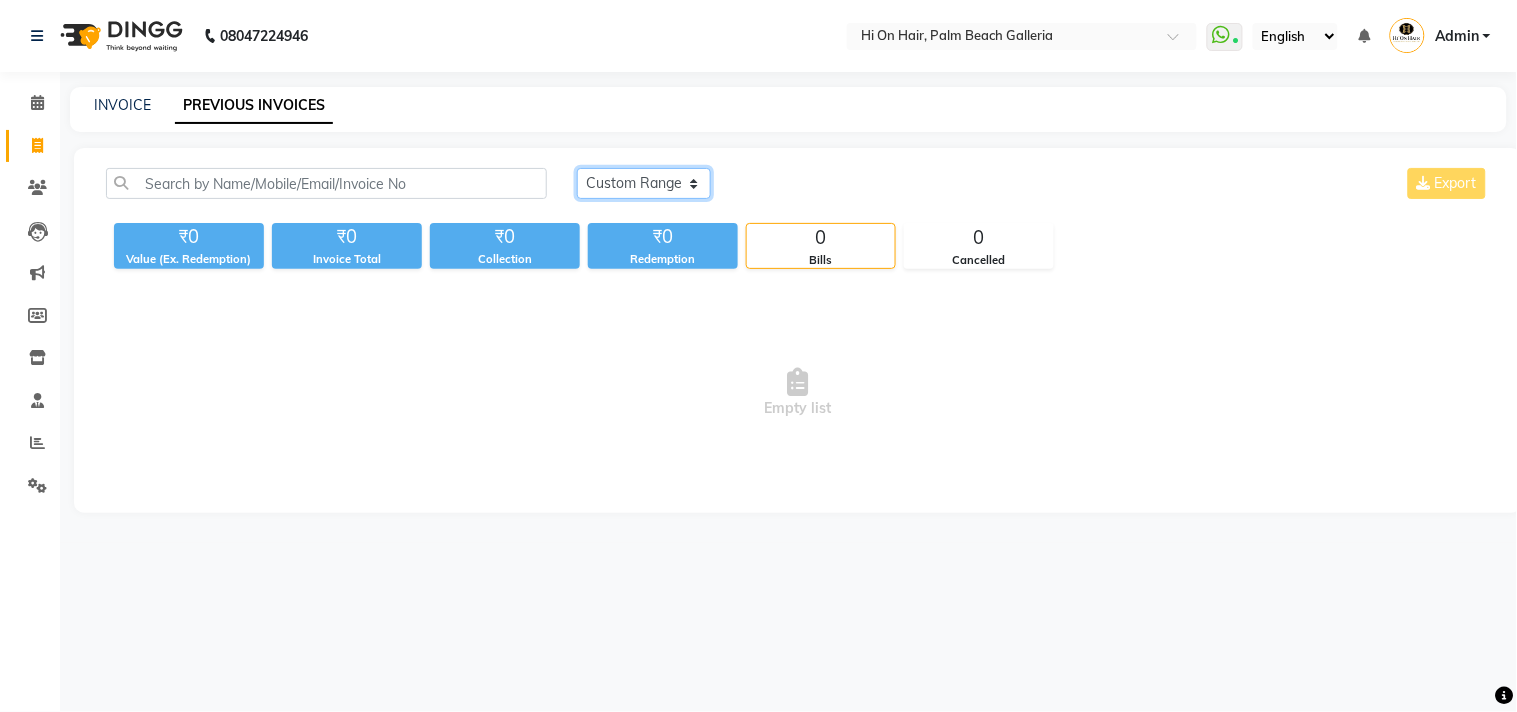 click on "Today Yesterday Custom Range" 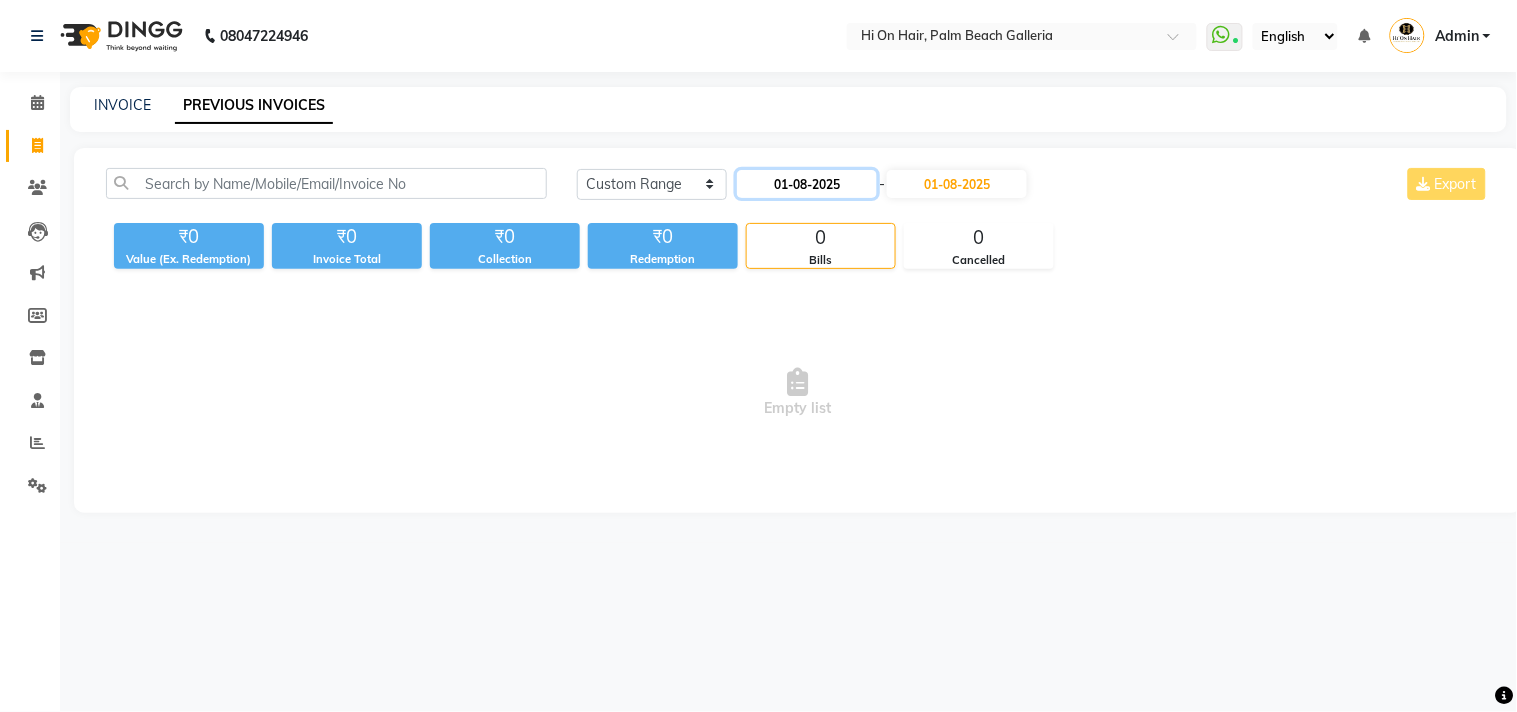 click on "01-08-2025" 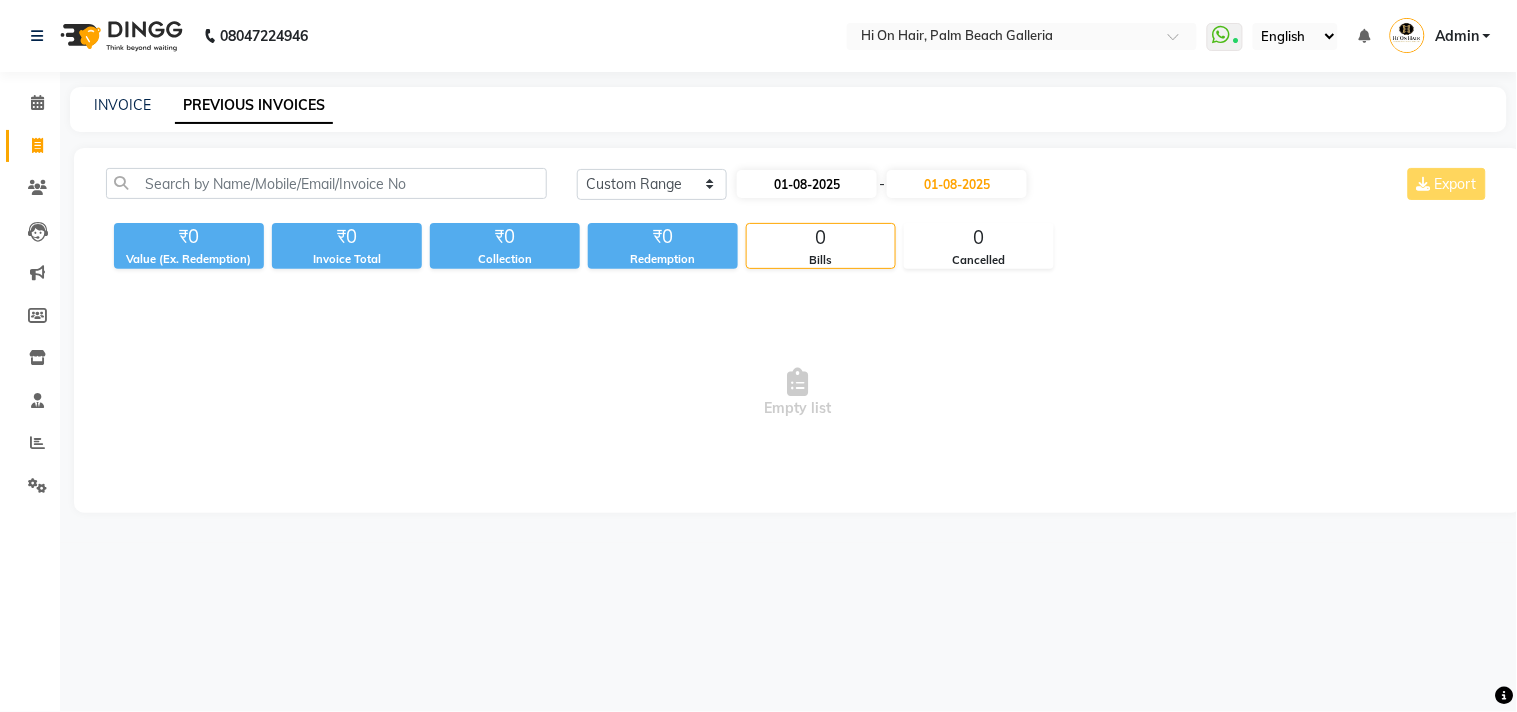 select on "8" 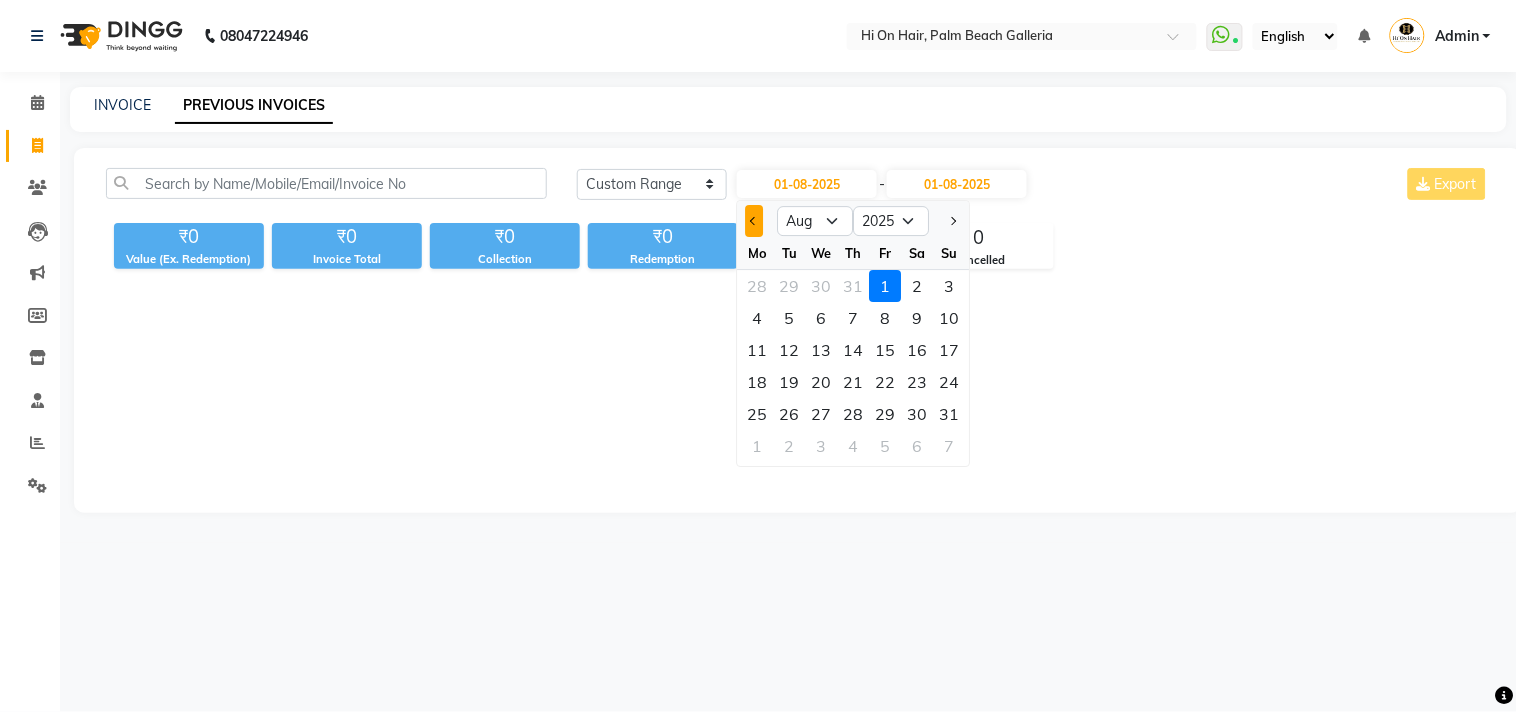 click 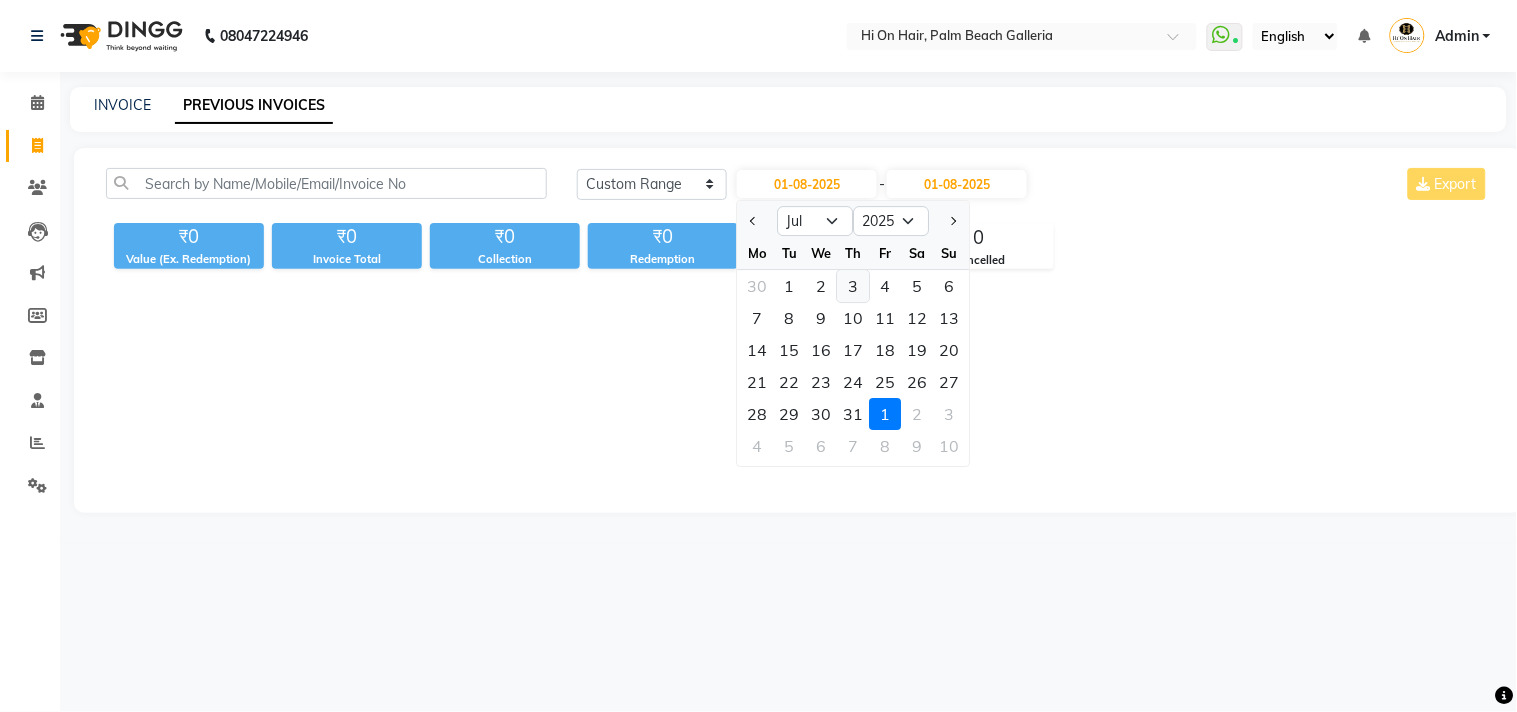 click on "3" 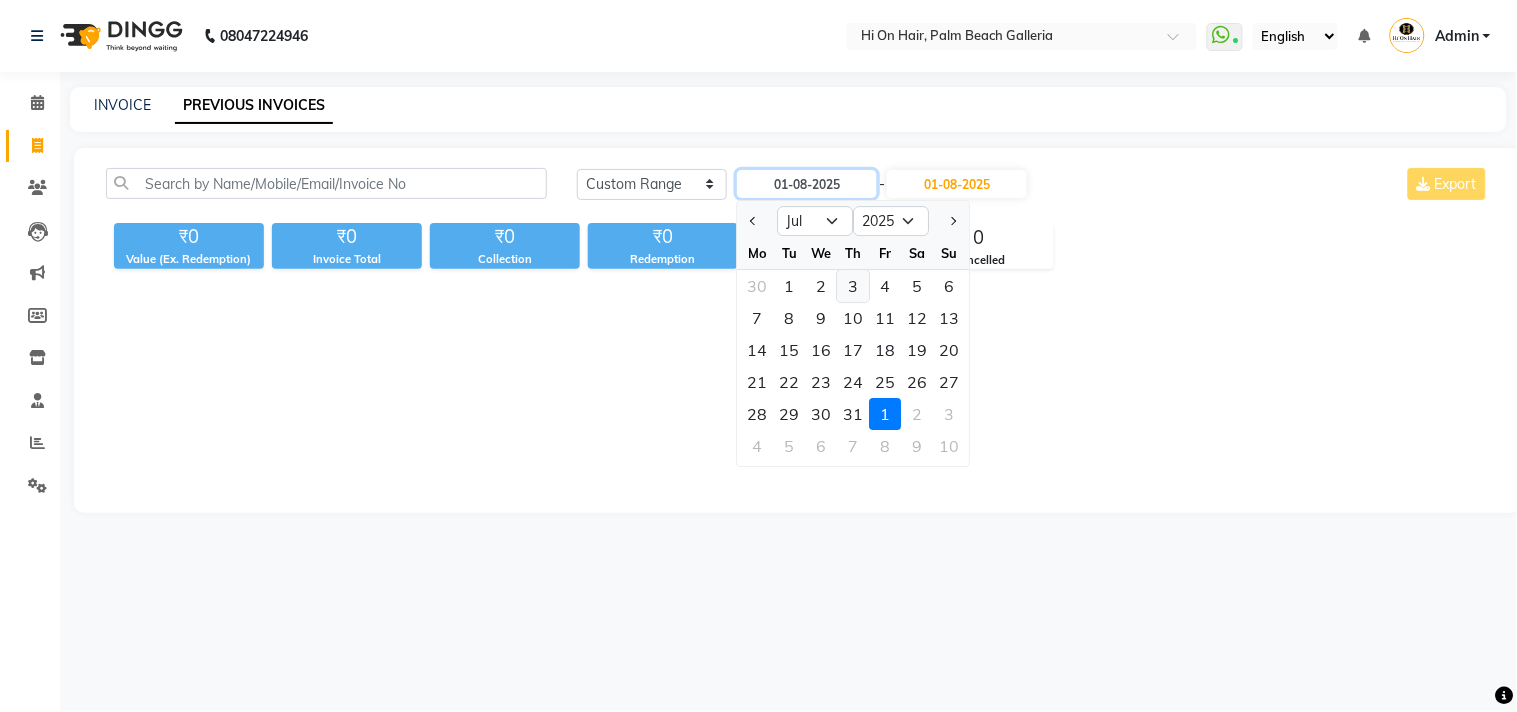 type on "03-07-2025" 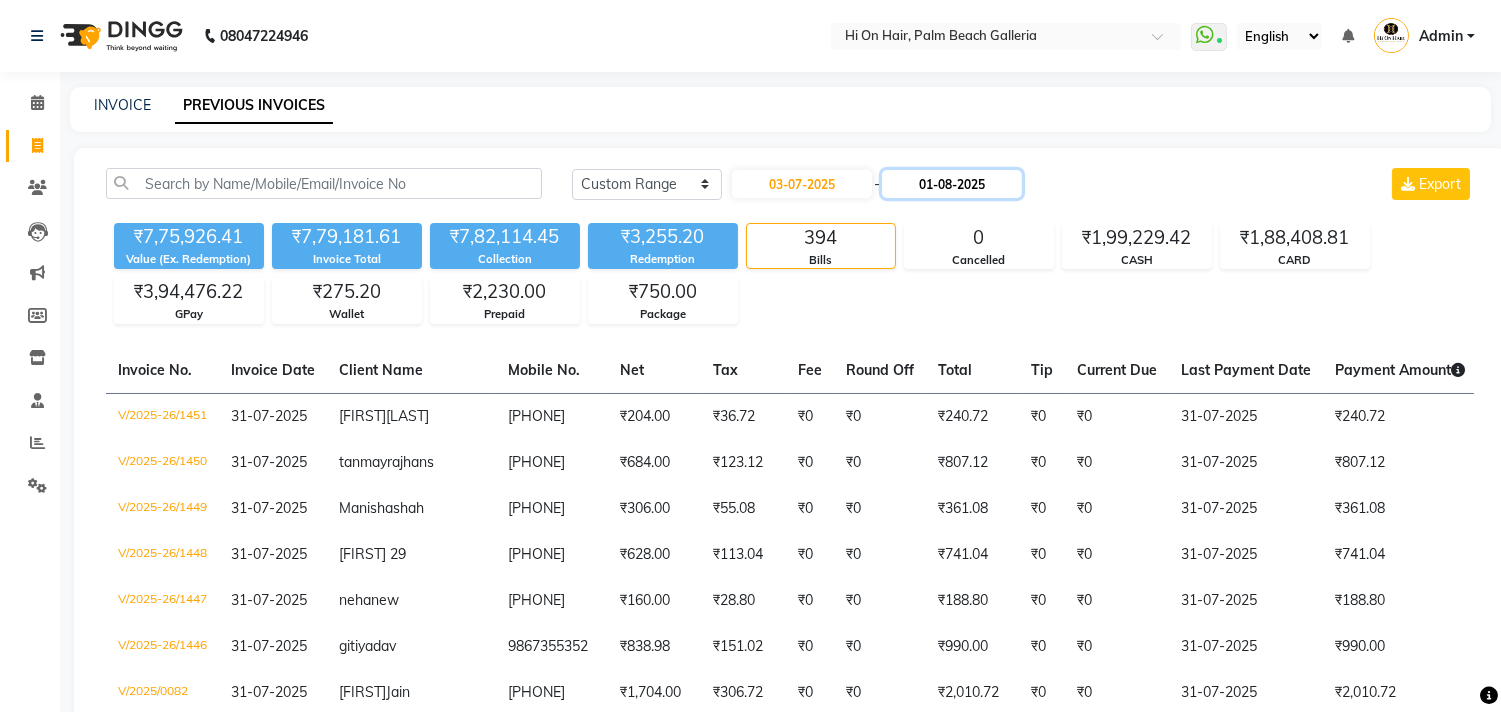 click on "01-08-2025" 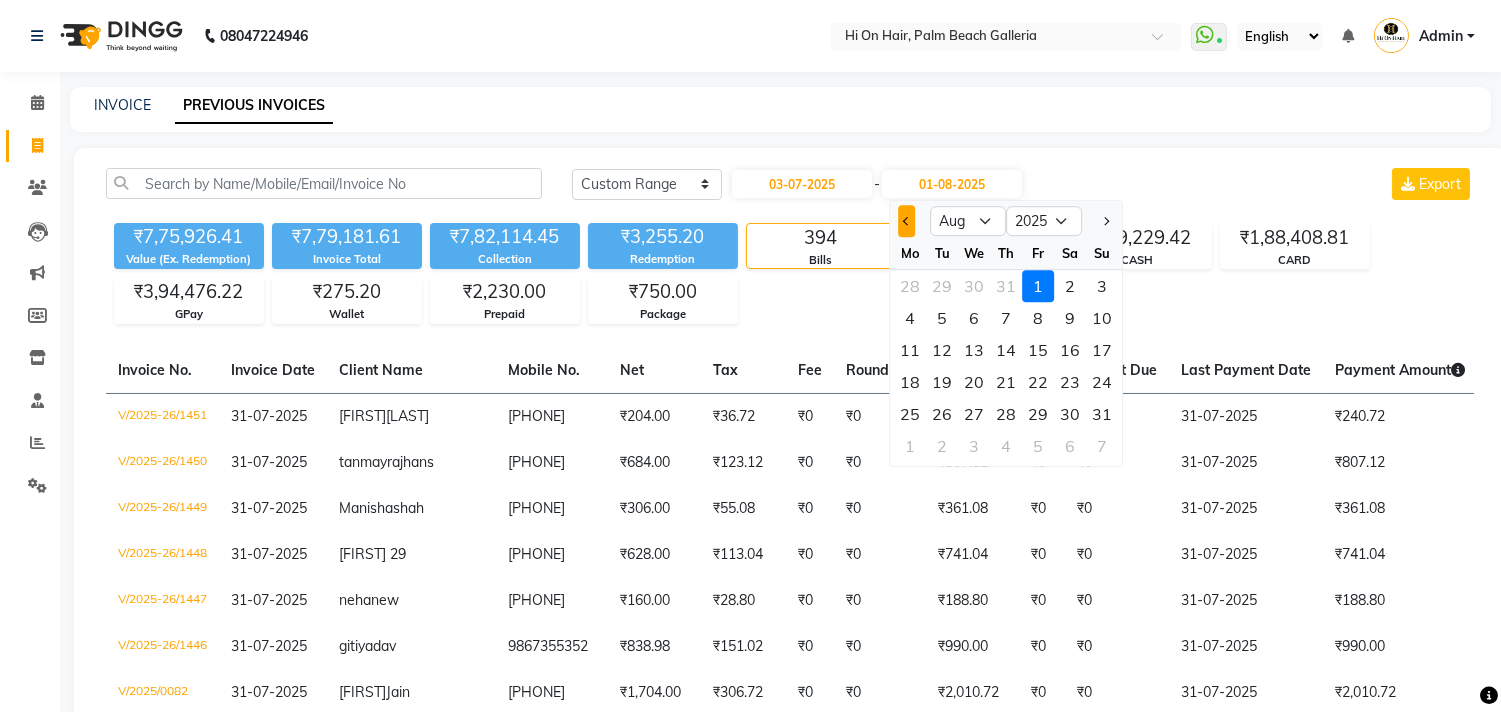 click 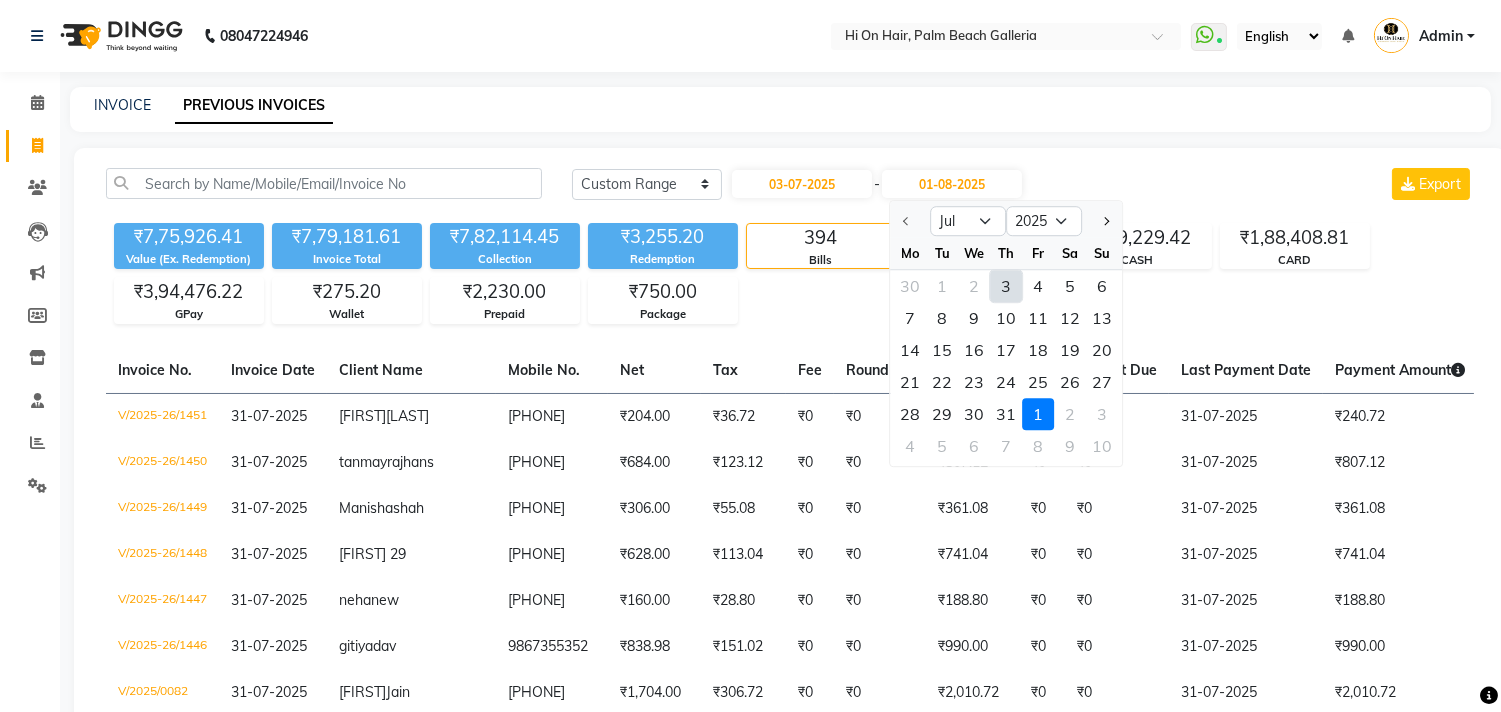click on "3" 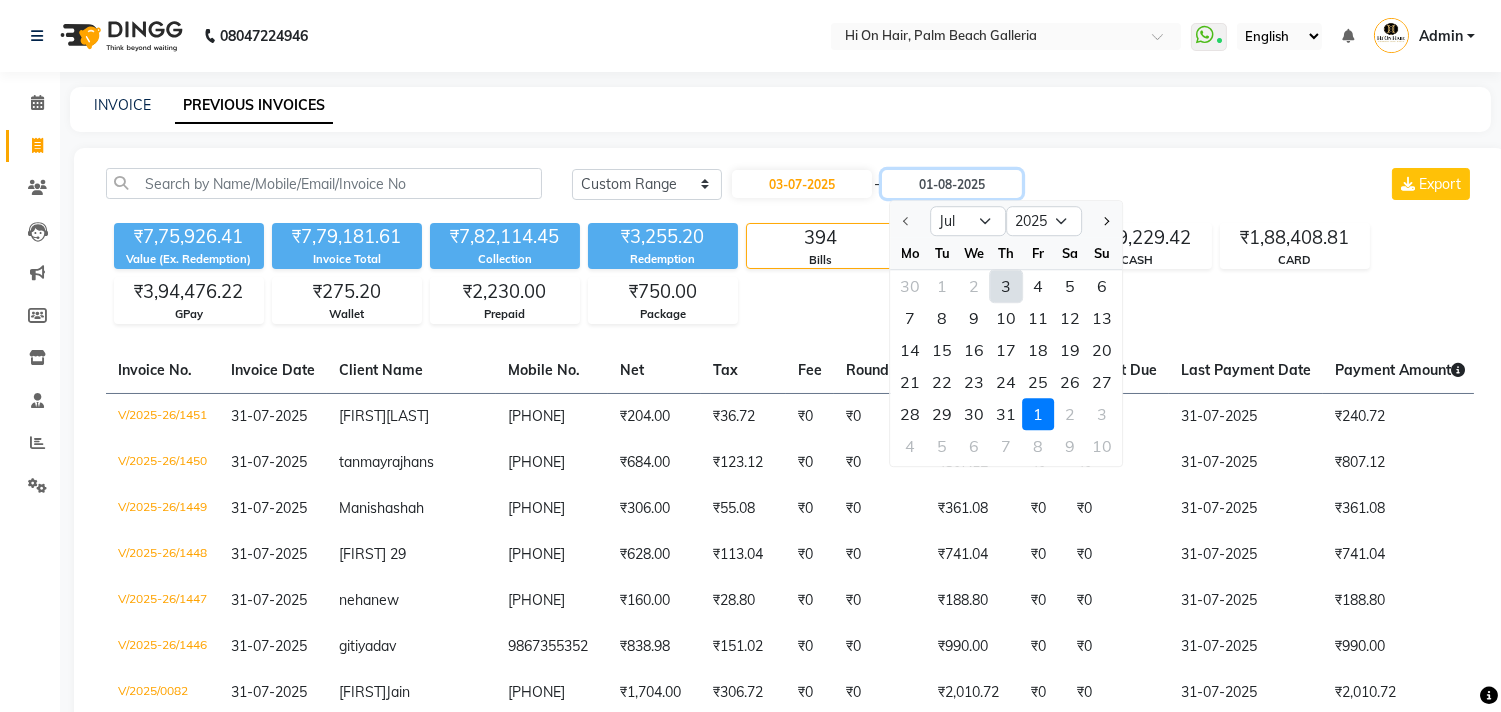 type on "03-07-2025" 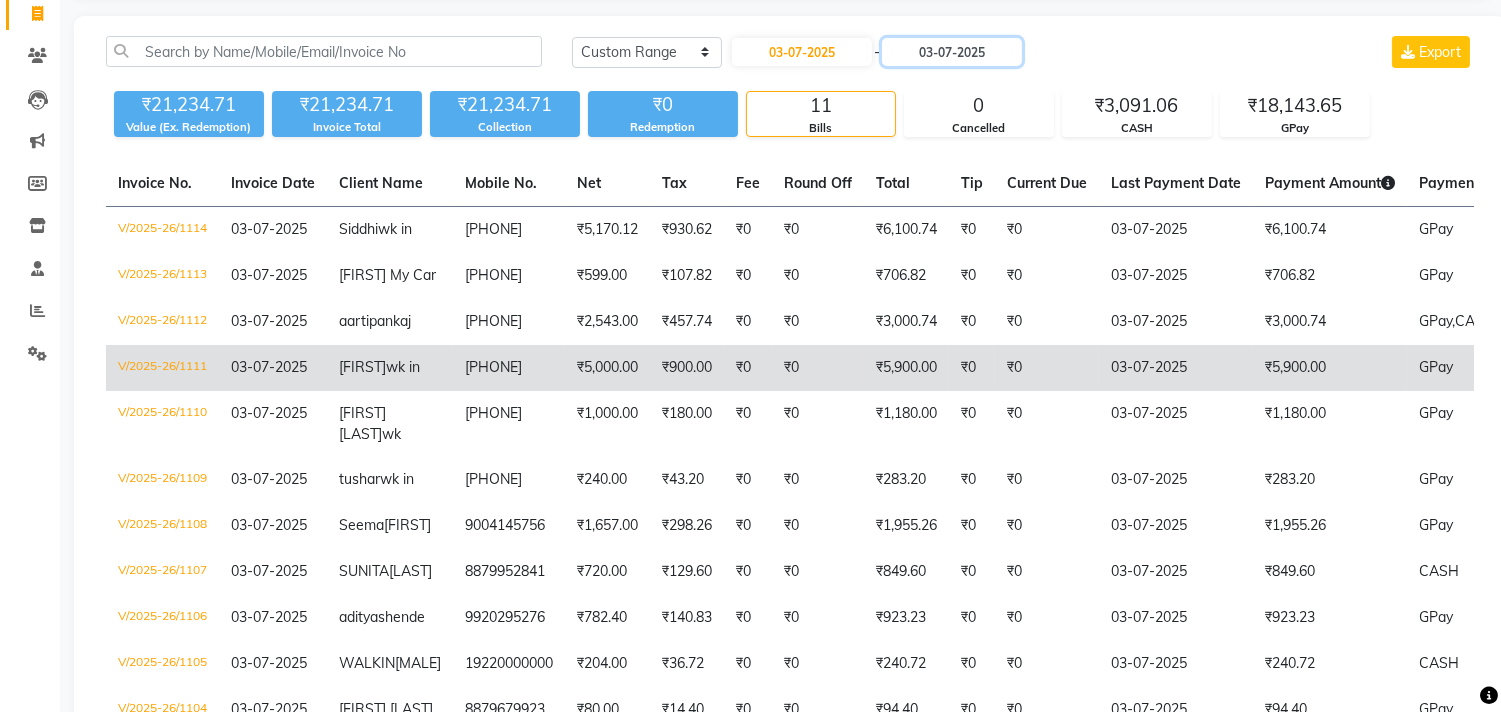 scroll, scrollTop: 397, scrollLeft: 0, axis: vertical 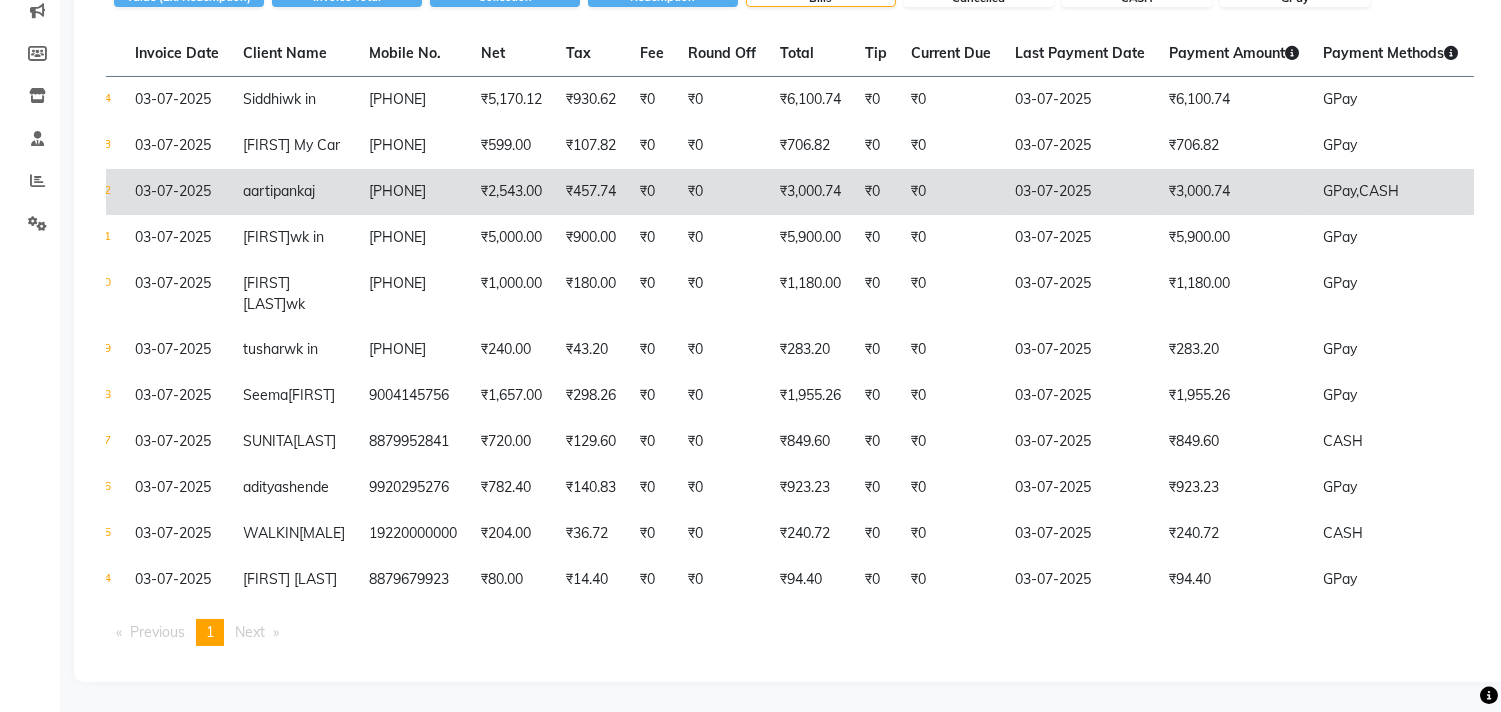 click on "9820346879" 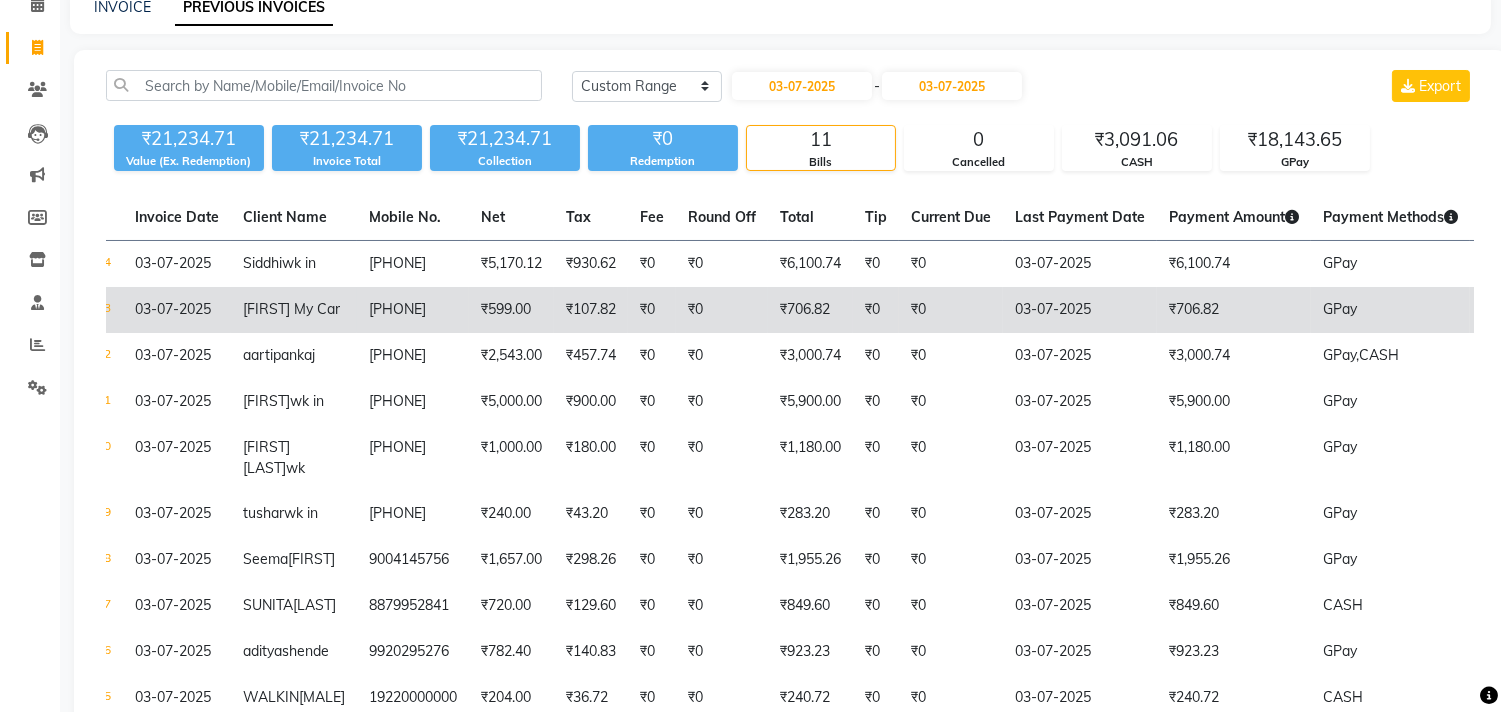 scroll, scrollTop: 0, scrollLeft: 0, axis: both 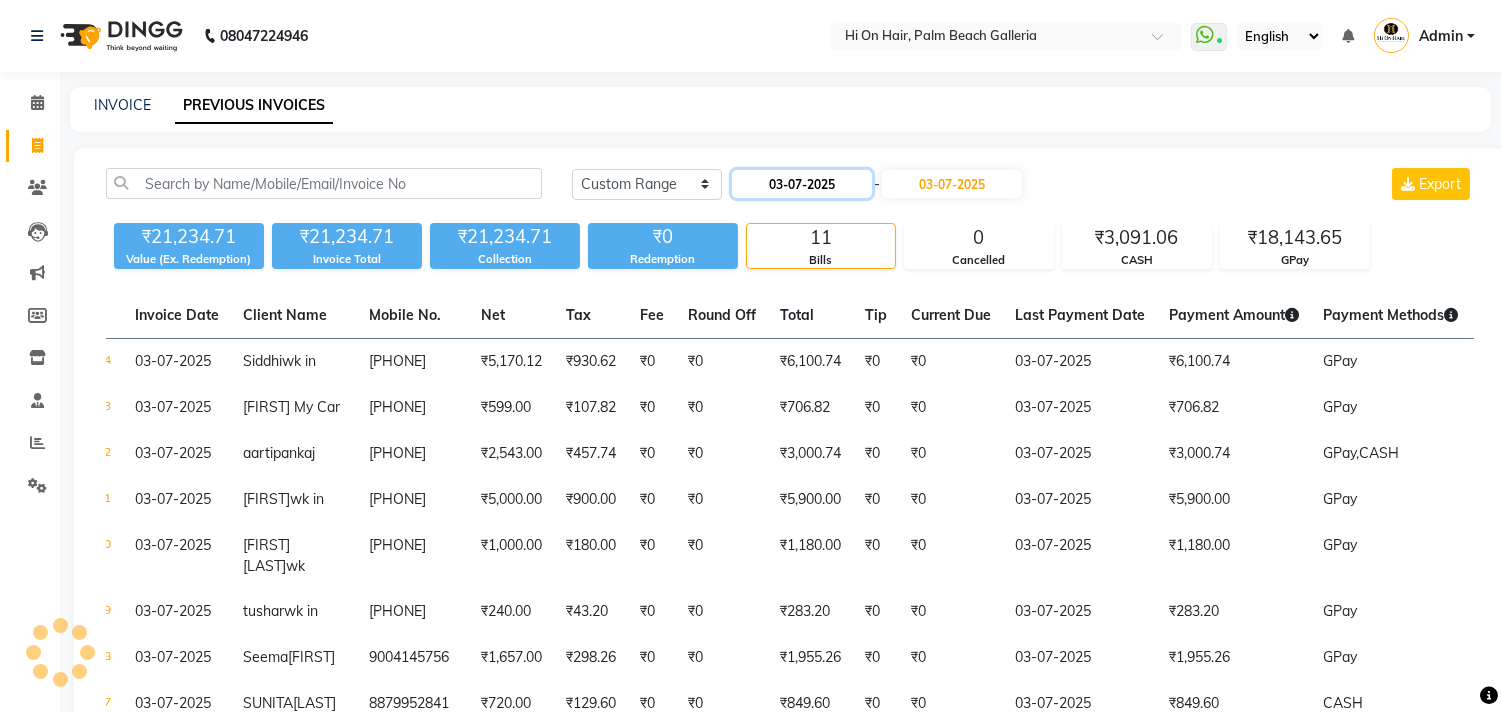 click on "03-07-2025" 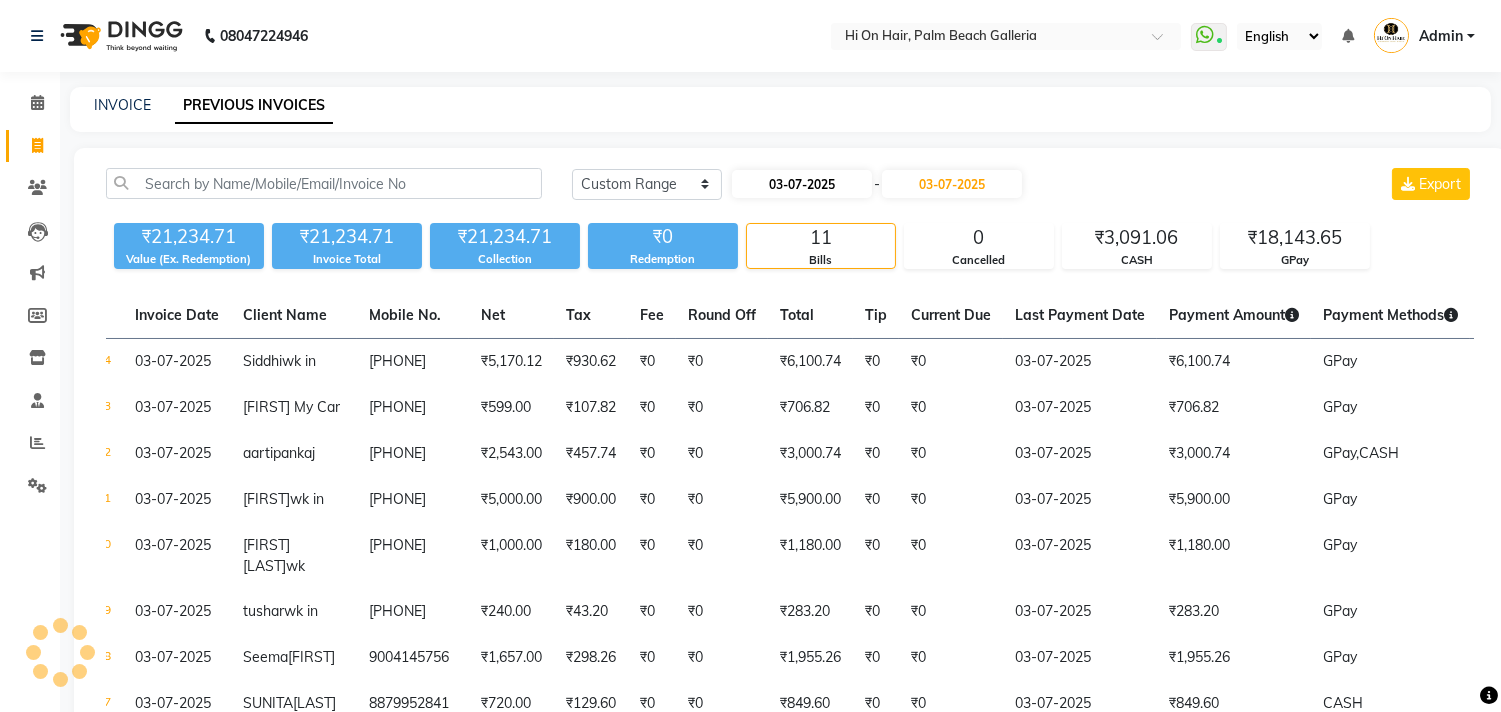 select on "7" 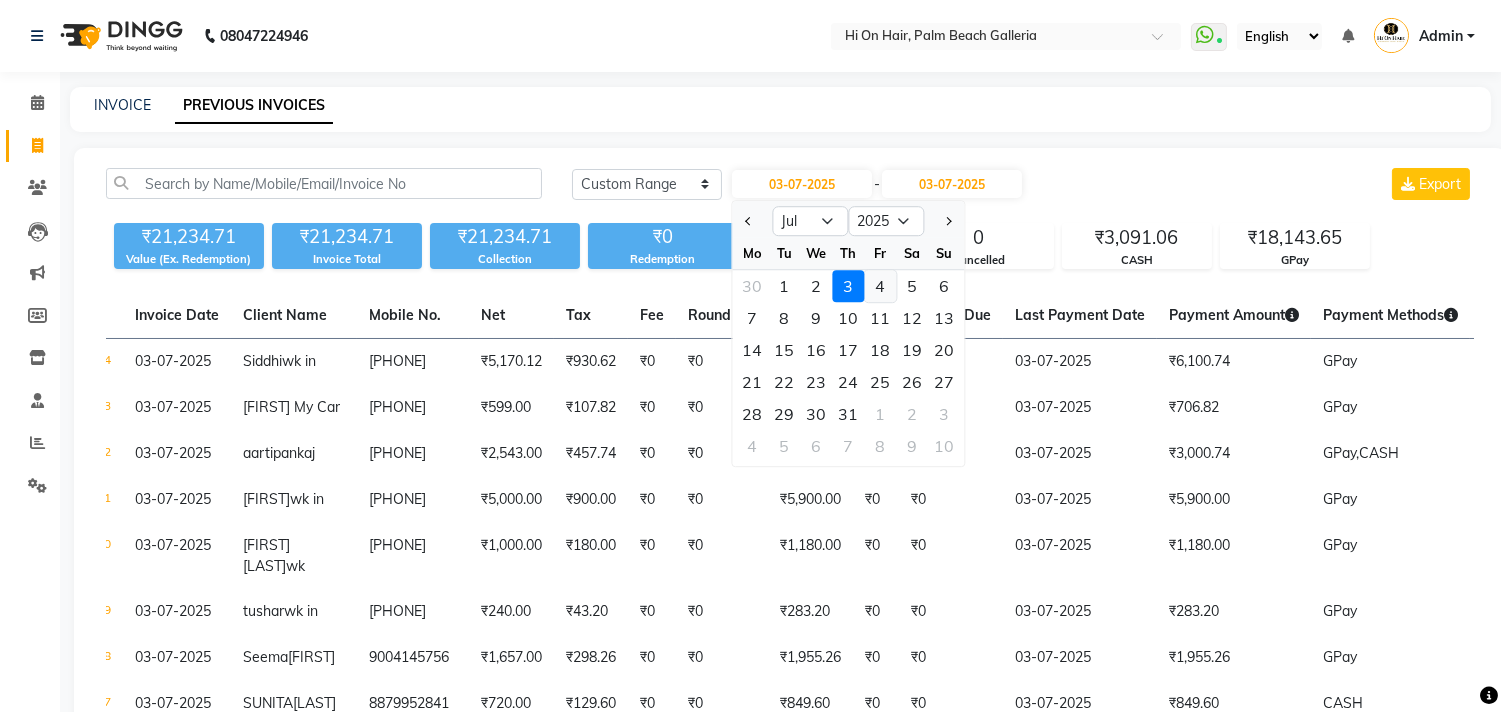 click on "4" 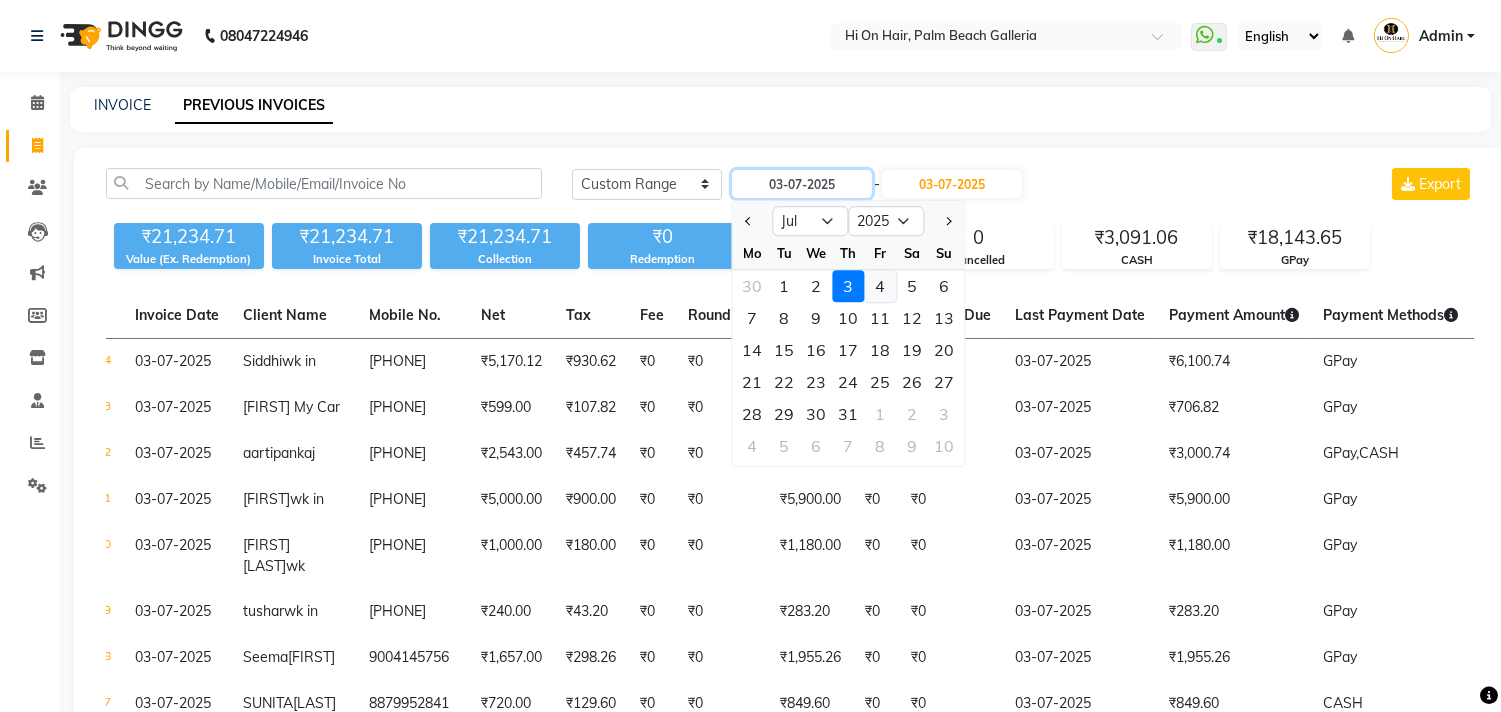 type on "04-07-2025" 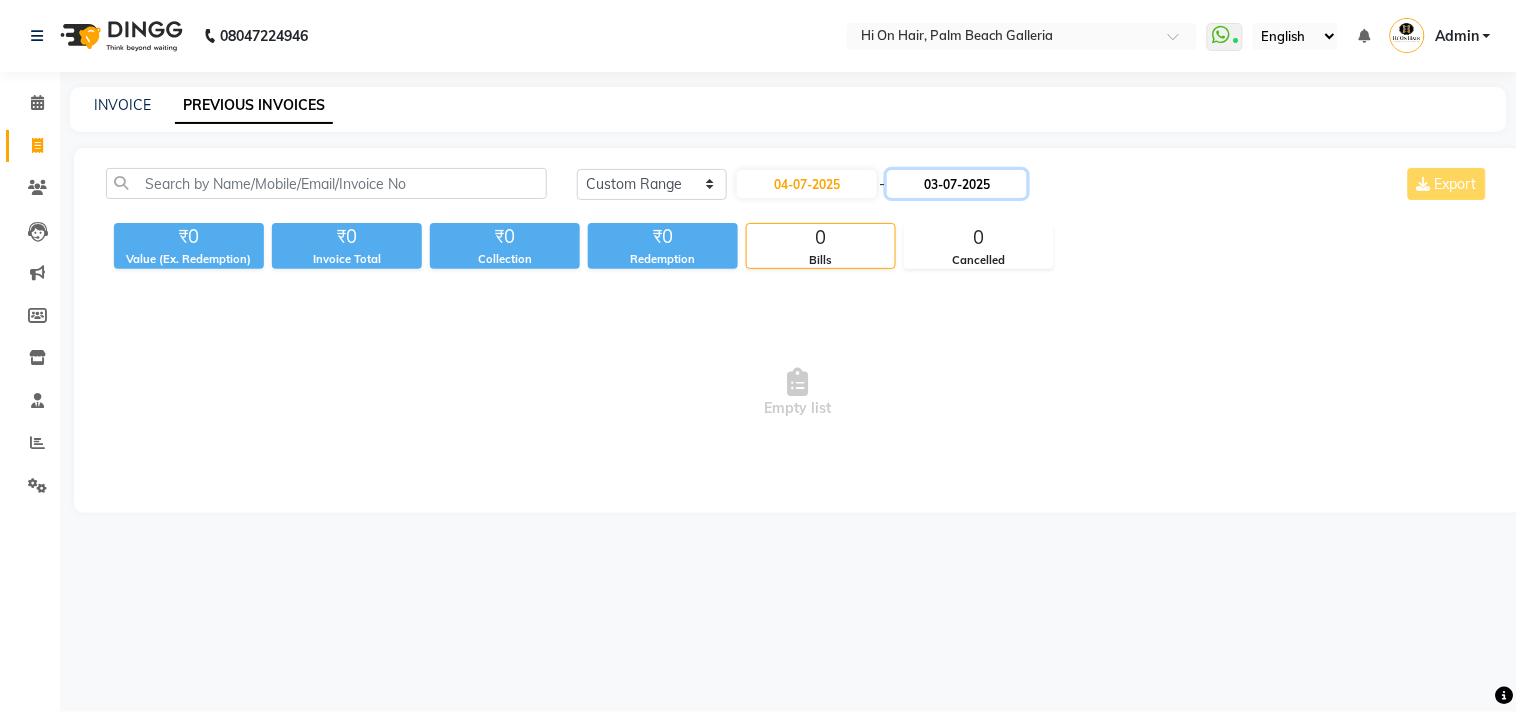 click on "03-07-2025" 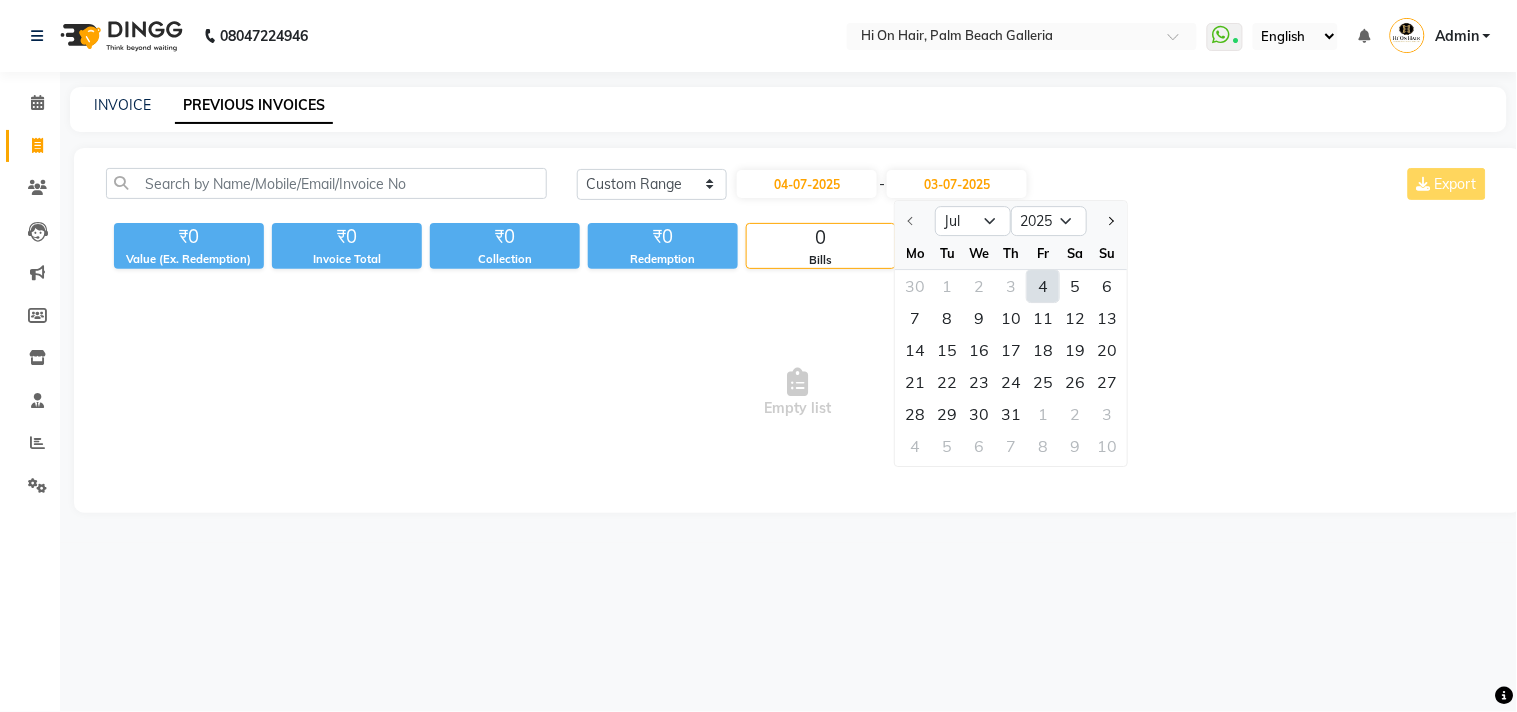 click on "4" 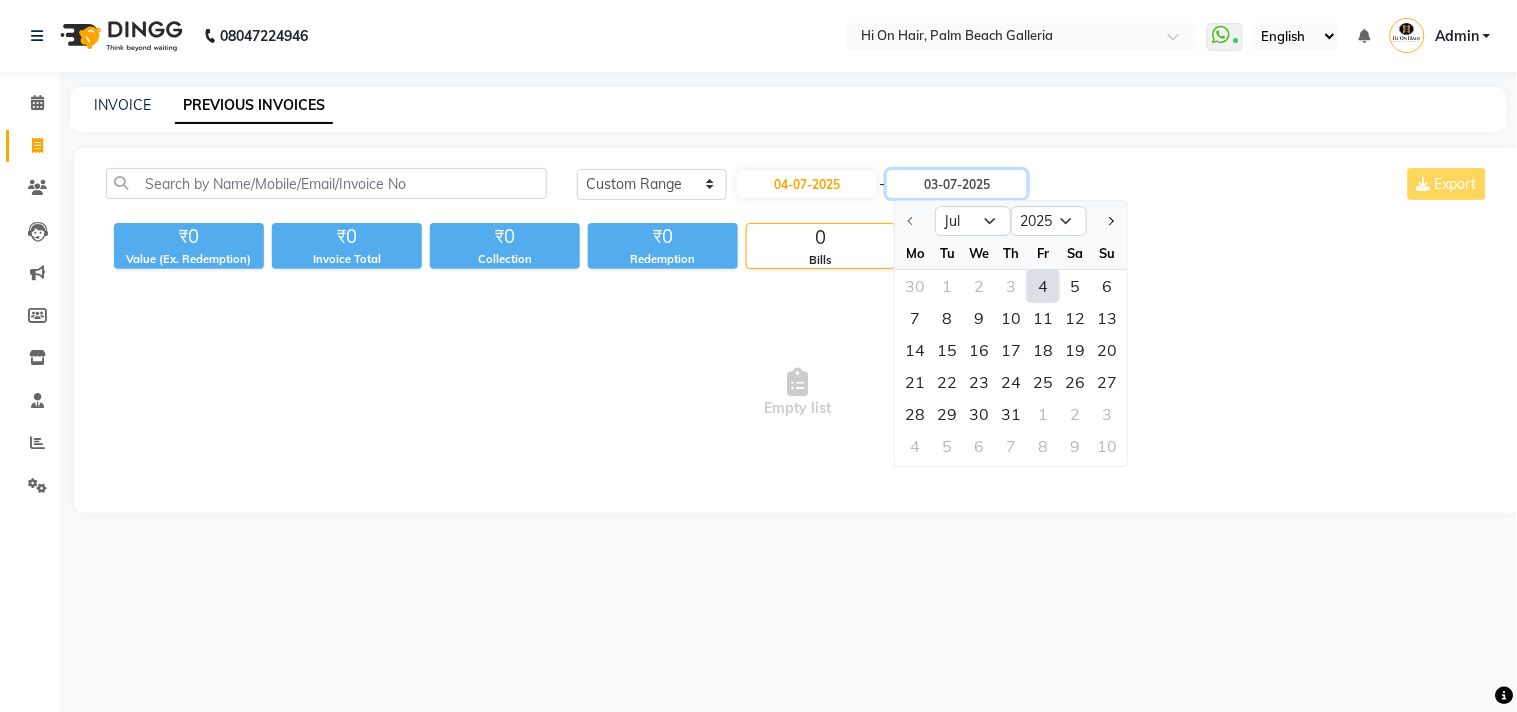 type on "04-07-2025" 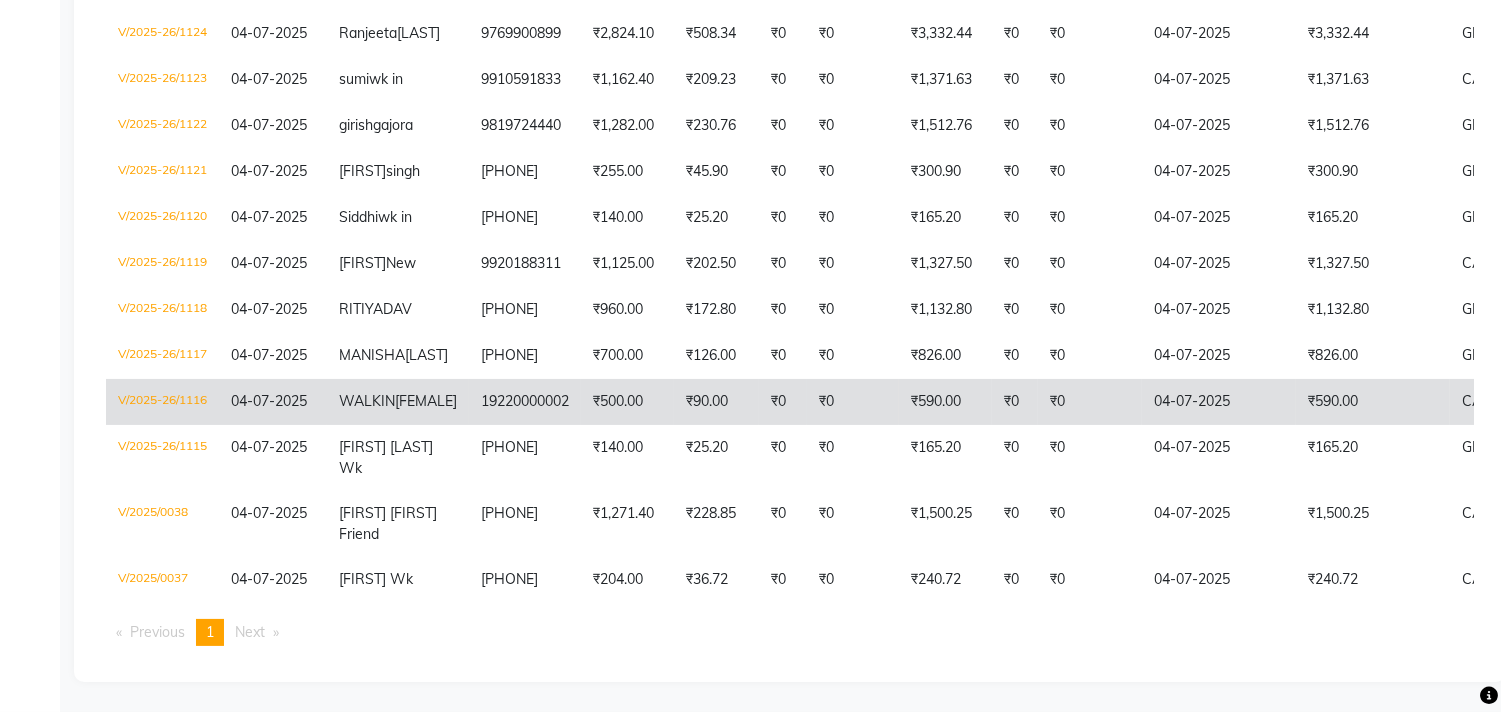 scroll, scrollTop: 787, scrollLeft: 0, axis: vertical 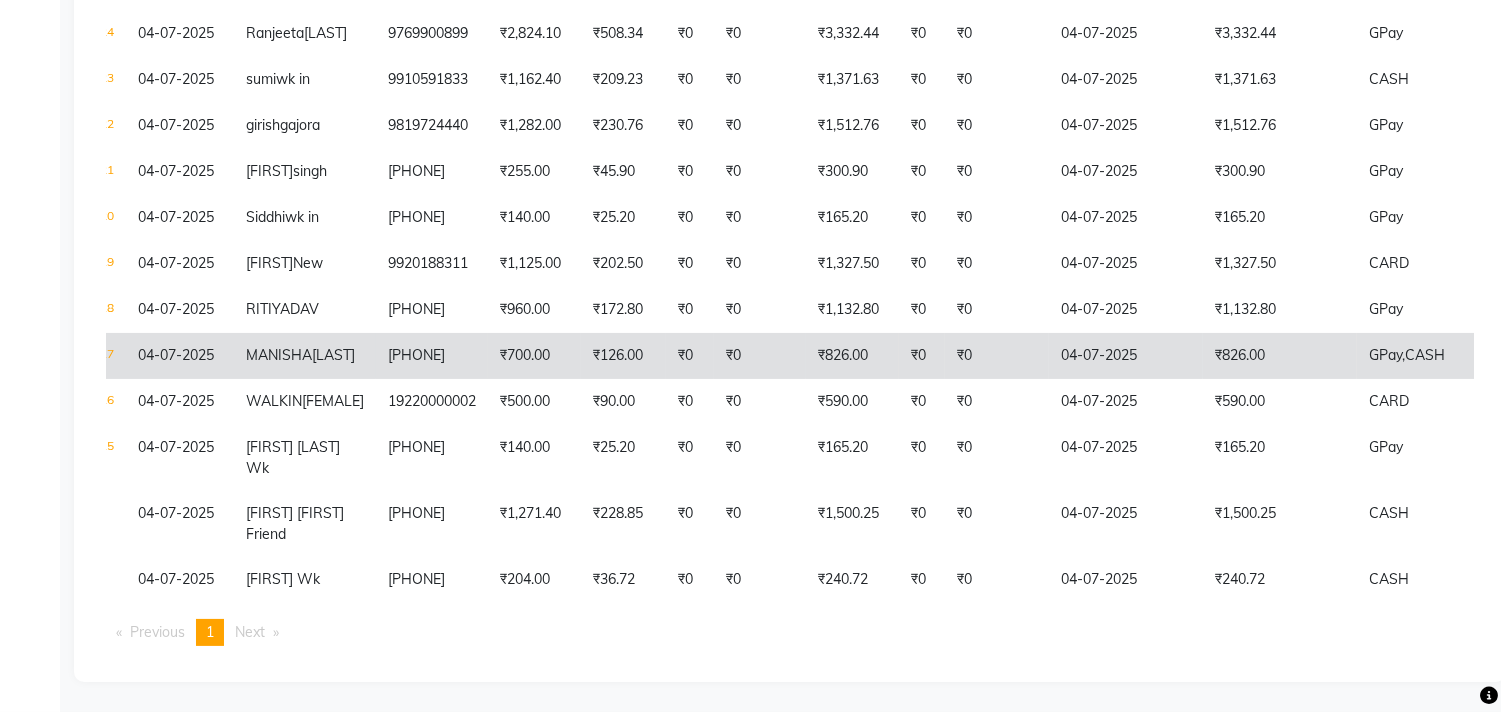 click on "₹826.00" 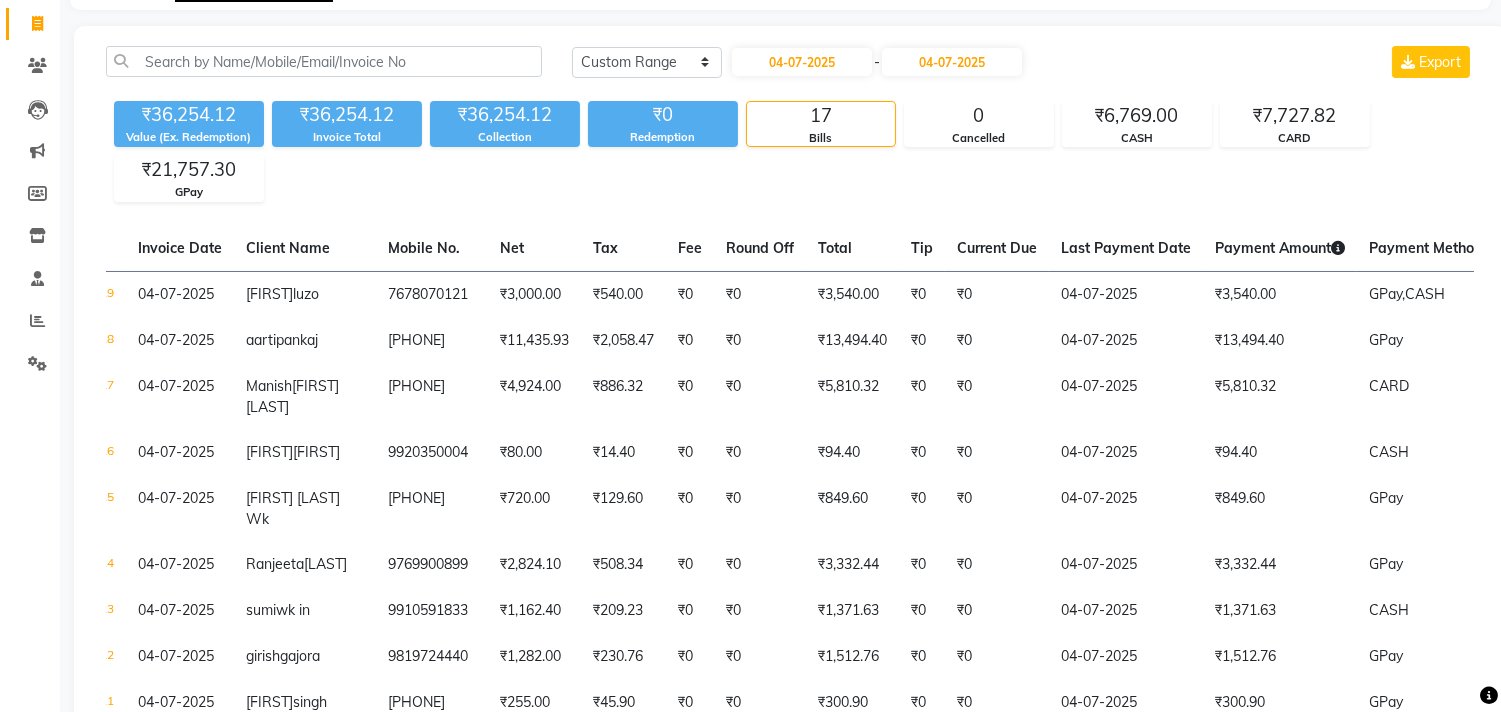 scroll, scrollTop: 121, scrollLeft: 0, axis: vertical 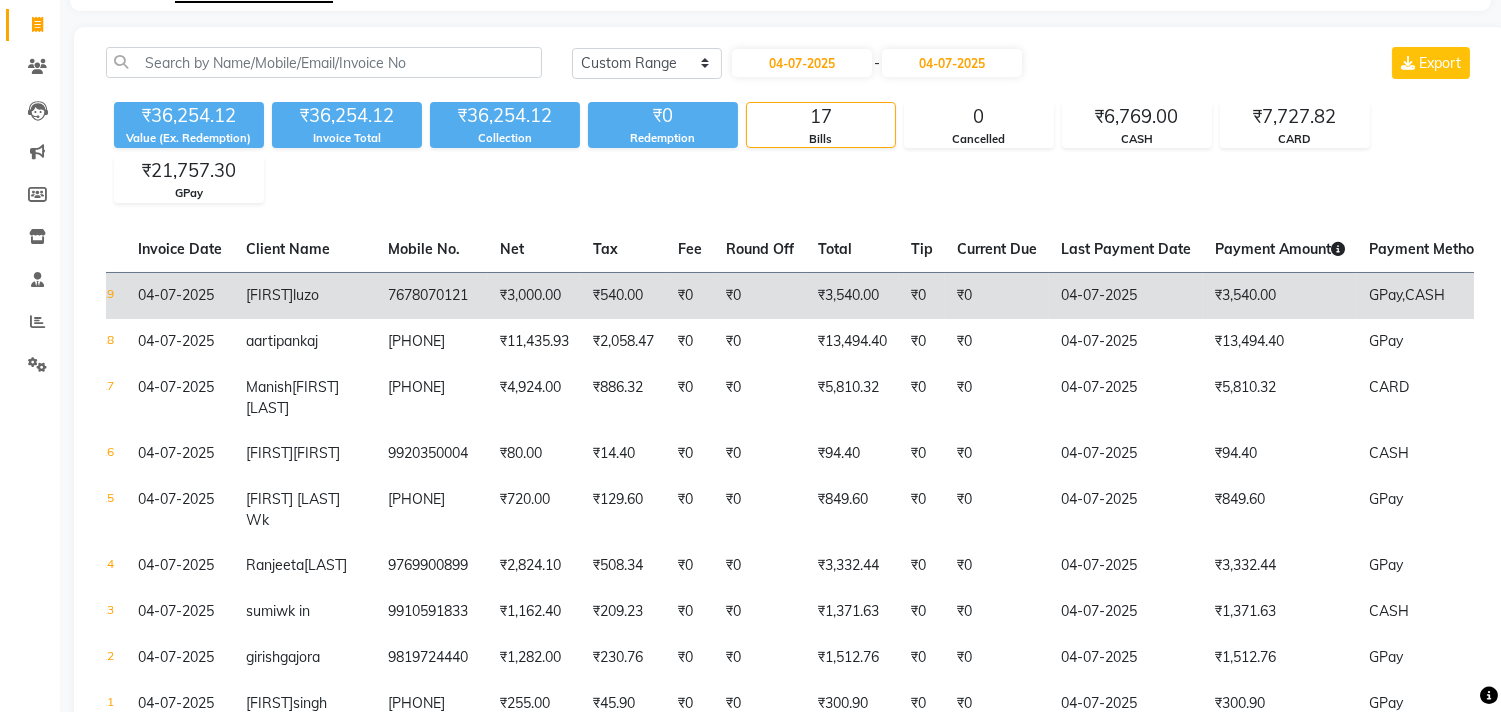 click on "₹0" 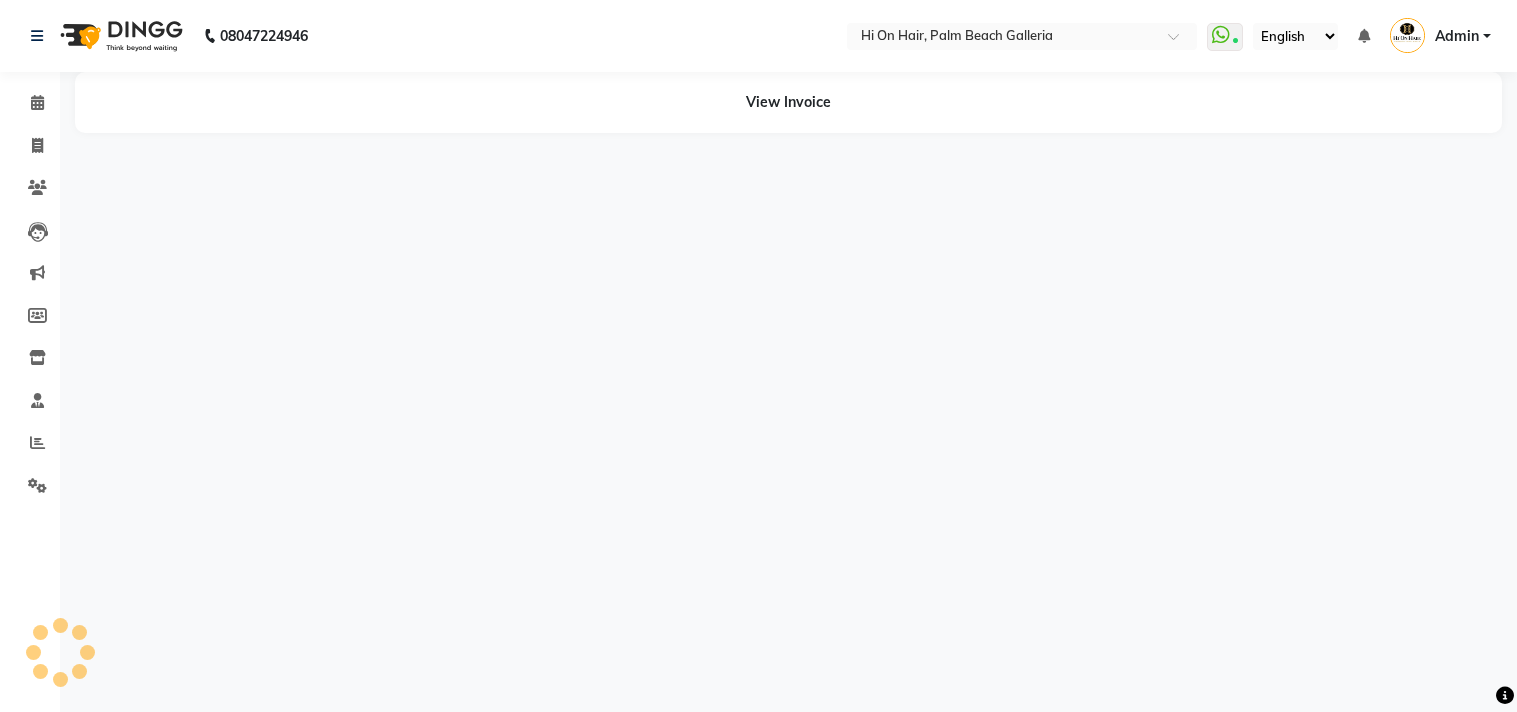 scroll, scrollTop: 0, scrollLeft: 0, axis: both 